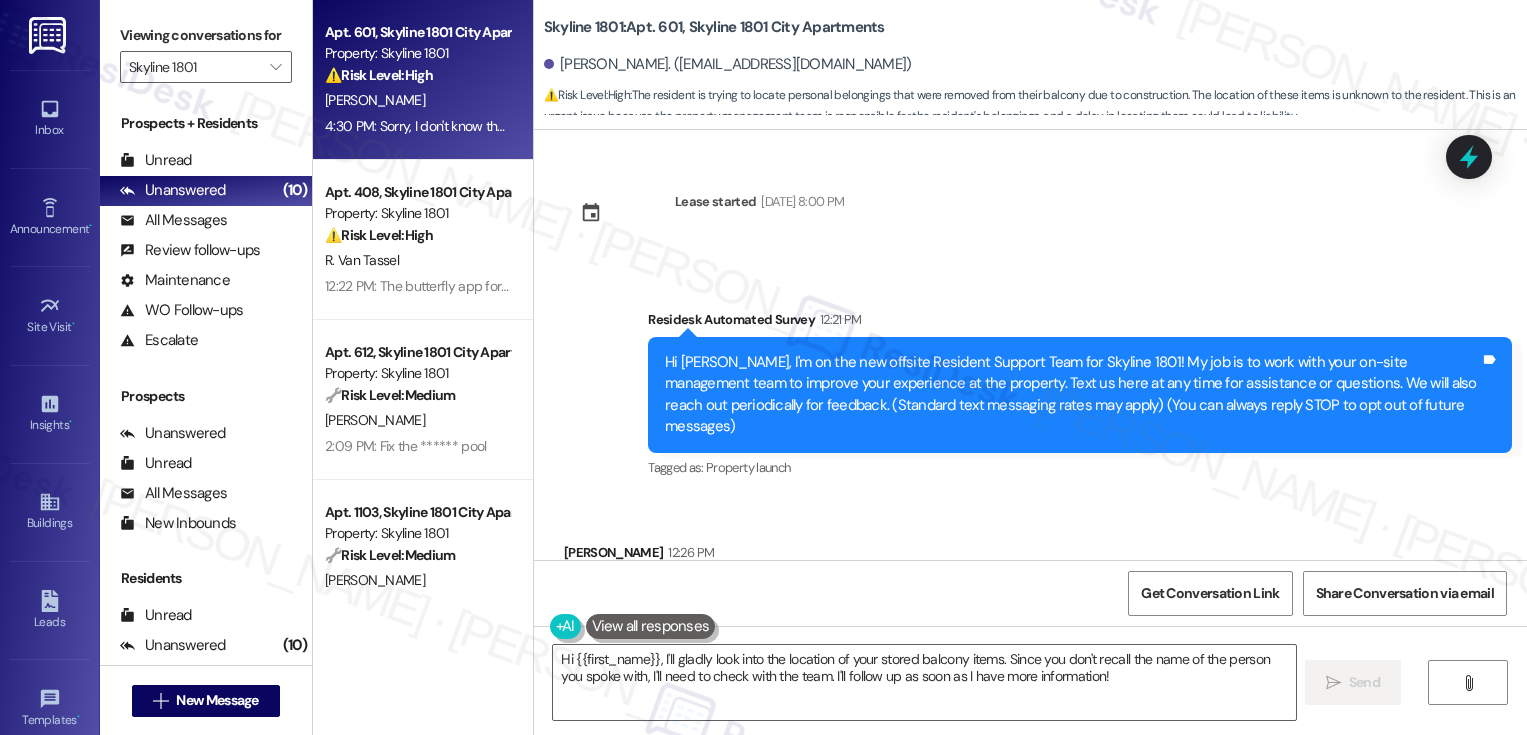 scroll, scrollTop: 0, scrollLeft: 0, axis: both 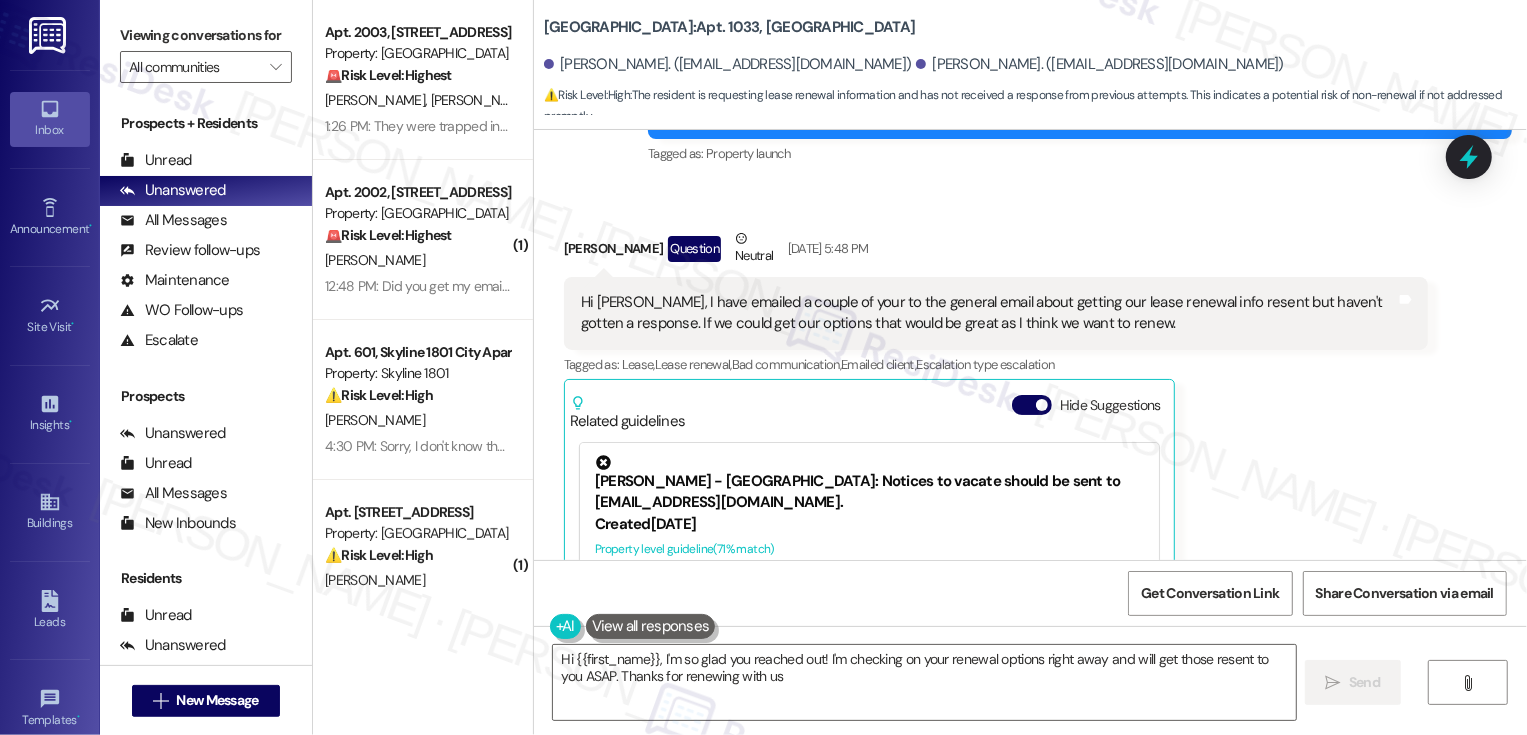 type on "Hi {{first_name}}, I'm so glad you reached out! I'm checking on your renewal options right away and will get those resent to you ASAP. Thanks for renewing with us!" 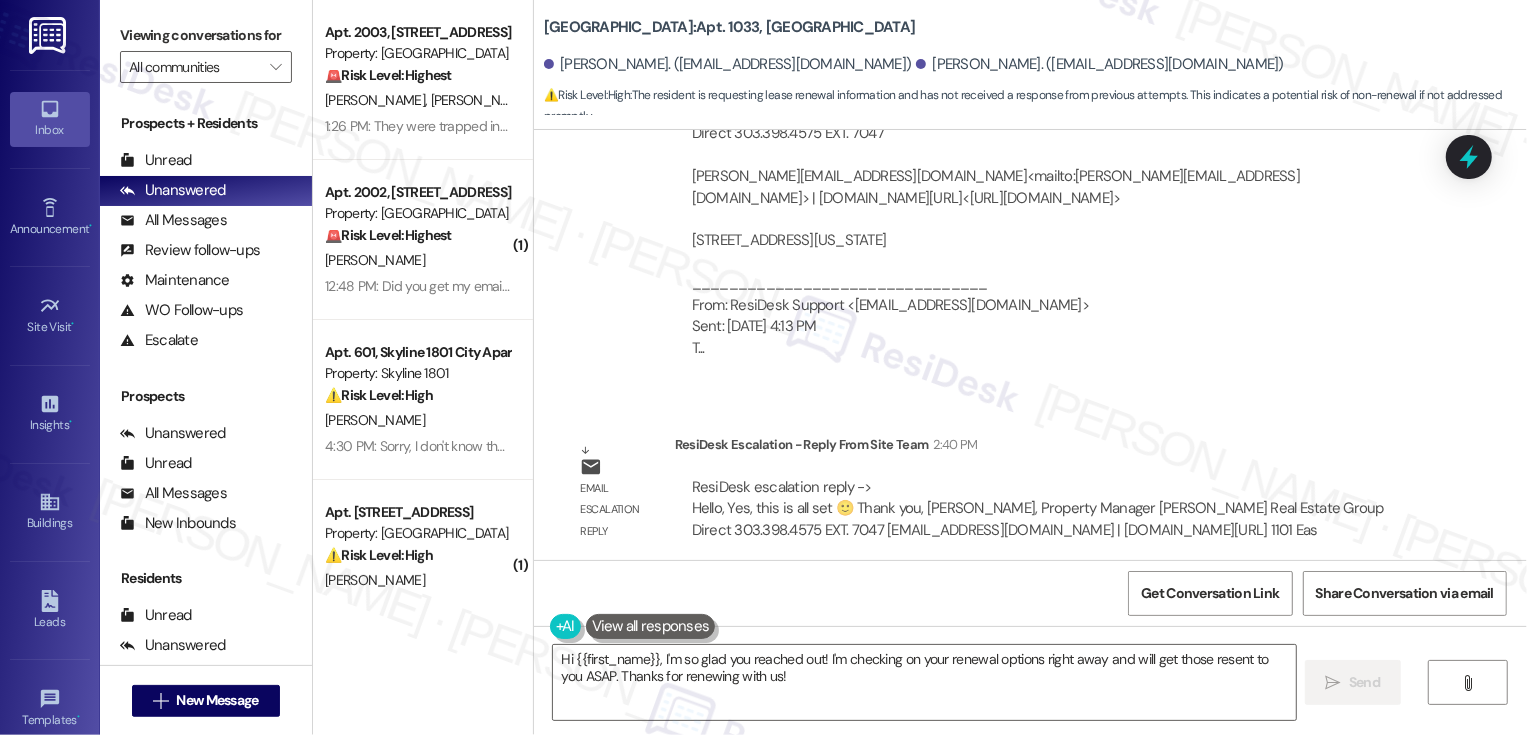 scroll, scrollTop: 1689, scrollLeft: 0, axis: vertical 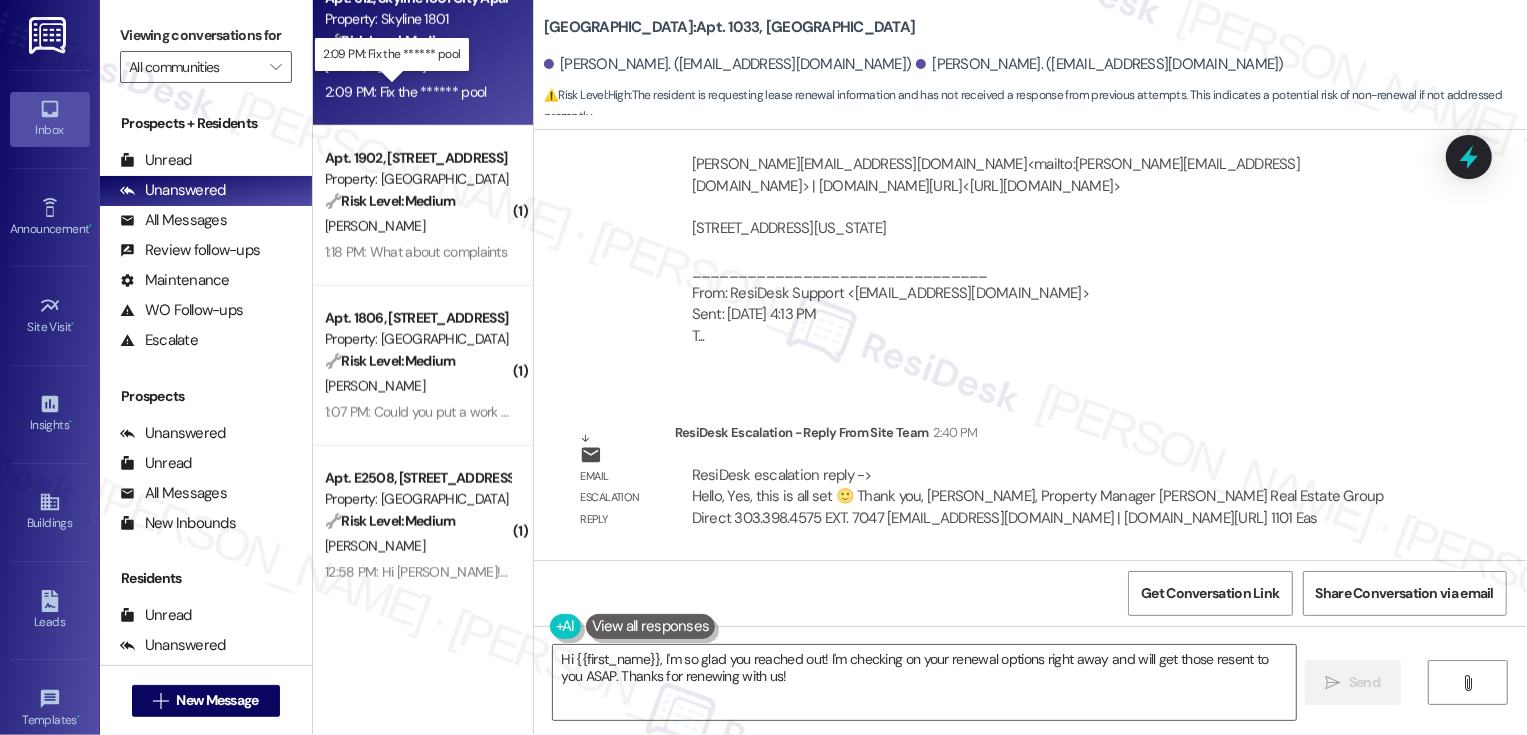 click on "2:09 PM: Fix the ****** pool  2:09 PM: Fix the ****** pool" at bounding box center [405, 92] 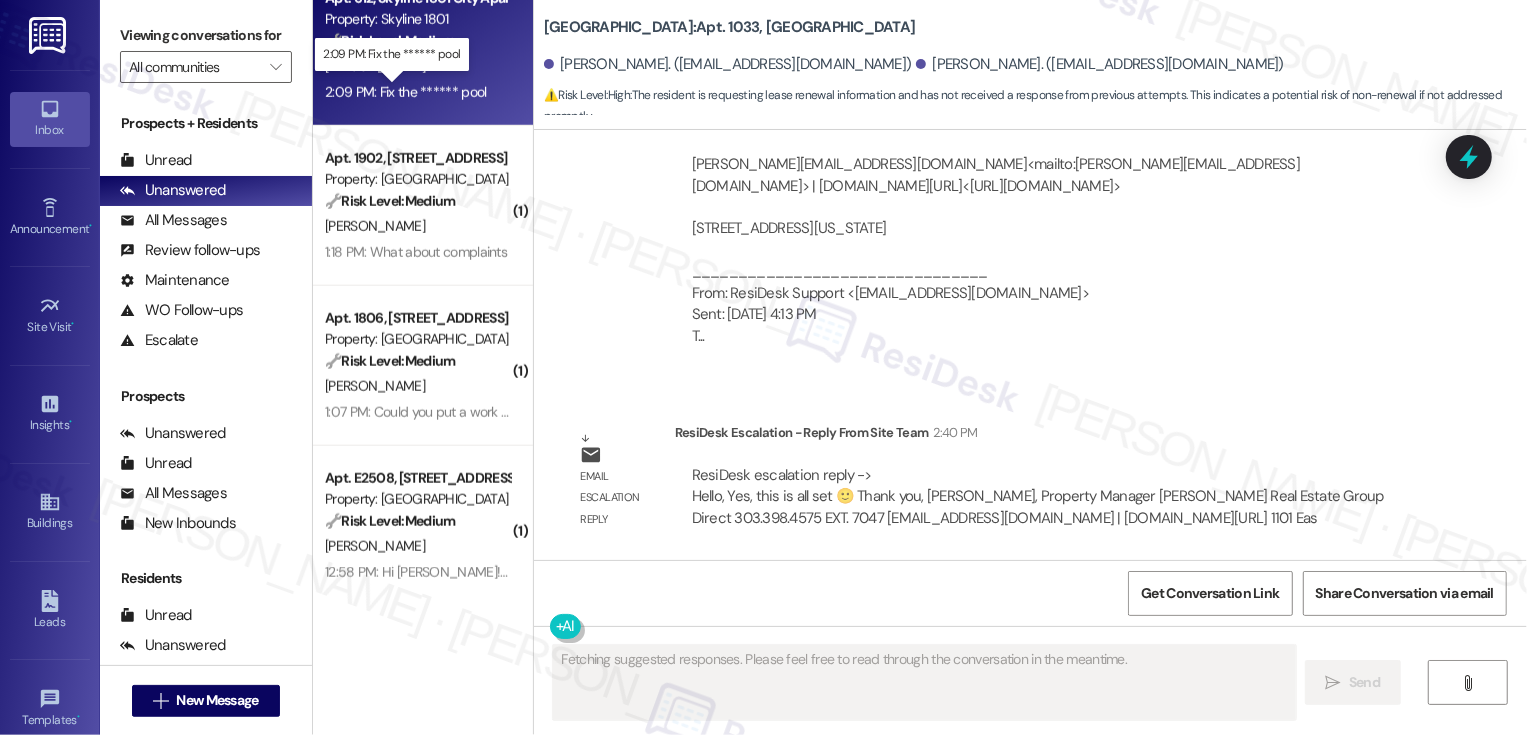 click on "2:09 PM: Fix the ****** pool  2:09 PM: Fix the ****** pool" at bounding box center [405, 92] 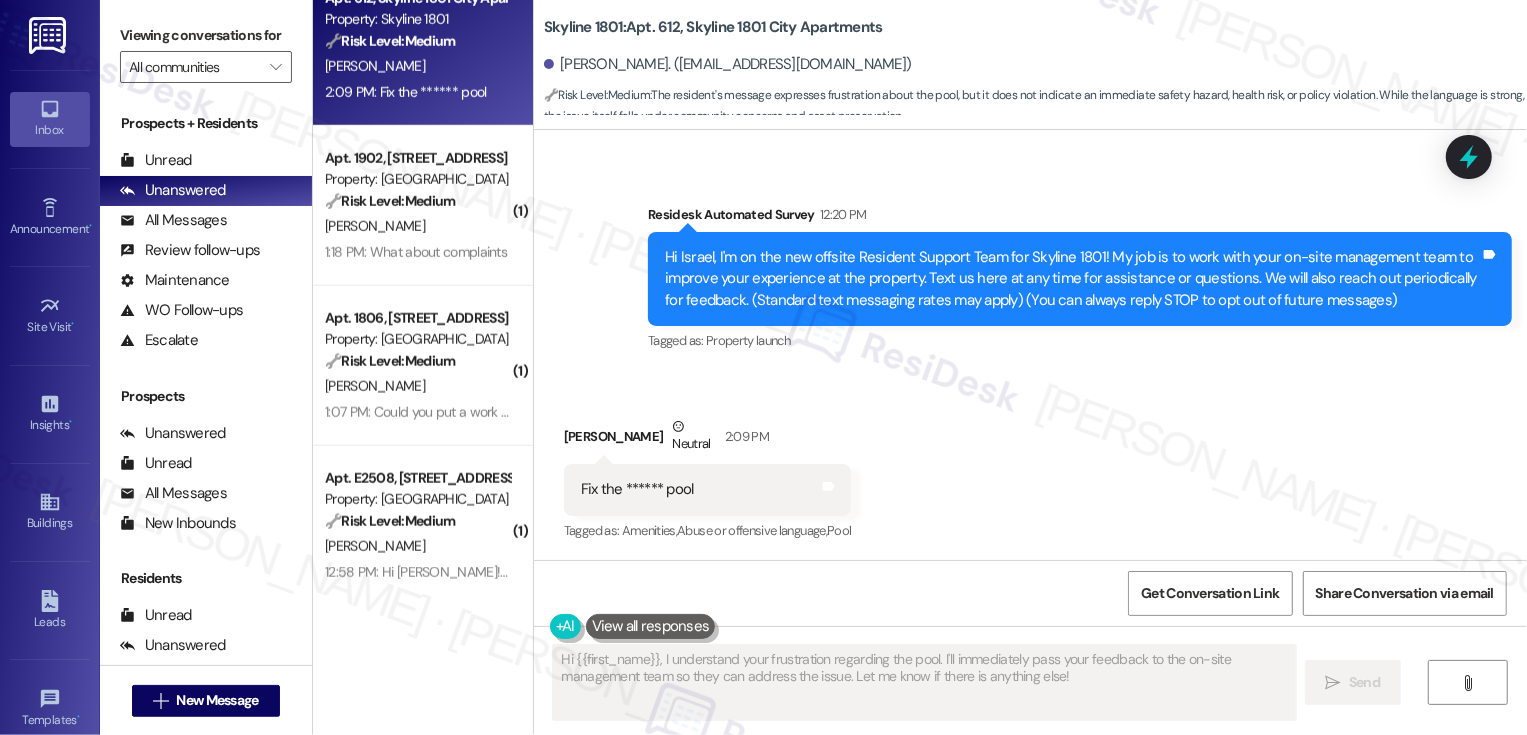scroll, scrollTop: 105, scrollLeft: 0, axis: vertical 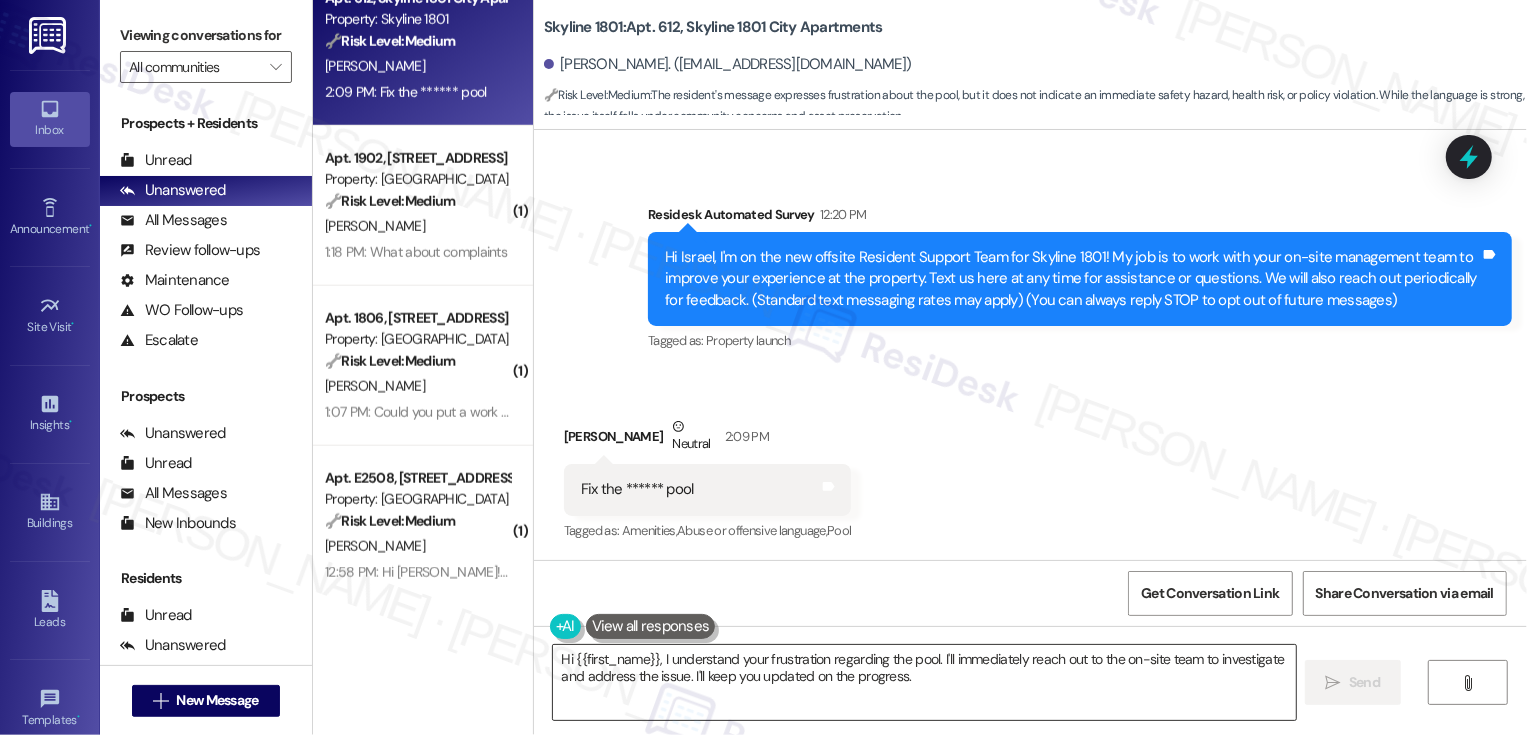 click on "Hi {{first_name}}, I understand your frustration regarding the pool. I'll immediately reach out to the on-site team to investigate and address the issue. I'll keep you updated on the progress." at bounding box center [924, 682] 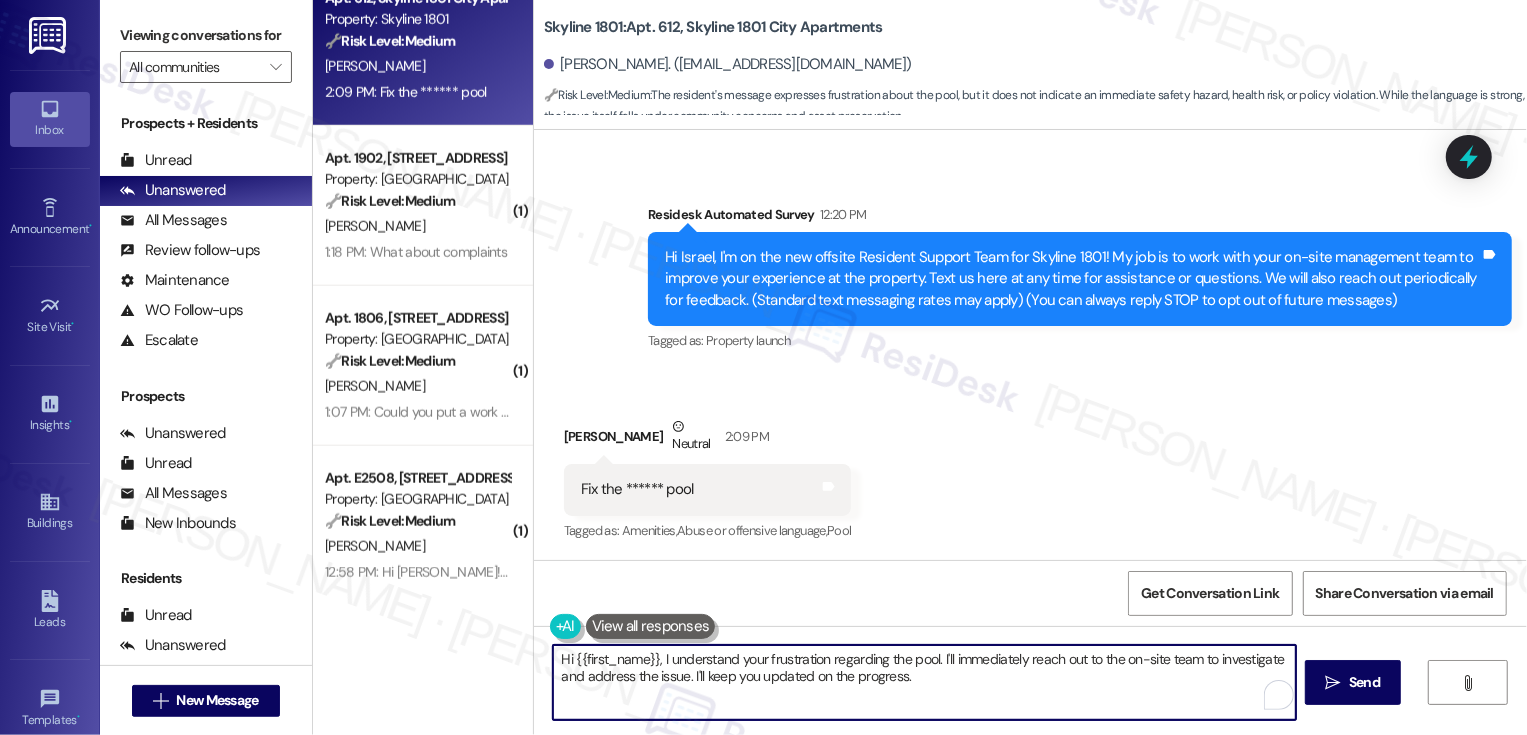 click on "Hi {{first_name}}, I understand your frustration regarding the pool. I'll immediately reach out to the on-site team to investigate and address the issue. I'll keep you updated on the progress." at bounding box center [924, 682] 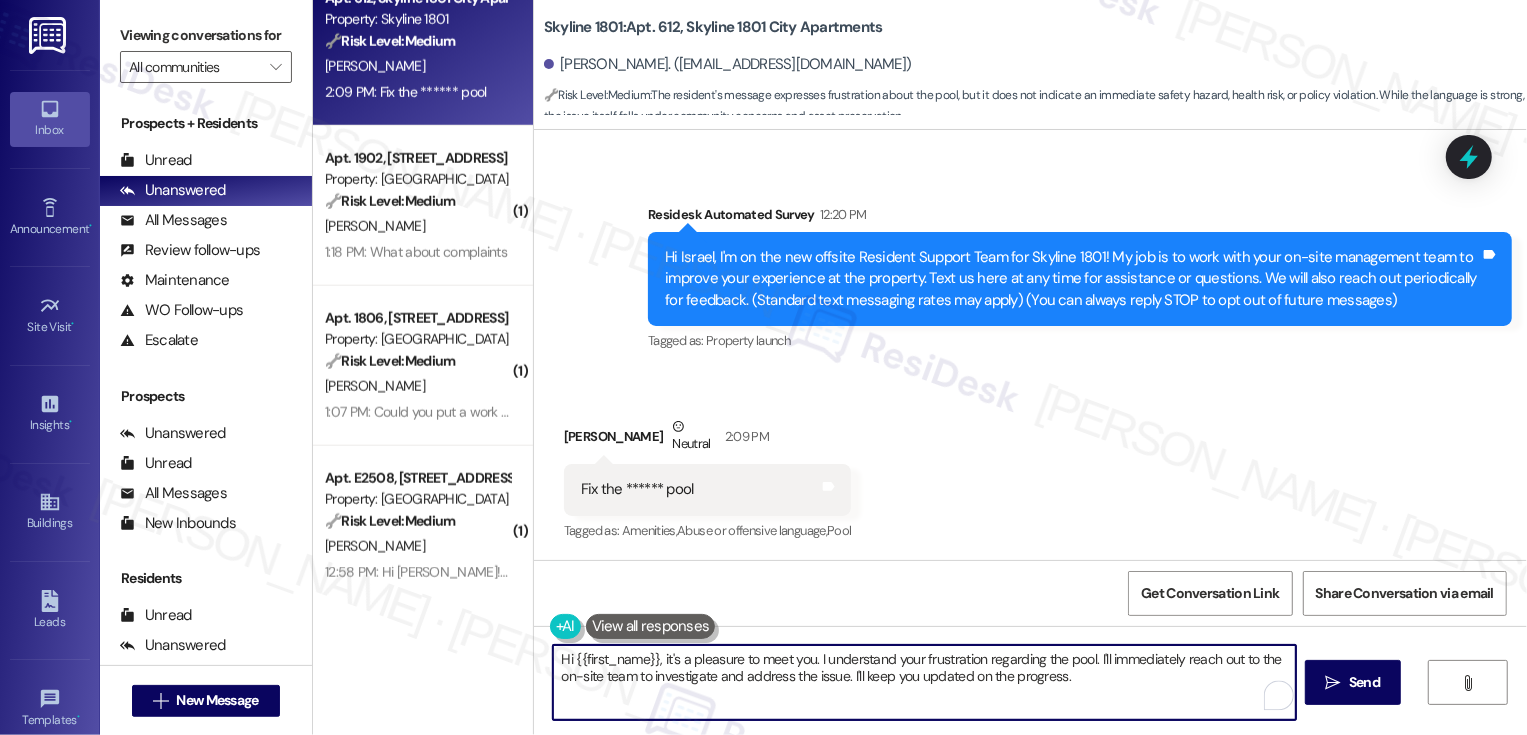 click on "Hi {{first_name}}, it's a pleasure to meet you. I understand your frustration regarding the pool. I'll immediately reach out to the on-site team to investigate and address the issue. I'll keep you updated on the progress." at bounding box center (924, 682) 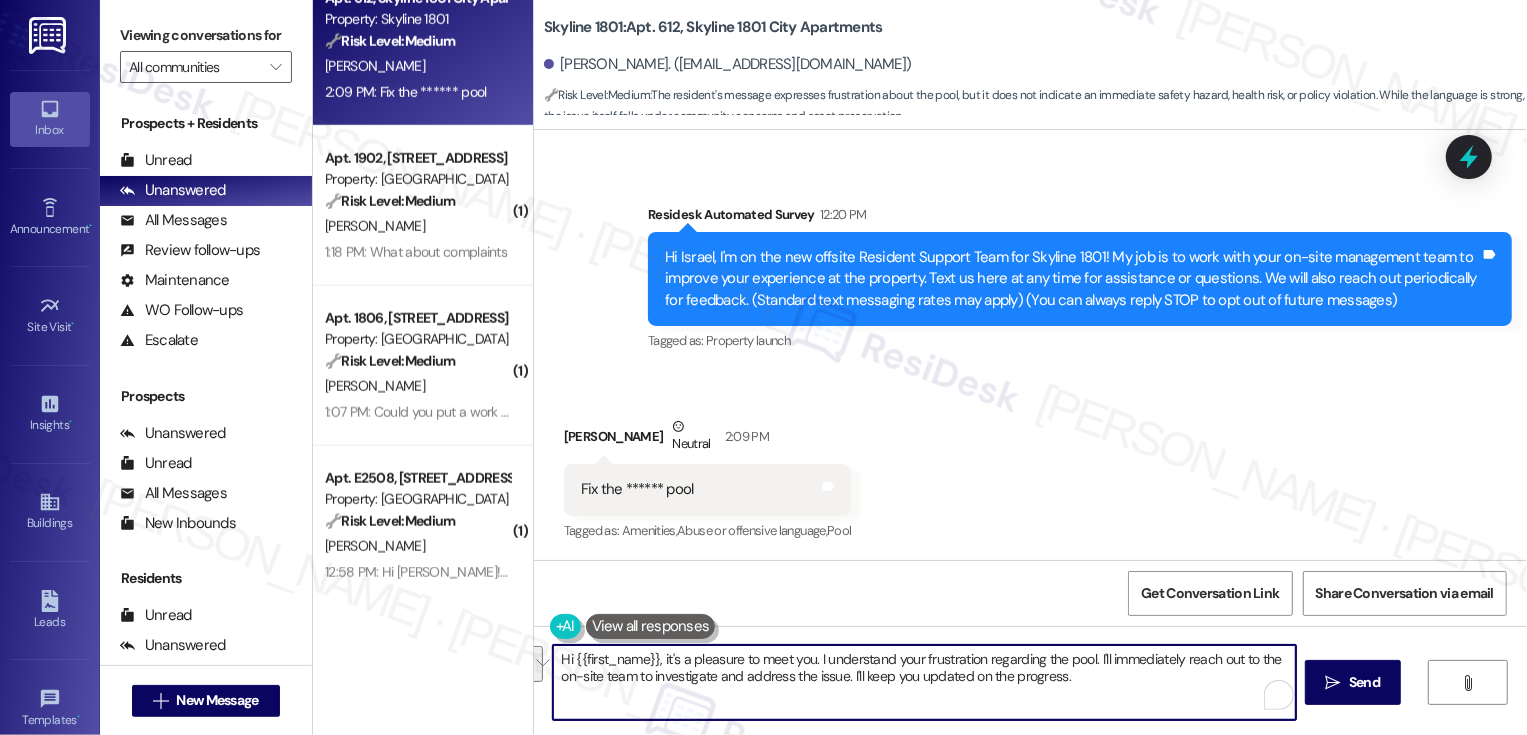 drag, startPoint x: 1089, startPoint y: 657, endPoint x: 1152, endPoint y: 715, distance: 85.632935 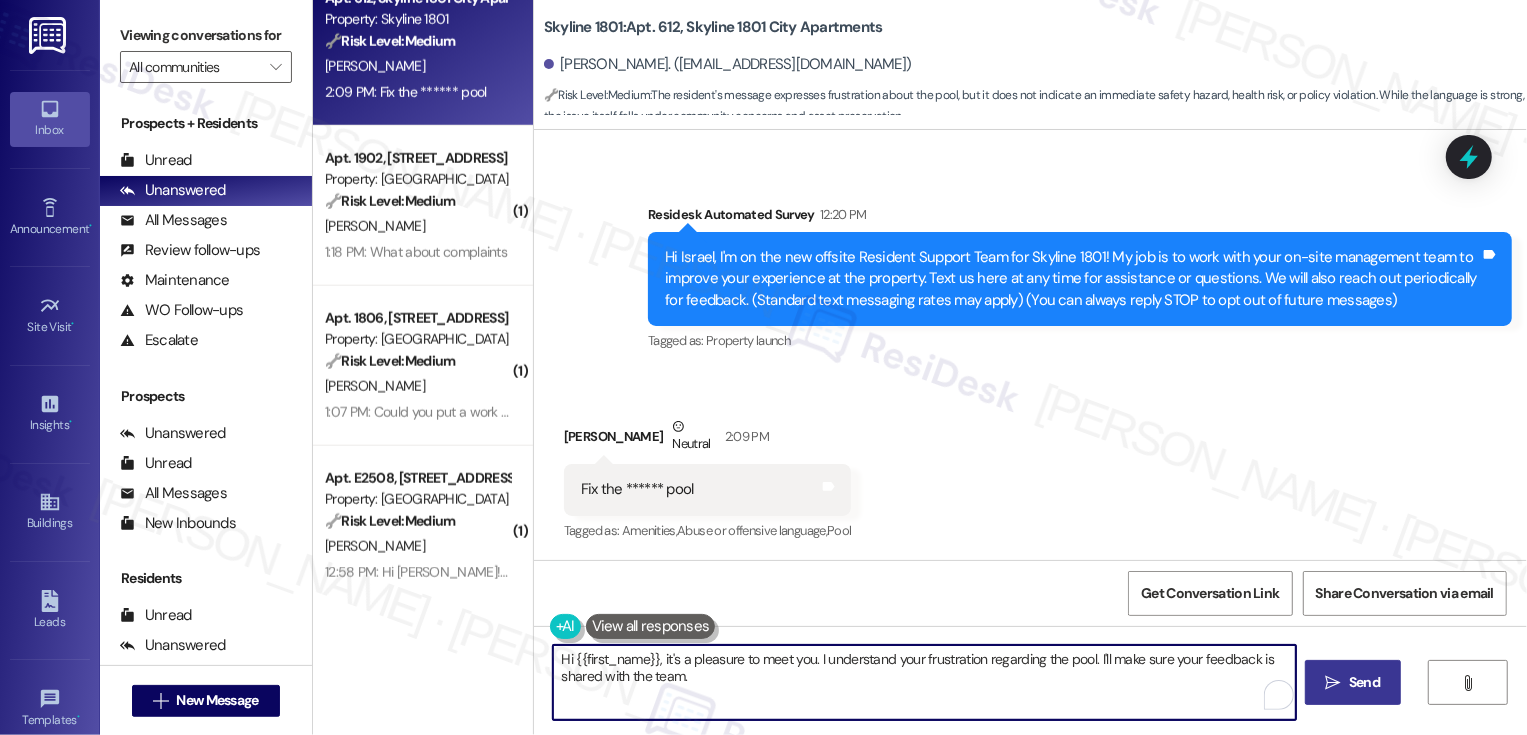 type on "Hi {{first_name}}, it's a pleasure to meet you. I understand your frustration regarding the pool. I'll make sure your feedback is shared with the team." 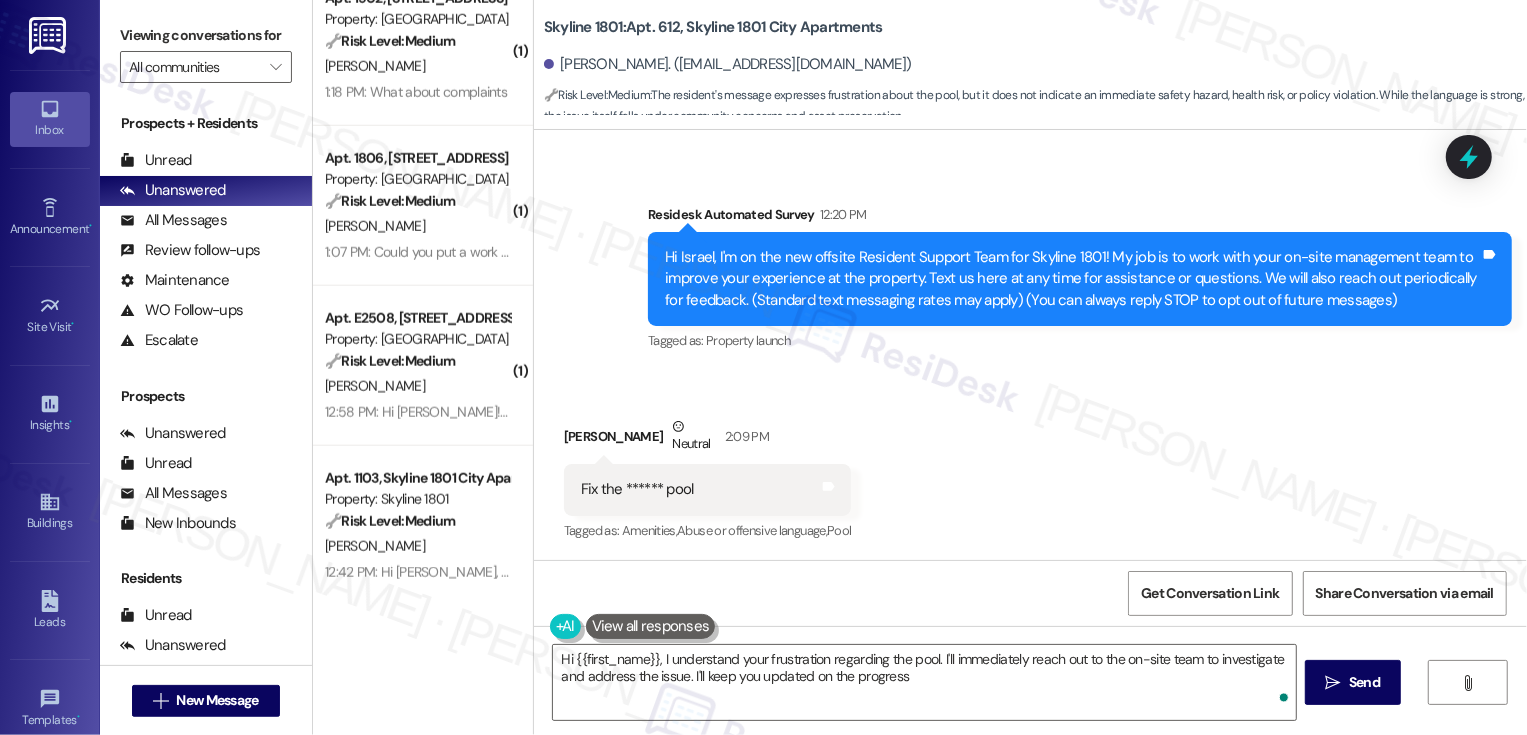 scroll, scrollTop: 266, scrollLeft: 0, axis: vertical 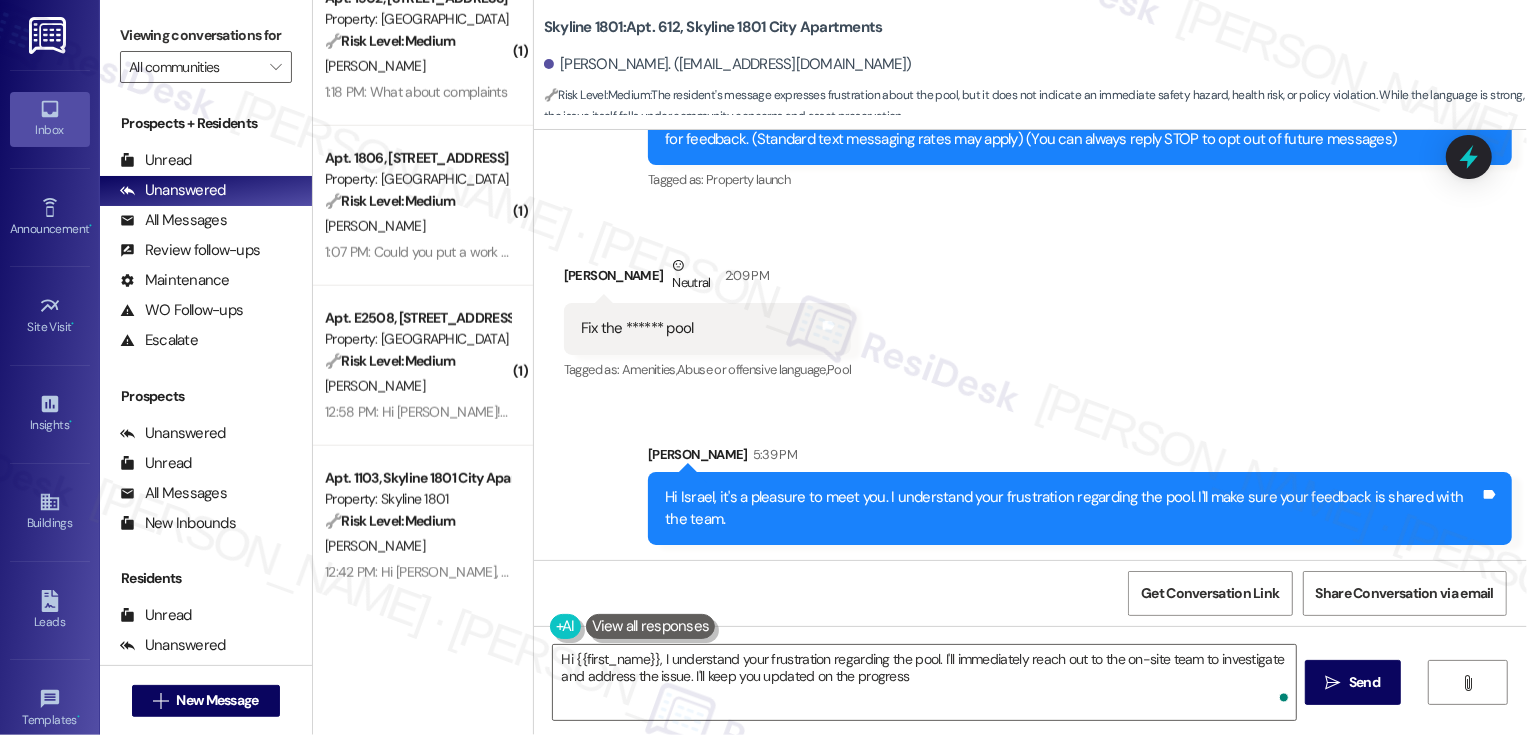 type on "Hi {{first_name}}, I understand your frustration regarding the pool. I'll immediately reach out to the on-site team to investigate and address the issue. I'll keep you updated on the progress." 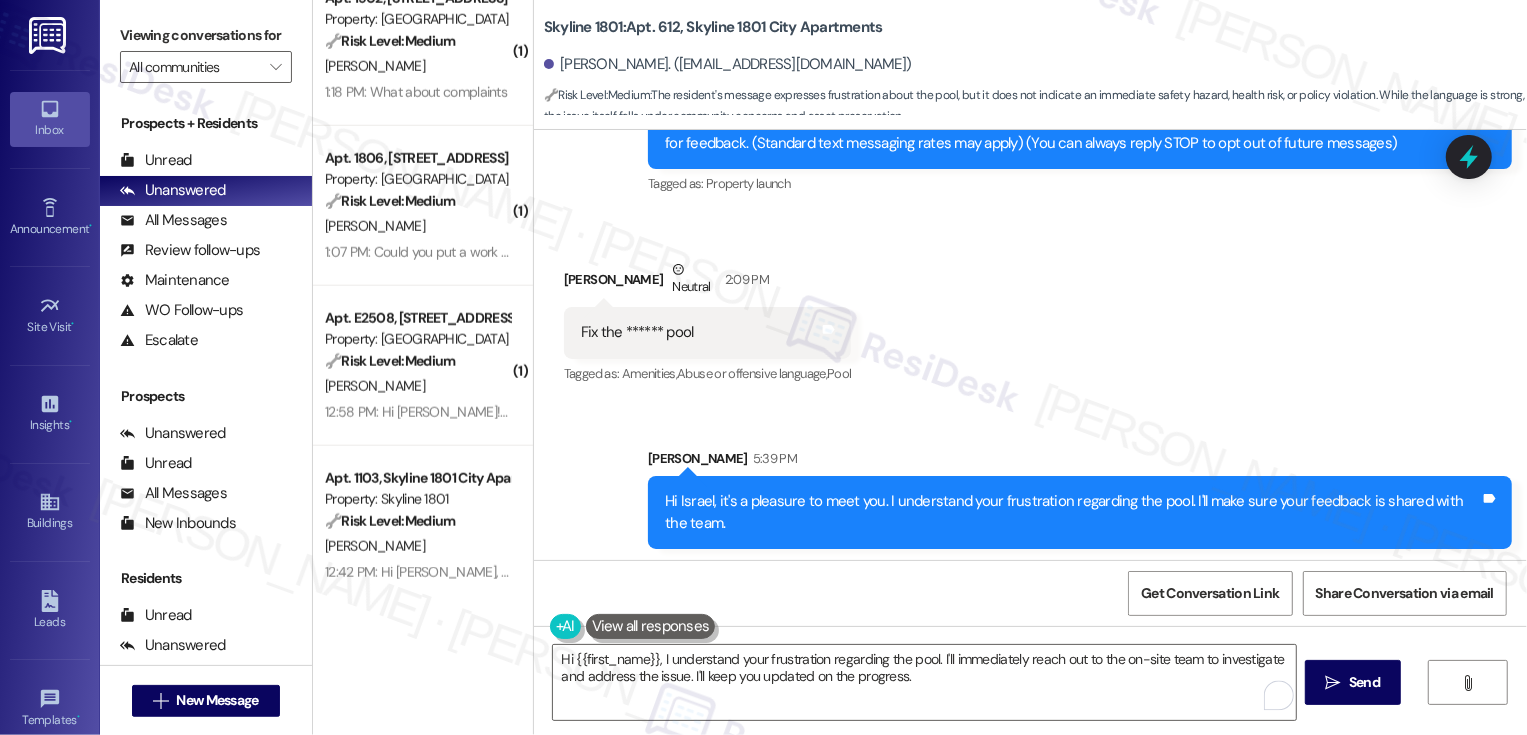 scroll, scrollTop: 266, scrollLeft: 0, axis: vertical 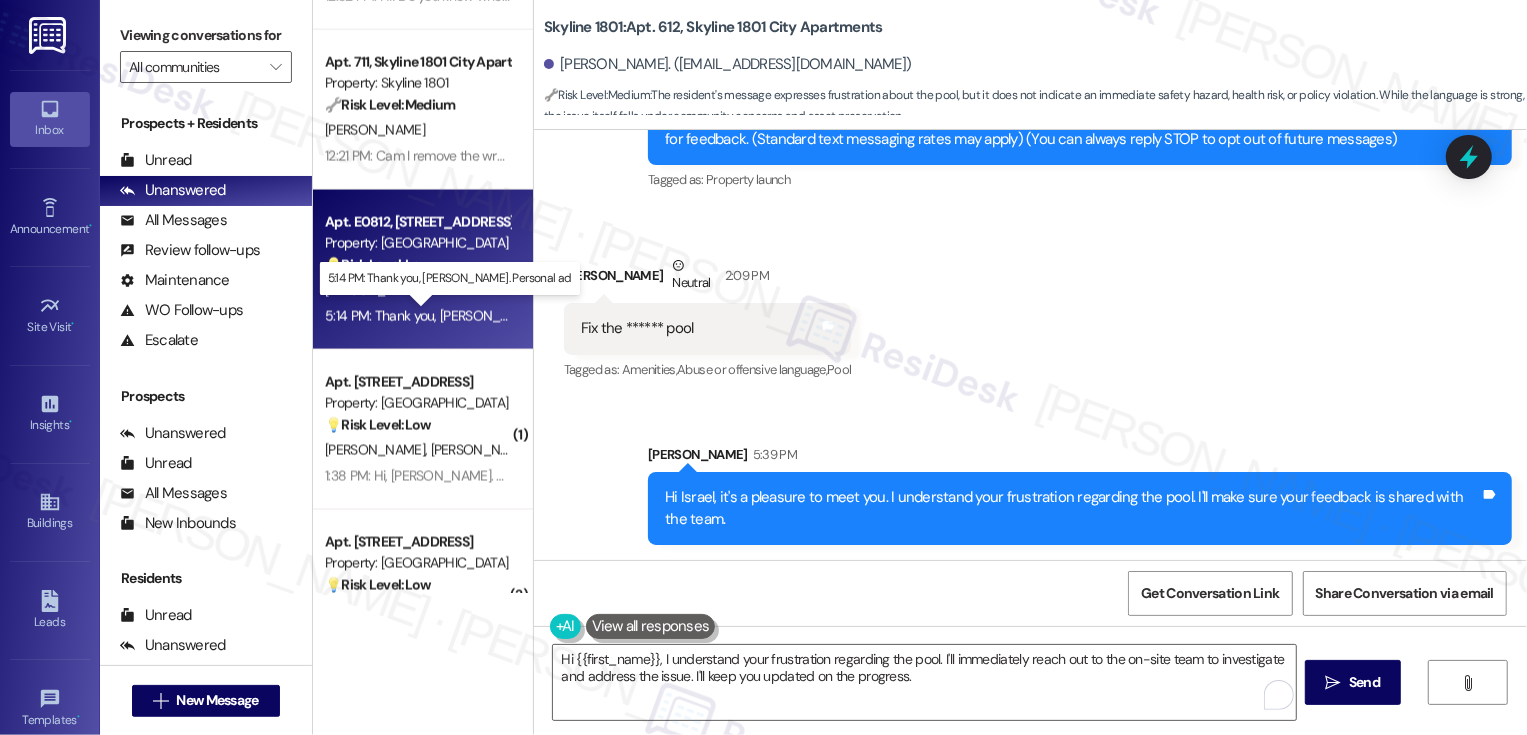 click on "5:14 PM: Thank you, [PERSON_NAME].  Personal ad 5:14 PM: Thank you, [PERSON_NAME].  Personal ad" at bounding box center [469, 316] 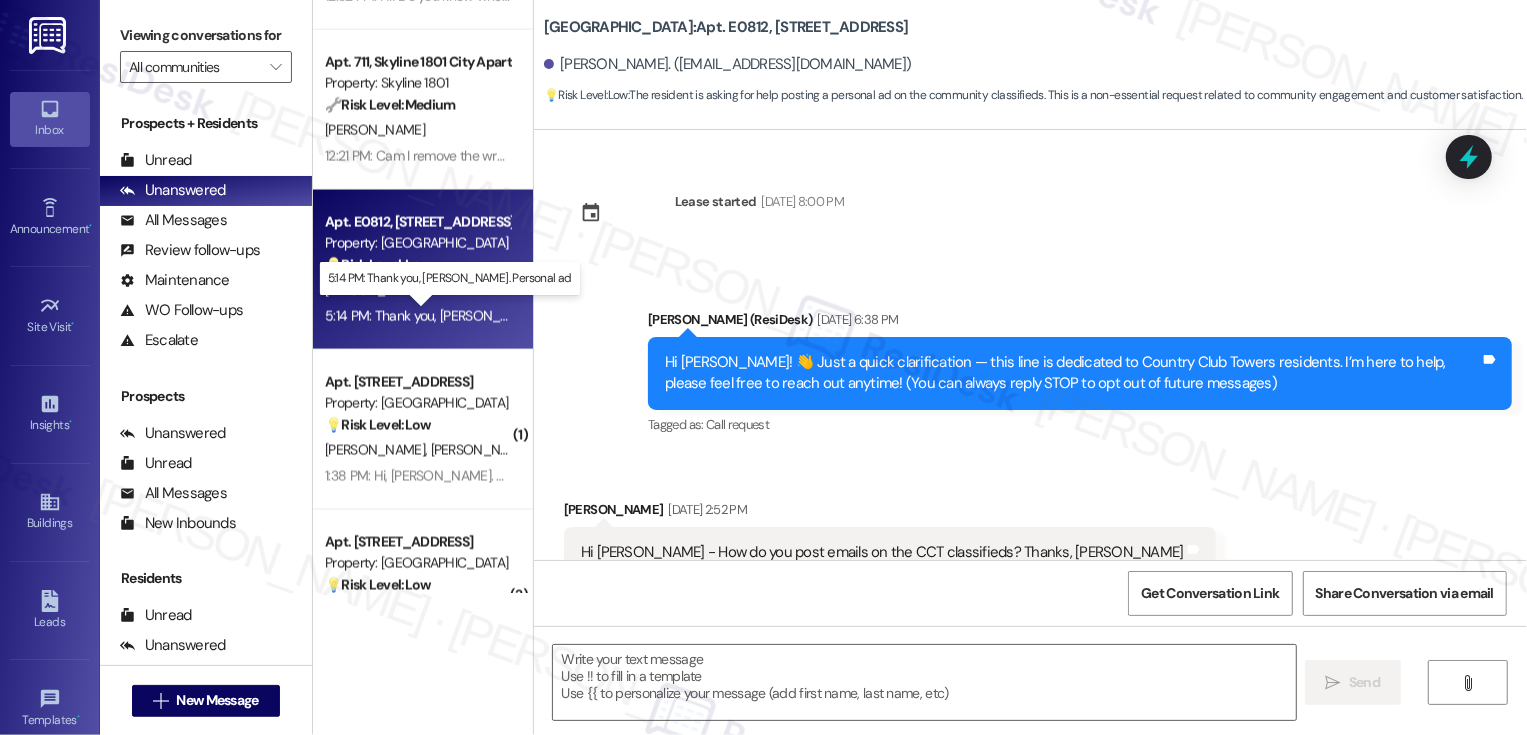 click on "5:14 PM: Thank you, [PERSON_NAME].  Personal ad 5:14 PM: Thank you, [PERSON_NAME].  Personal ad" at bounding box center (469, 316) 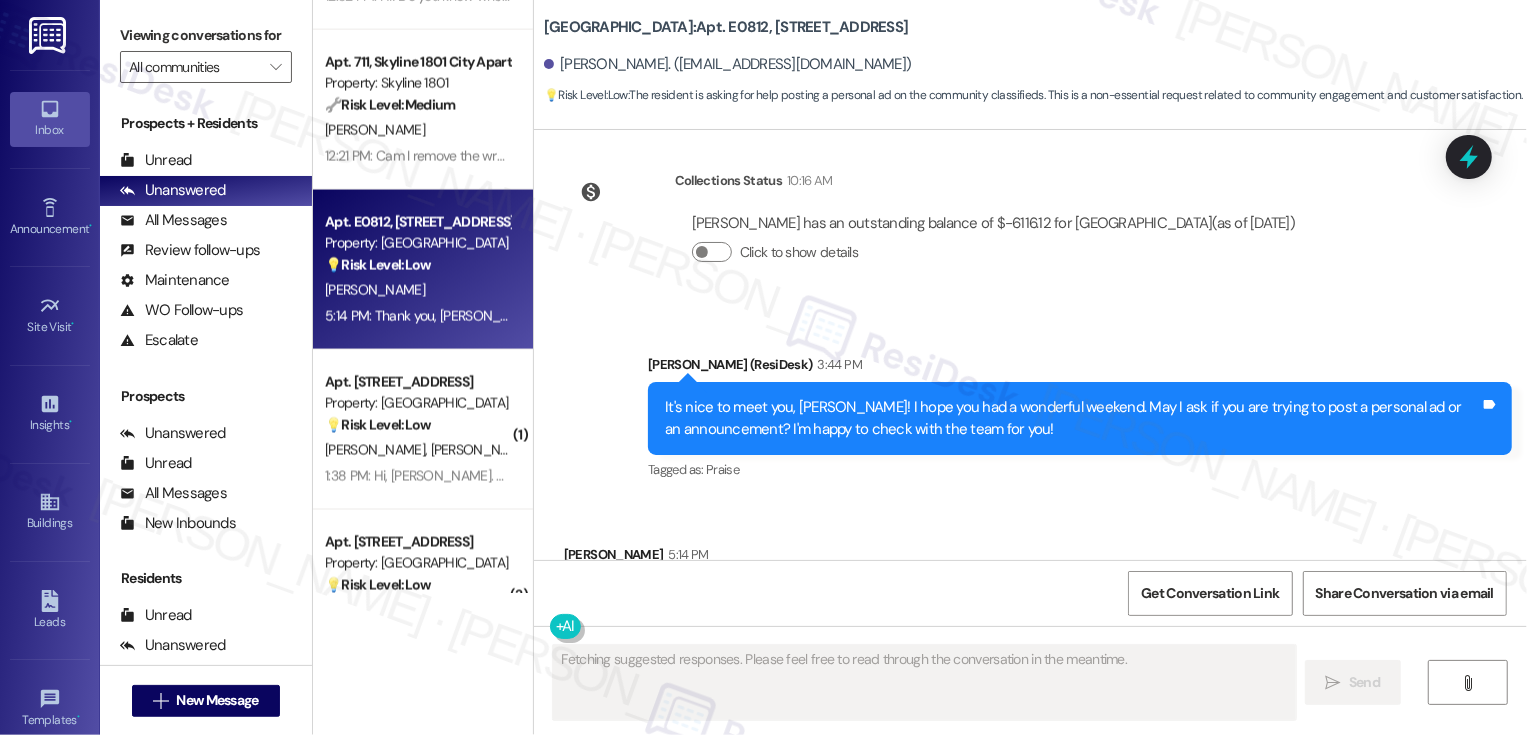 scroll, scrollTop: 576, scrollLeft: 0, axis: vertical 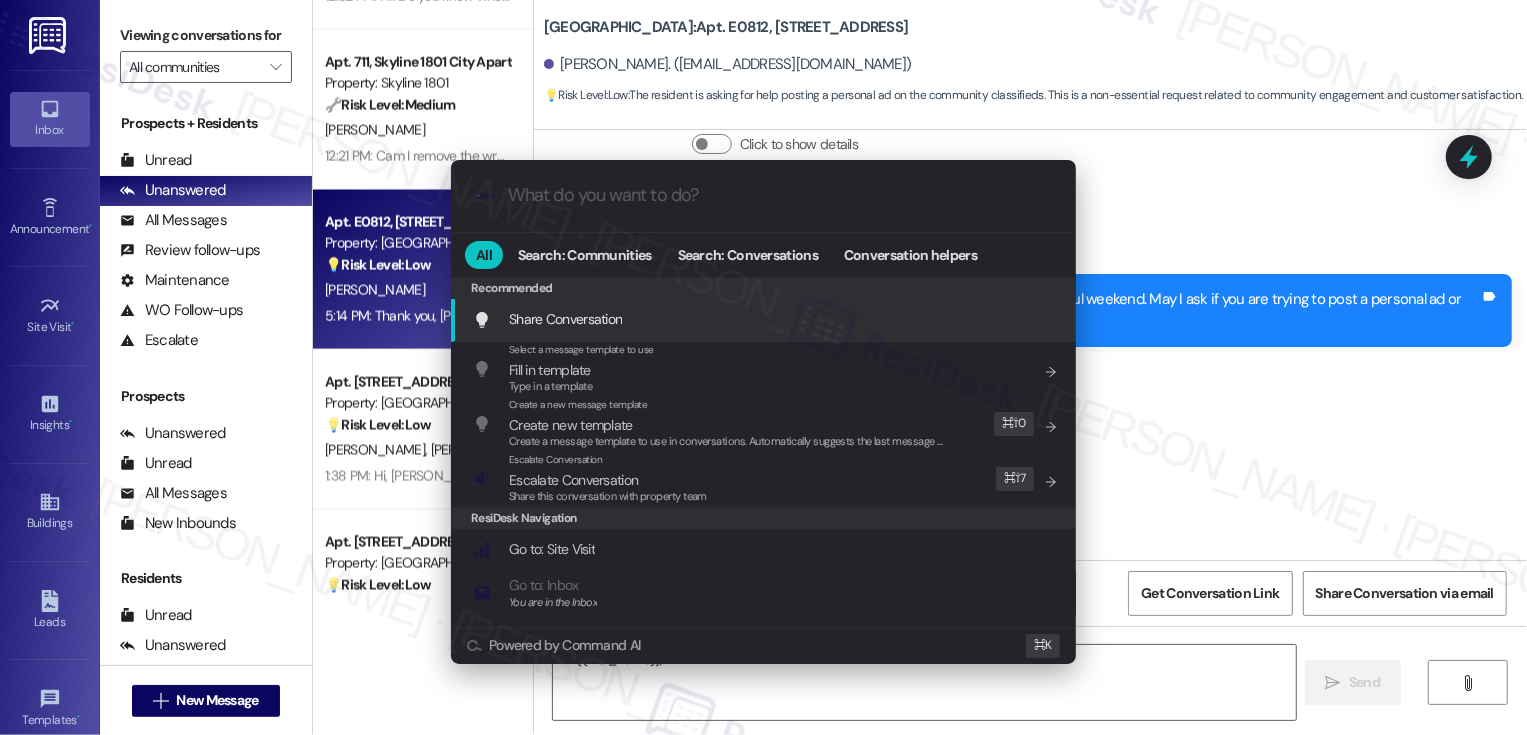 click on ".cls-1{fill:#0a055f;}.cls-2{fill:#0cc4c4;} resideskLogoBlueOrange All Search: Communities Search: Conversations Conversation helpers Recommended Recommended Share Conversation Add shortcut Select a message template to use Fill in template Type in a template Add shortcut Create a new message template Create new template Create a message template to use in conversations. Automatically suggests the last message you sent. Edit ⌘ ⇧ 0 Escalate Conversation Escalate Conversation Share this conversation with property team Edit ⌘ ⇧ 7 ResiDesk Navigation Go to: Site Visit Add shortcut Go to: Inbox You are in the Inbox Add shortcut Go to: Settings Add shortcut Go to: Message Templates Add shortcut Go to: Buildings Add shortcut Help Getting Started: What you can do with ResiDesk Add shortcut Settings Powered by Command AI ⌘ K" at bounding box center [763, 367] 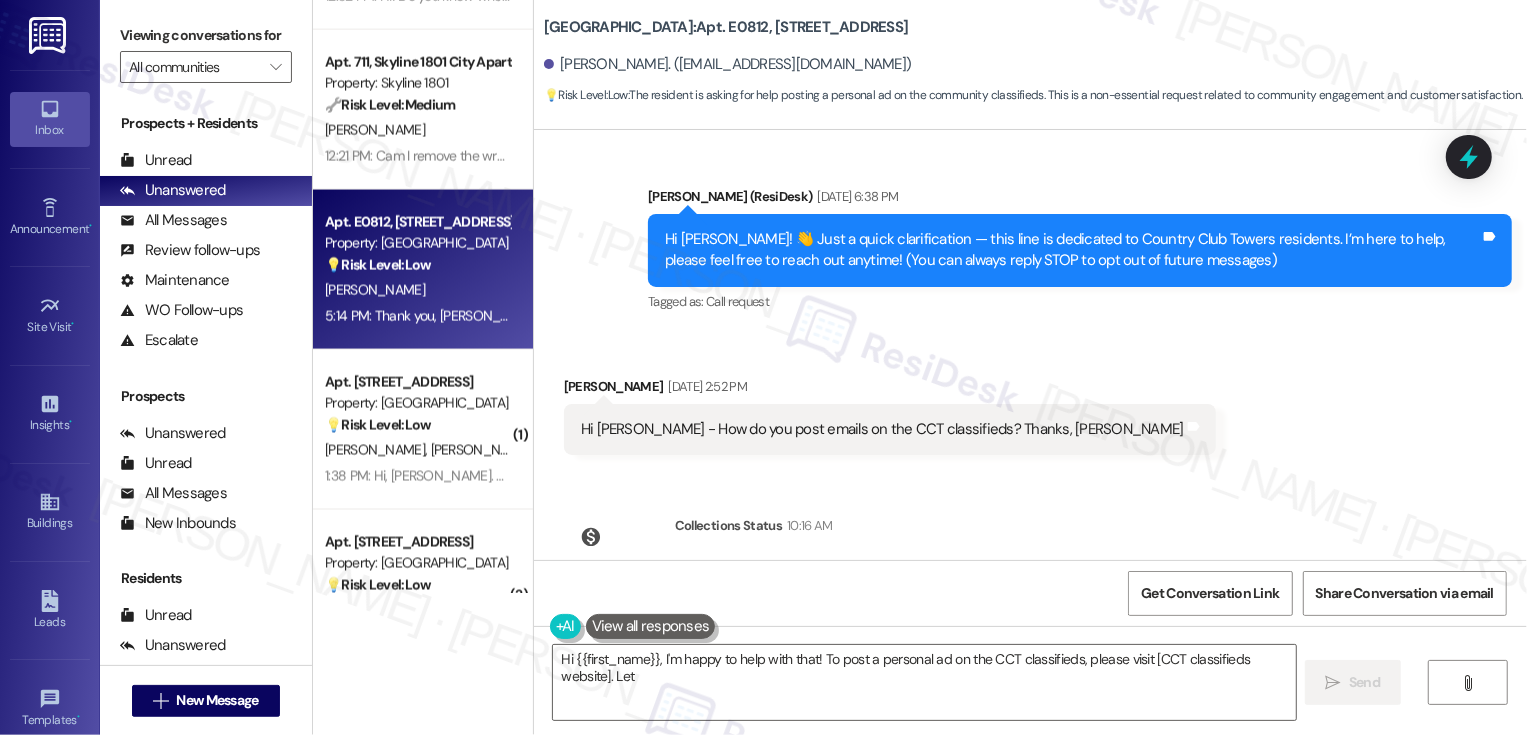 scroll, scrollTop: 0, scrollLeft: 0, axis: both 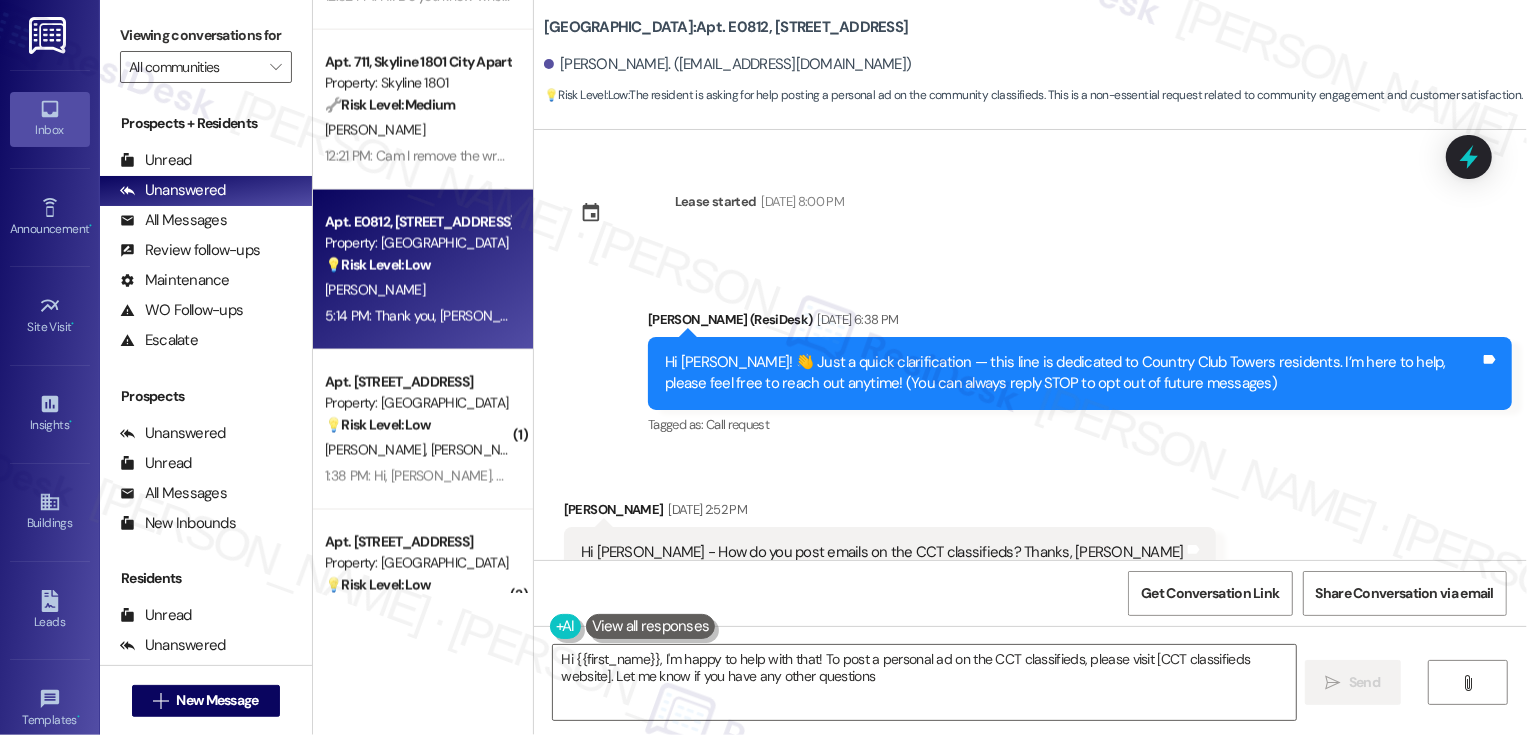 type on "Hi {{first_name}}, I'm happy to help with that! To post a personal ad on the CCT classifieds, please visit [CCT classifieds website]. Let me know if you have any other questions!" 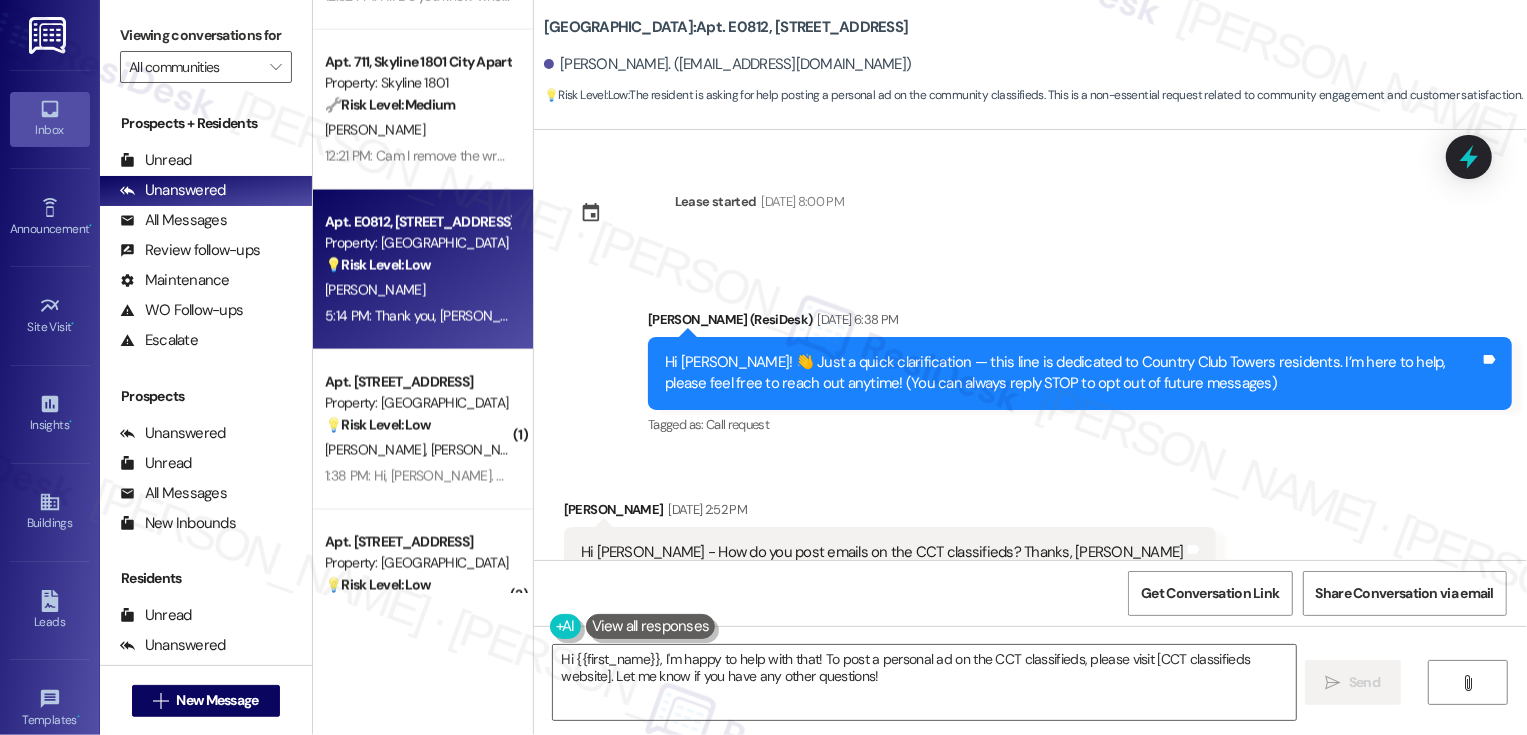 scroll, scrollTop: 128, scrollLeft: 0, axis: vertical 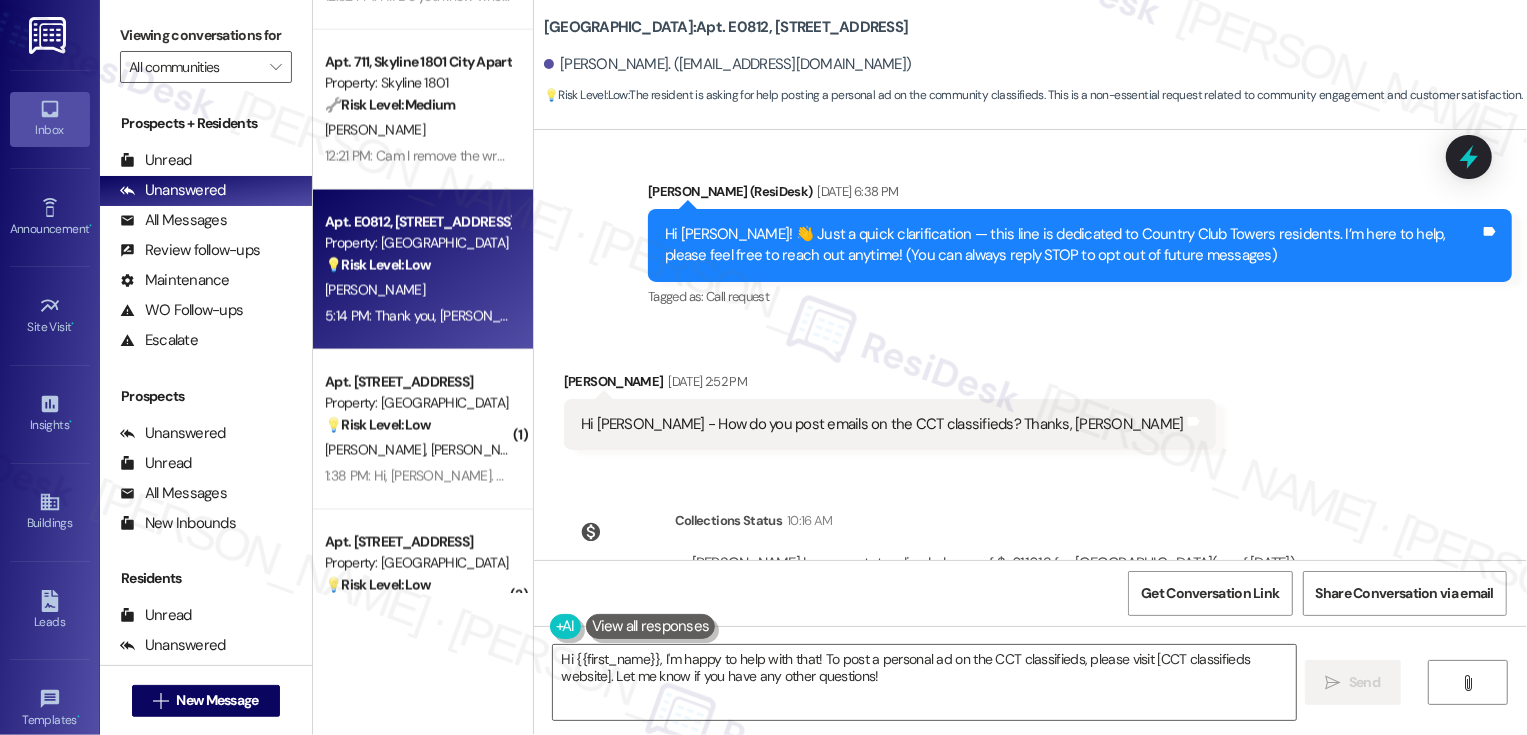 click on "Hi [PERSON_NAME] -  How do you post emails on the CCT classifieds?  Thanks, [PERSON_NAME]" at bounding box center (882, 424) 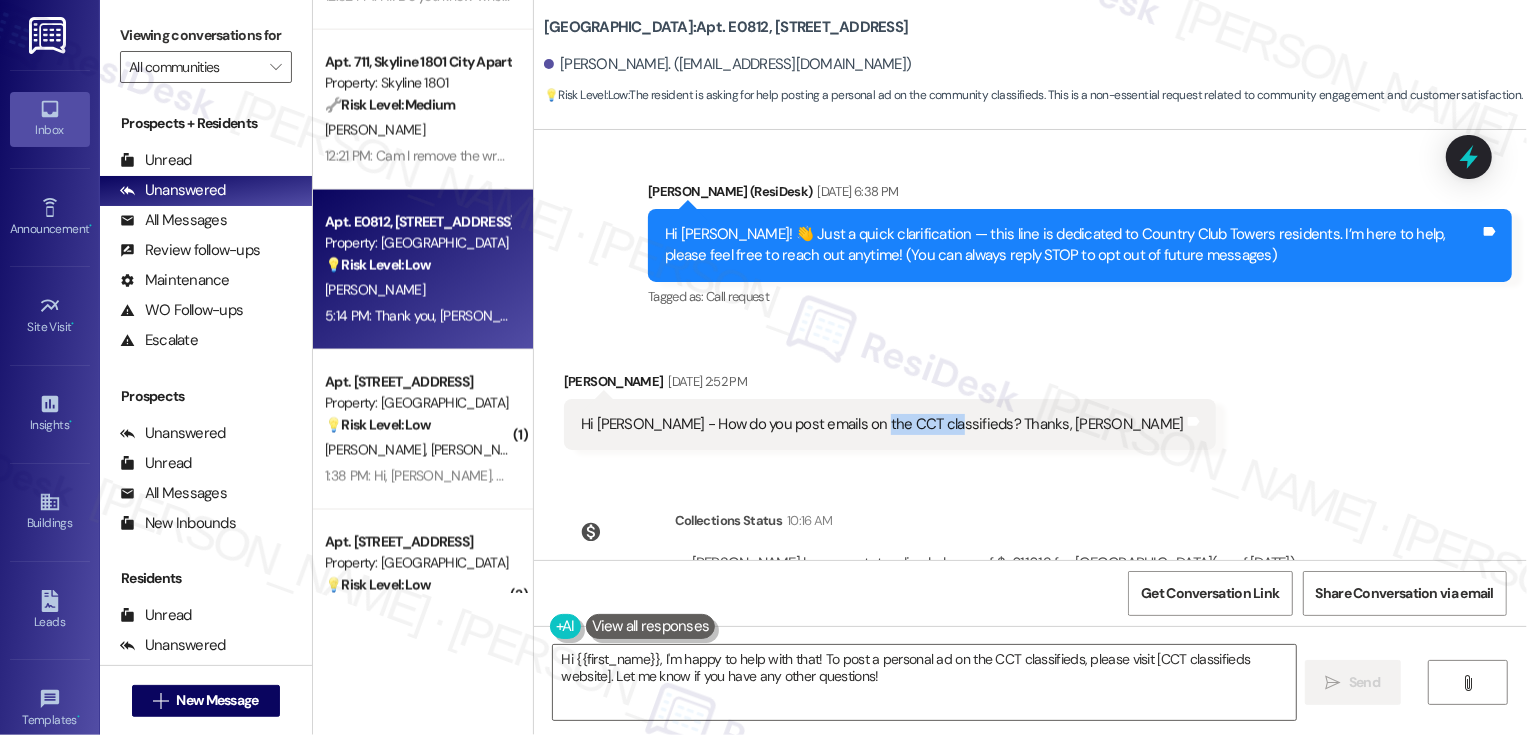 copy on "classifieds" 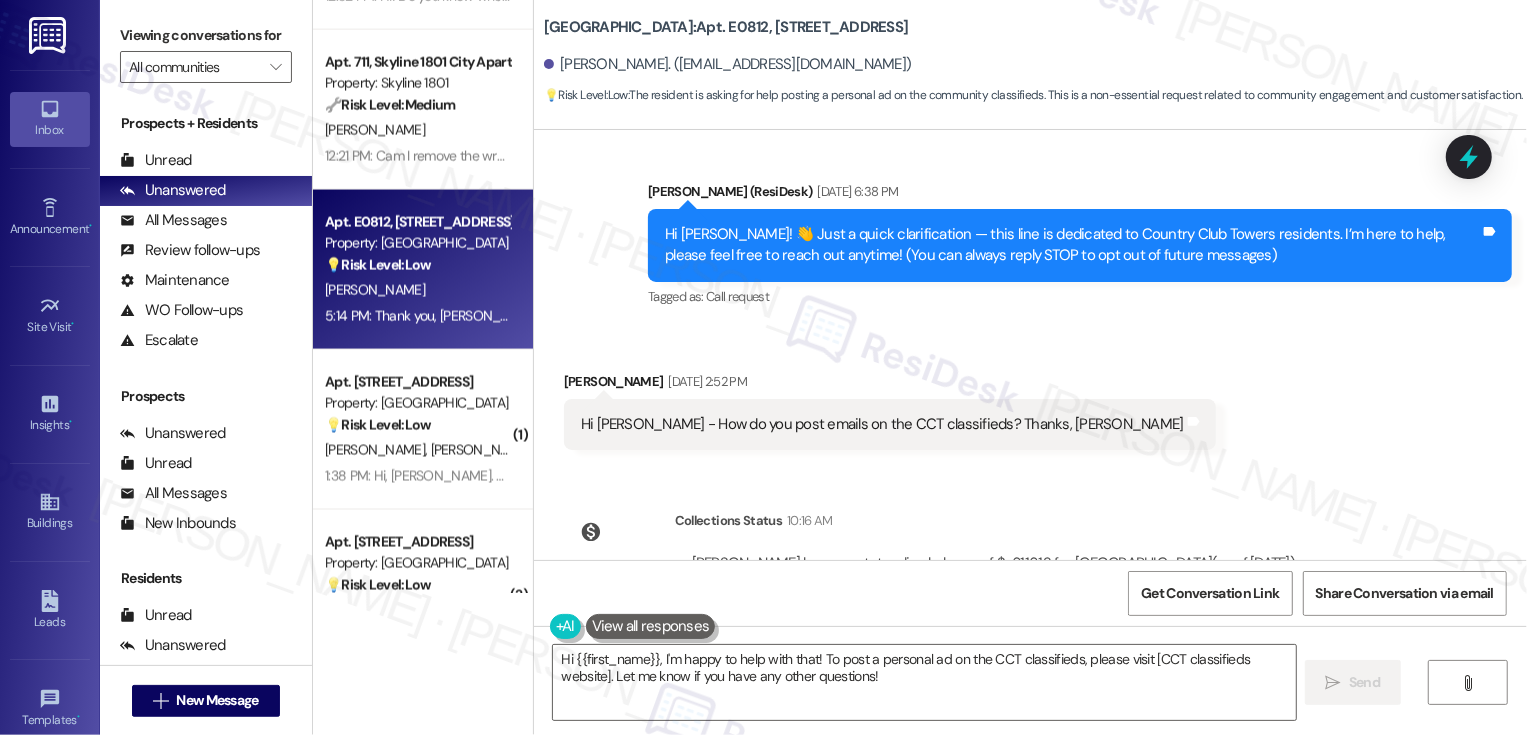scroll, scrollTop: 576, scrollLeft: 0, axis: vertical 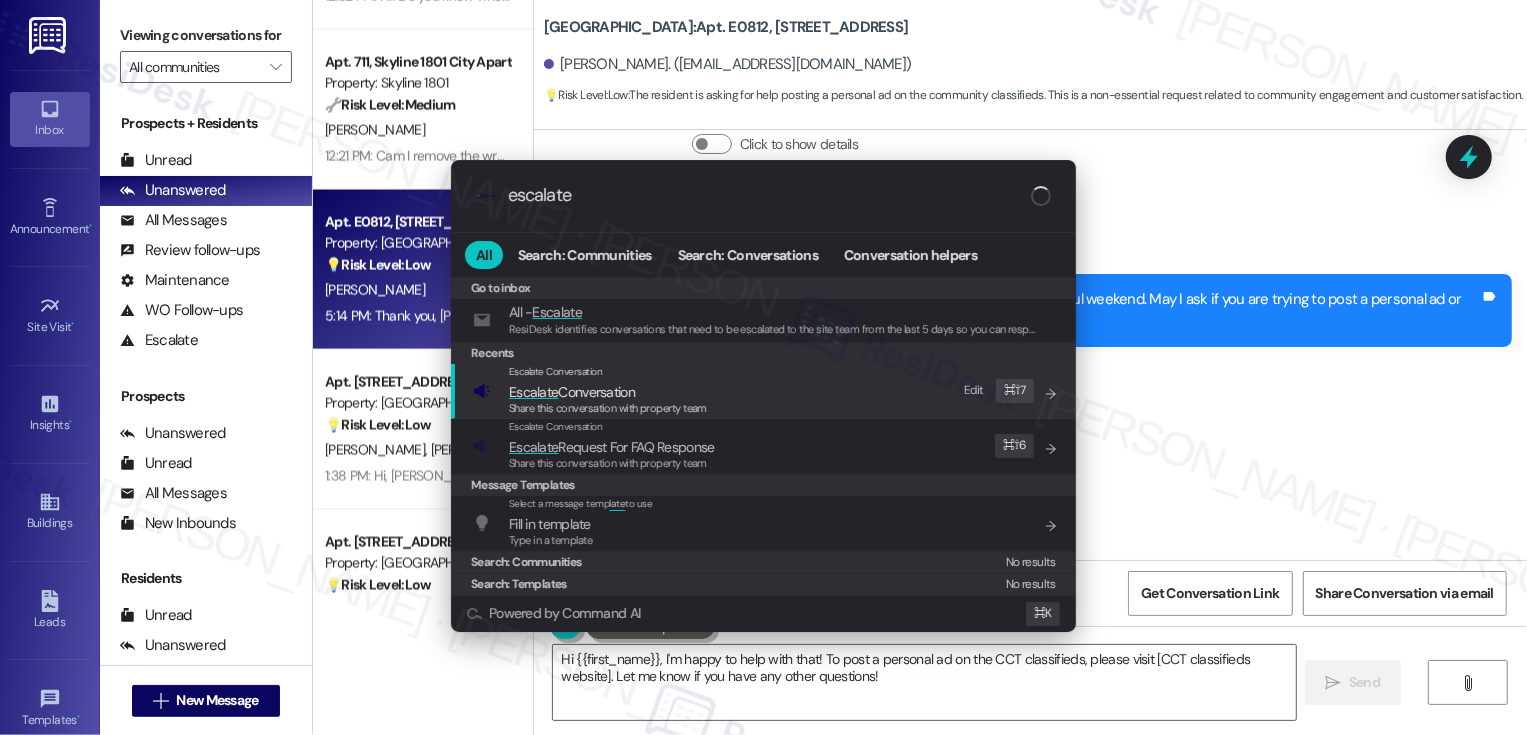 type on "escalate" 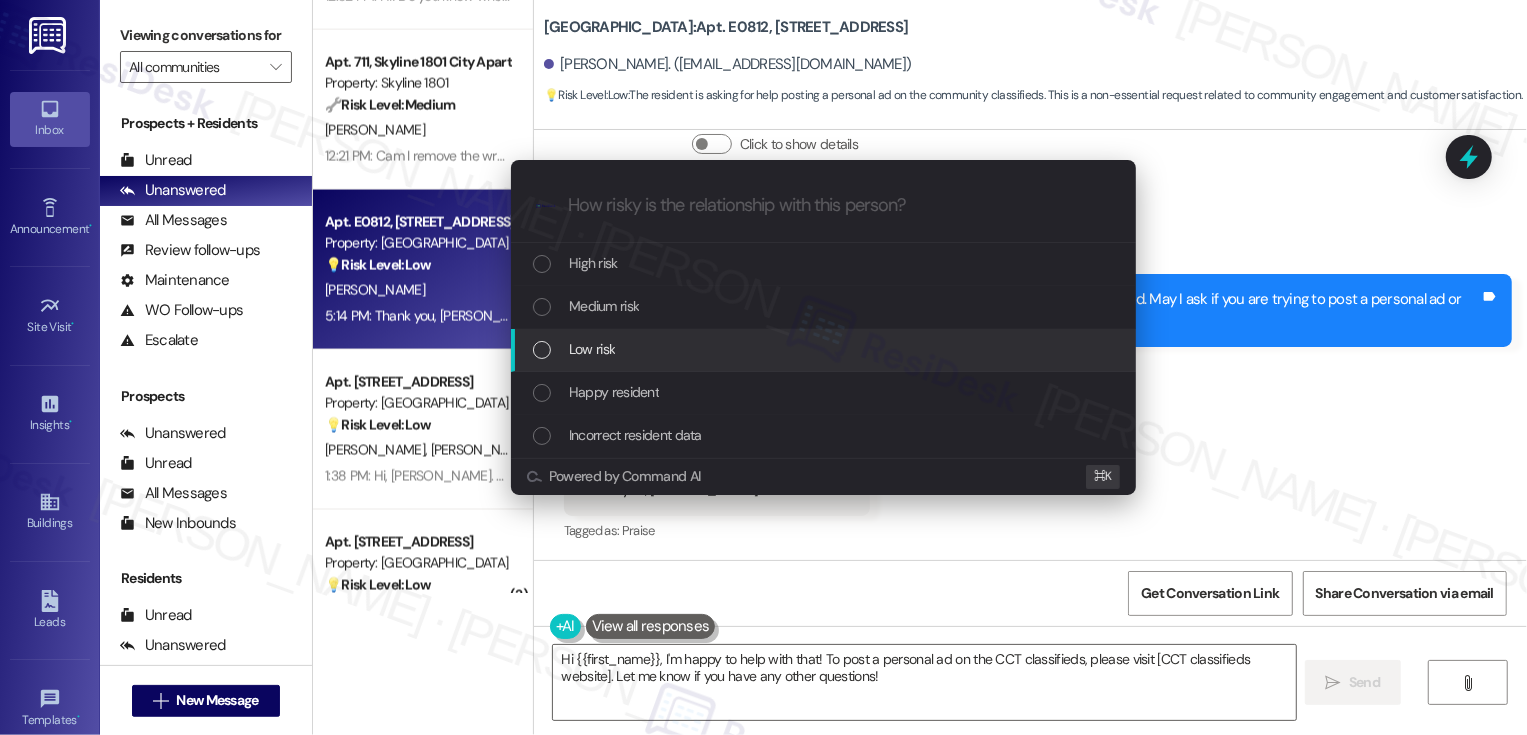 click on "Low risk" at bounding box center [592, 349] 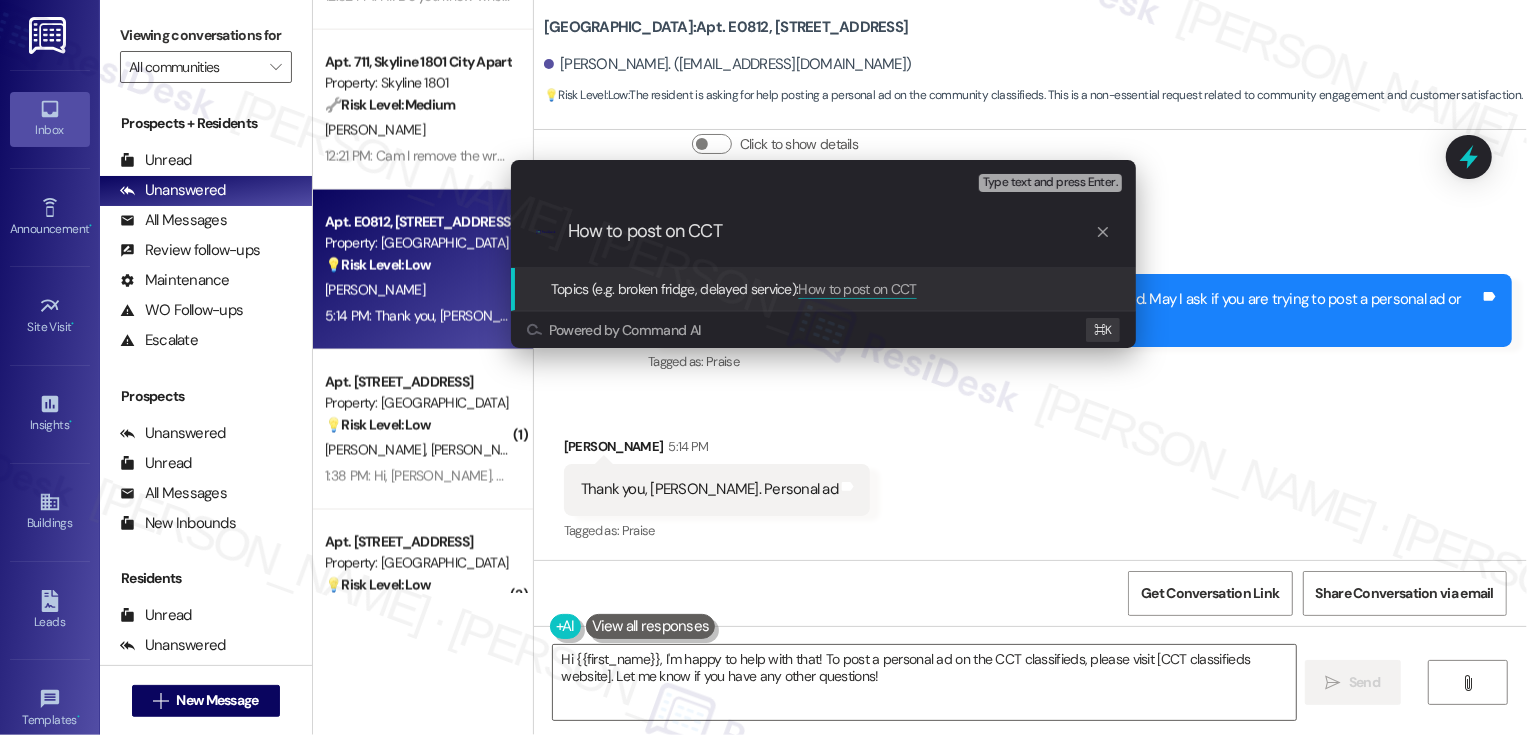 click on "How to post on CCT" at bounding box center [831, 231] 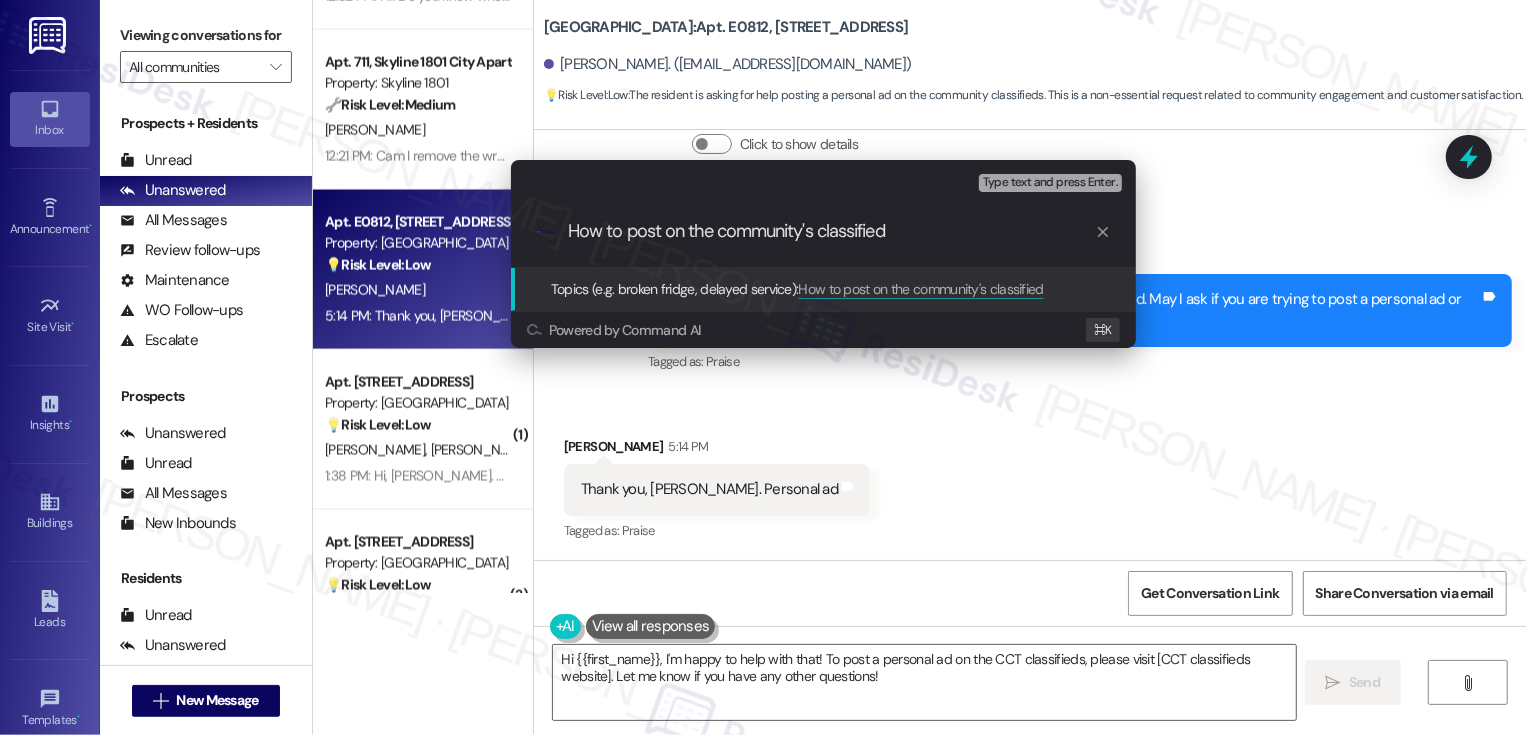 click on "How to post on the community's classified" at bounding box center (831, 231) 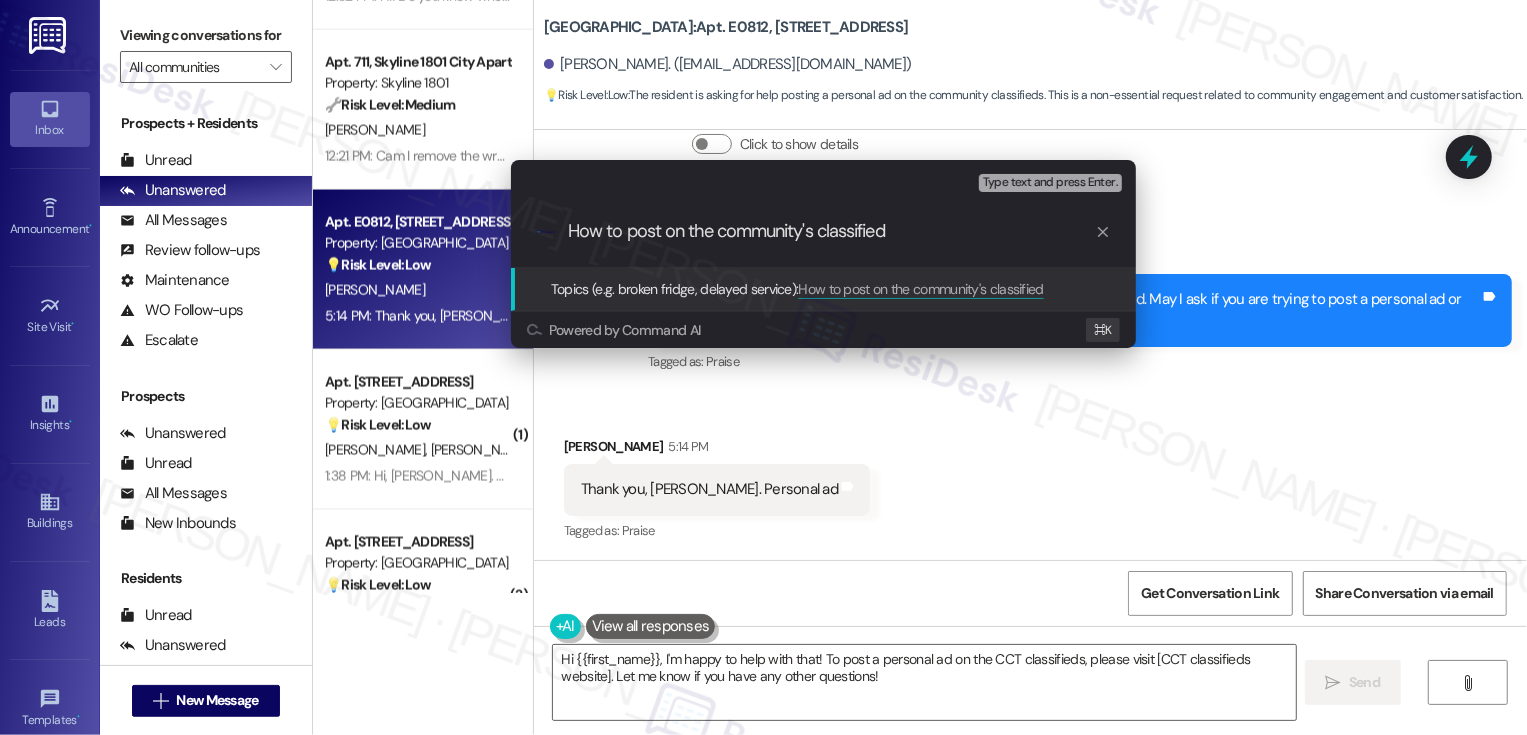 click on ".cls-1{fill:#0a055f;}.cls-2{fill:#0cc4c4;} resideskLogoBlueOrange How to post on the community's classified" at bounding box center [823, 231] 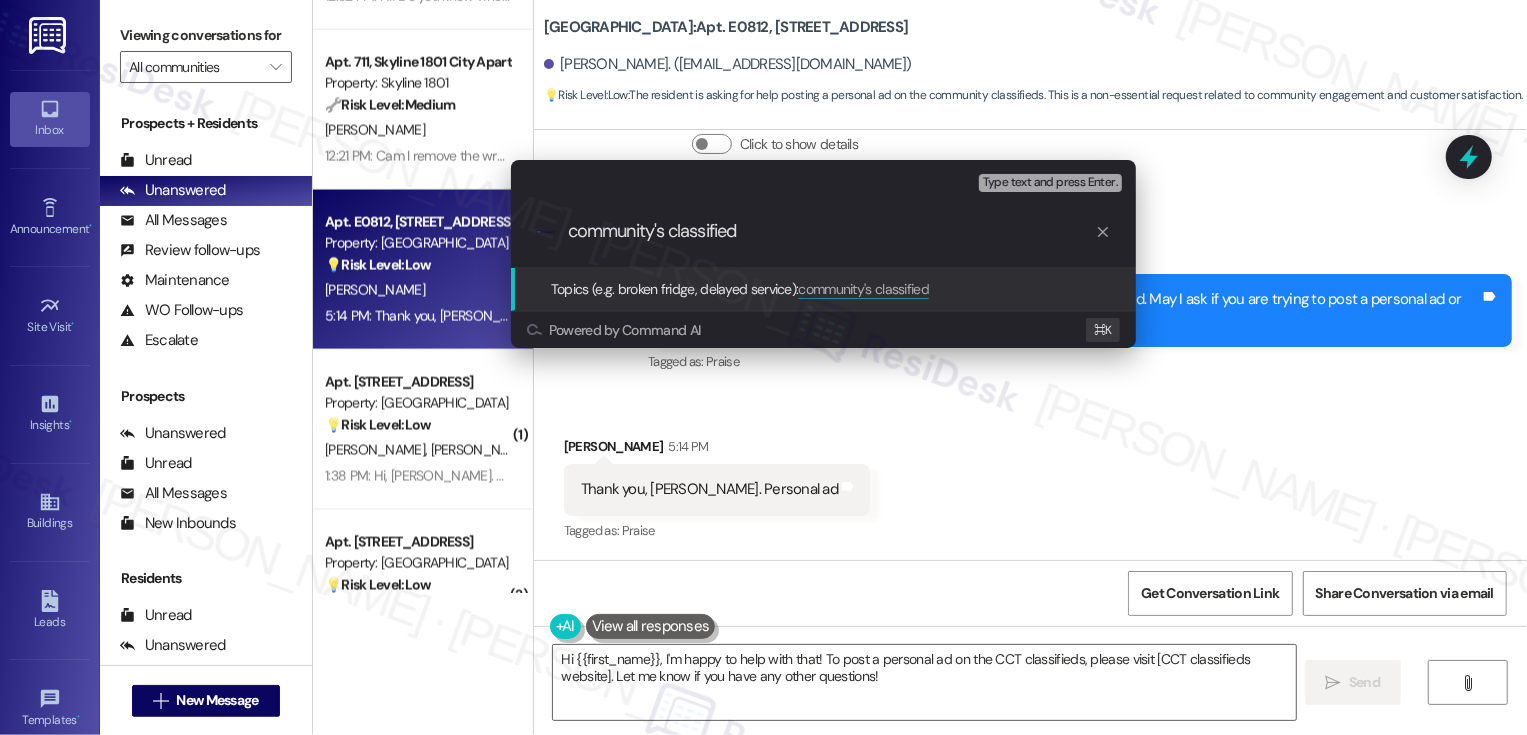 click on "community's classified" at bounding box center (831, 231) 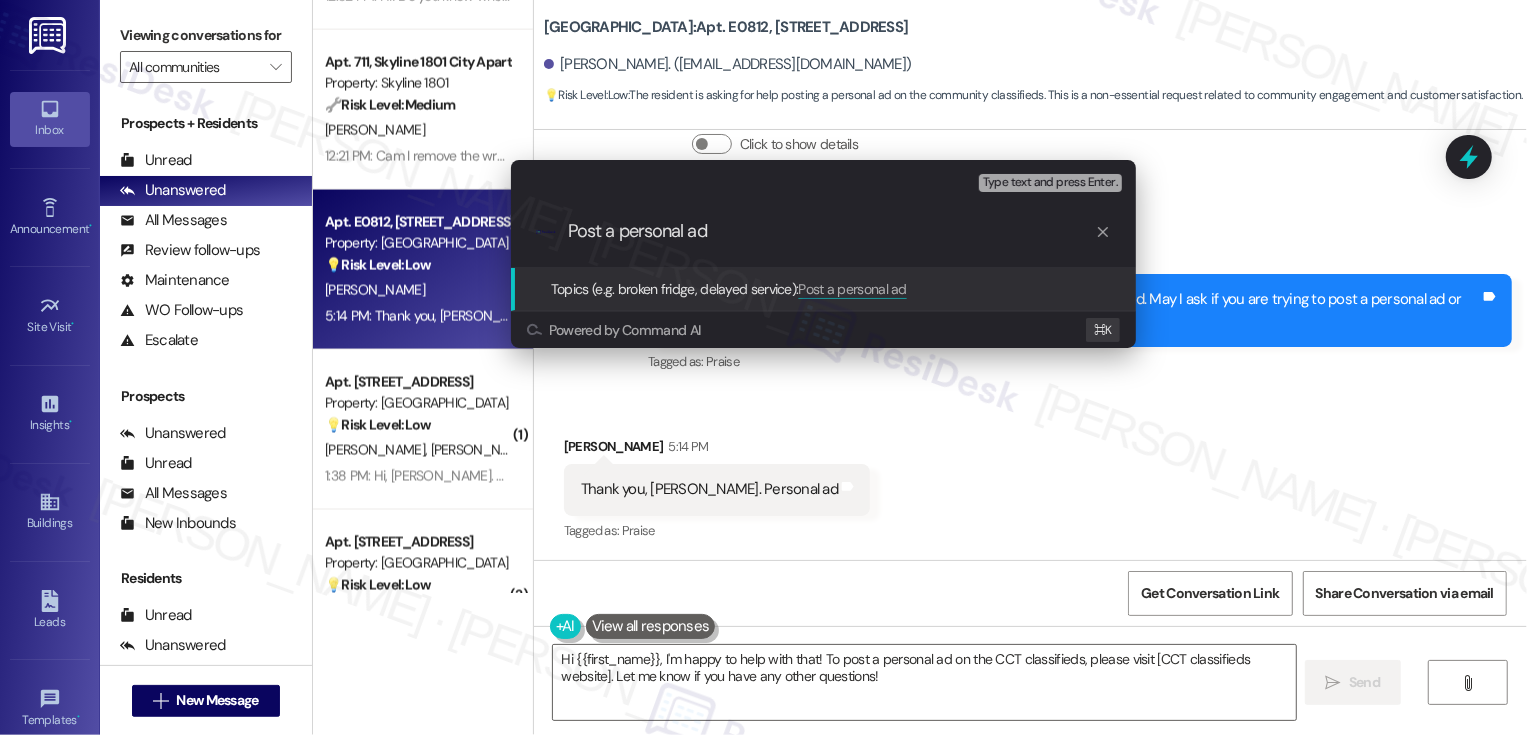 click on "Post a personal ad" at bounding box center (831, 231) 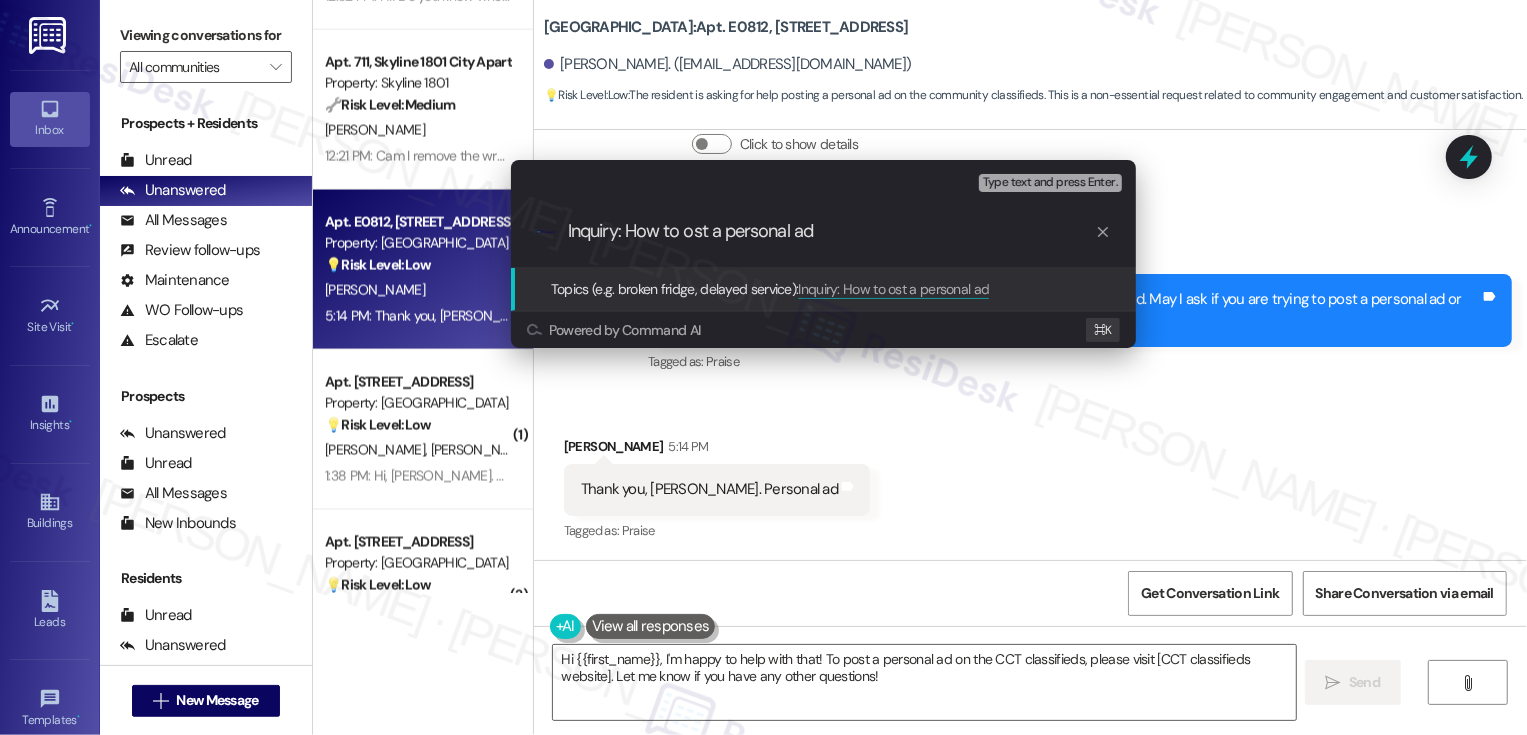 type on "Inquiry: How to post a personal ad" 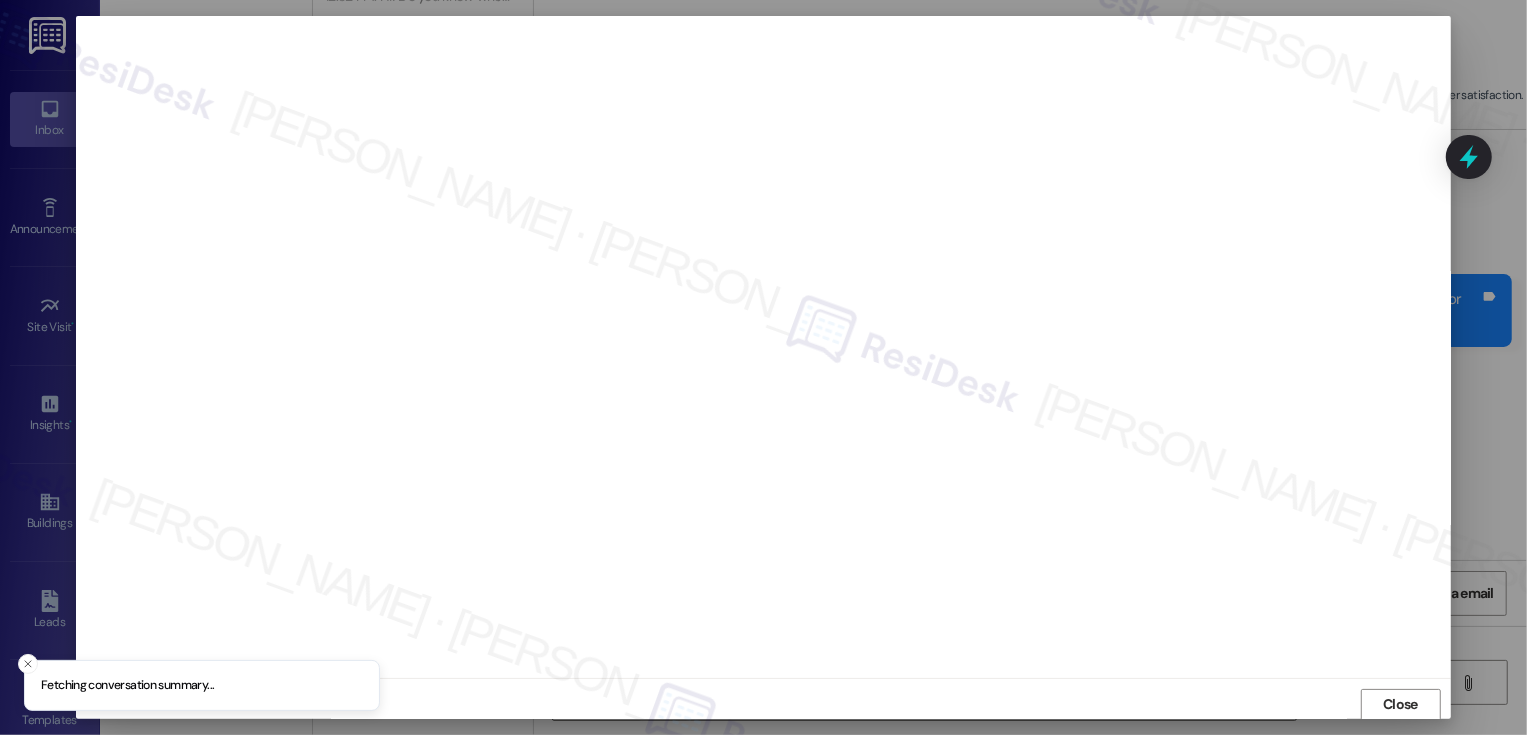 scroll, scrollTop: 1, scrollLeft: 0, axis: vertical 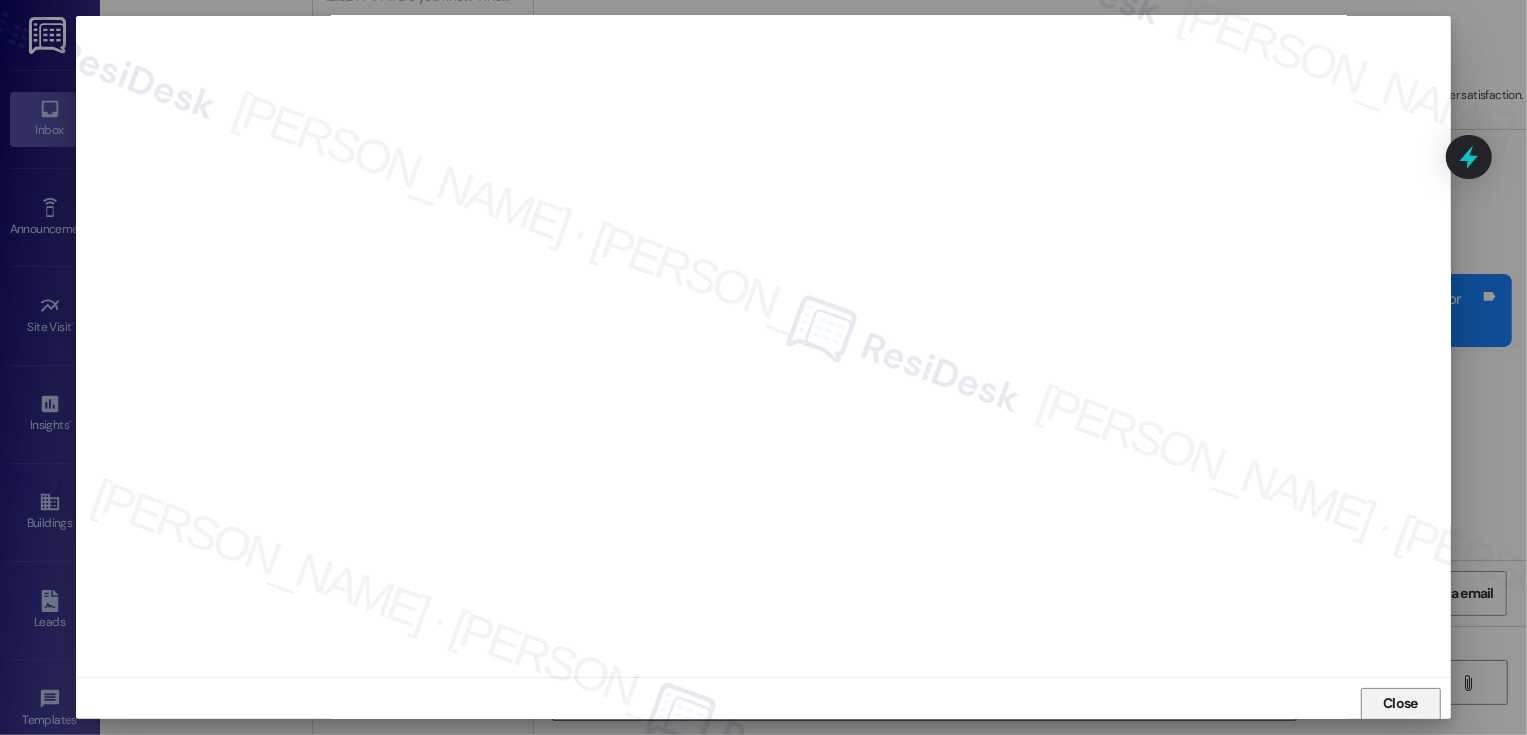 click on "Close" at bounding box center (1401, 704) 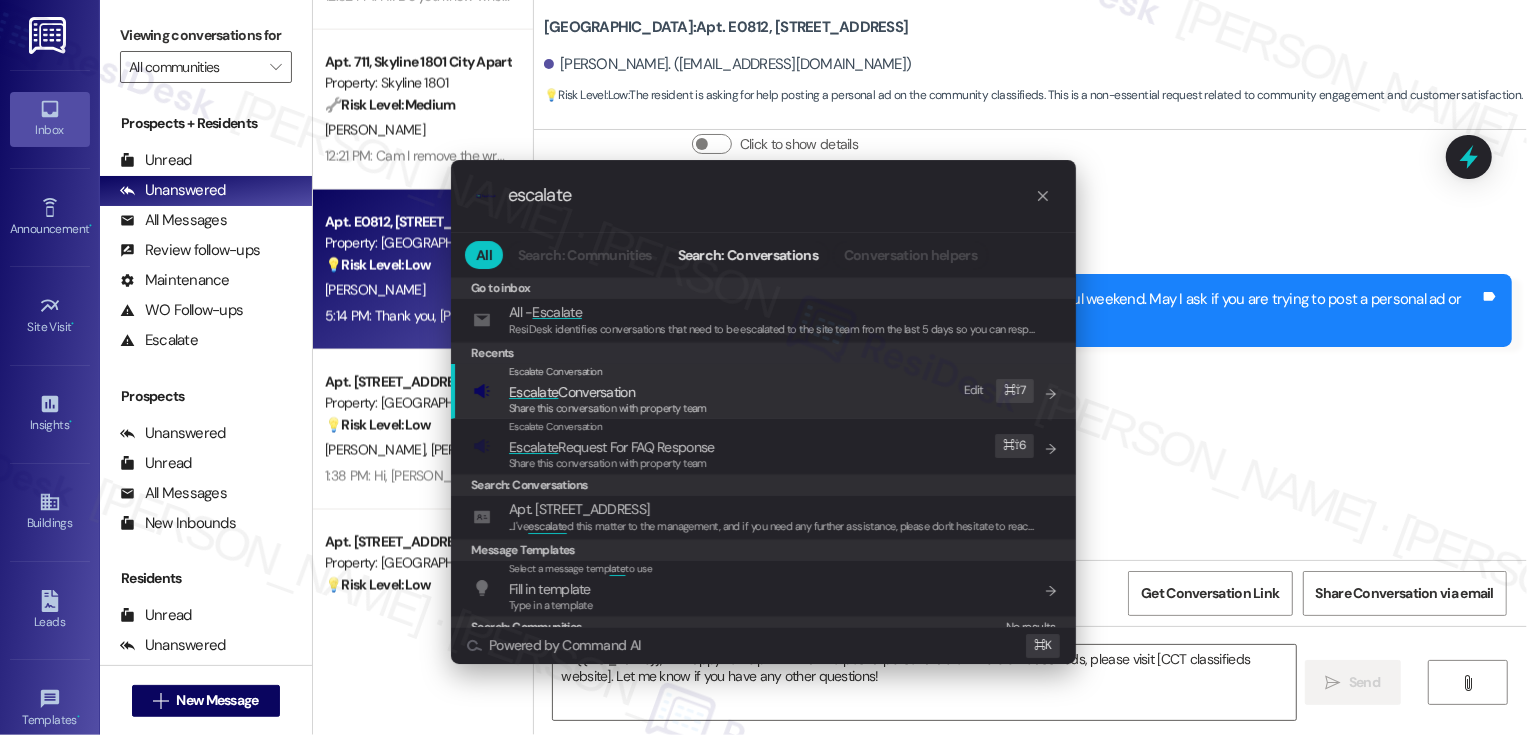 type on "escalate" 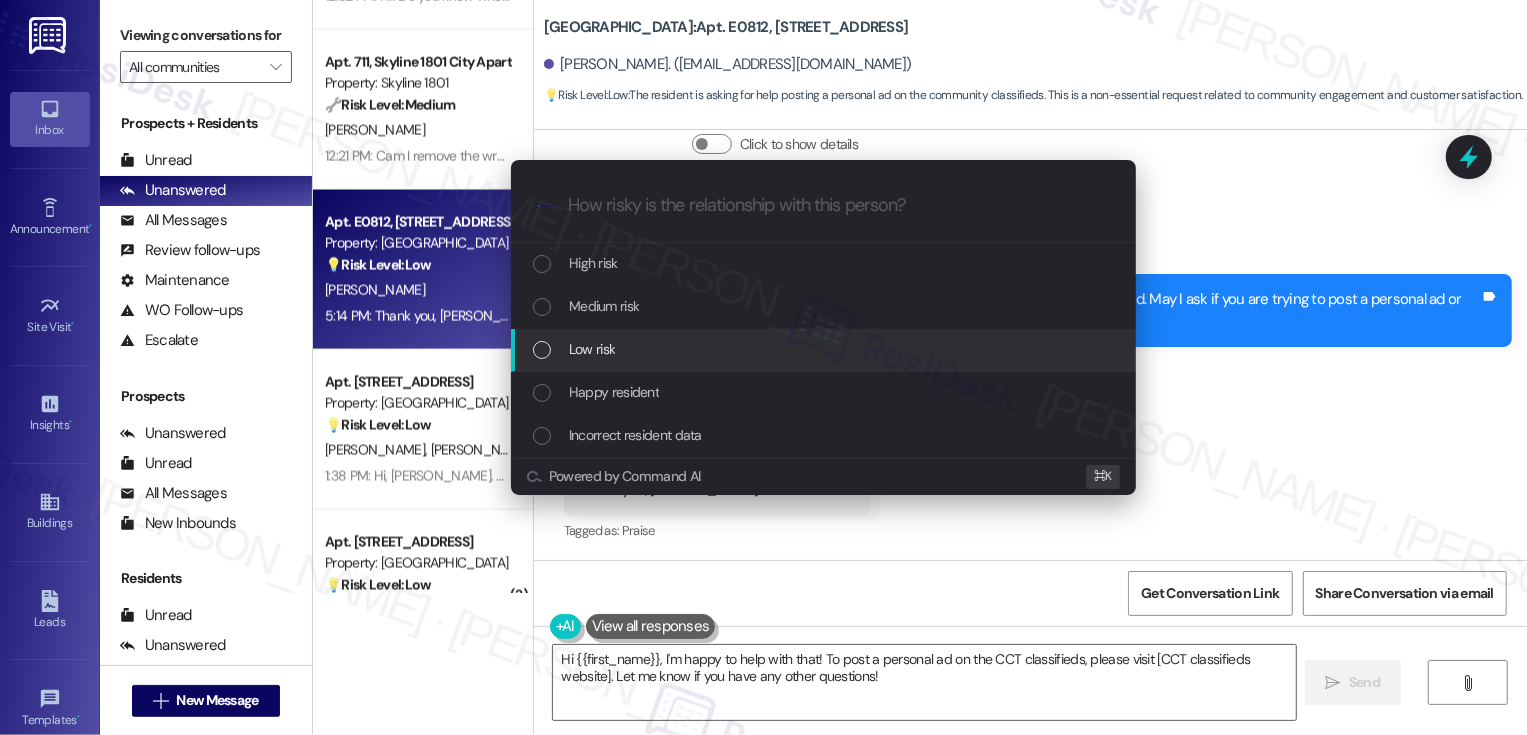 click on "Low risk" at bounding box center (823, 350) 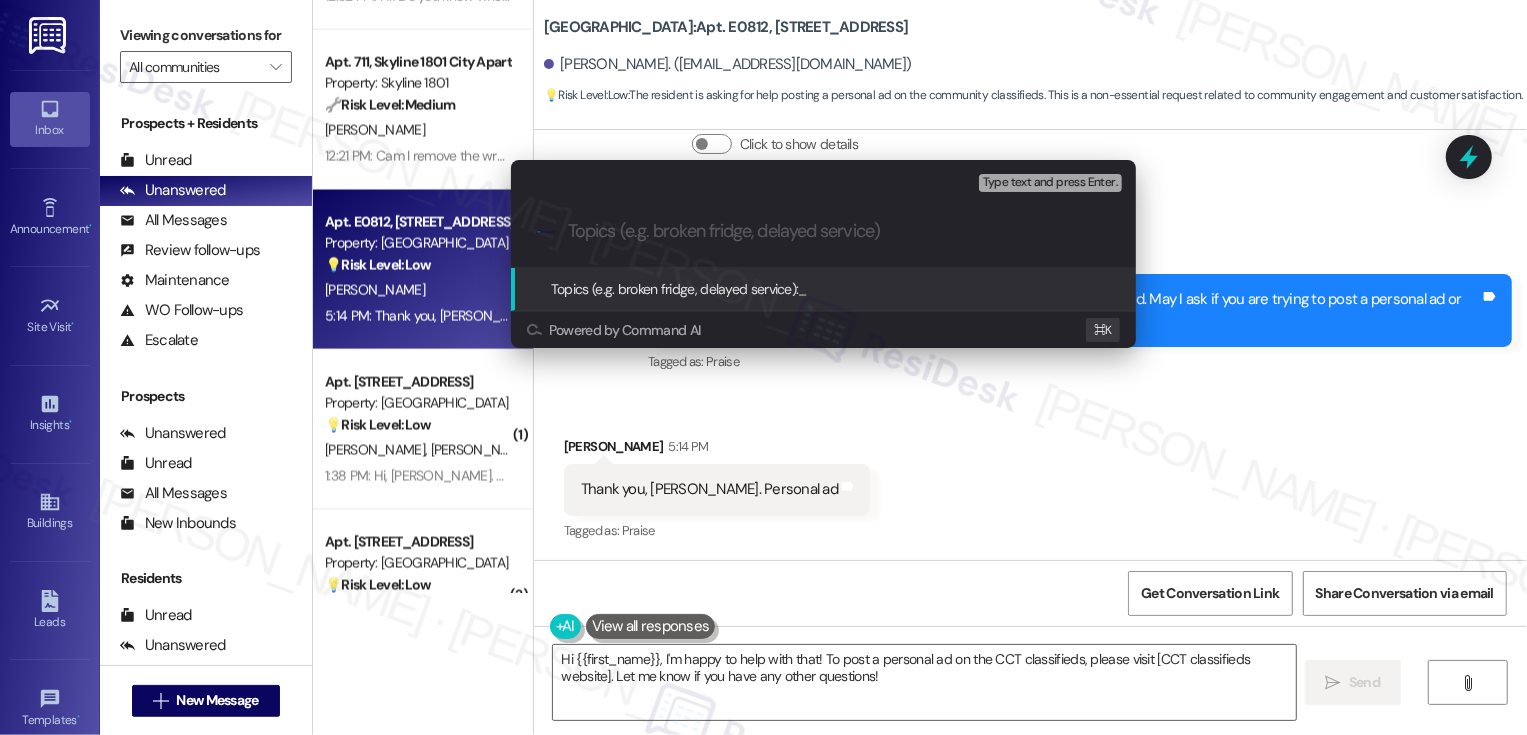 type on "v" 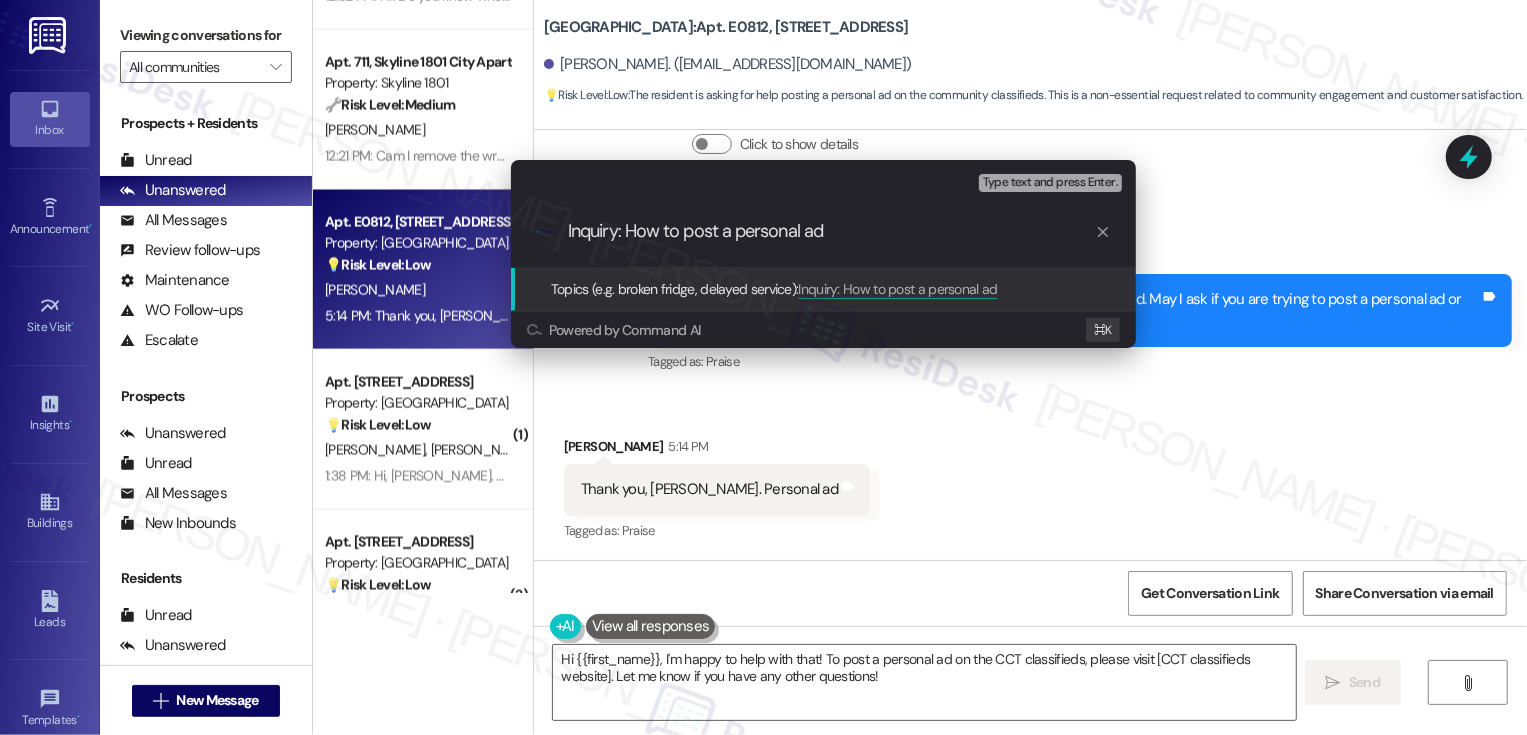 type 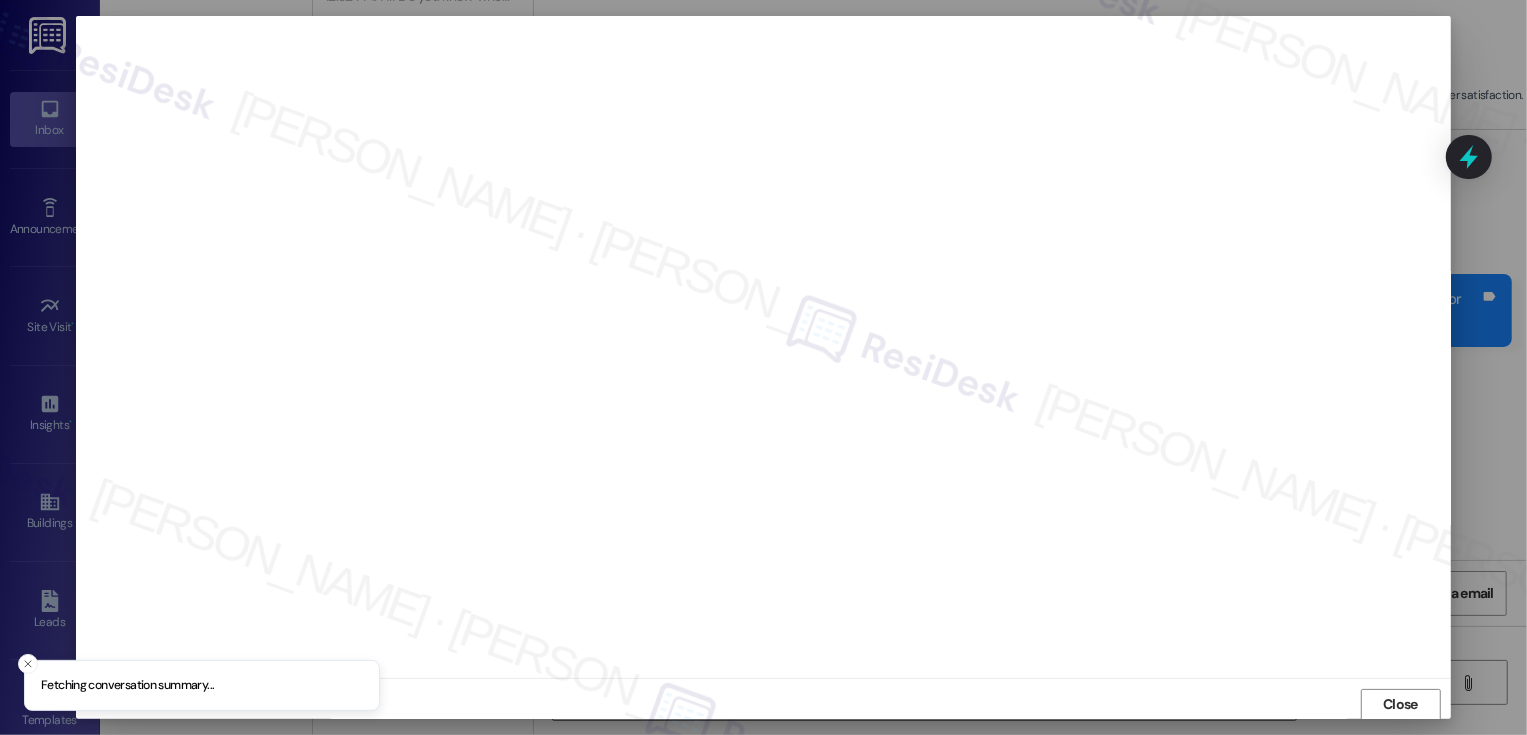 scroll, scrollTop: 1, scrollLeft: 0, axis: vertical 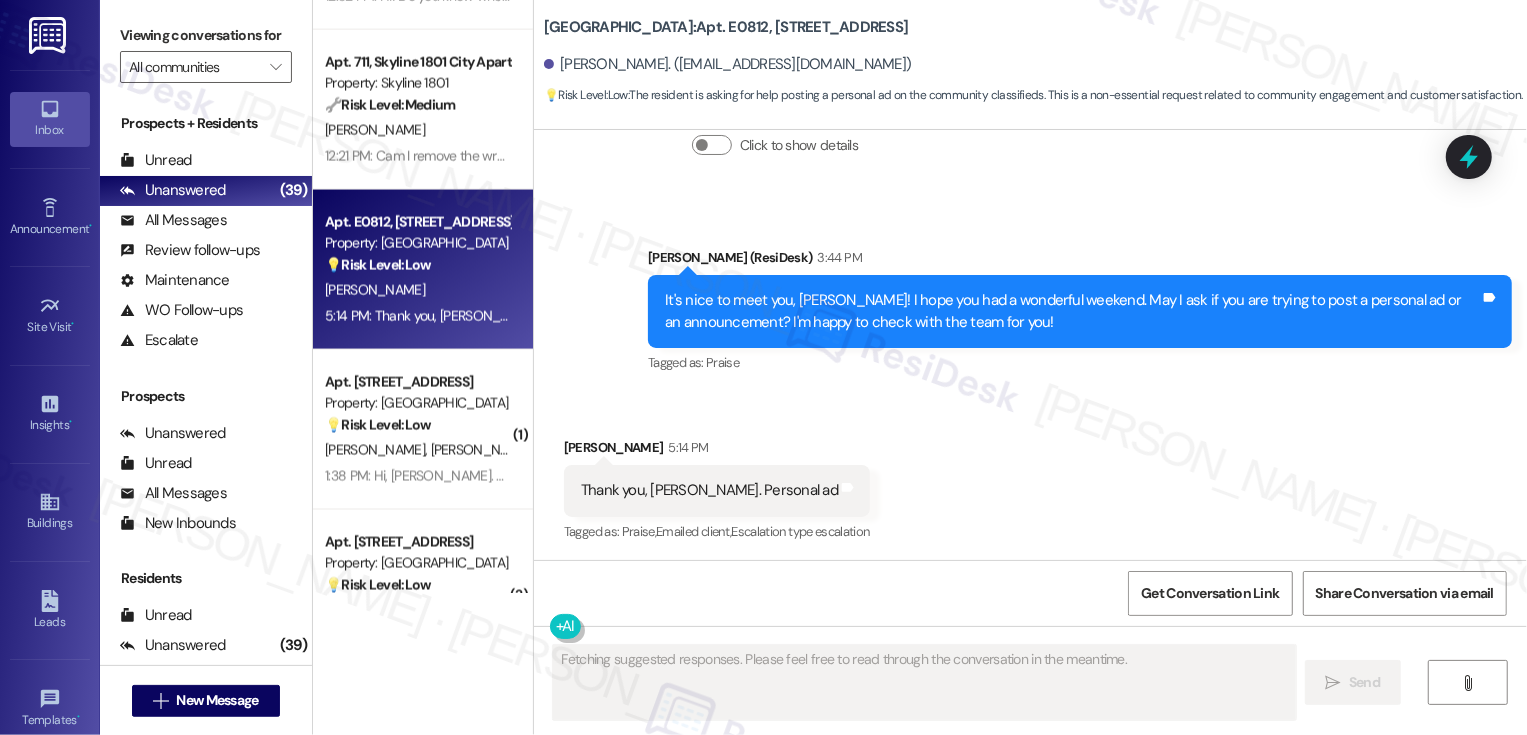 click on "Received via SMS [PERSON_NAME] 5:14 PM Thank you, [PERSON_NAME].  Personal ad Tags and notes Tagged as:   Praise ,  Click to highlight conversations about Praise Emailed client ,  Click to highlight conversations about Emailed client Escalation type escalation Click to highlight conversations about Escalation type escalation" at bounding box center (1030, 476) 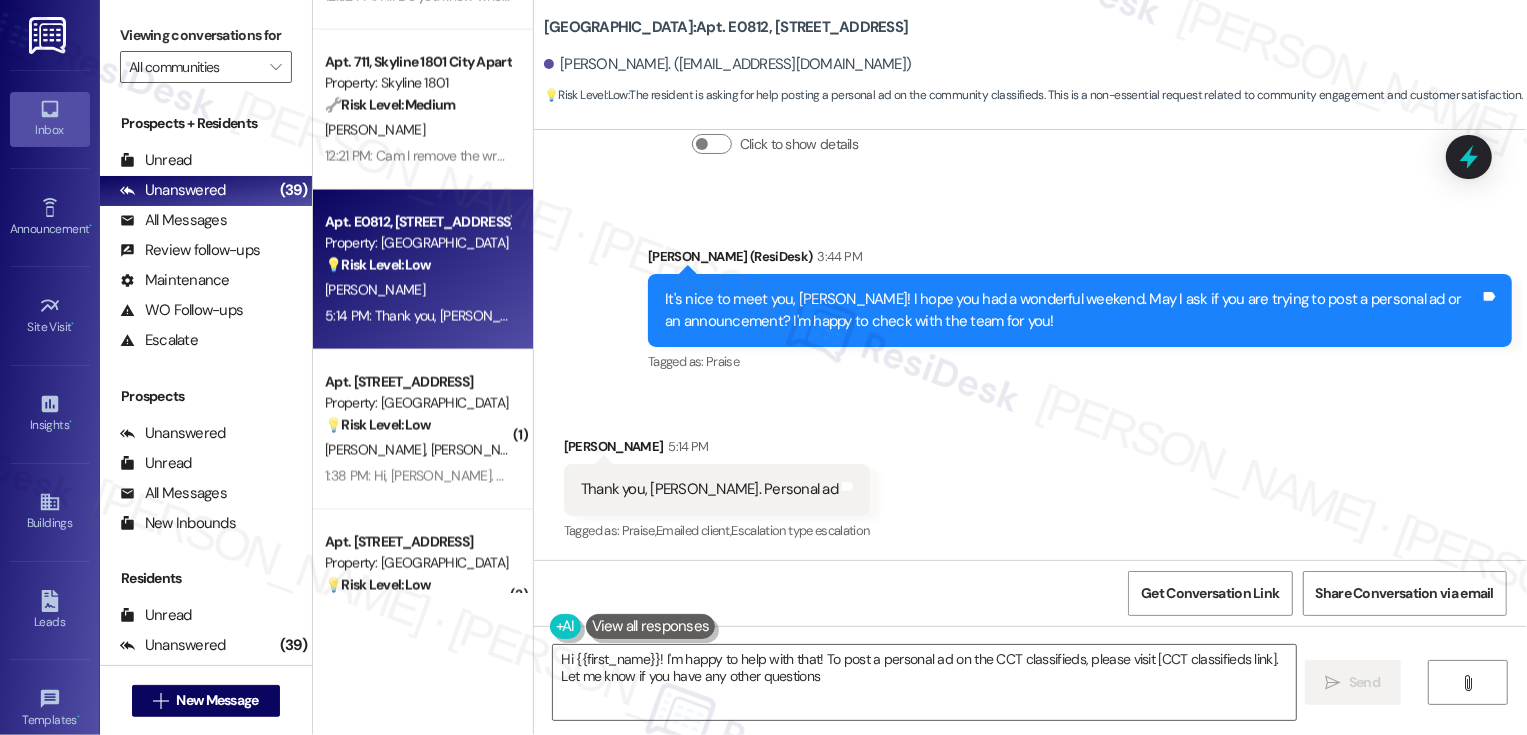 type on "Hi {{first_name}}! I'm happy to help with that! To post a personal ad on the CCT classifieds, please visit [CCT classifieds link]. Let me know if you have any other questions!" 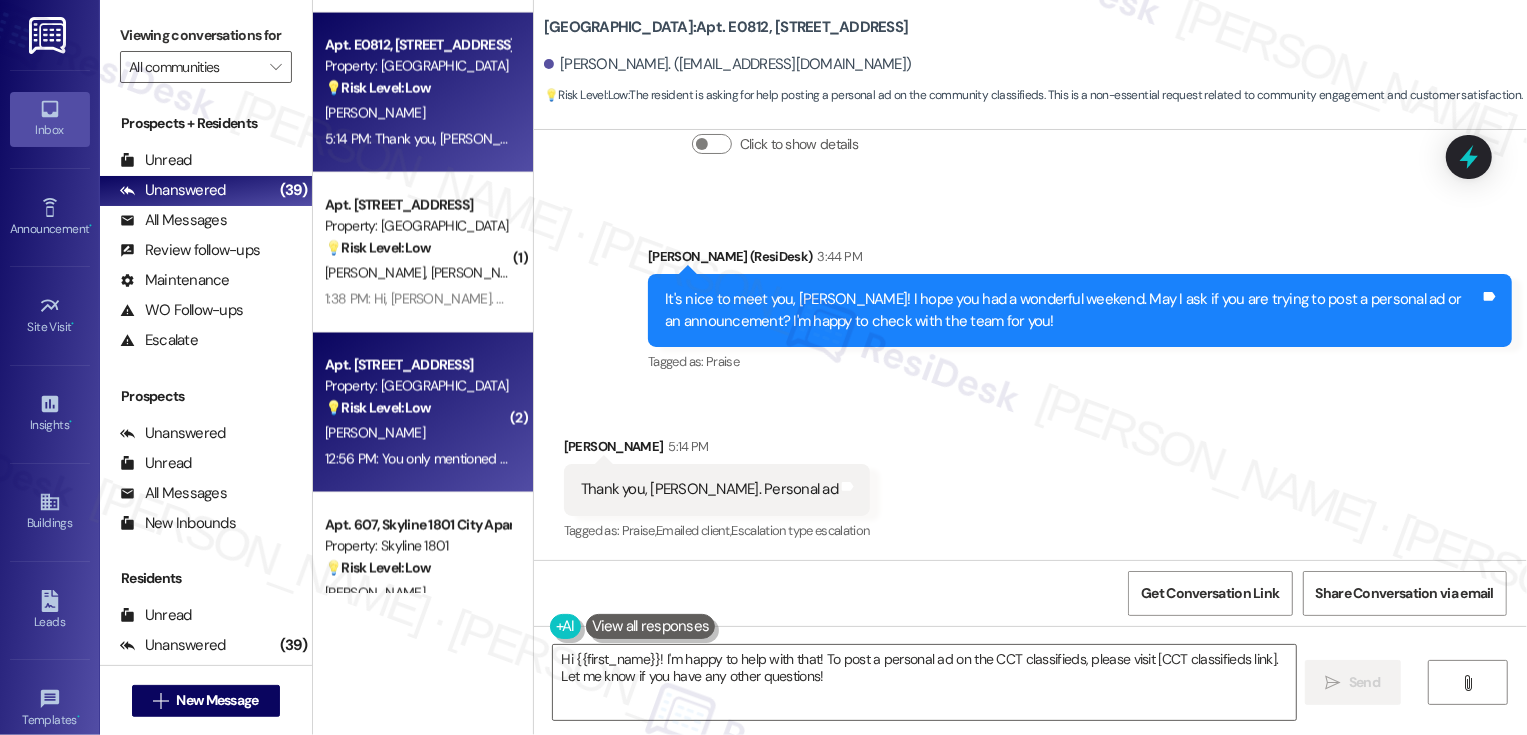 scroll, scrollTop: 2708, scrollLeft: 0, axis: vertical 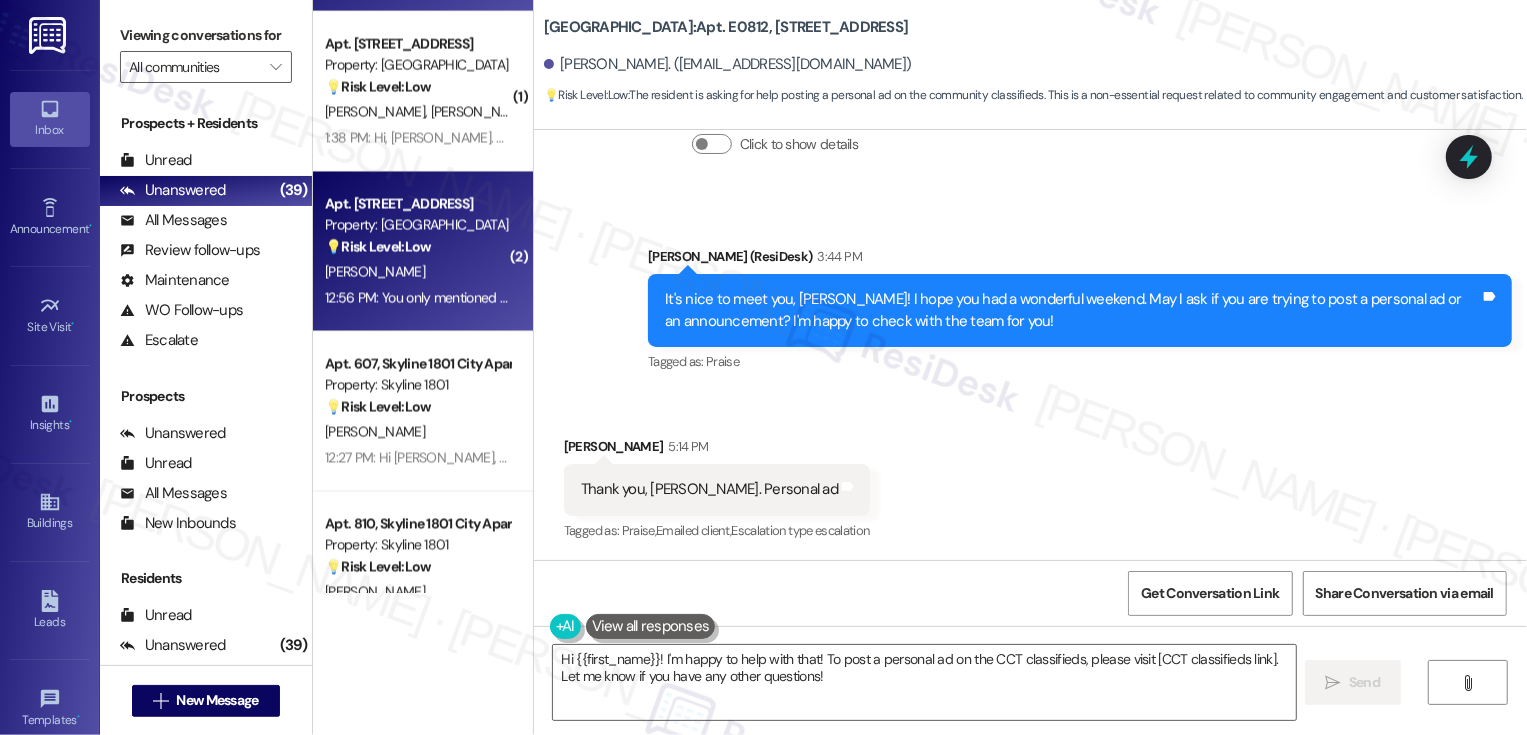 click on "12:56 PM: You only mentioned maintenance issues.
I thought we were encouraged to use you for general feedback about the community???
Please advise  12:56 PM: You only mentioned maintenance issues.
I thought we were encouraged to use you for general feedback about the community???
Please advise" at bounding box center (771, 298) 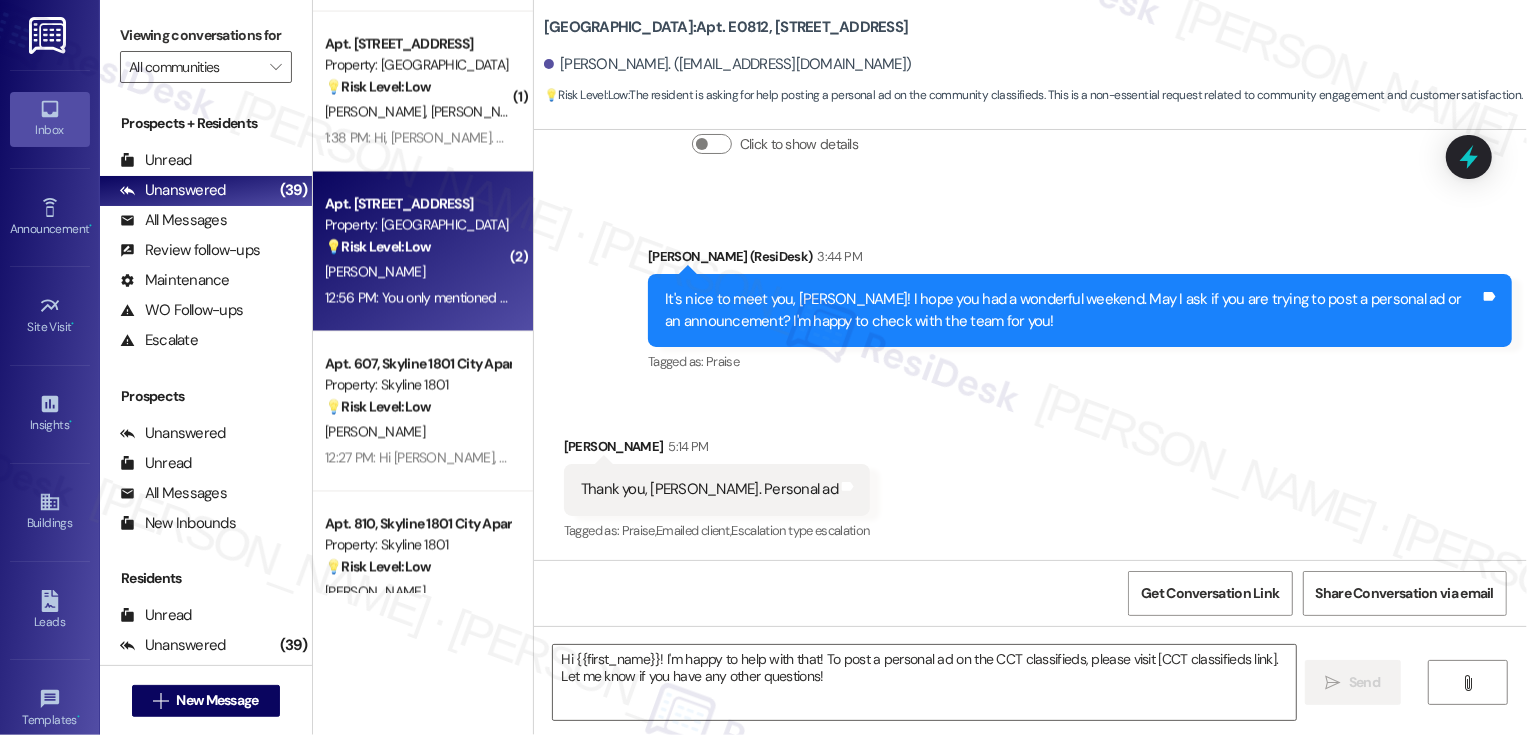 click on "12:56 PM: You only mentioned maintenance issues.
I thought we were encouraged to use you for general feedback about the community???
Please advise  12:56 PM: You only mentioned maintenance issues.
I thought we were encouraged to use you for general feedback about the community???
Please advise" at bounding box center [771, 298] 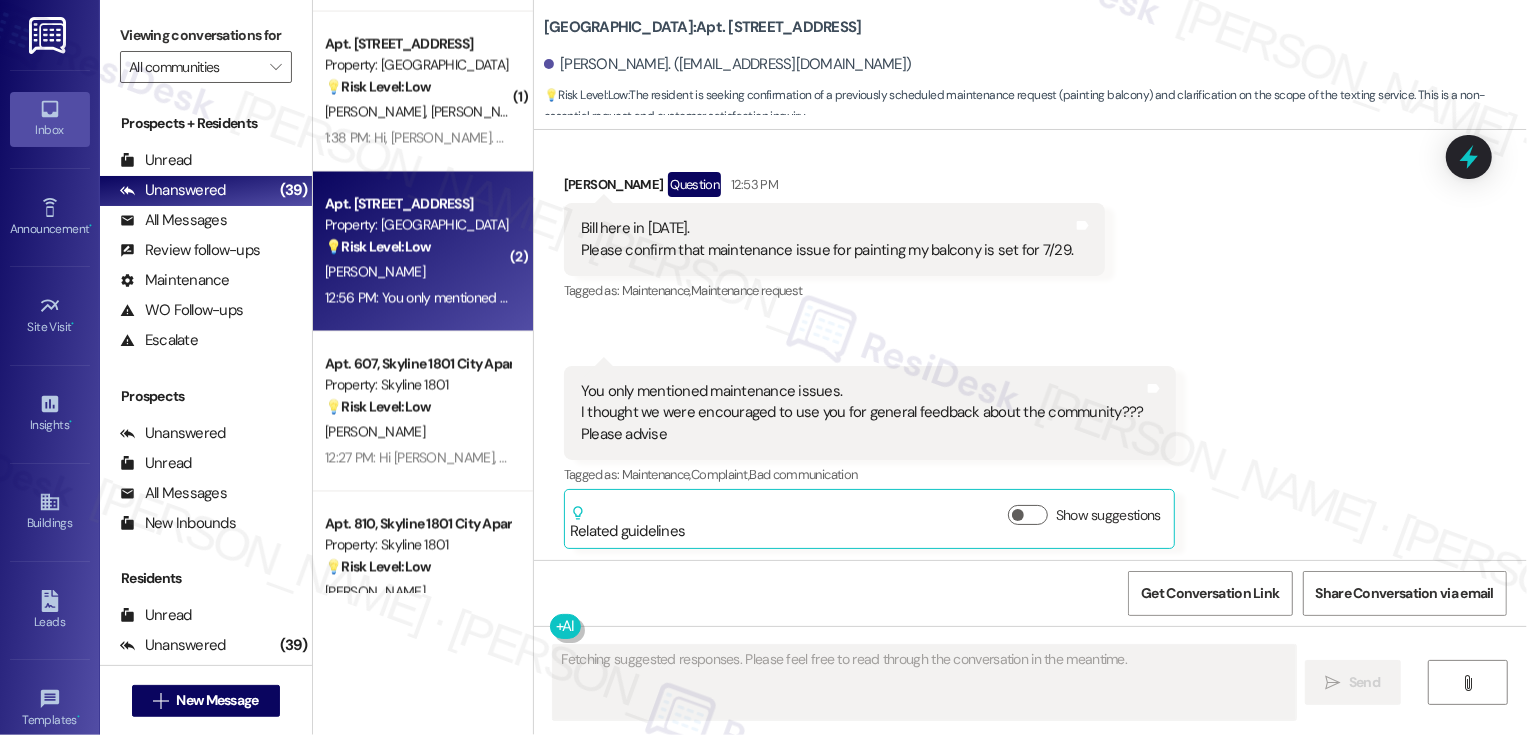 scroll, scrollTop: 352, scrollLeft: 0, axis: vertical 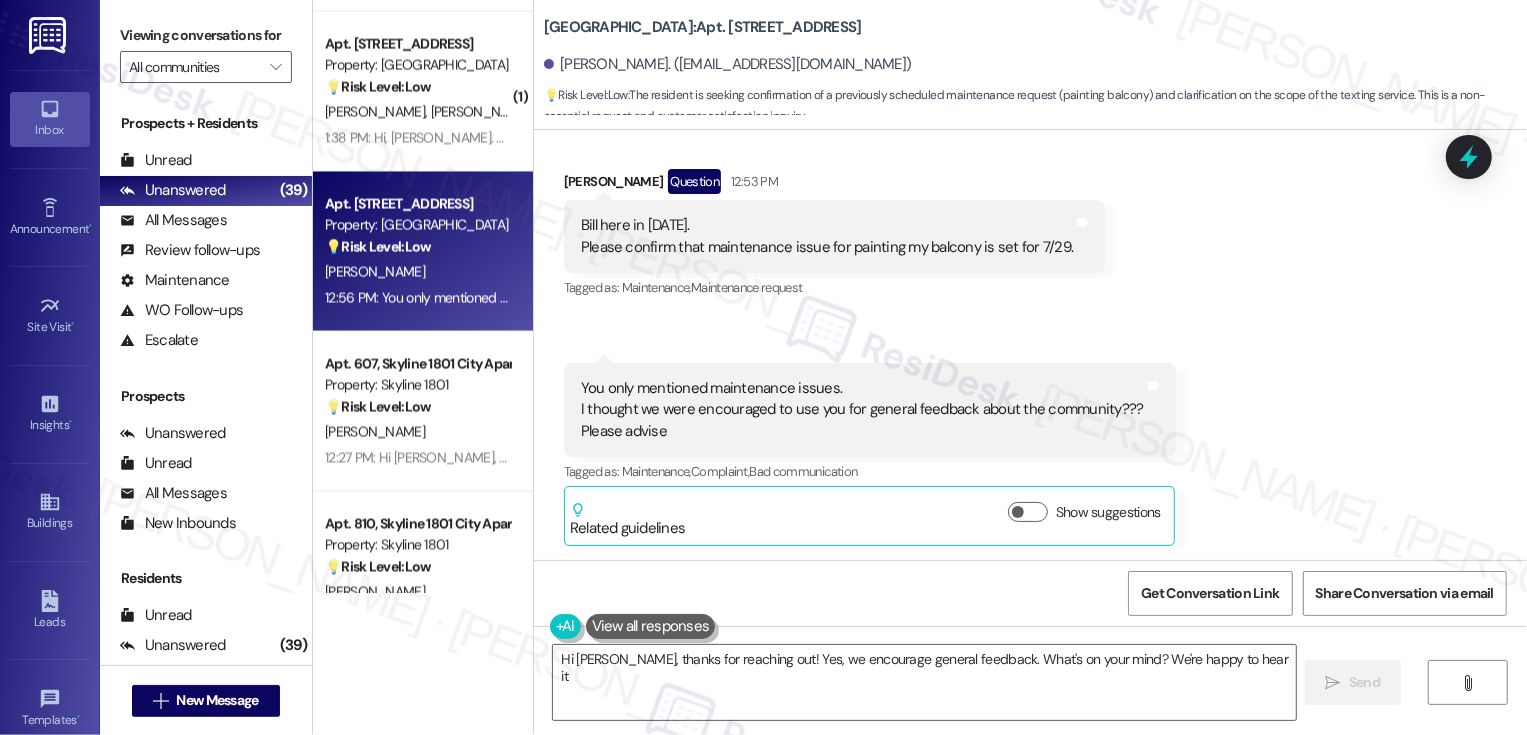 type on "Hi [PERSON_NAME], thanks for reaching out! Yes, we encourage general feedback. What's on your mind? We're happy to hear it!" 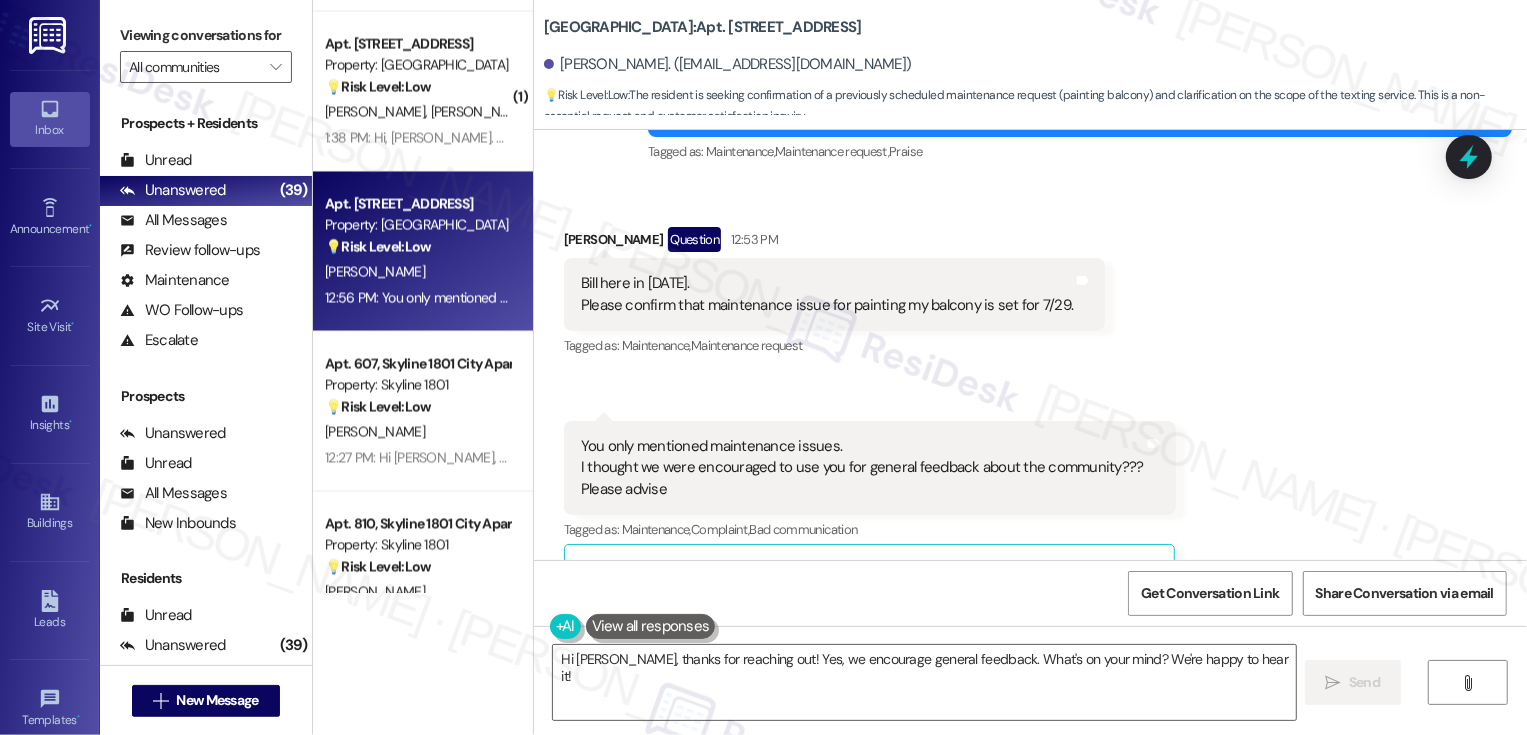 scroll, scrollTop: 353, scrollLeft: 0, axis: vertical 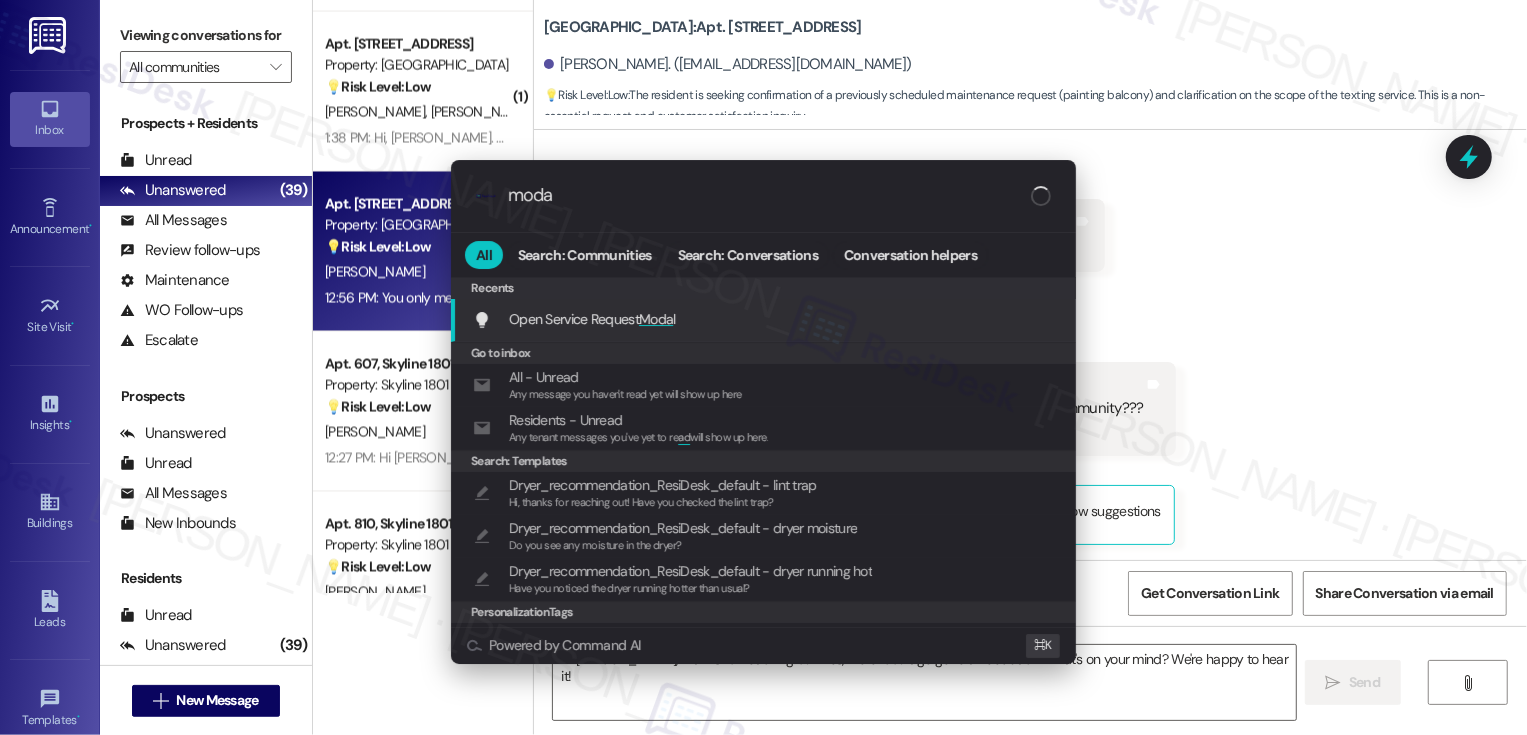 type on "modal" 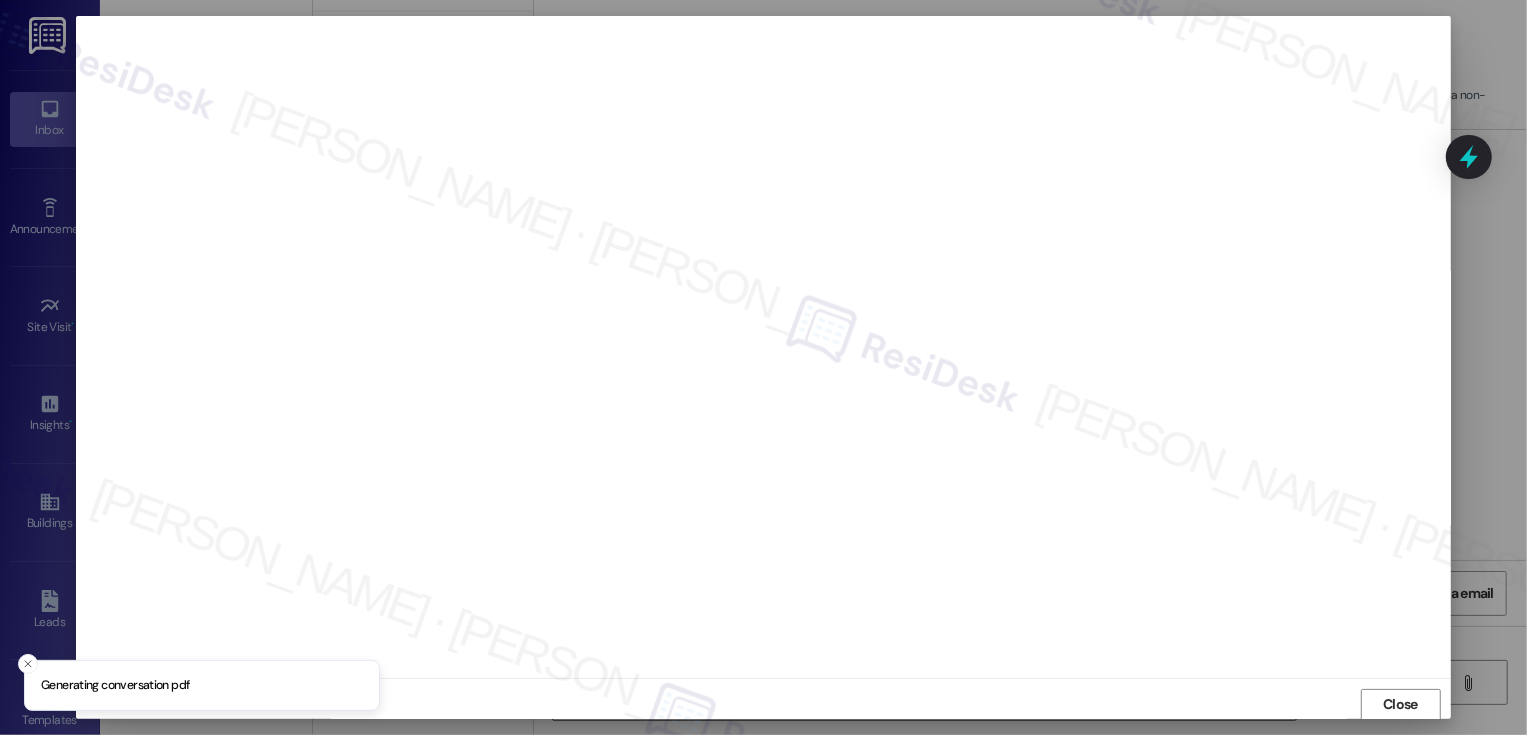 scroll, scrollTop: 1, scrollLeft: 0, axis: vertical 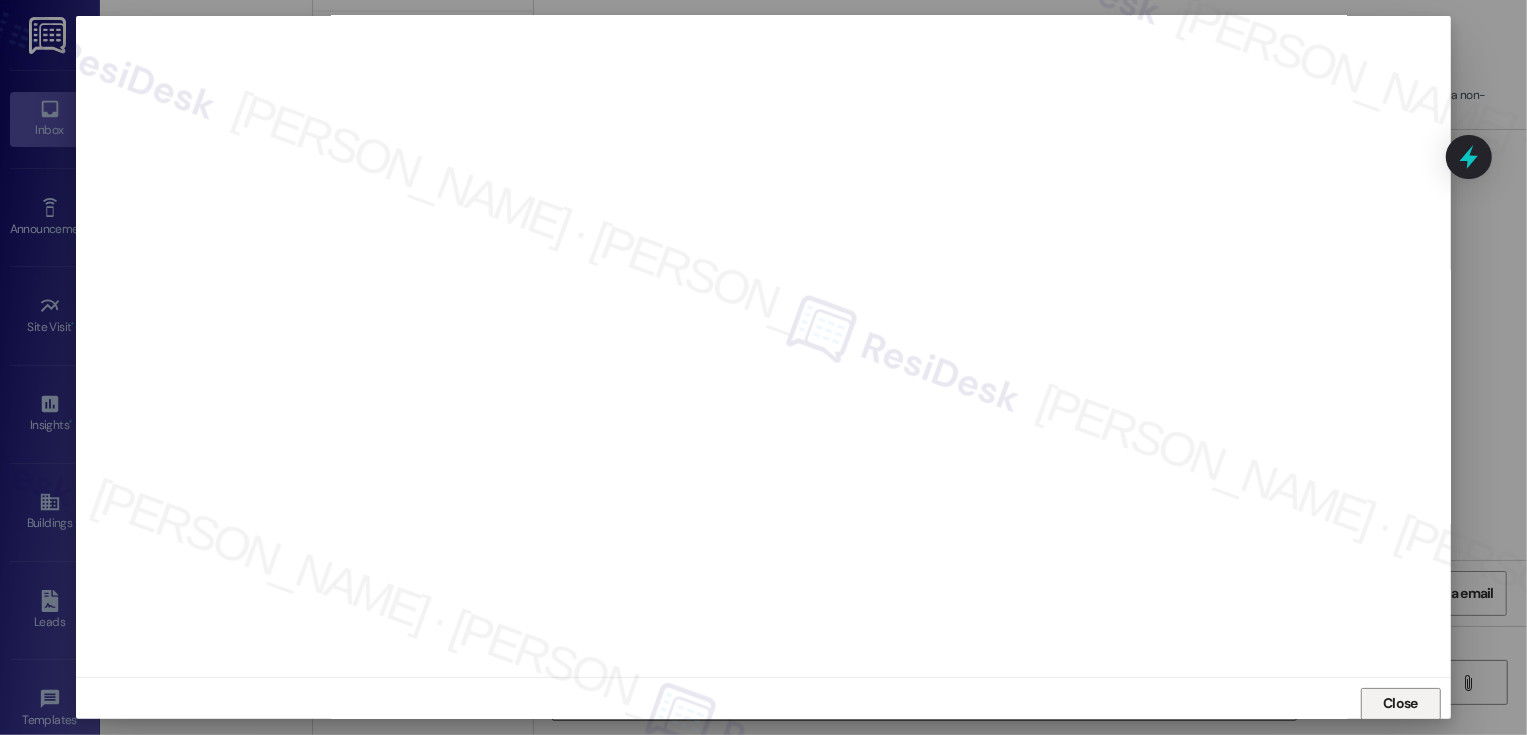 click on "Close" at bounding box center [1400, 703] 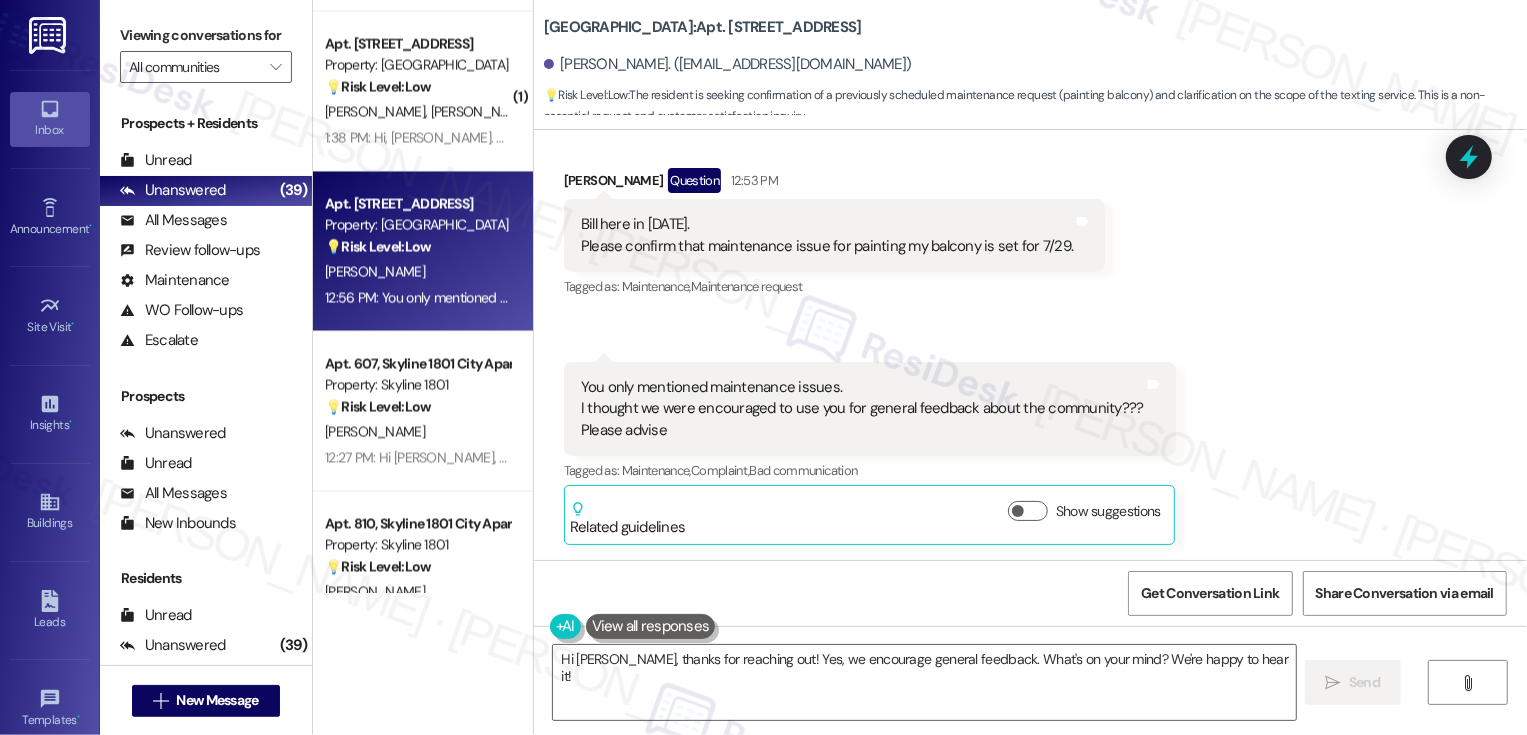 click on "Received via SMS [PERSON_NAME] Question 12:53 PM Bill here in [DATE].
Please confirm that maintenance issue for painting my balcony is set for 7/29. Tags and notes Tagged as:   Maintenance ,  Click to highlight conversations about Maintenance Maintenance request Click to highlight conversations about Maintenance request Received via SMS 12:56 PM [PERSON_NAME] Question 12:56 PM You only mentioned maintenance issues.
I thought we were encouraged to use you for general feedback about the community???
Please advise  Tags and notes Tagged as:   Maintenance ,  Click to highlight conversations about Maintenance Complaint ,  Click to highlight conversations about Complaint Bad communication Click to highlight conversations about Bad communication  Related guidelines Show suggestions" at bounding box center [1030, 341] 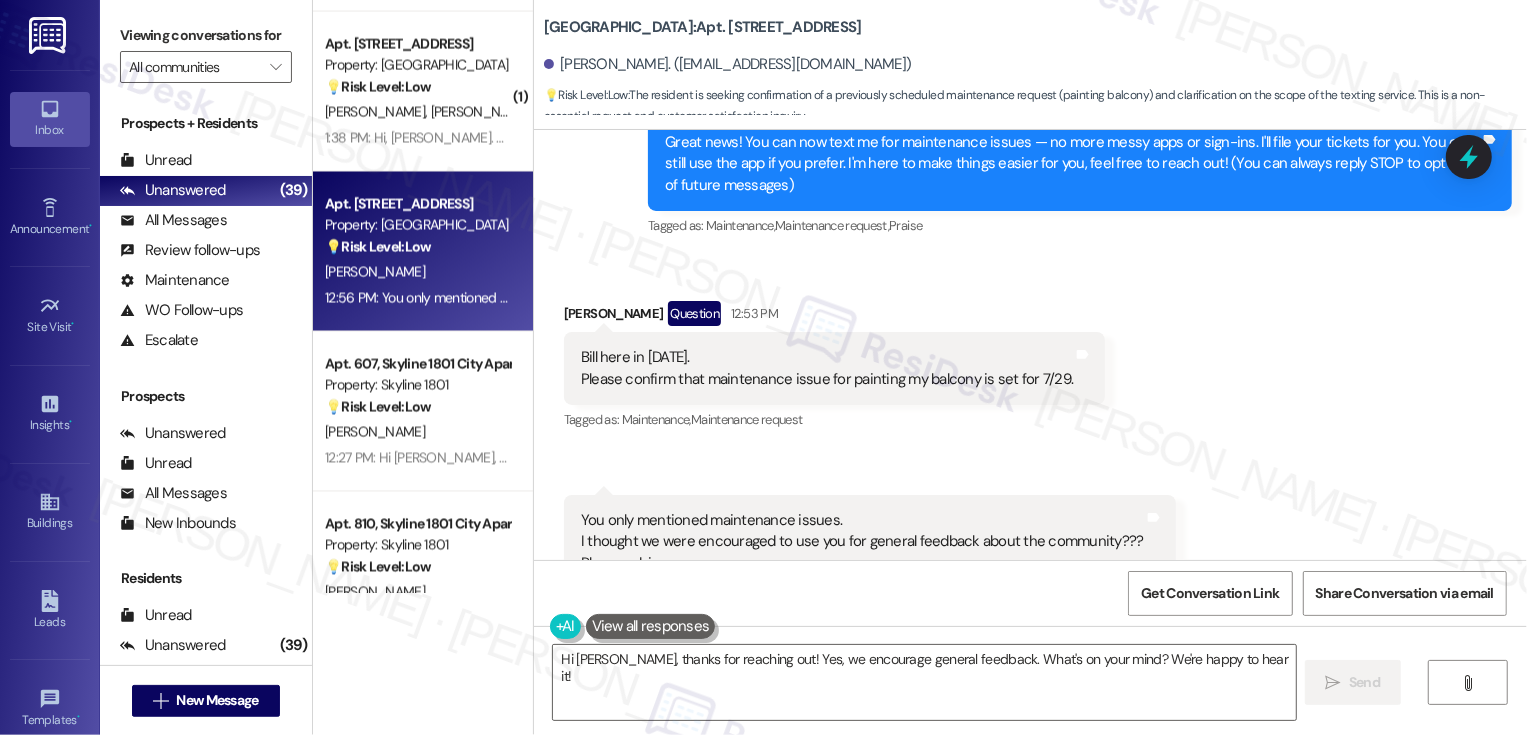 scroll, scrollTop: 171, scrollLeft: 0, axis: vertical 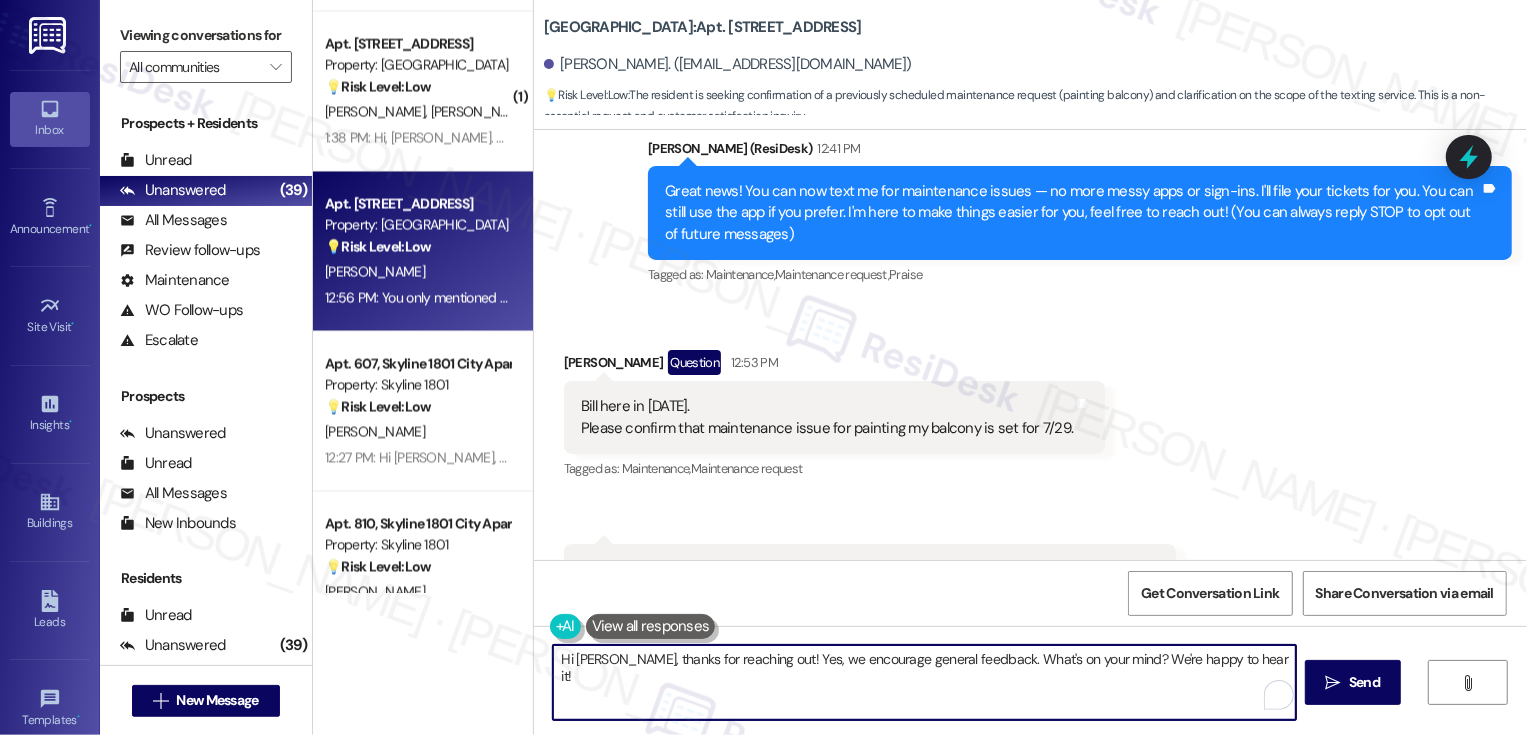 click on "Hi [PERSON_NAME], thanks for reaching out! Yes, we encourage general feedback. What's on your mind? We're happy to hear it!" at bounding box center (924, 682) 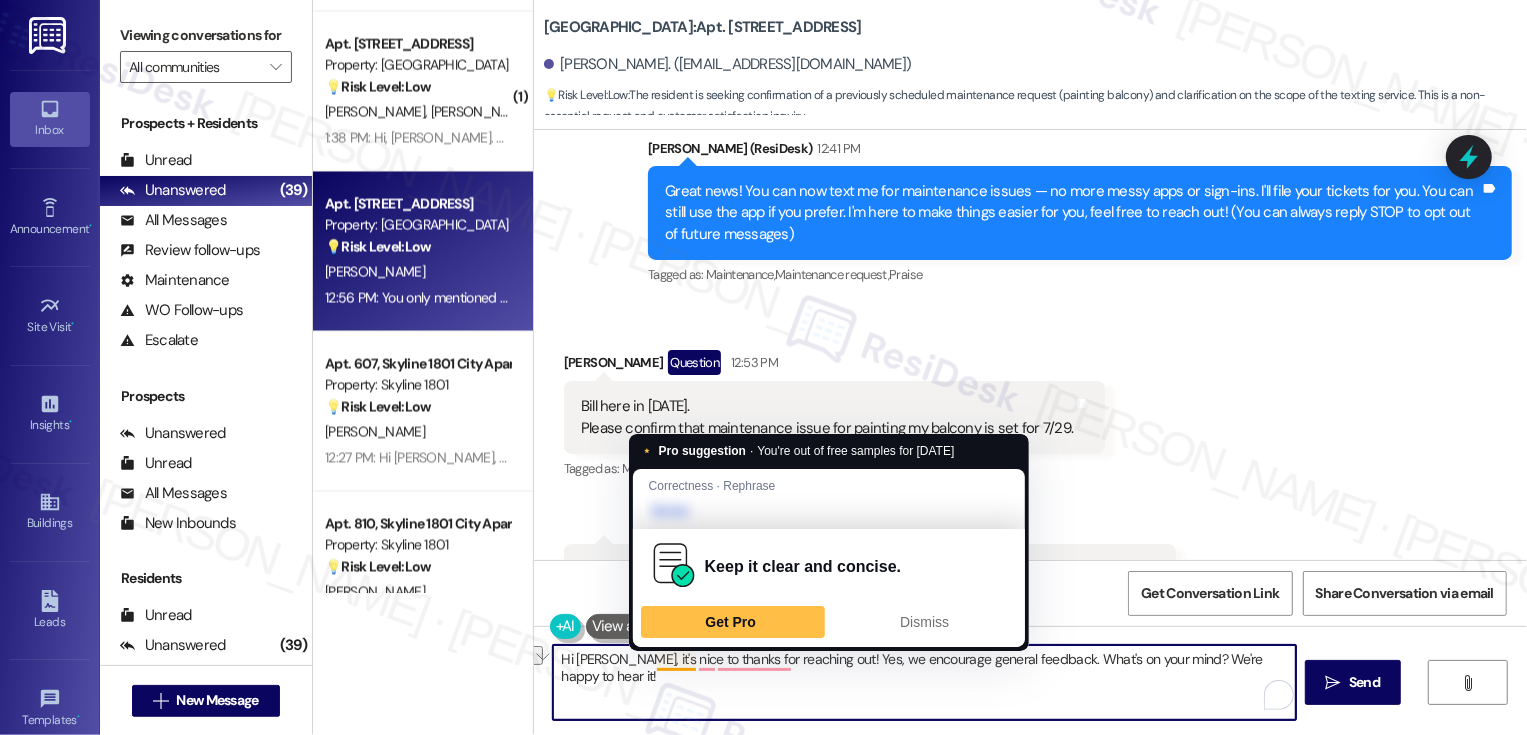 drag, startPoint x: 586, startPoint y: 659, endPoint x: 639, endPoint y: 660, distance: 53.009434 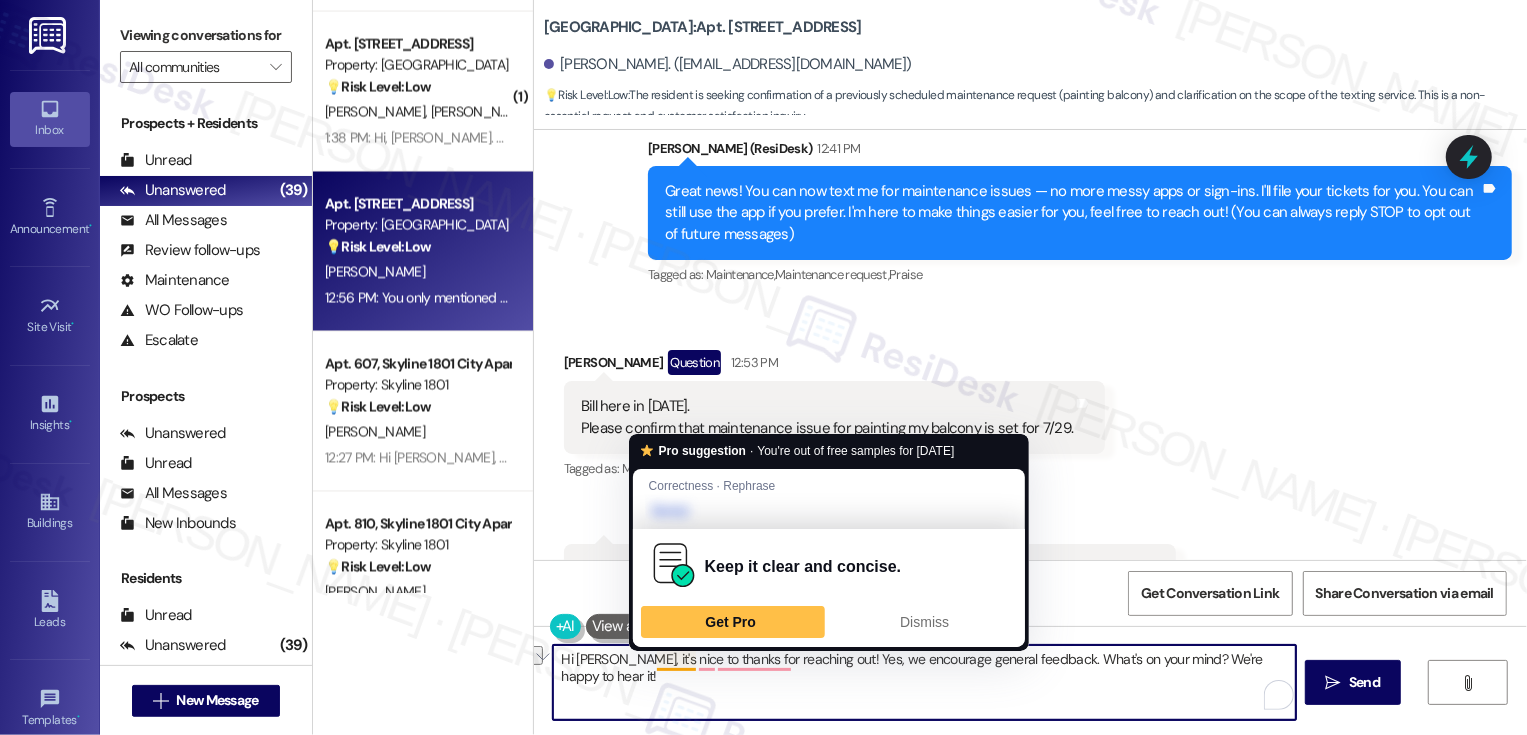 click on "Hi [PERSON_NAME], it's nice to thanks for reaching out! Yes, we encourage general feedback. What's on your mind? We're happy to hear it!" at bounding box center [924, 682] 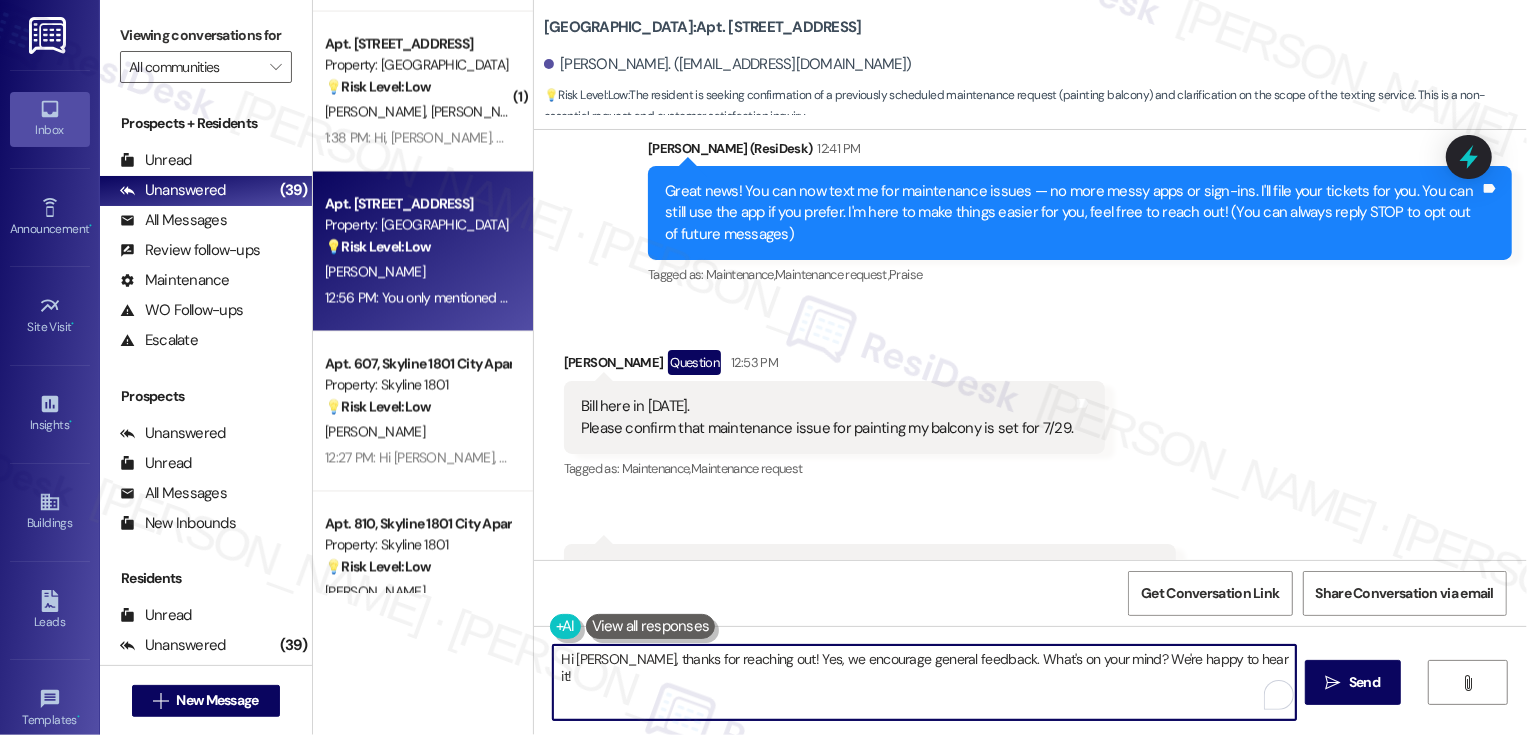 click on "Hi [PERSON_NAME], thanks for reaching out! Yes, we encourage general feedback. What's on your mind? We're happy to hear it!" at bounding box center [924, 682] 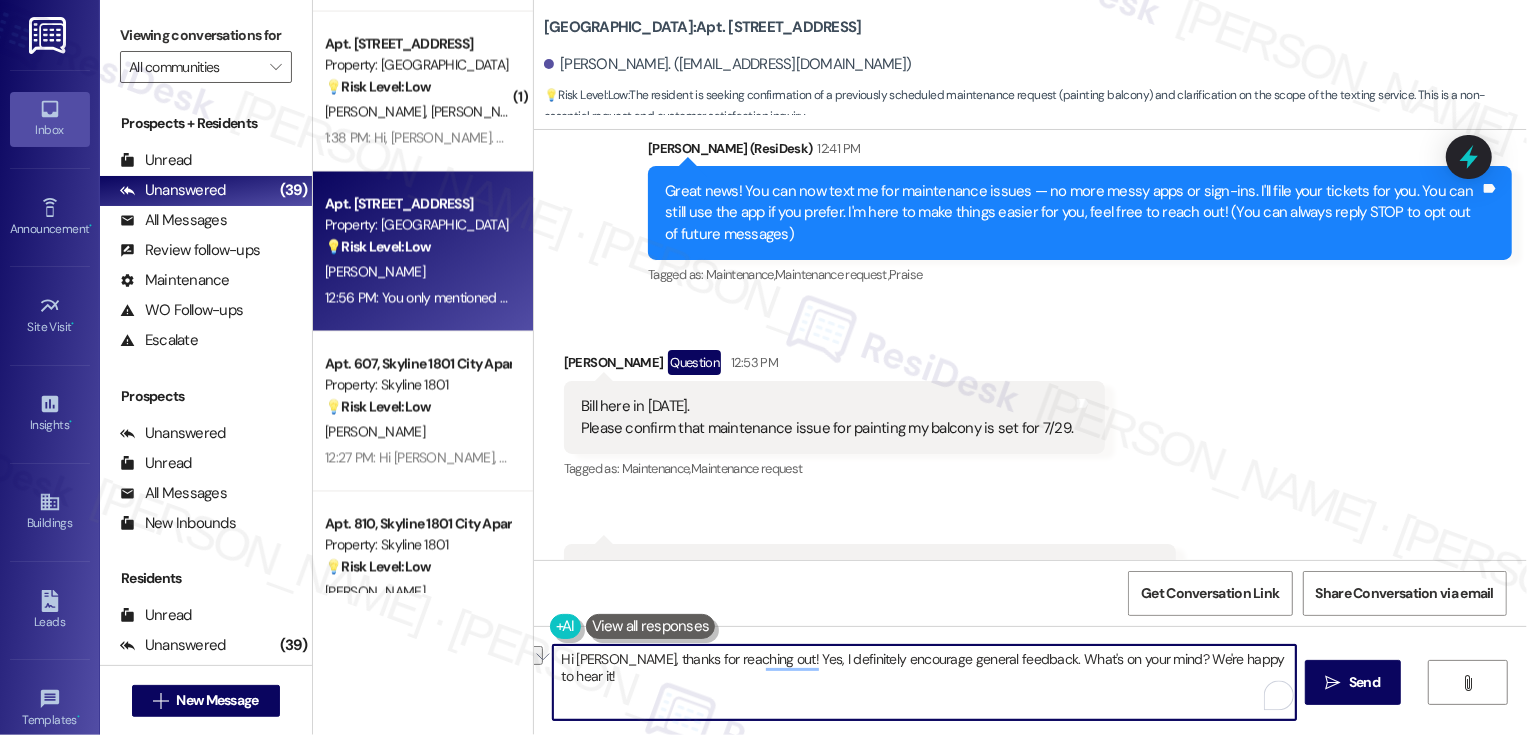 drag, startPoint x: 977, startPoint y: 660, endPoint x: 1254, endPoint y: 658, distance: 277.00723 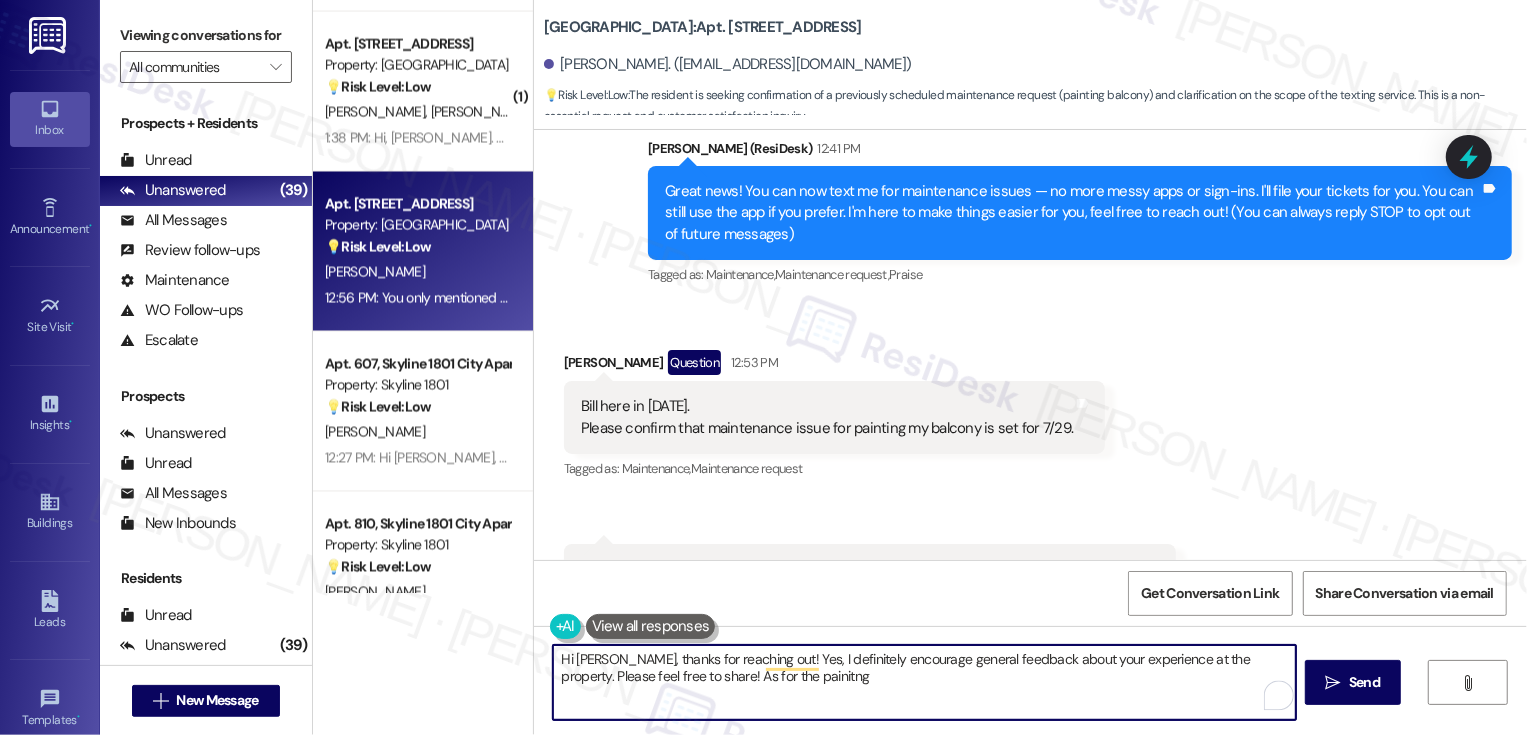 click on "Hi [PERSON_NAME], thanks for reaching out! Yes, I definitely encourage general feedback about your experience at the property. Please feel free to share! As for the painitng" at bounding box center [924, 682] 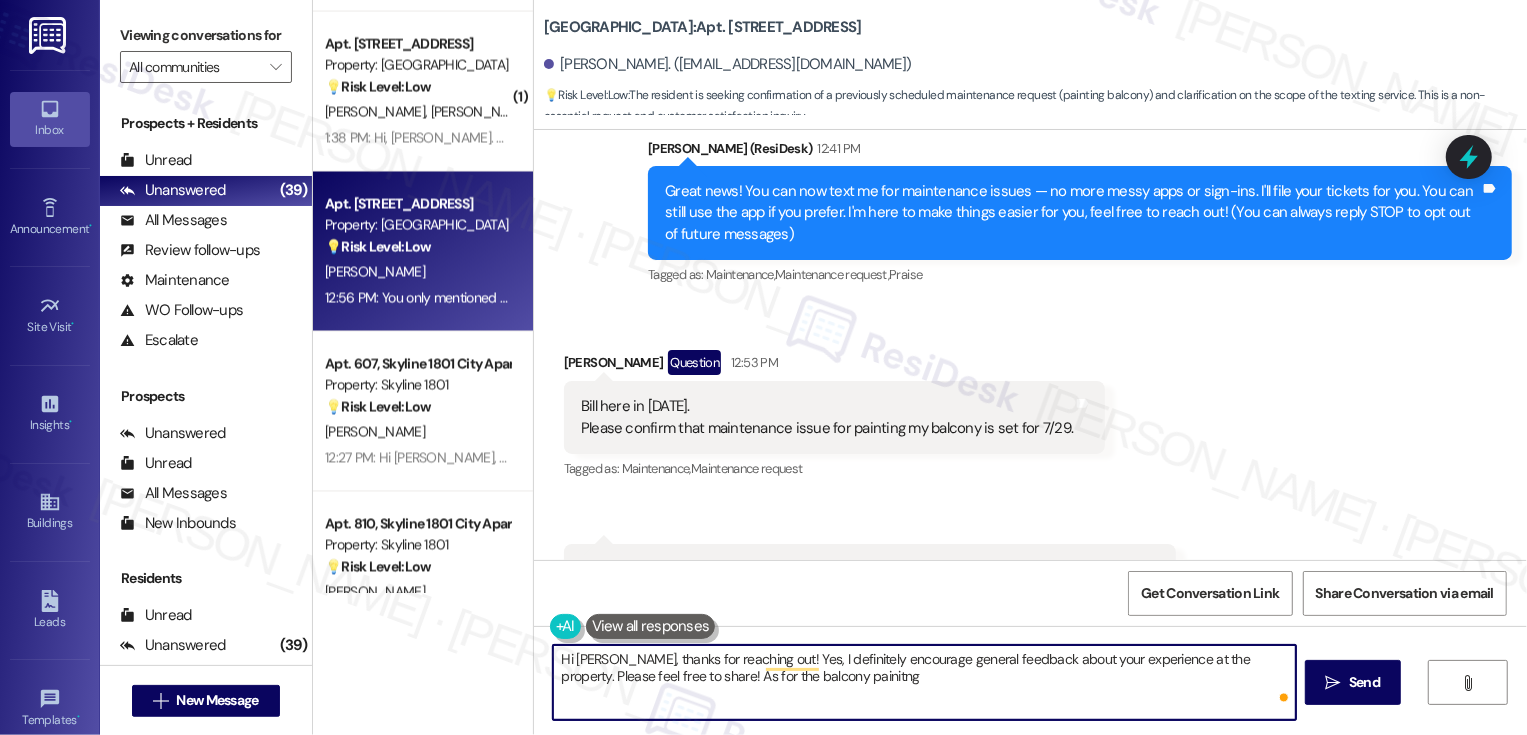 click on "Hi [PERSON_NAME], thanks for reaching out! Yes, I definitely encourage general feedback about your experience at the property. Please feel free to share! As for the balcony painitng" at bounding box center [924, 682] 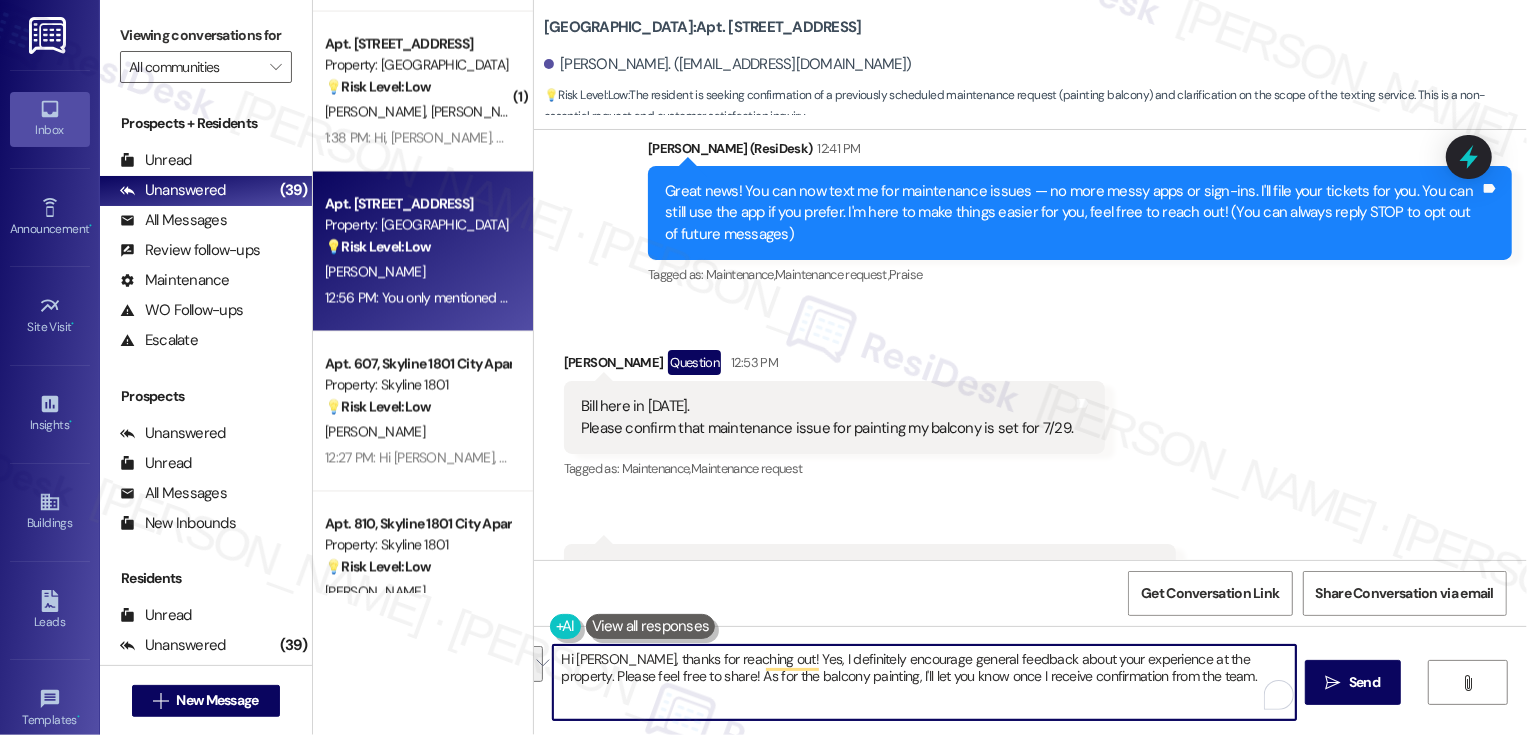 paste on "so much for reaching out! I always welcome general feedback about your experience at the property, so please feel free to share.
As for the balcony painting, I’ll check in with the team and let you know as soon as I receive confirmation." 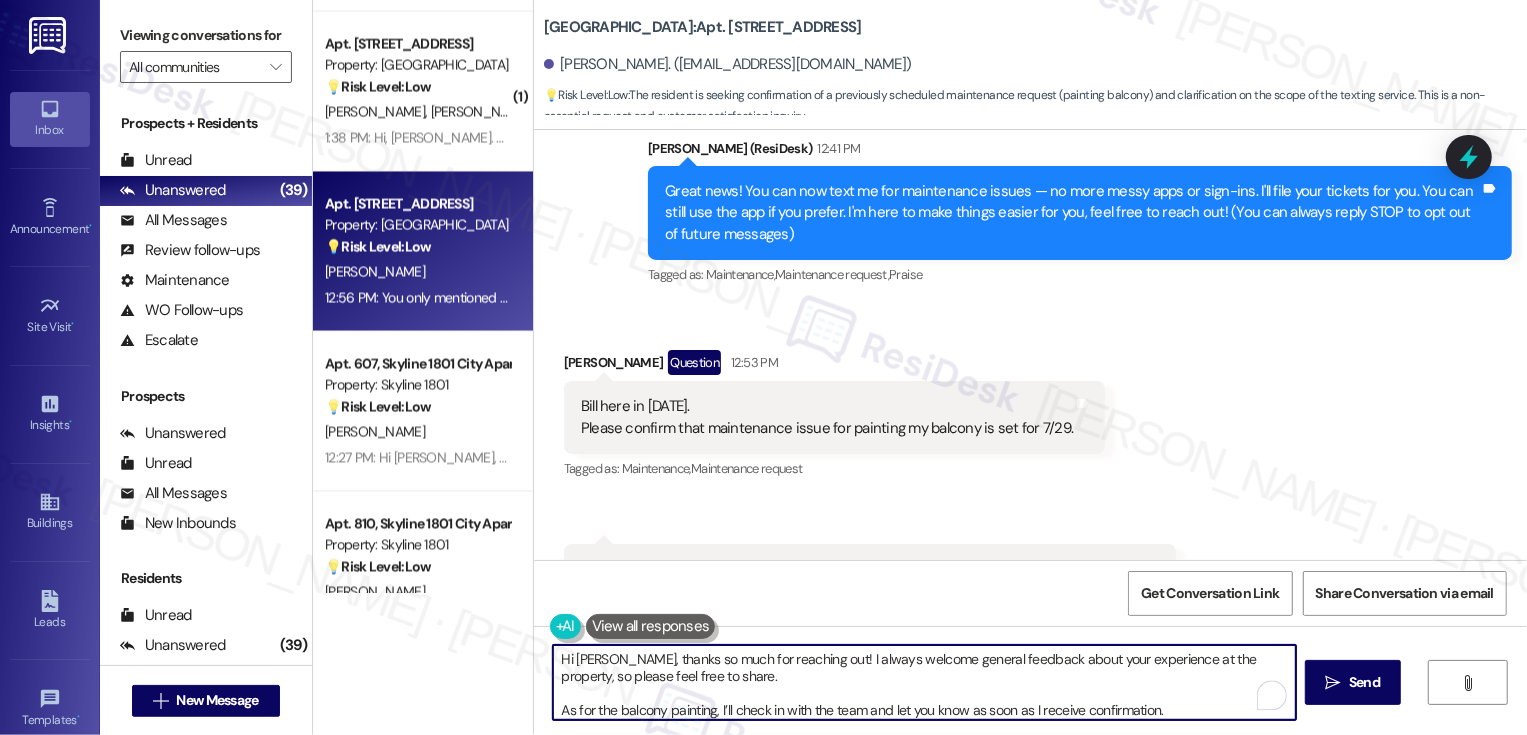 scroll, scrollTop: 5, scrollLeft: 0, axis: vertical 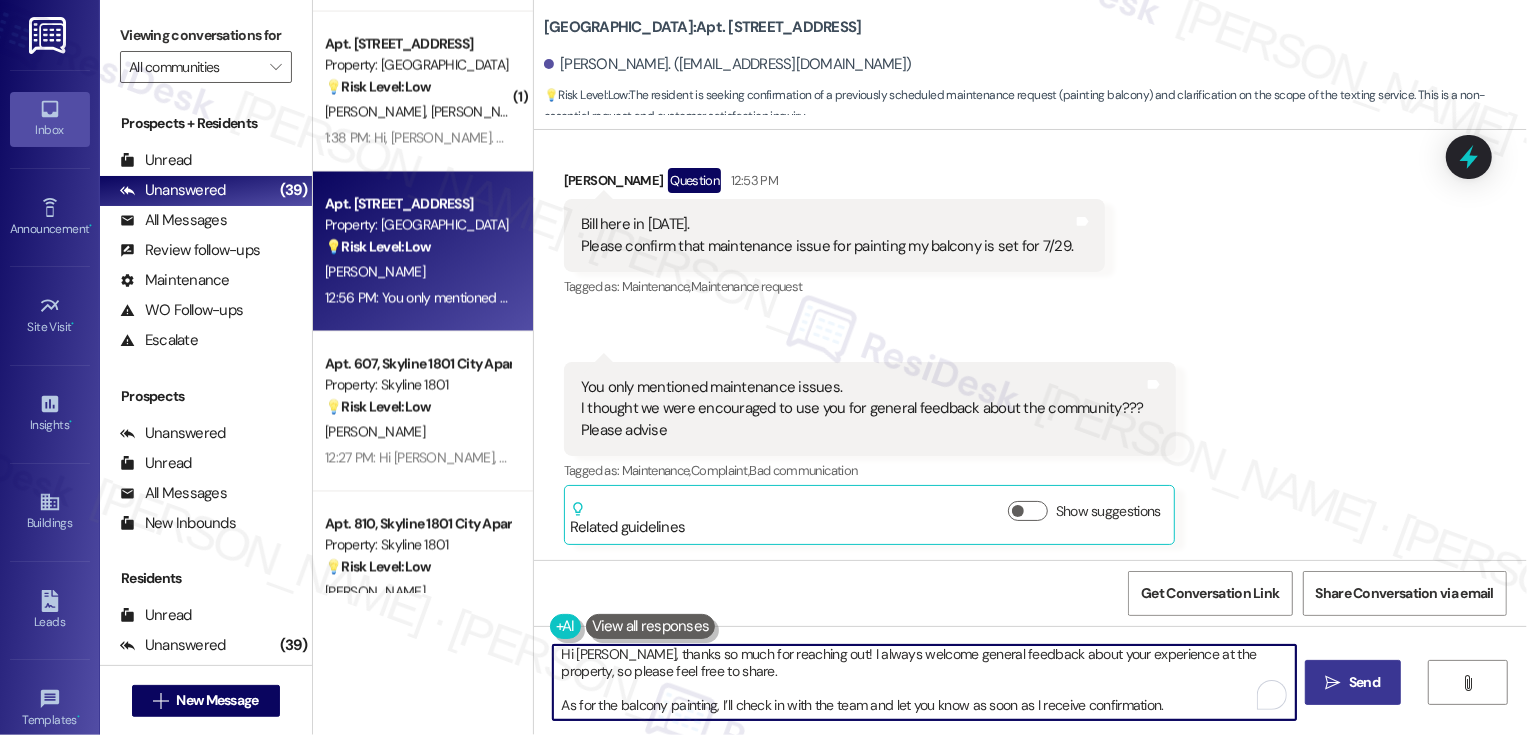 type on "Hi [PERSON_NAME], thanks so much for reaching out! I always welcome general feedback about your experience at the property, so please feel free to share.
As for the balcony painting, I’ll check in with the team and let you know as soon as I receive confirmation." 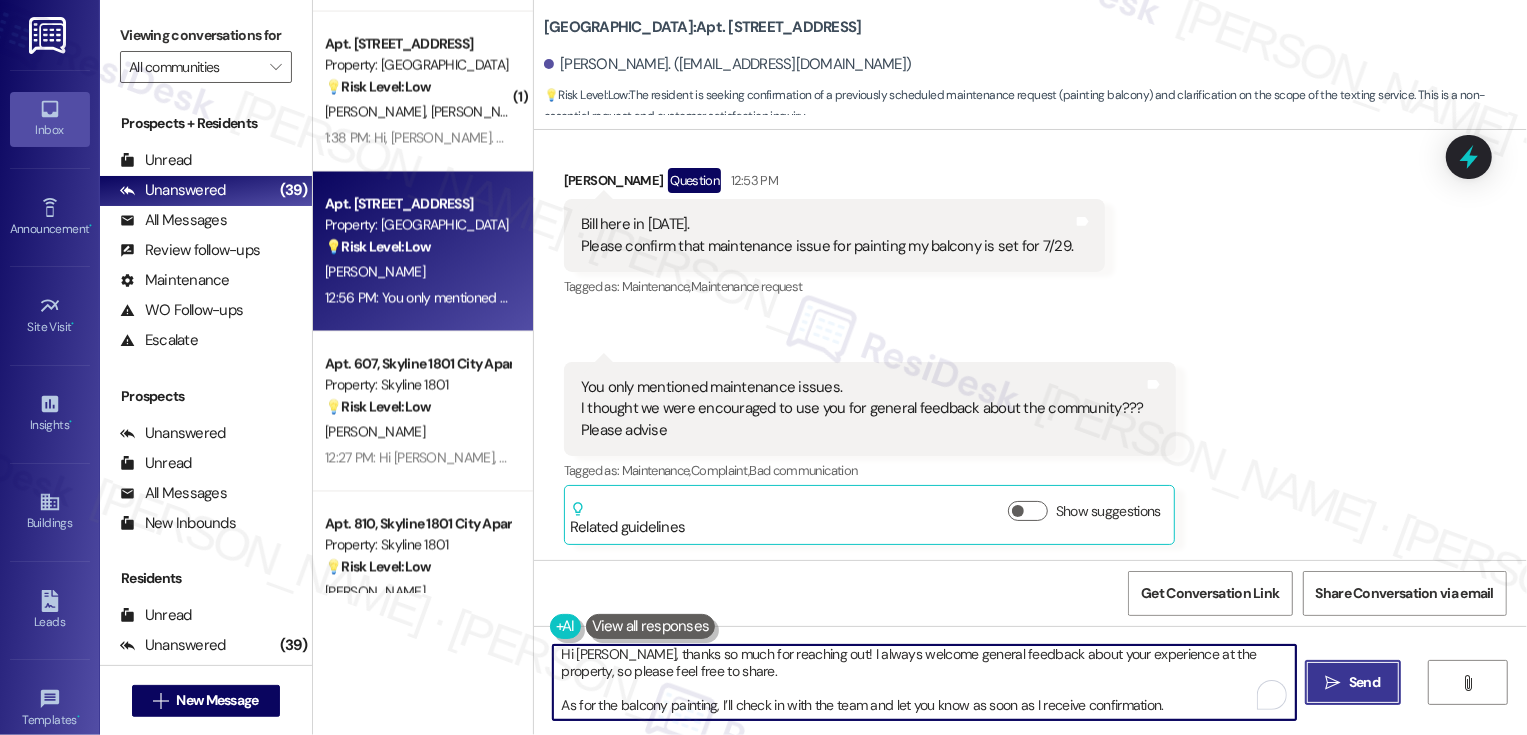 click on "" at bounding box center (1333, 683) 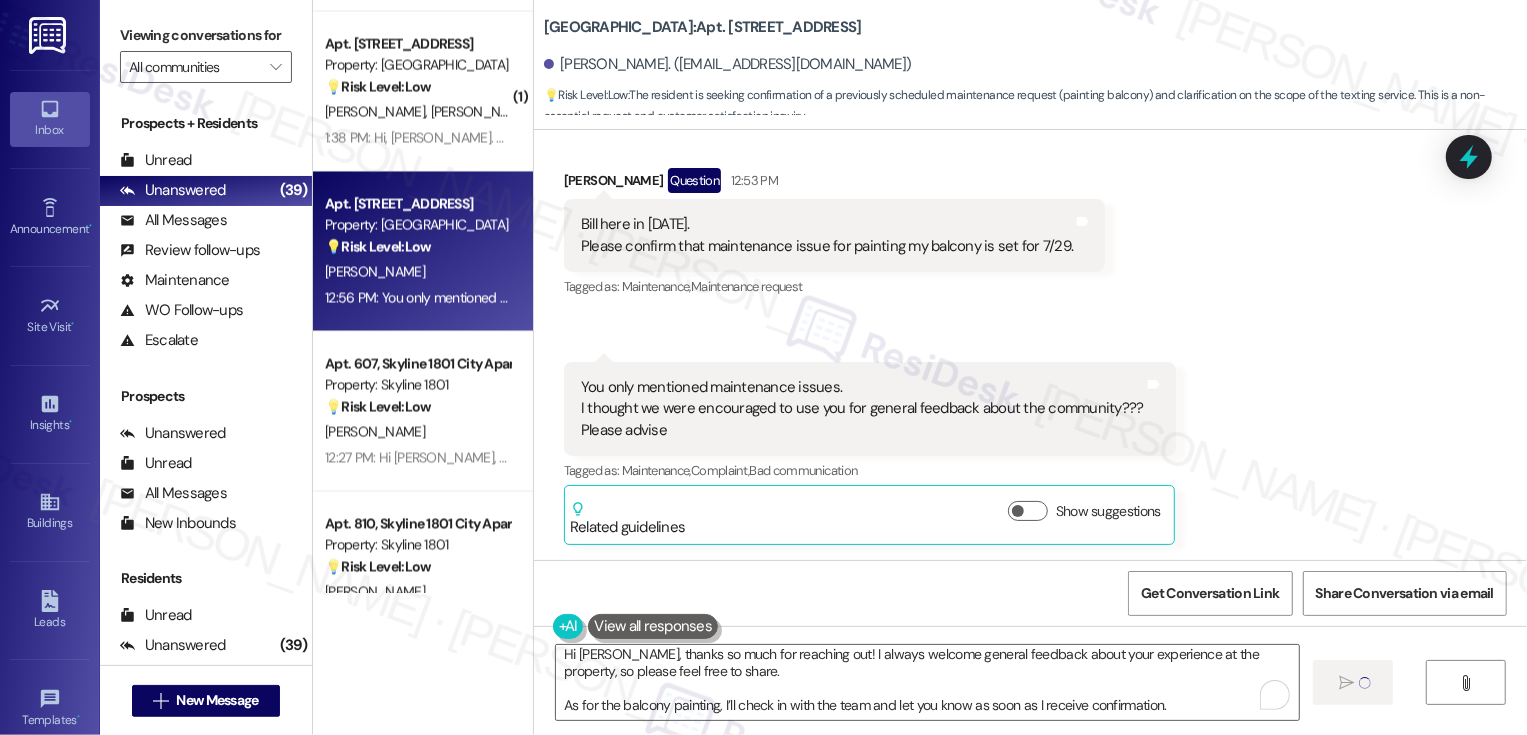 type 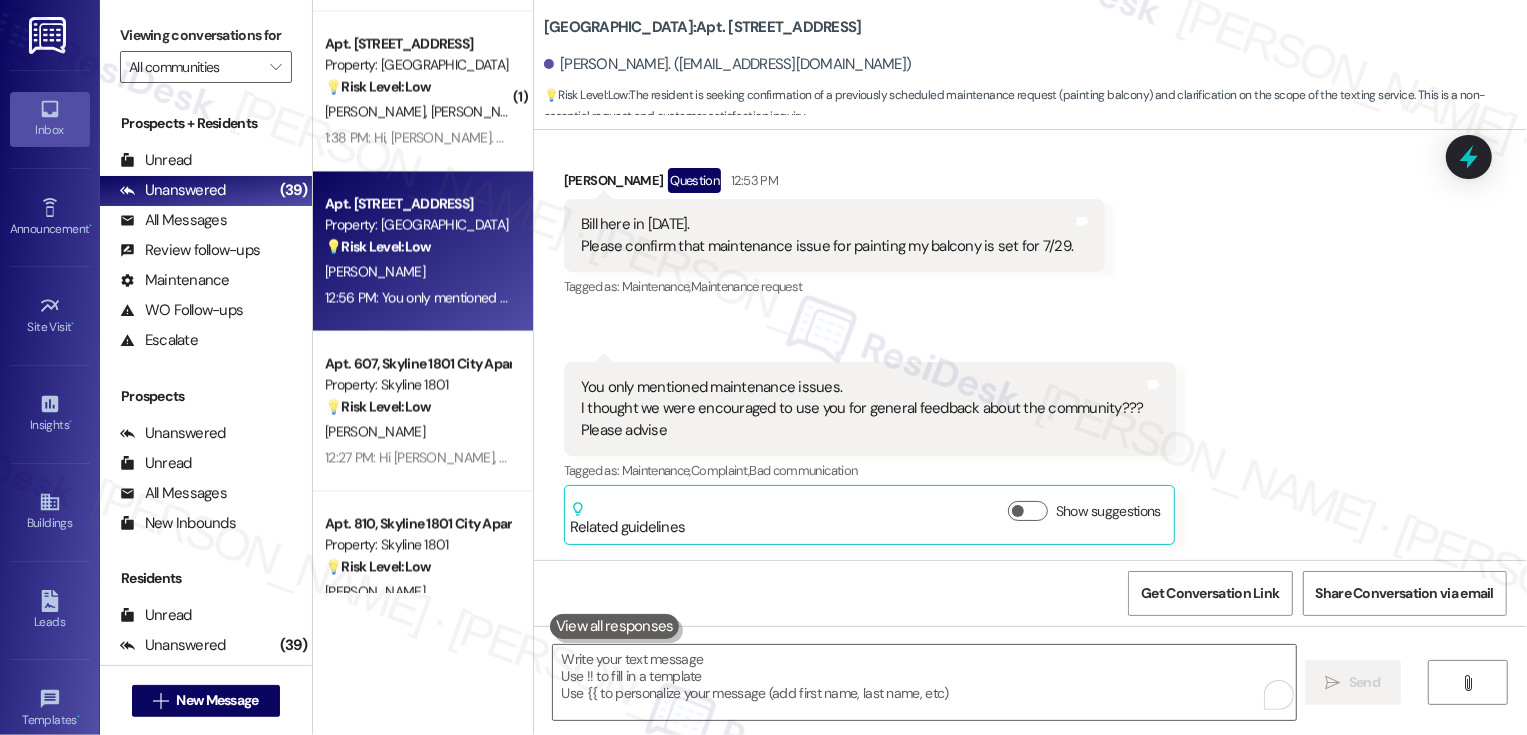 scroll, scrollTop: 0, scrollLeft: 0, axis: both 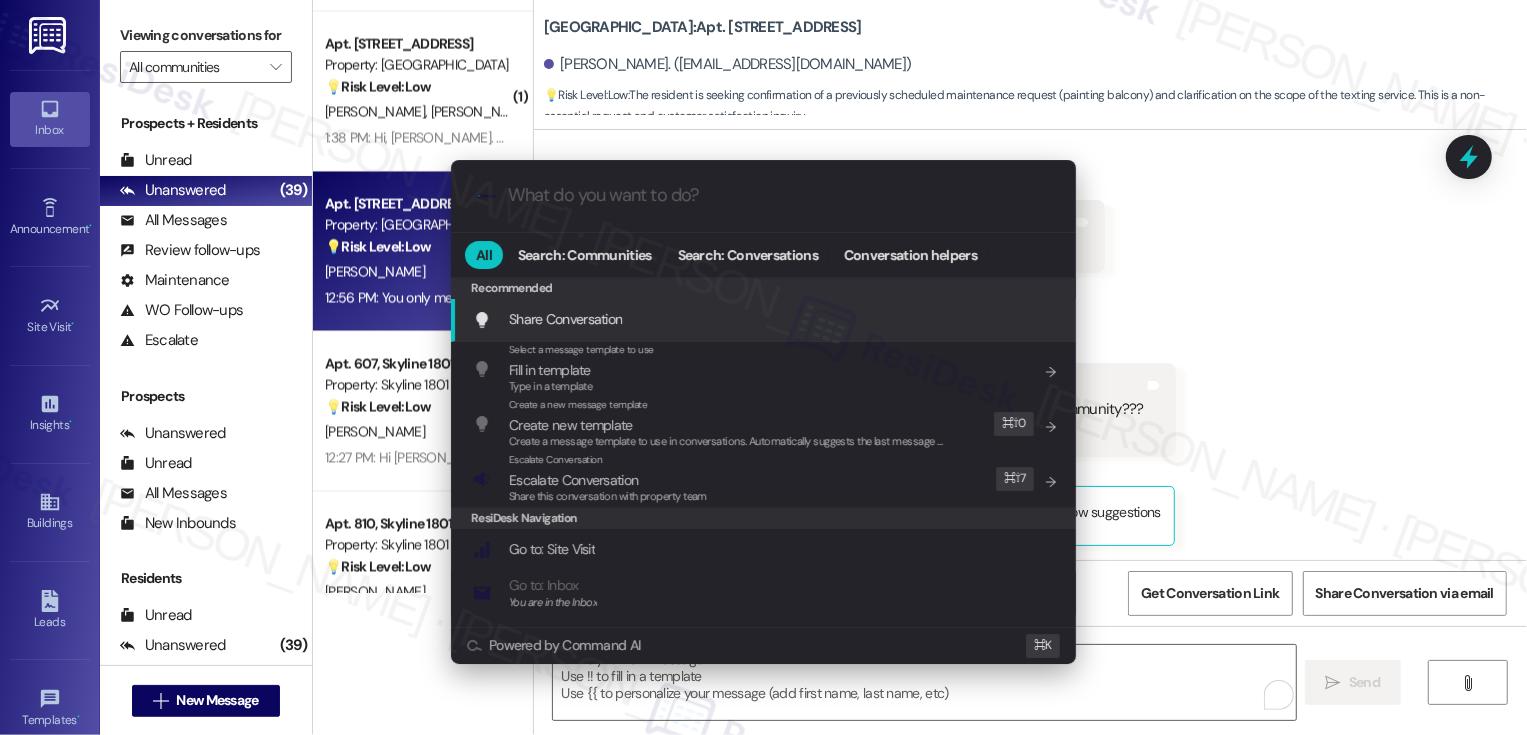 click on ".cls-1{fill:#0a055f;}.cls-2{fill:#0cc4c4;} resideskLogoBlueOrange All Search: Communities Search: Conversations Conversation helpers Recommended Recommended Share Conversation Add shortcut Select a message template to use Fill in template Type in a template Add shortcut Create a new message template Create new template Create a message template to use in conversations. Automatically suggests the last message you sent. Edit ⌘ ⇧ 0 Escalate Conversation Escalate Conversation Share this conversation with property team Edit ⌘ ⇧ 7 ResiDesk Navigation Go to: Site Visit Add shortcut Go to: Inbox You are in the Inbox Add shortcut Go to: Settings Add shortcut Go to: Message Templates Add shortcut Go to: Buildings Add shortcut Help Getting Started: What you can do with ResiDesk Add shortcut Settings Powered by Command AI ⌘ K" at bounding box center [763, 367] 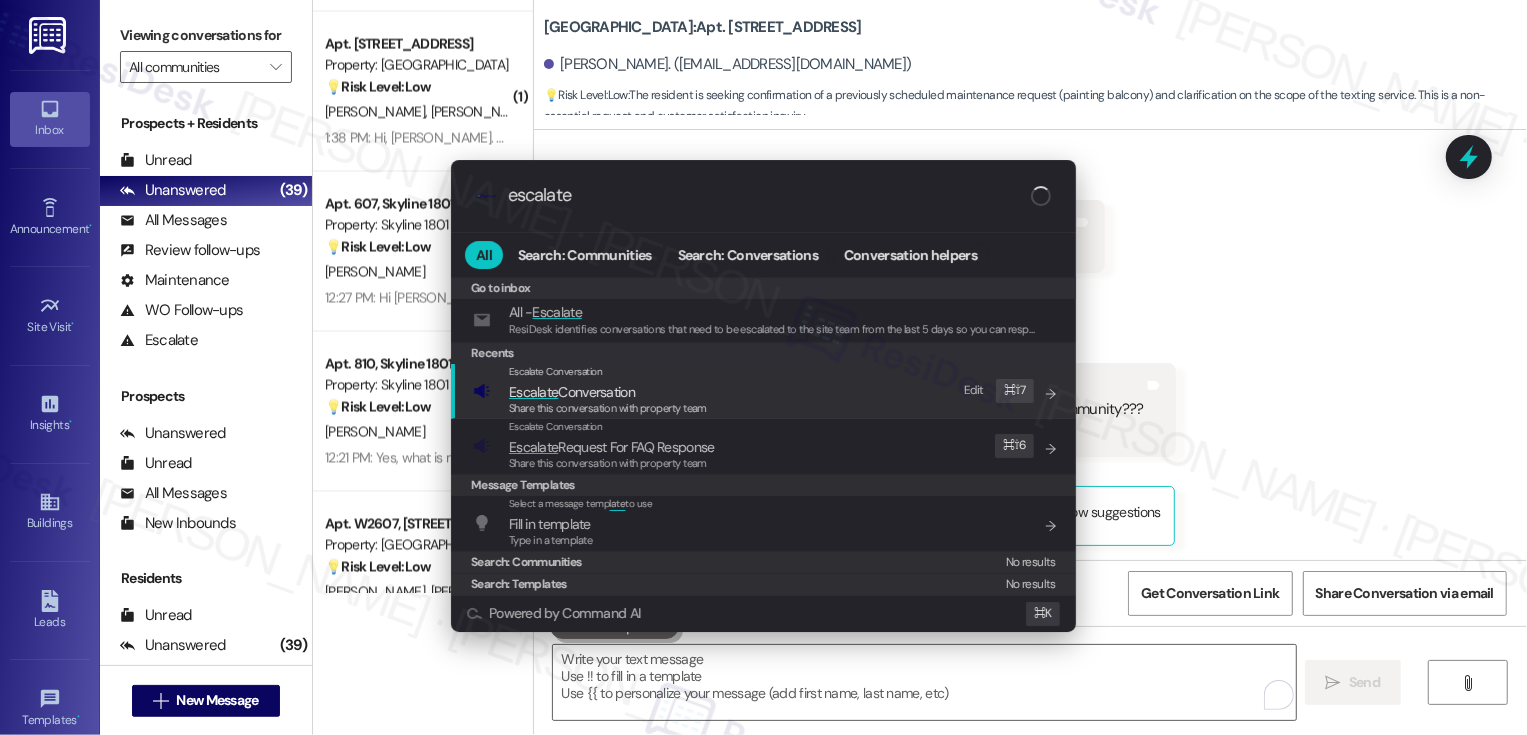 type on "escalate" 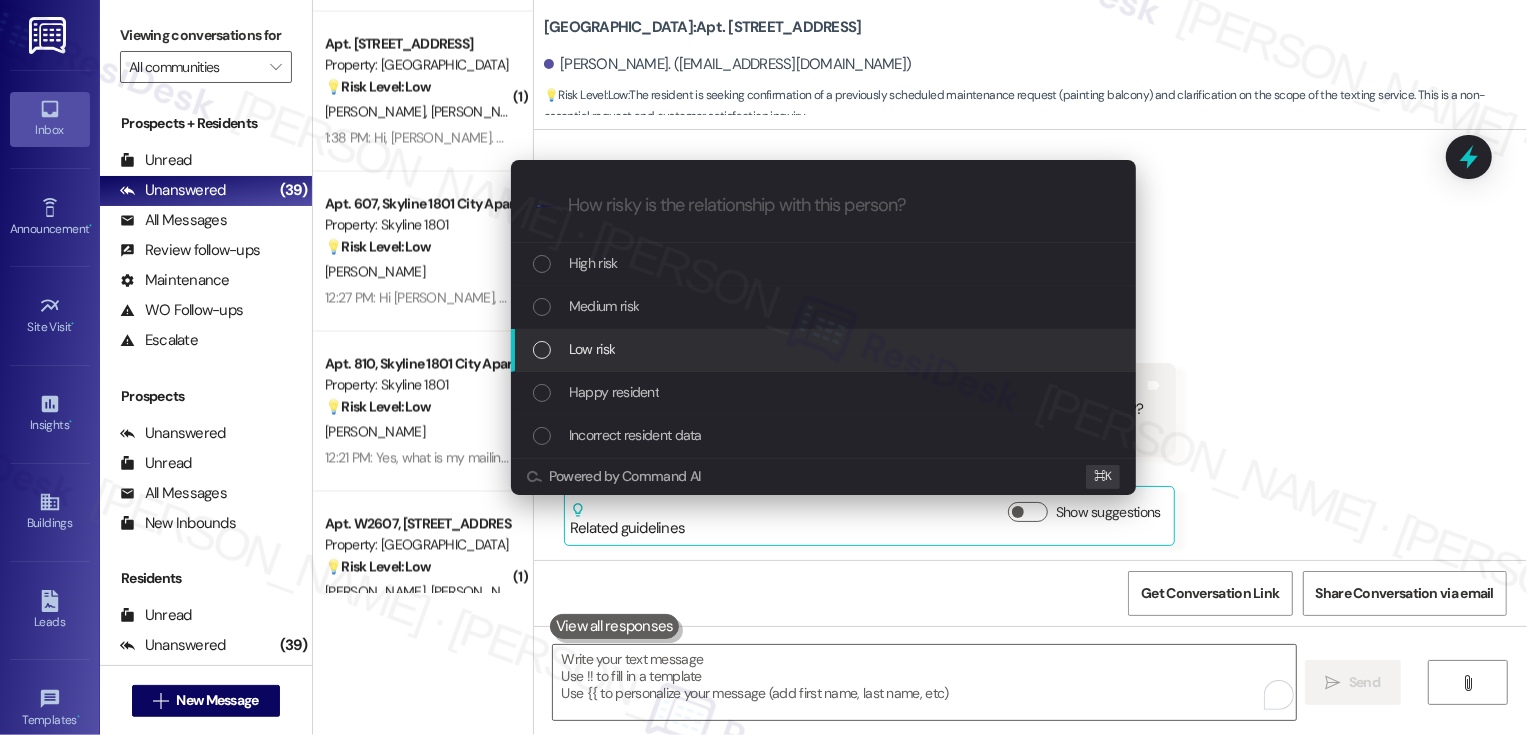 click on "Low risk" at bounding box center [592, 349] 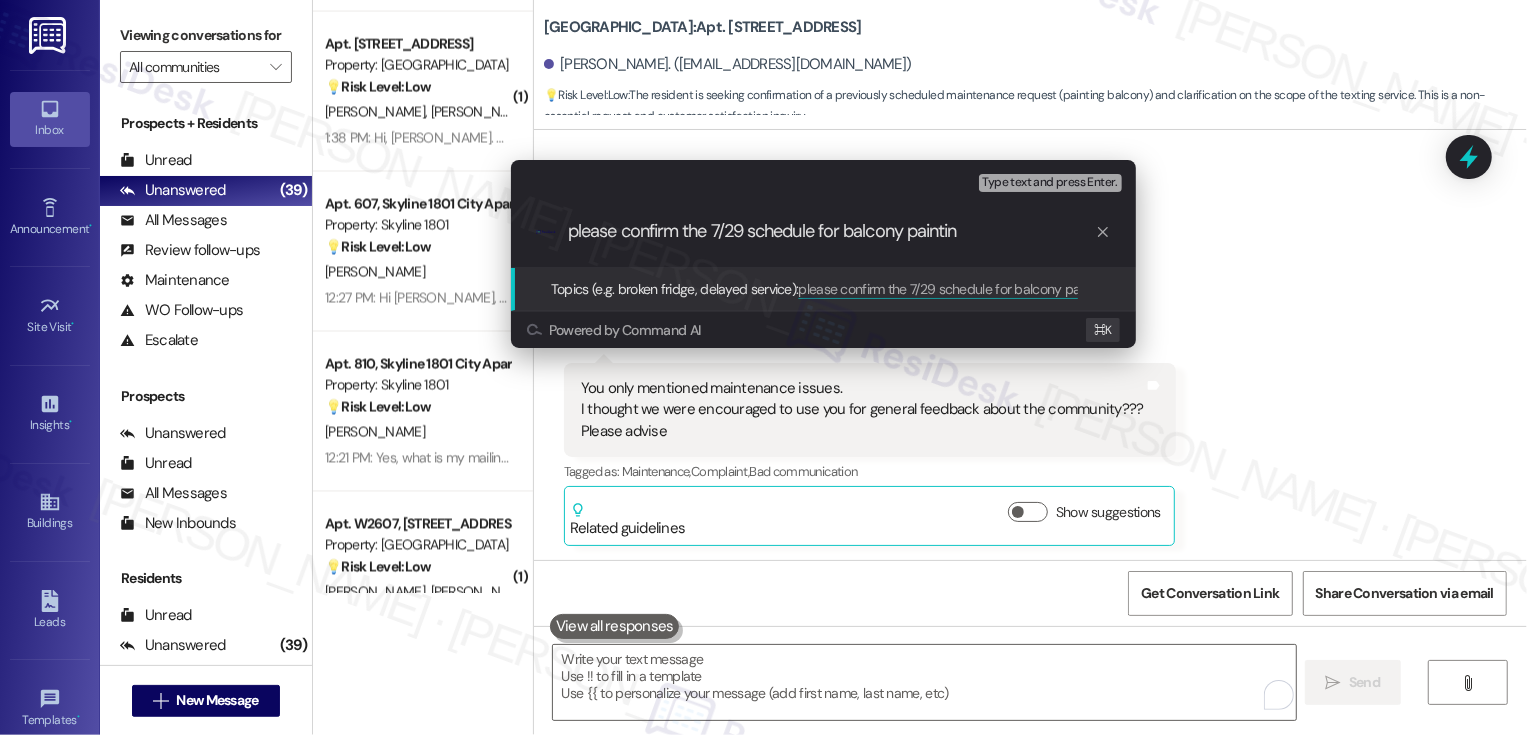 type on "please confirm the 7/29 schedule for balcony painting" 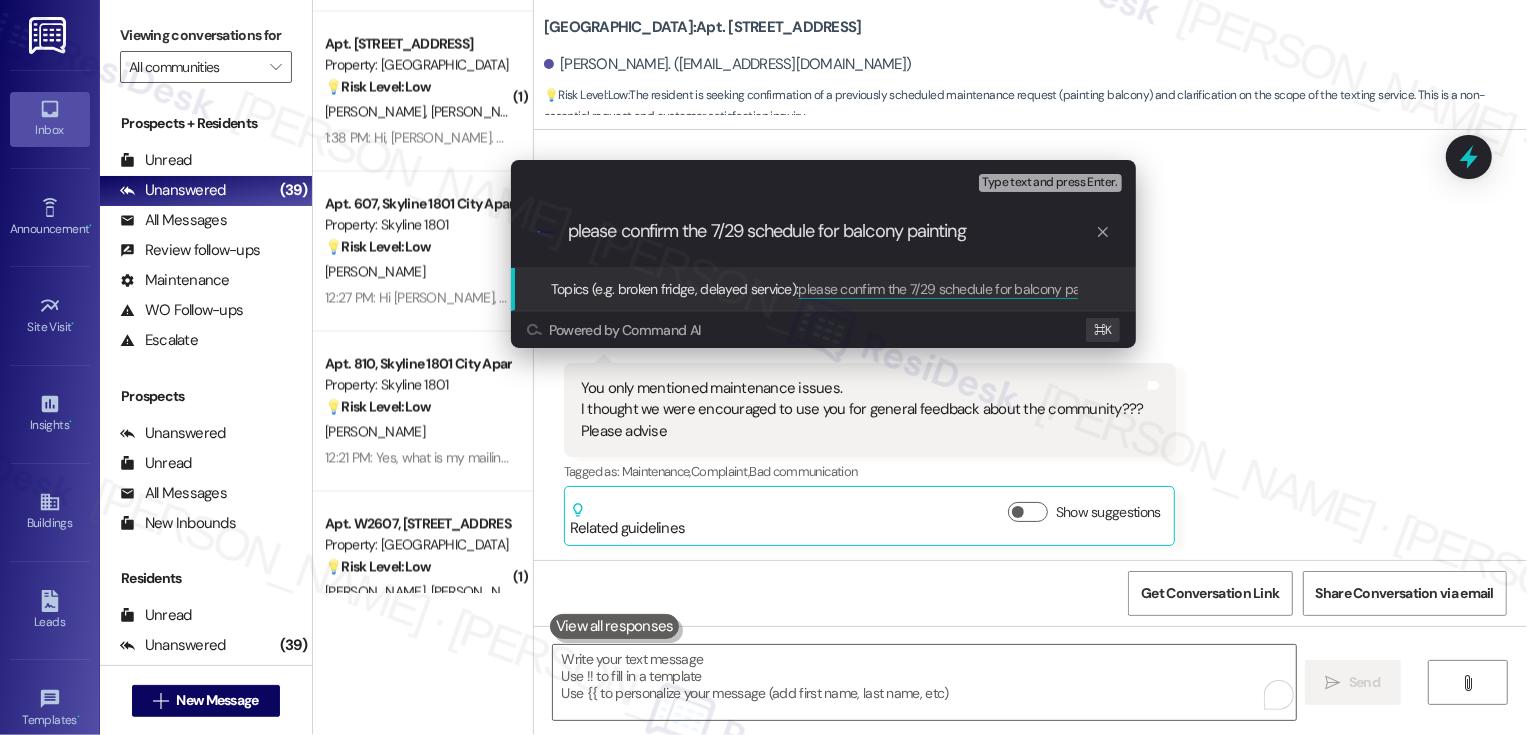 type 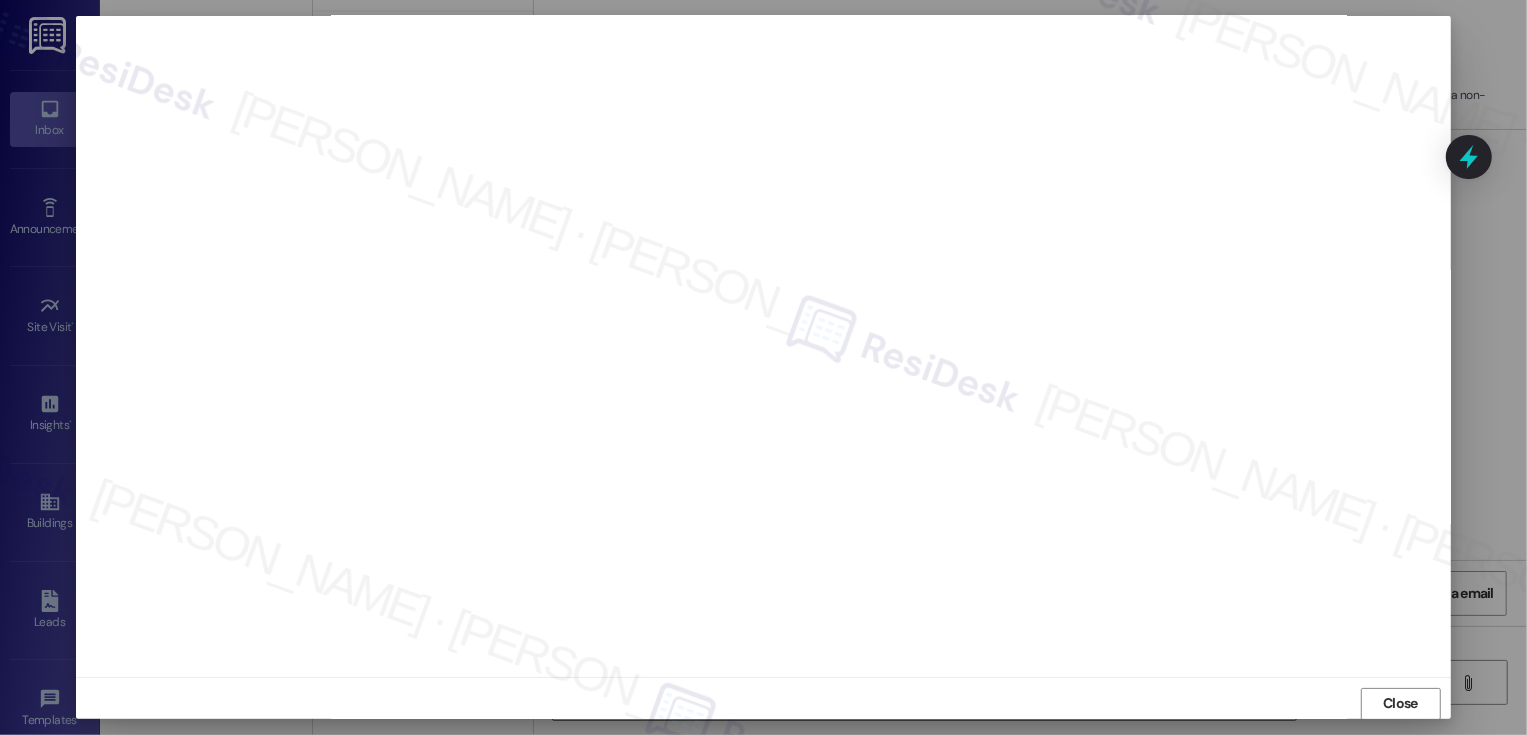 scroll, scrollTop: 11, scrollLeft: 0, axis: vertical 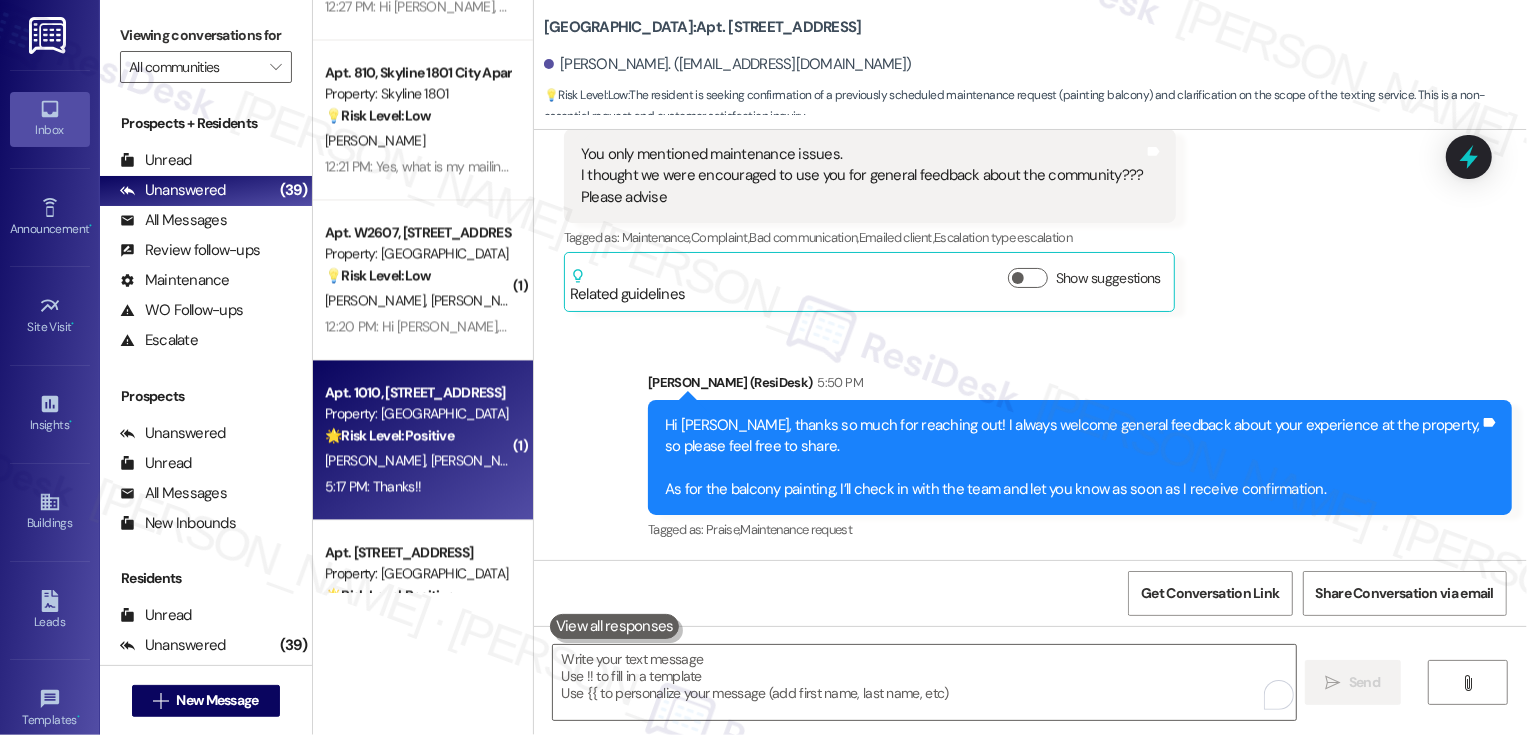 click on "[PERSON_NAME] [PERSON_NAME]" at bounding box center (417, 460) 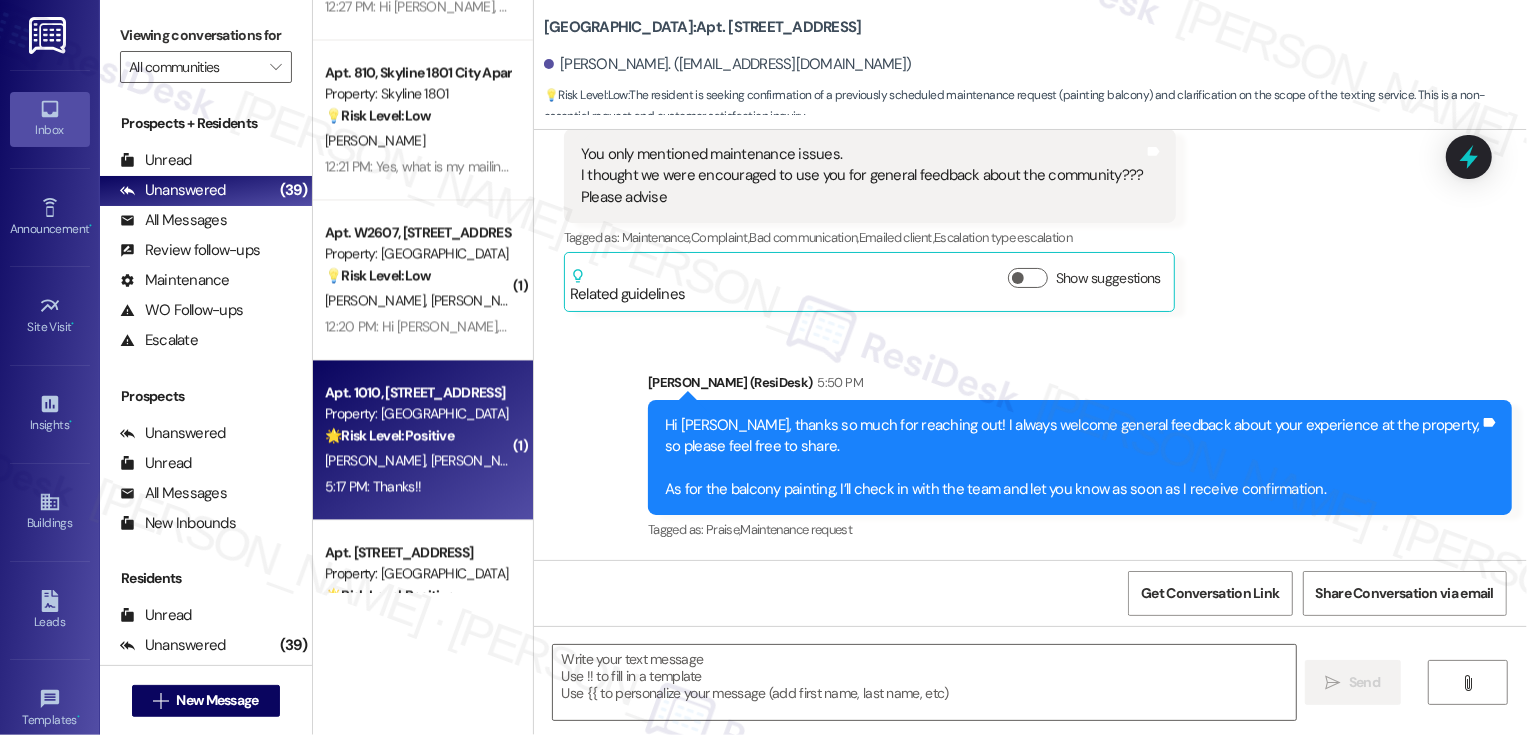 type on "Fetching suggested responses. Please feel free to read through the conversation in the meantime." 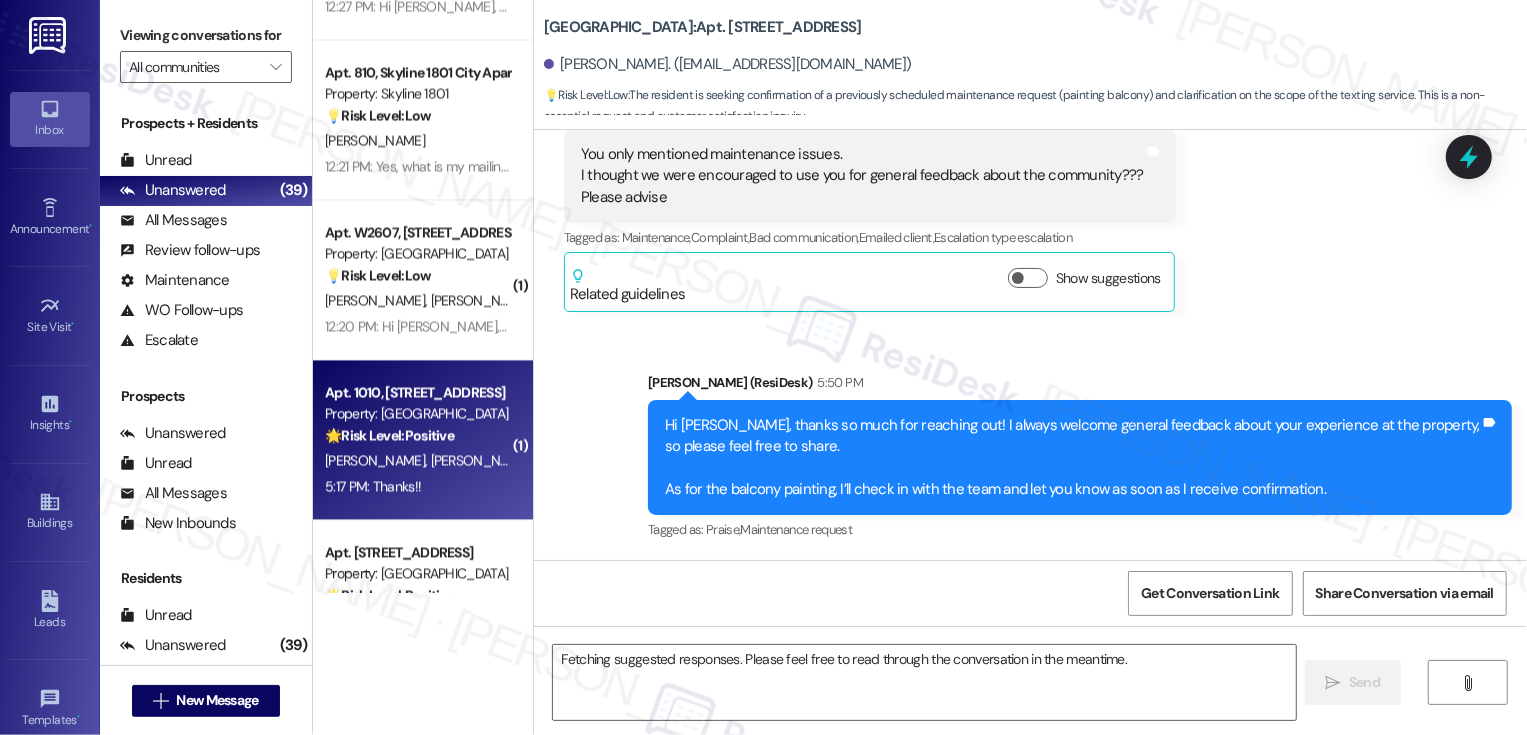 click on "[PERSON_NAME] [PERSON_NAME]" at bounding box center (417, 460) 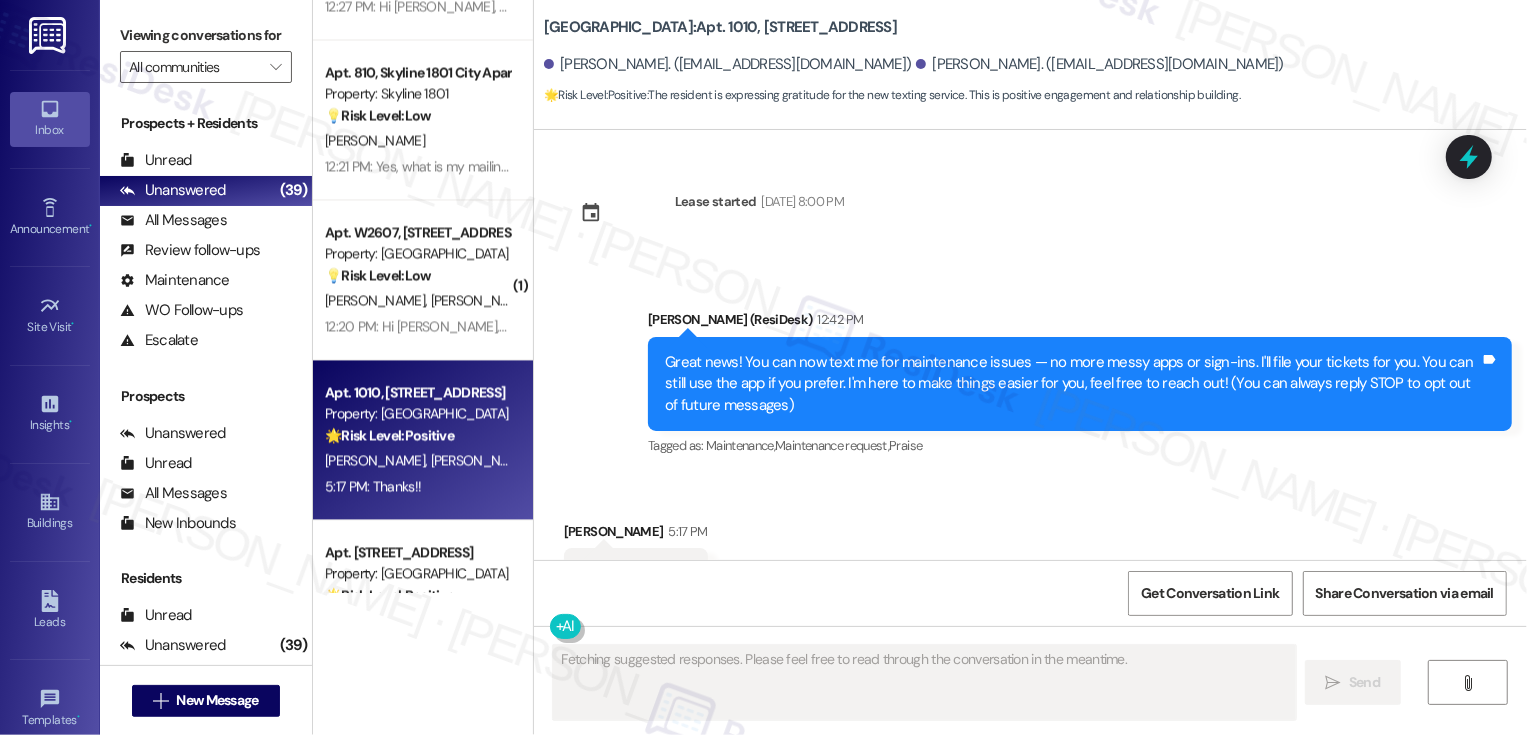 scroll, scrollTop: 85, scrollLeft: 0, axis: vertical 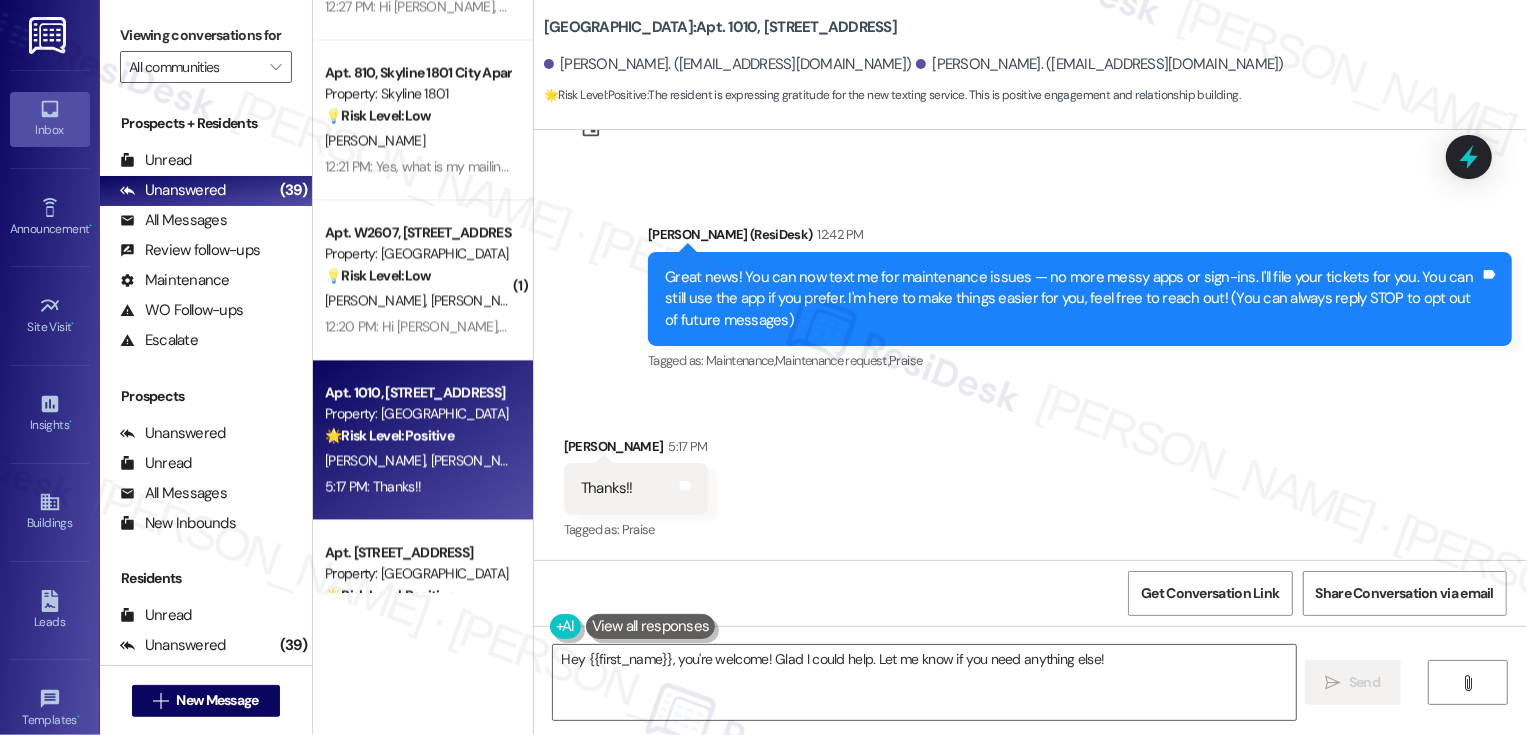 click on "[PERSON_NAME] 5:17 PM" at bounding box center (636, 450) 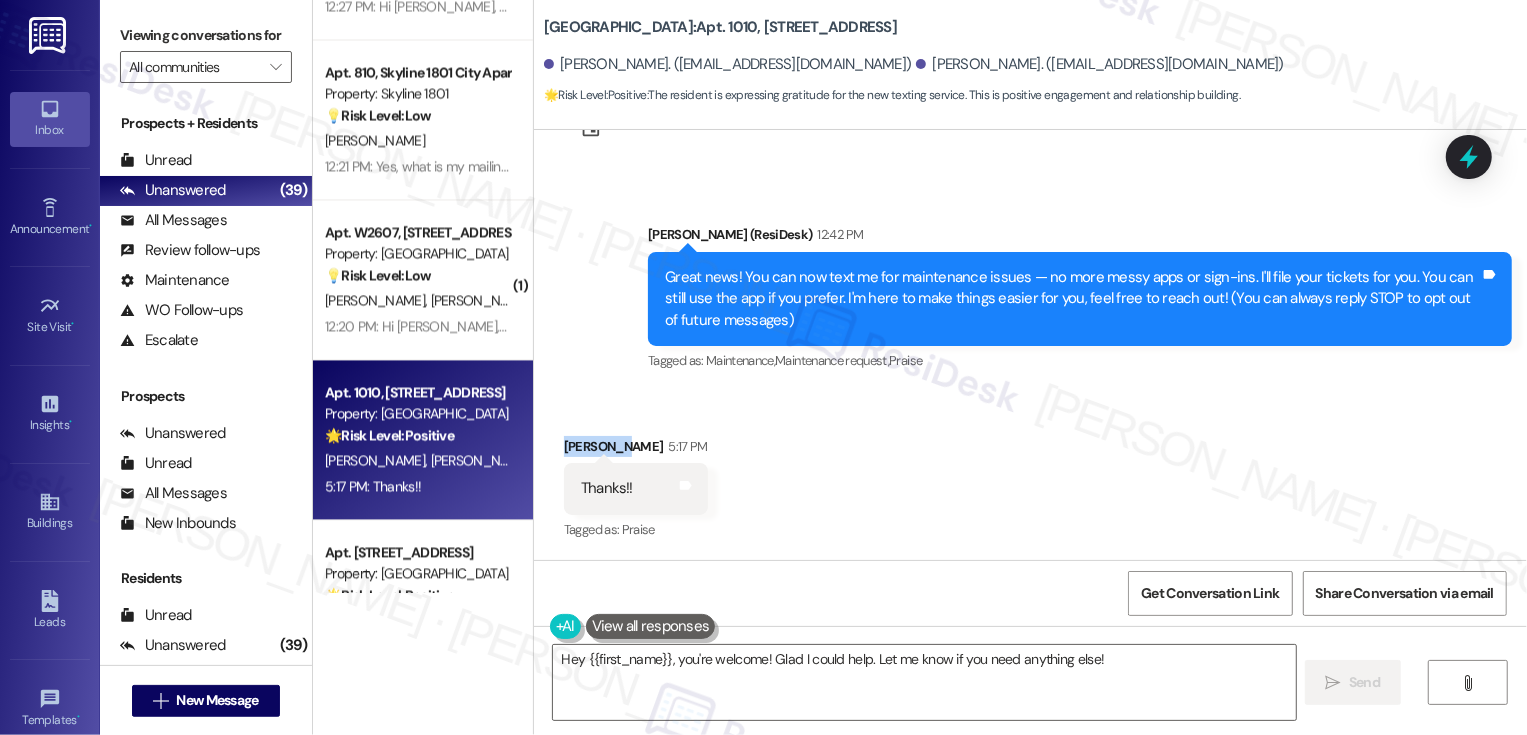 copy on "[PERSON_NAME]" 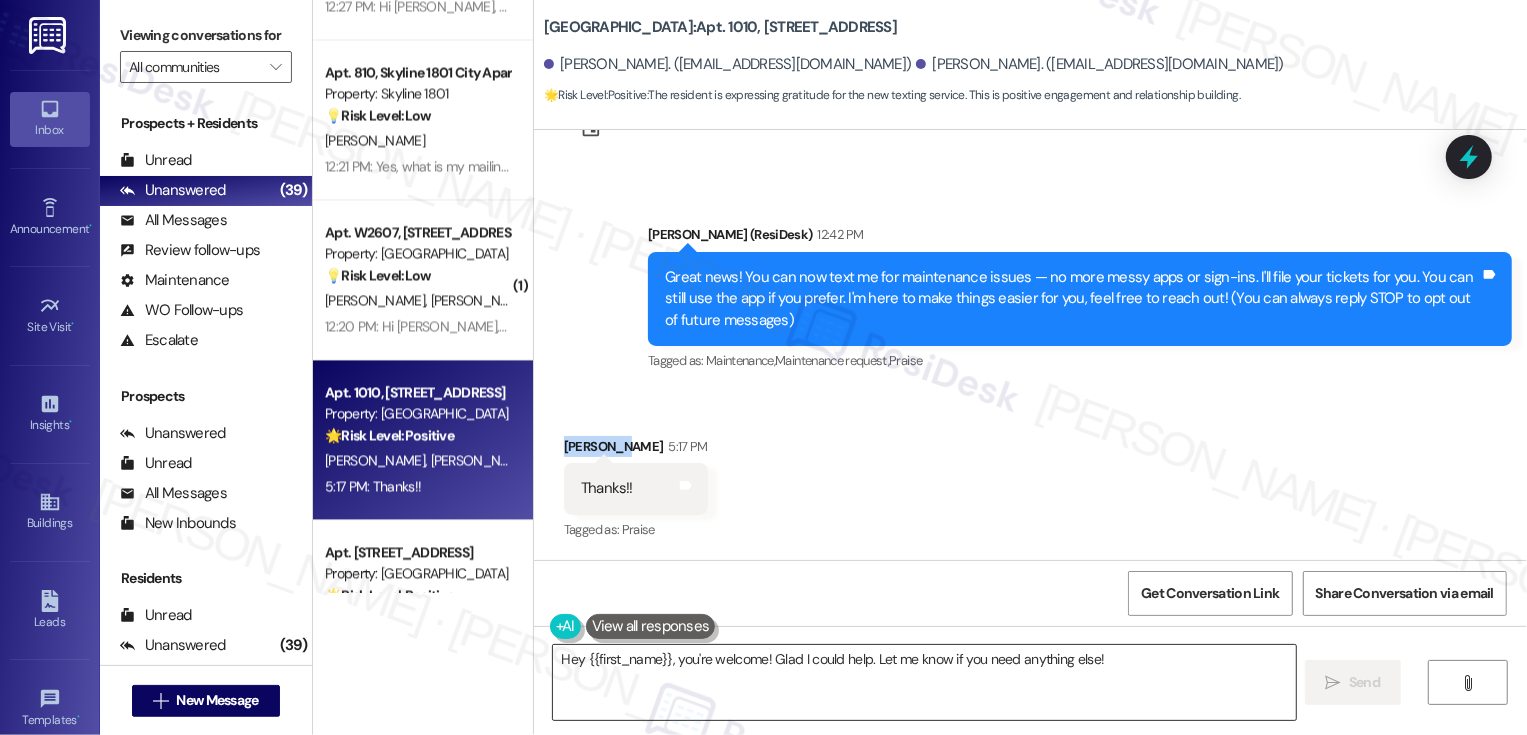 click on "Hey {{first_name}}, you're welcome! Glad I could help. Let me know if you need anything else!" at bounding box center [924, 682] 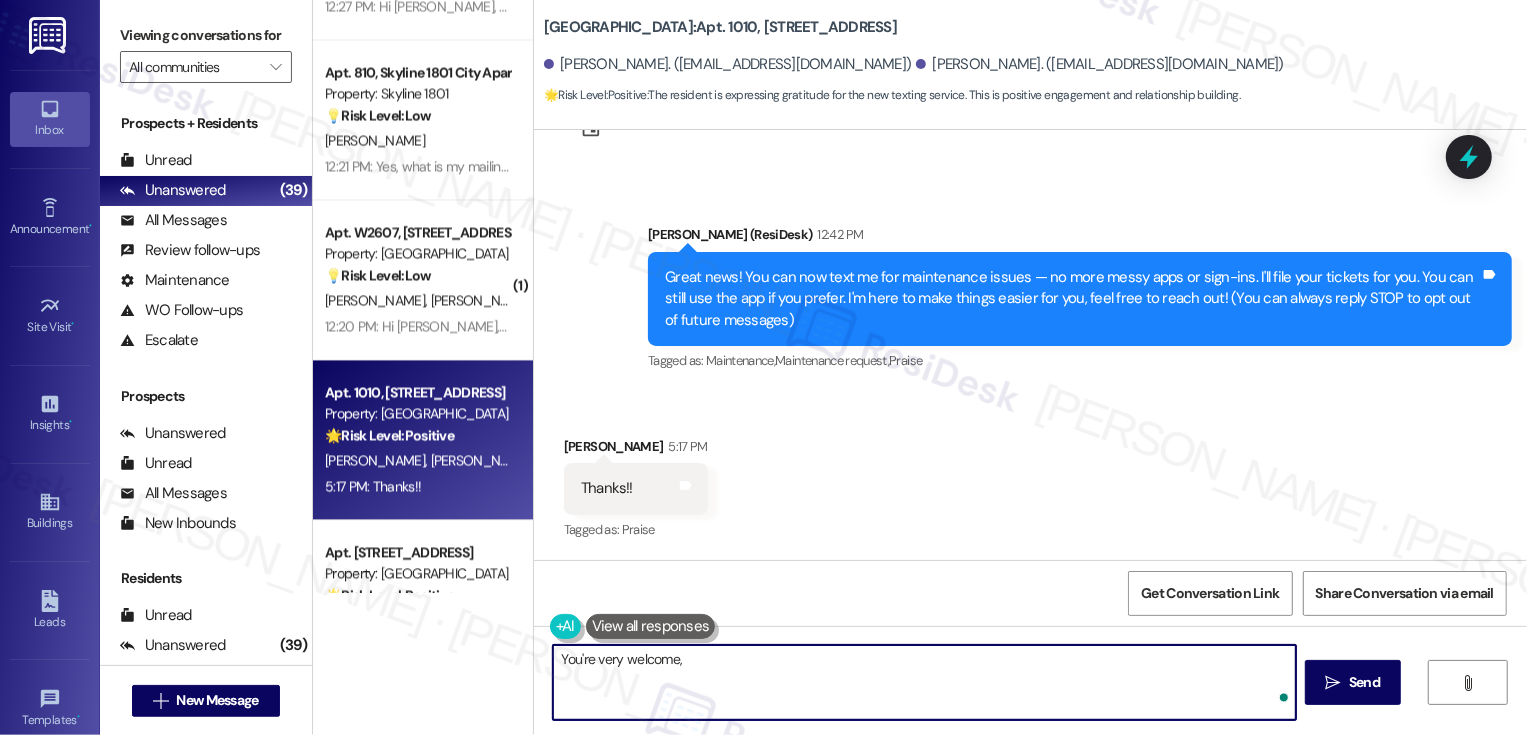 paste on "[PERSON_NAME]" 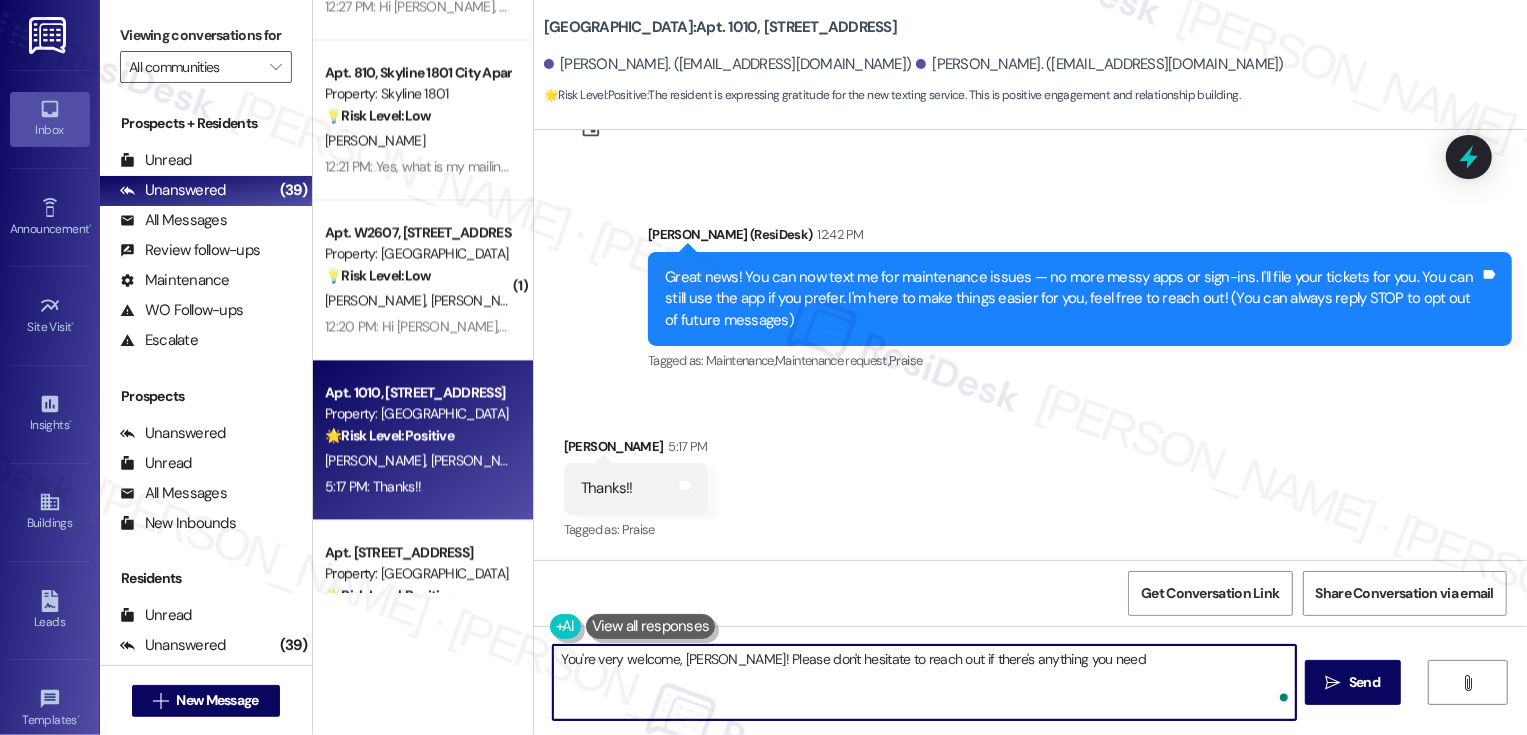 type on "You're very welcome, [PERSON_NAME]! Please don't hesitate to reach out if there's anything you need!" 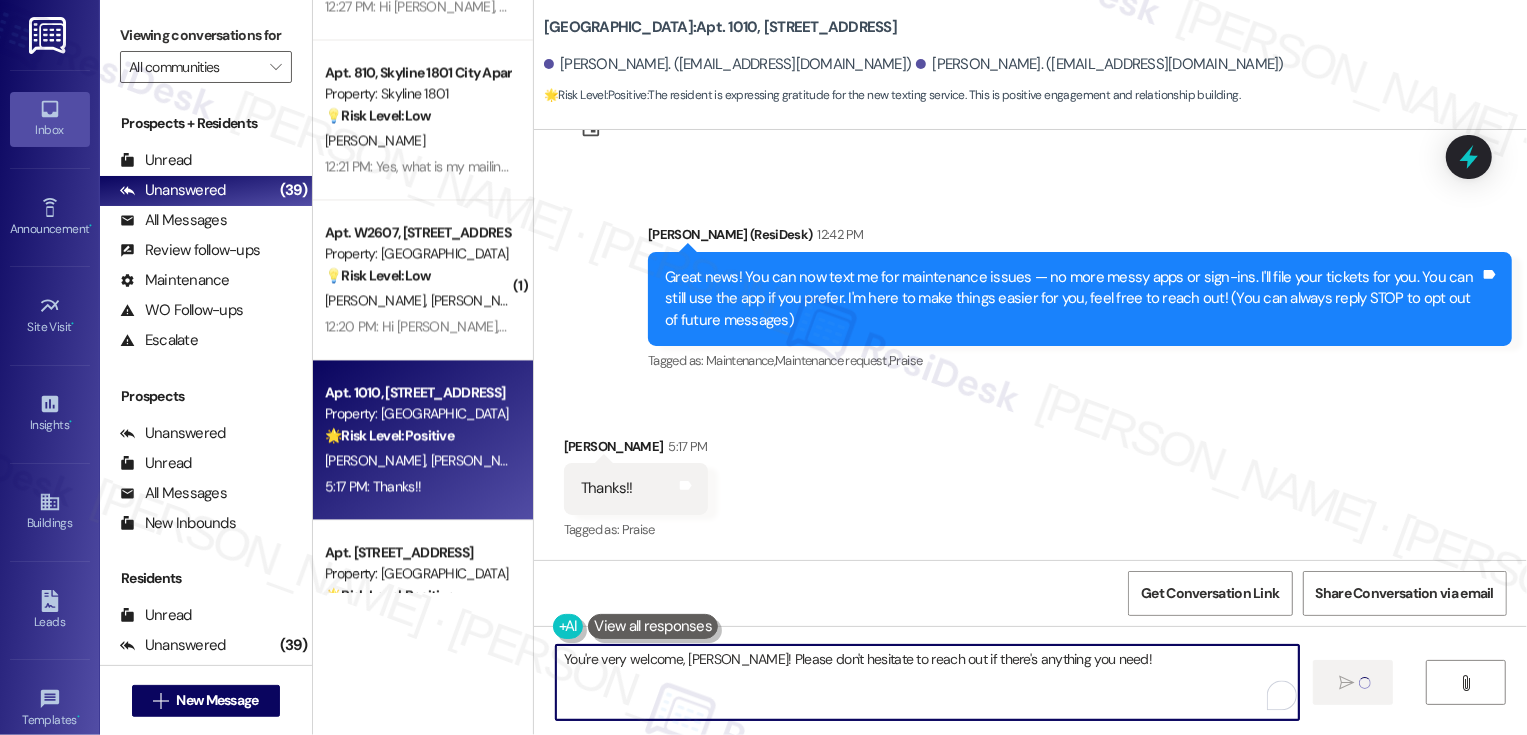 type 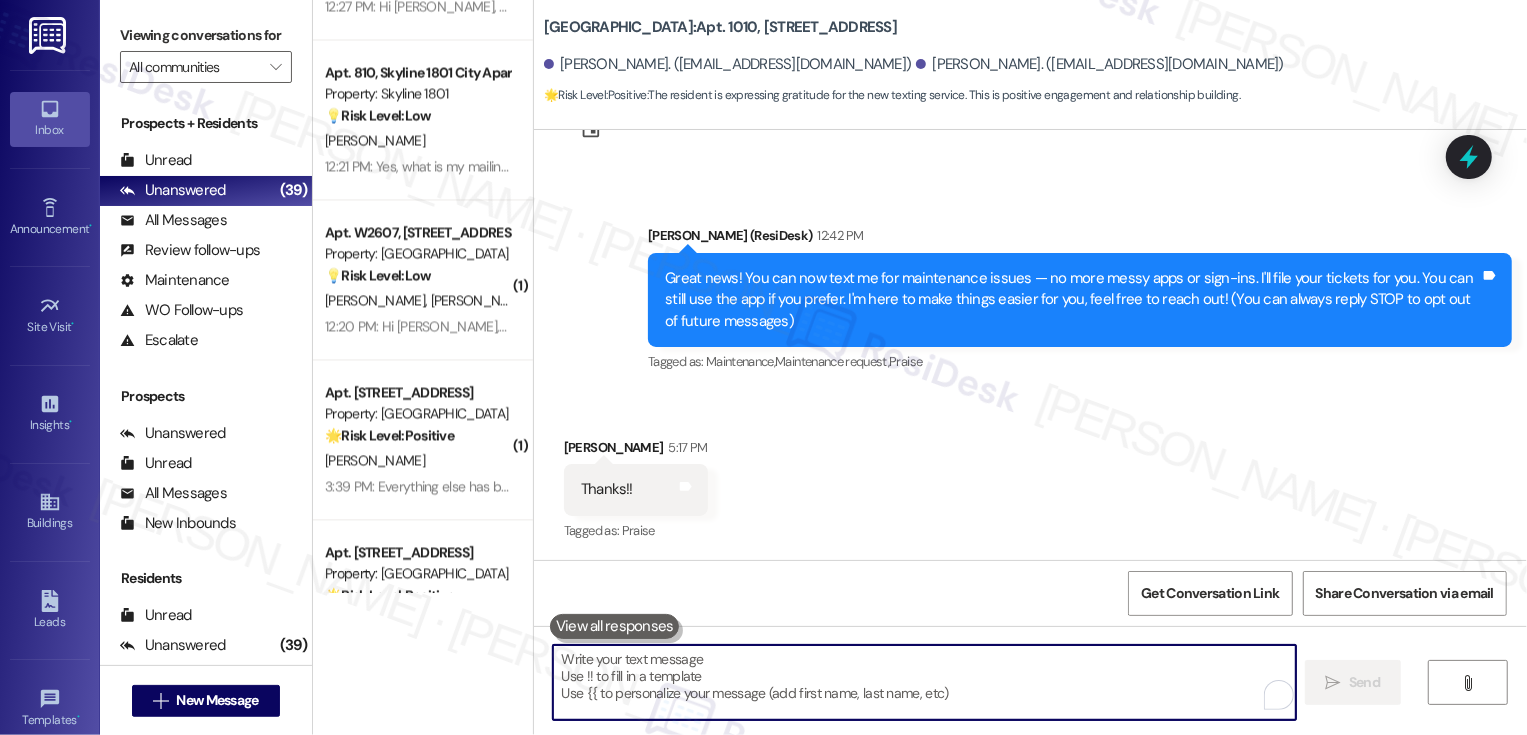 scroll, scrollTop: 224, scrollLeft: 0, axis: vertical 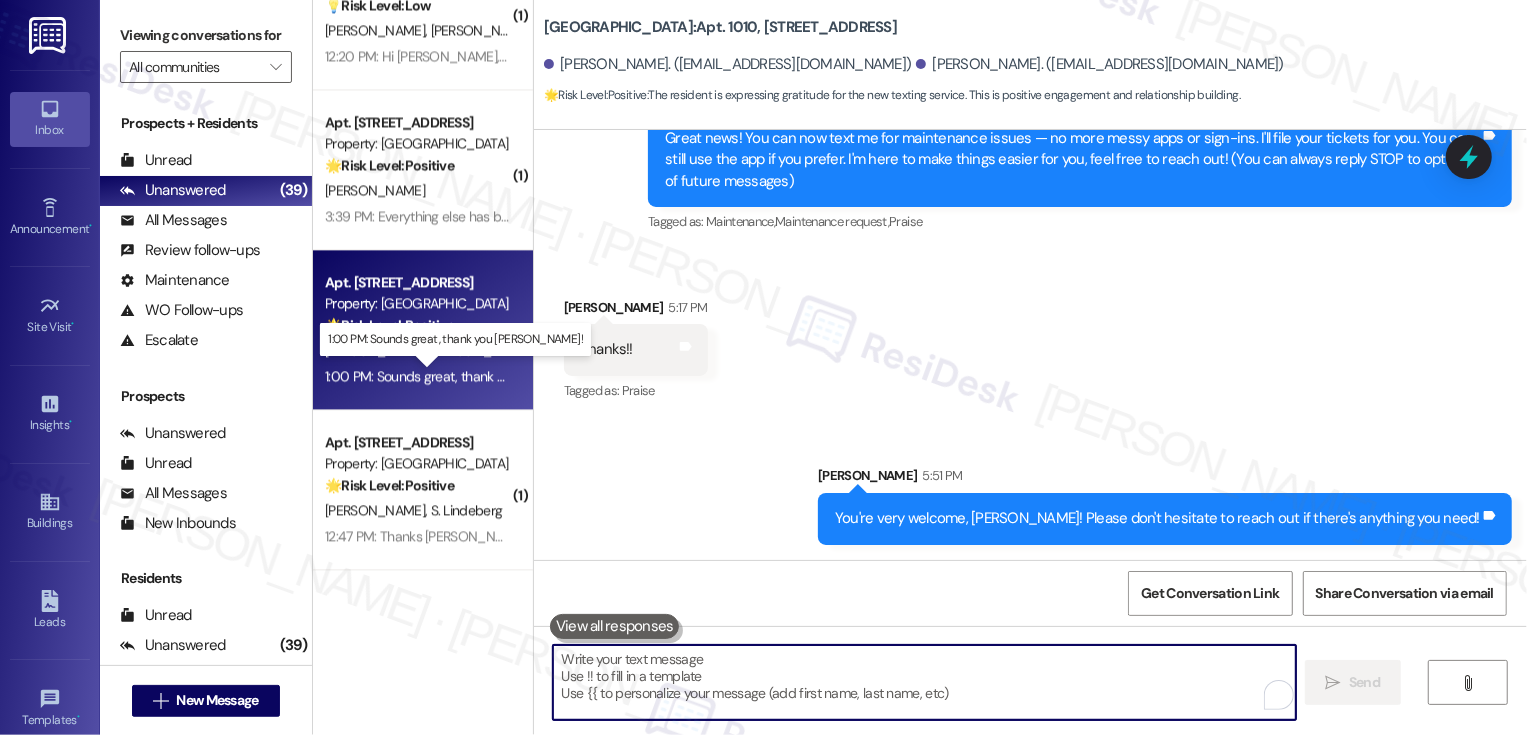 click on "1:00 PM: Sounds great, thank you [PERSON_NAME]! 1:00 PM: Sounds great, thank you [PERSON_NAME]!" at bounding box center [474, 376] 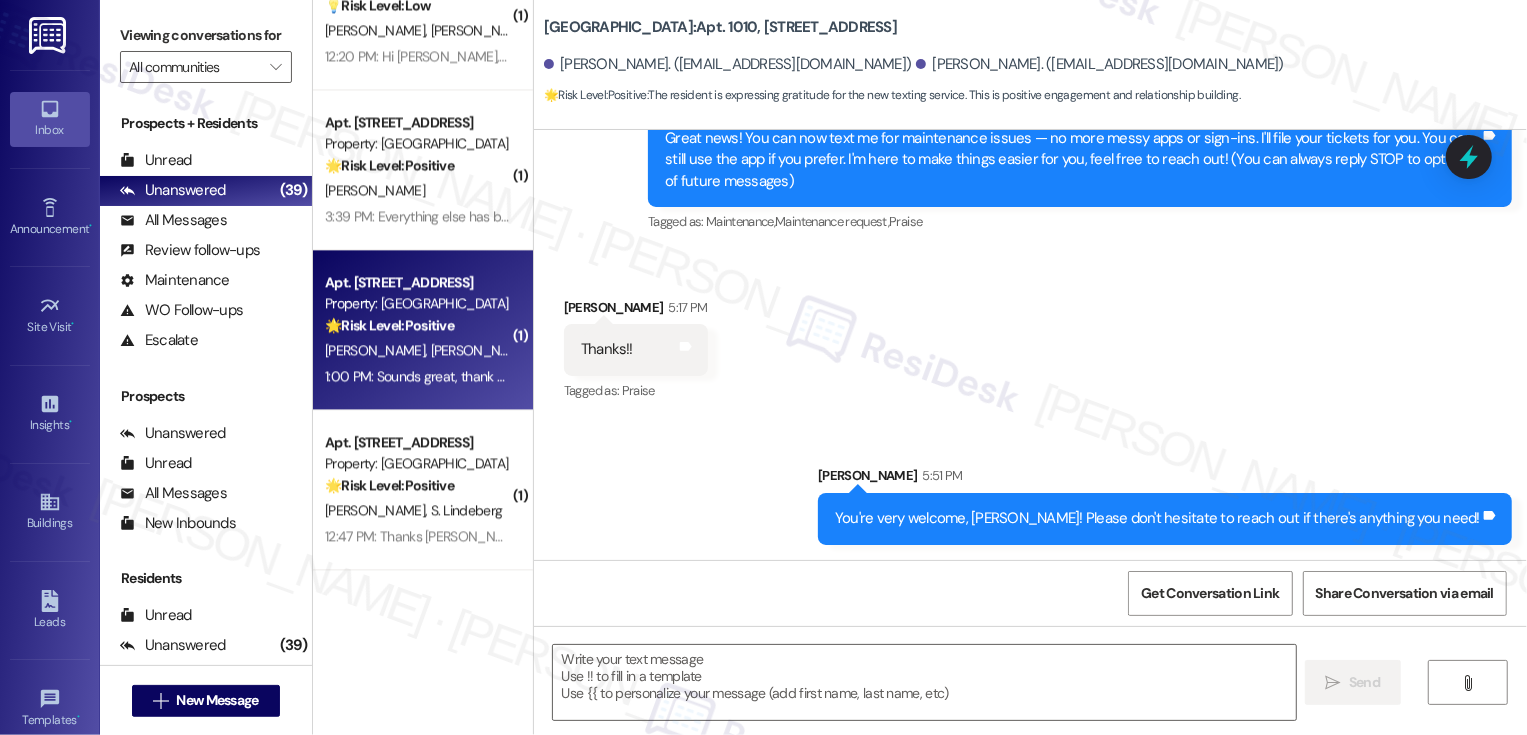type on "Fetching suggested responses. Please feel free to read through the conversation in the meantime." 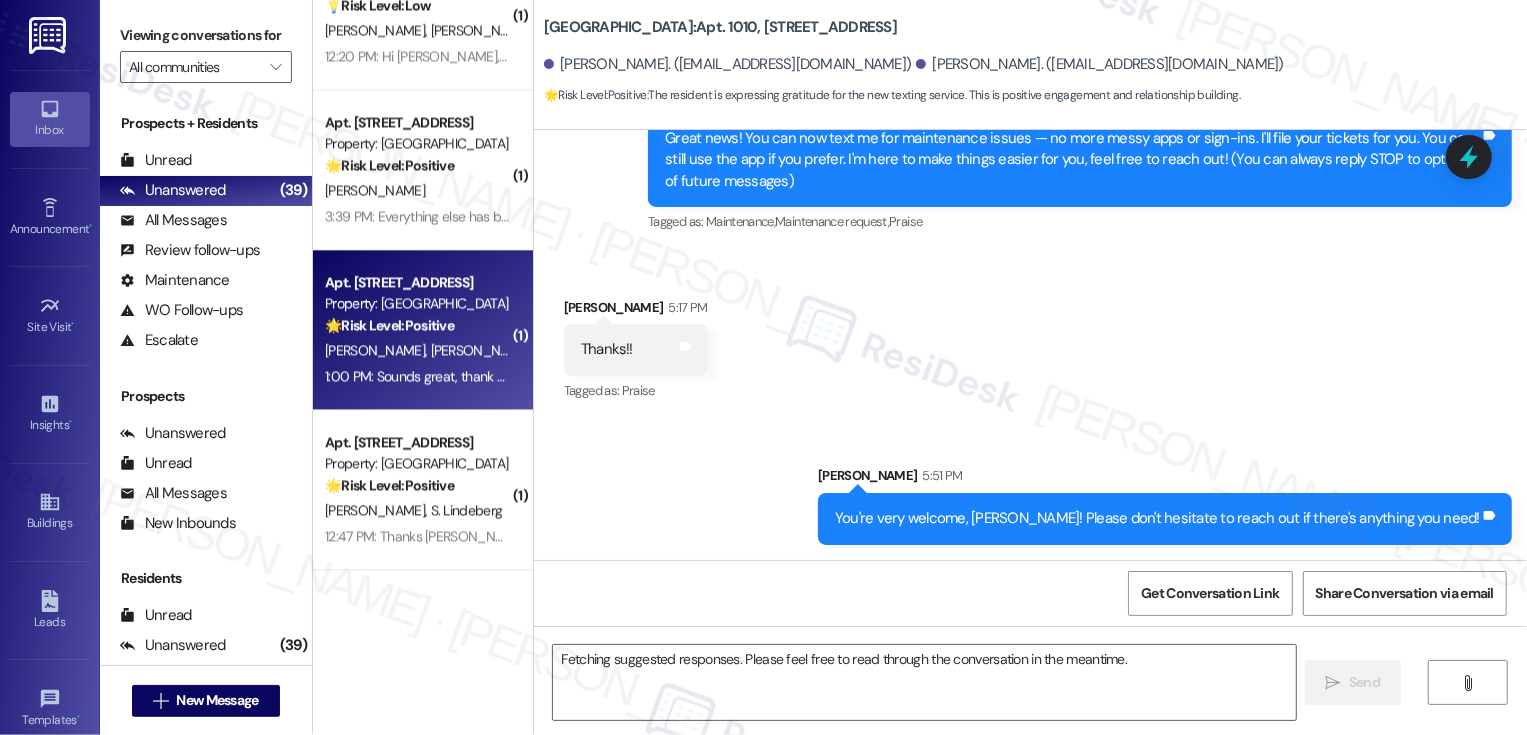 click on "1:00 PM: Sounds great, thank you [PERSON_NAME]! 1:00 PM: Sounds great, thank you [PERSON_NAME]!" at bounding box center (474, 376) 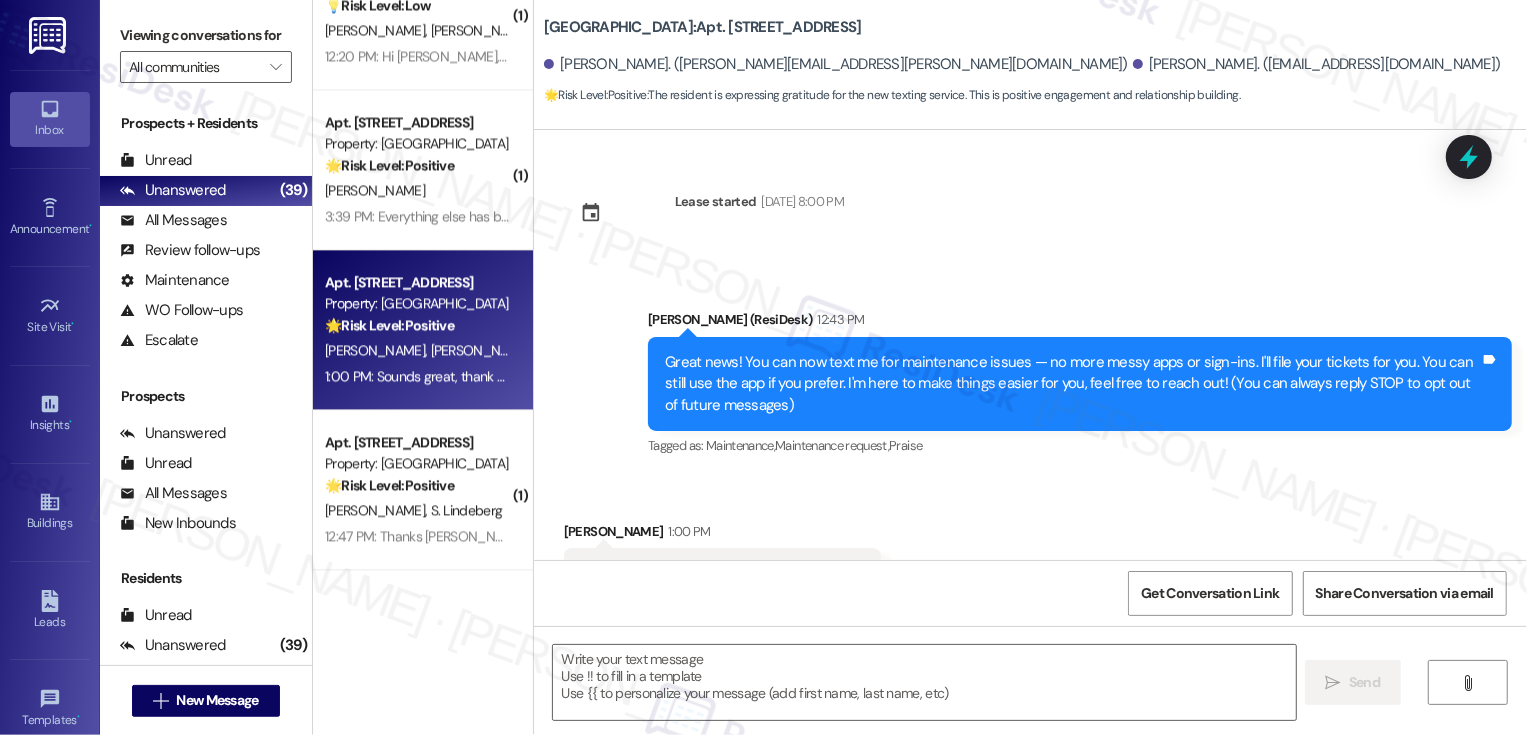 scroll, scrollTop: 85, scrollLeft: 0, axis: vertical 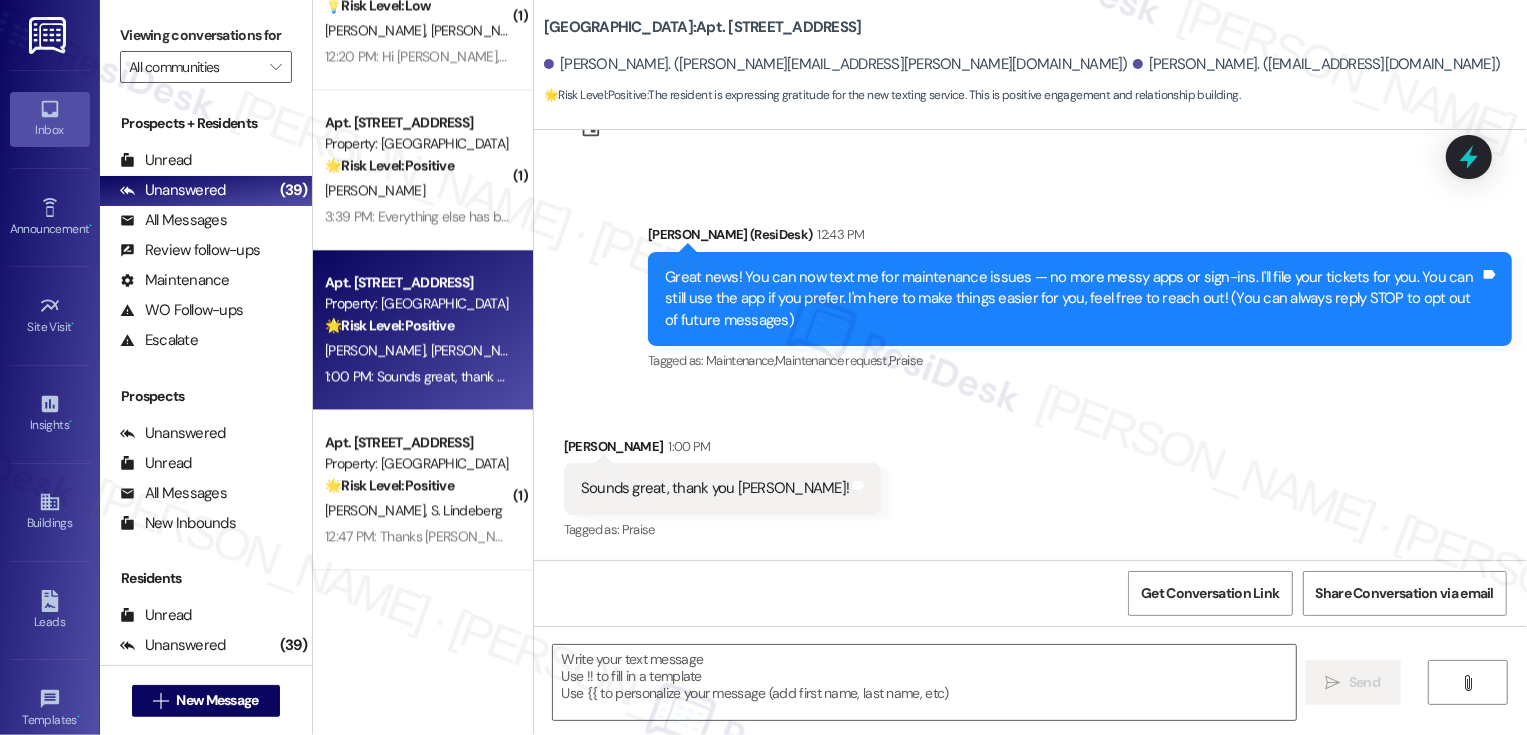 click on "[PERSON_NAME] 1:00 PM" at bounding box center (723, 450) 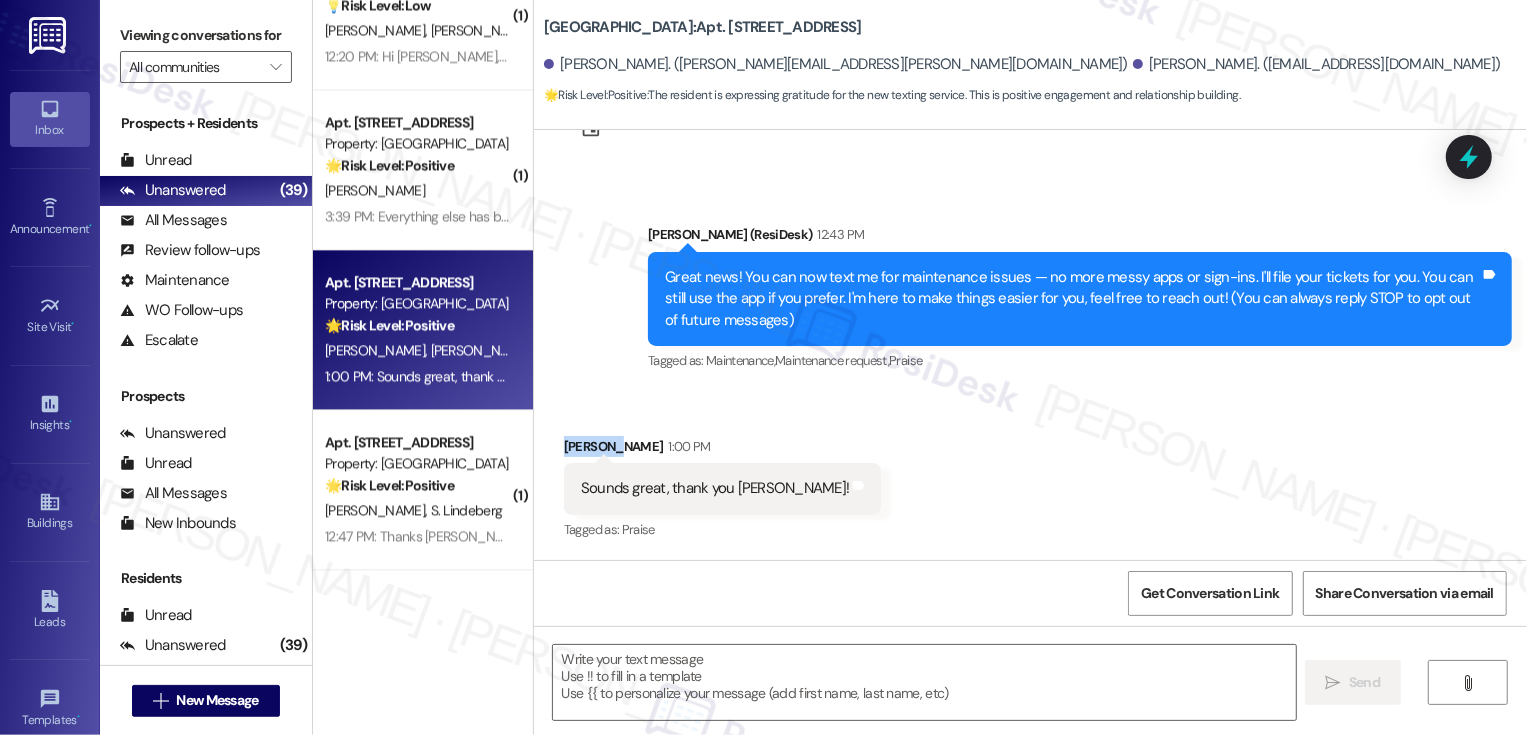 copy on "[PERSON_NAME]" 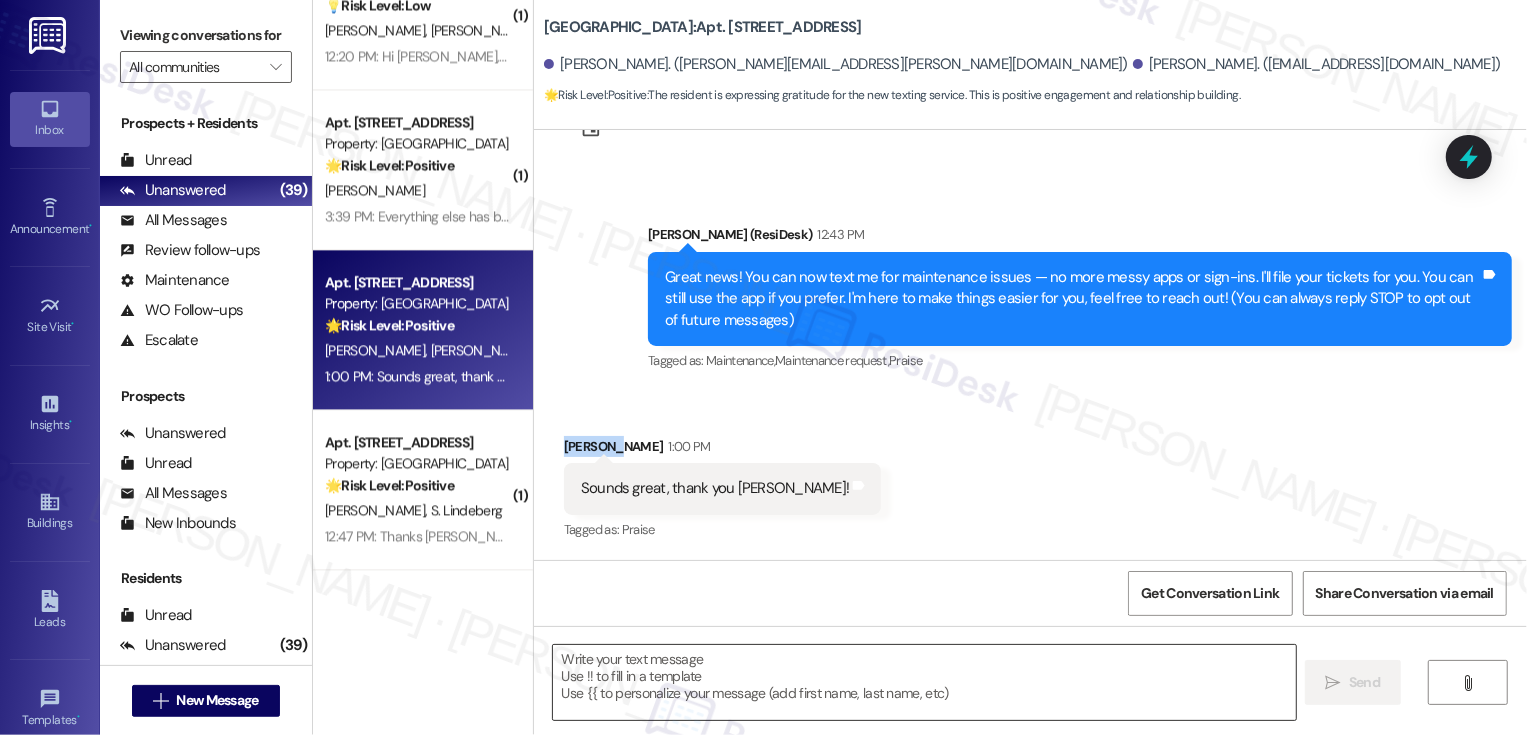 click at bounding box center (924, 682) 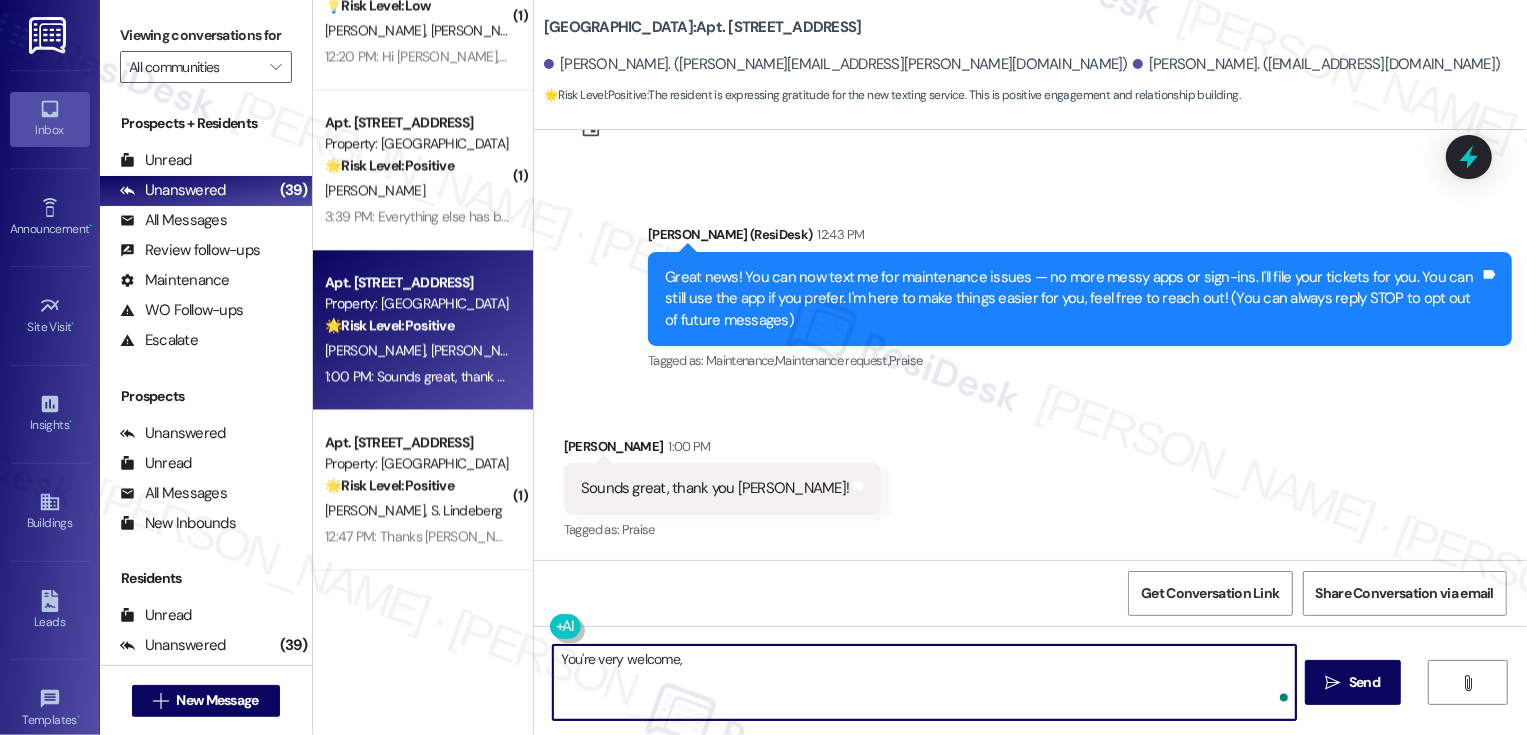 paste on "[PERSON_NAME]" 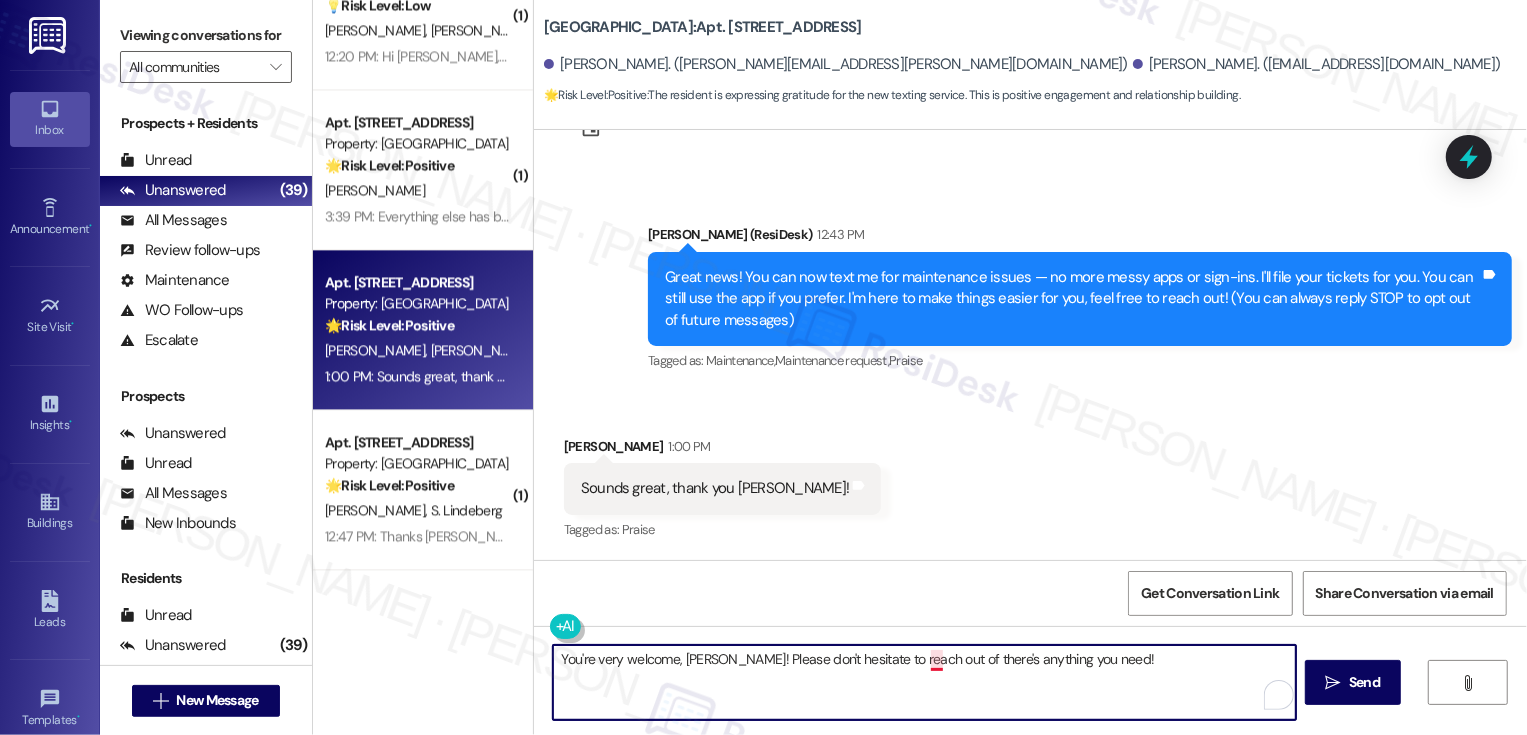 click on "You're very welcome, [PERSON_NAME]! Please don't hesitate to reach out of there's anything you need!" at bounding box center [924, 682] 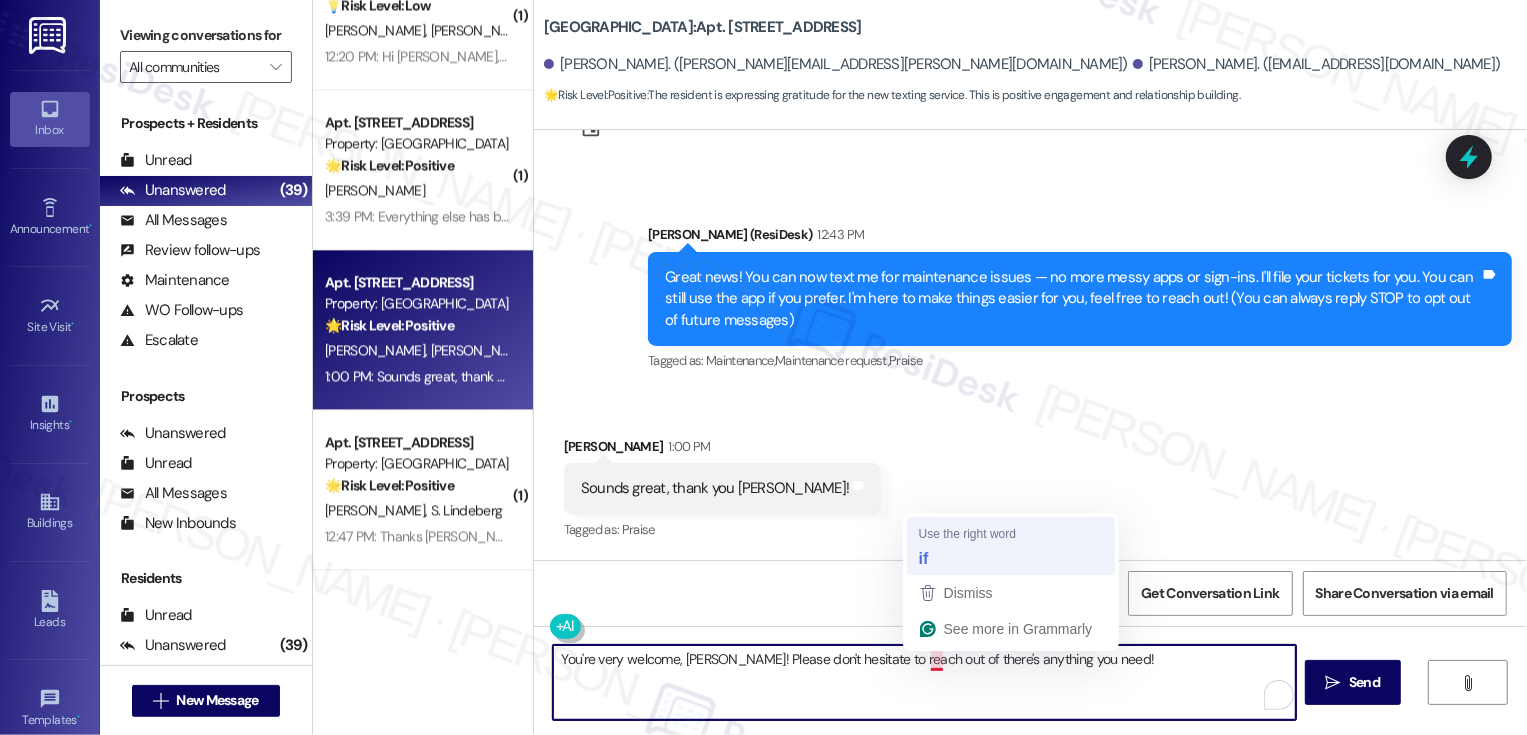 type on "You're very welcome, [PERSON_NAME]! Please don't hesitate to reach out if there's anything you need!" 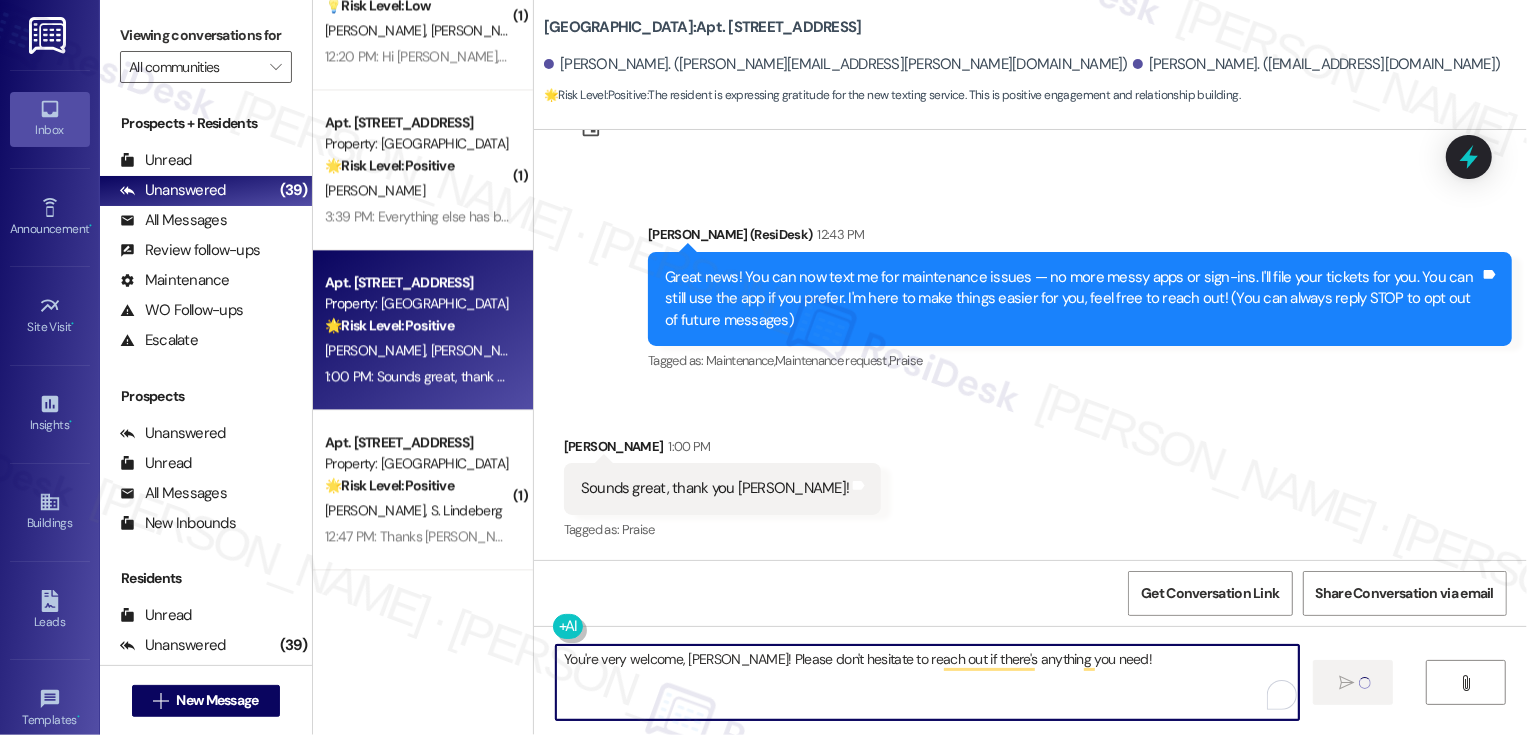 type 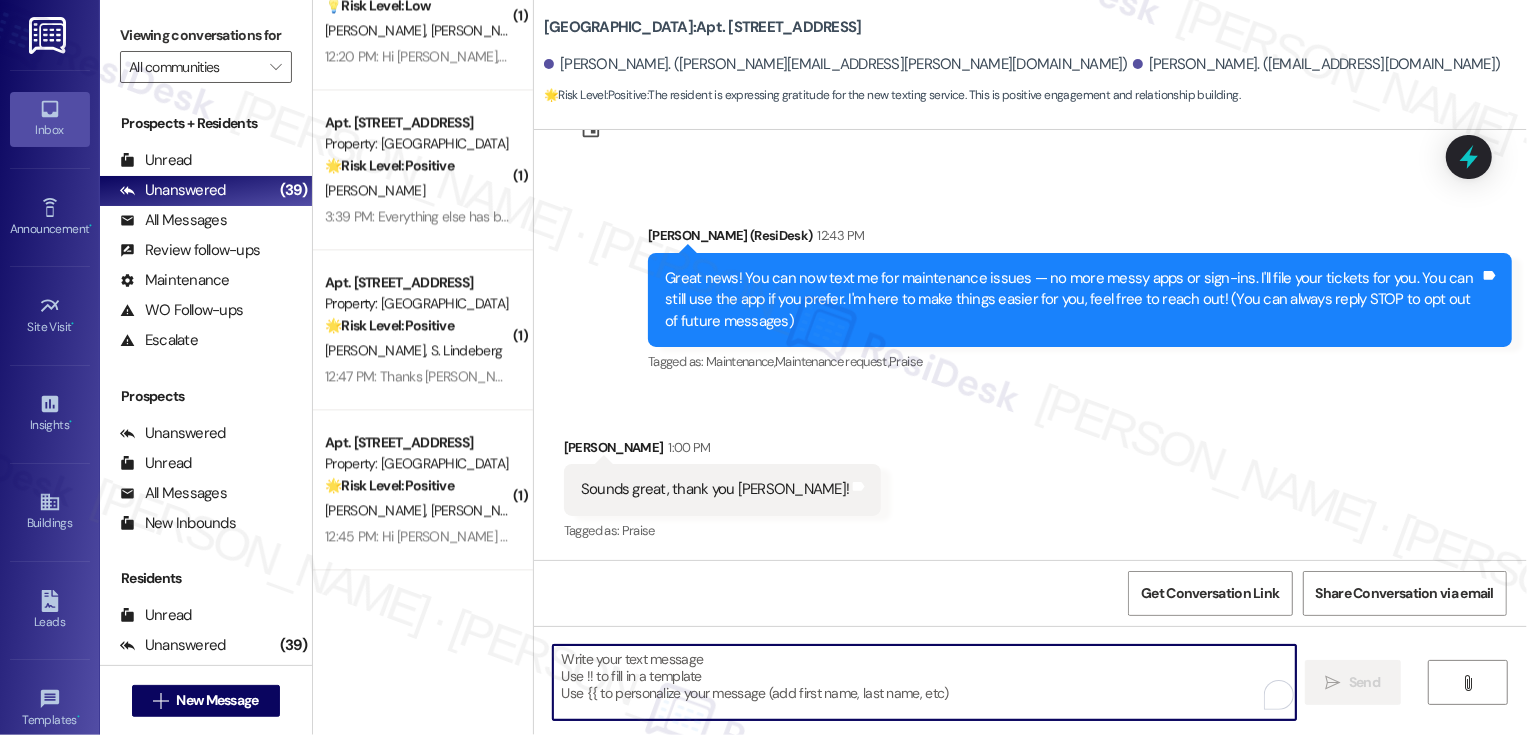 scroll, scrollTop: 224, scrollLeft: 0, axis: vertical 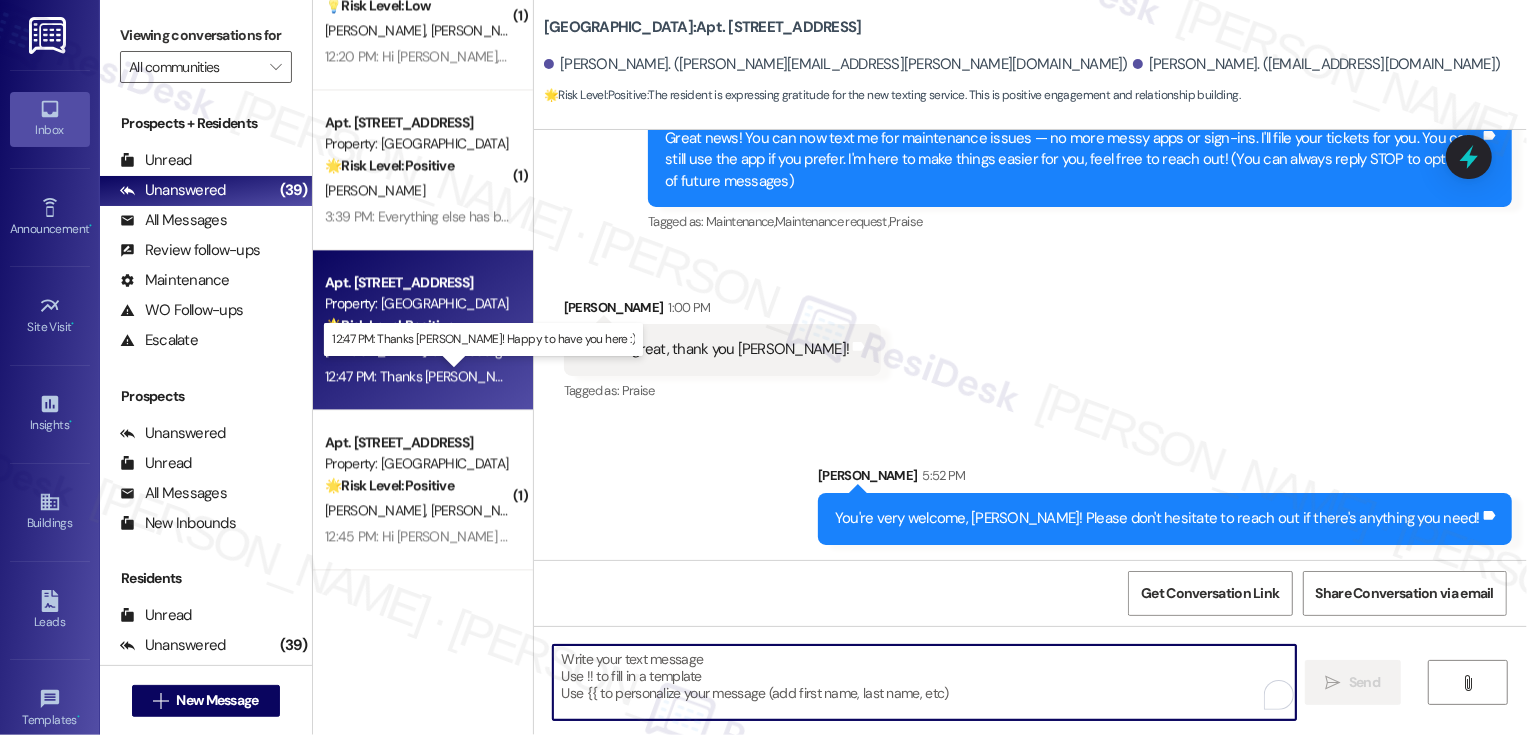 click on "12:47 PM: Thanks [PERSON_NAME]! Happy to have you here :)  12:47 PM: Thanks [PERSON_NAME]! Happy to have you here :)" at bounding box center (503, 376) 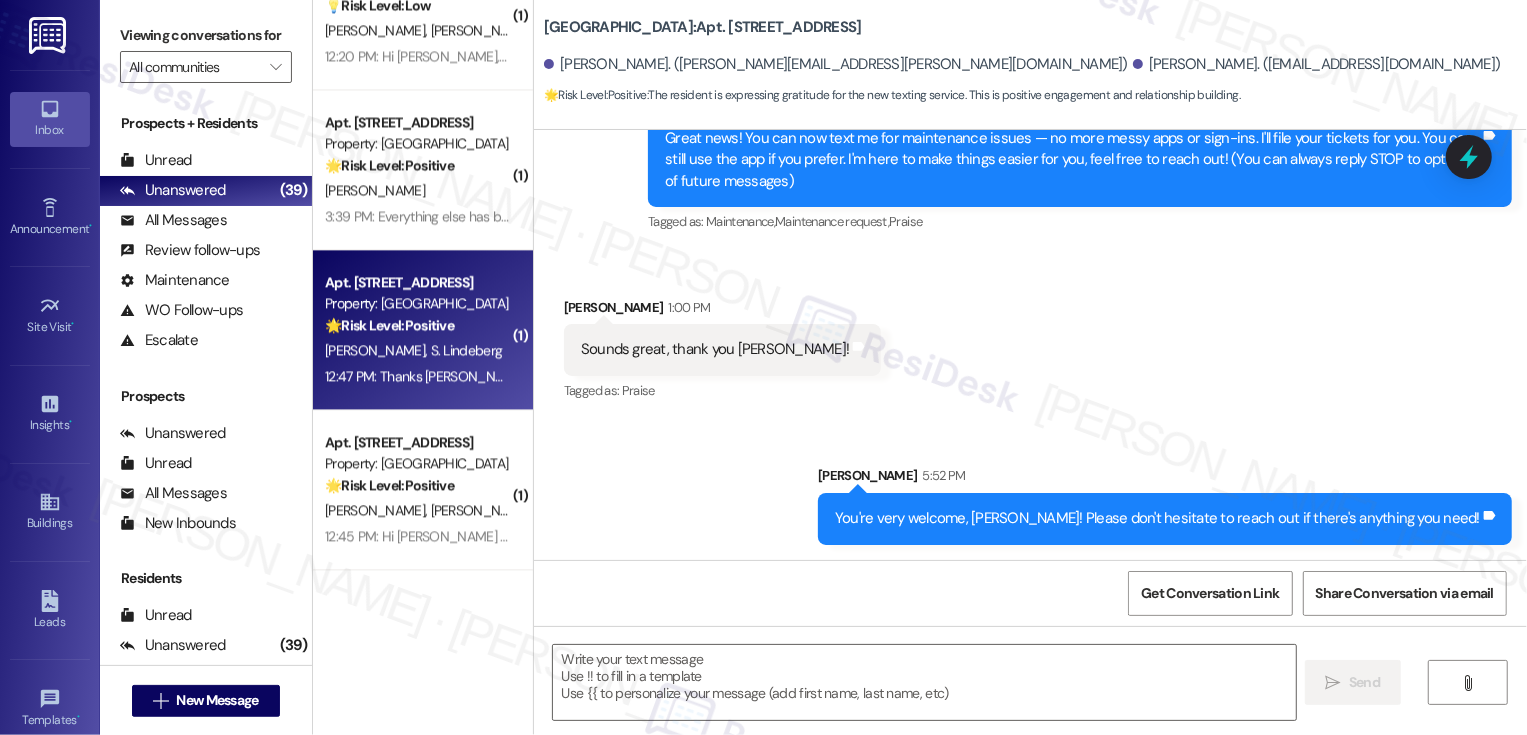 type on "Fetching suggested responses. Please feel free to read through the conversation in the meantime." 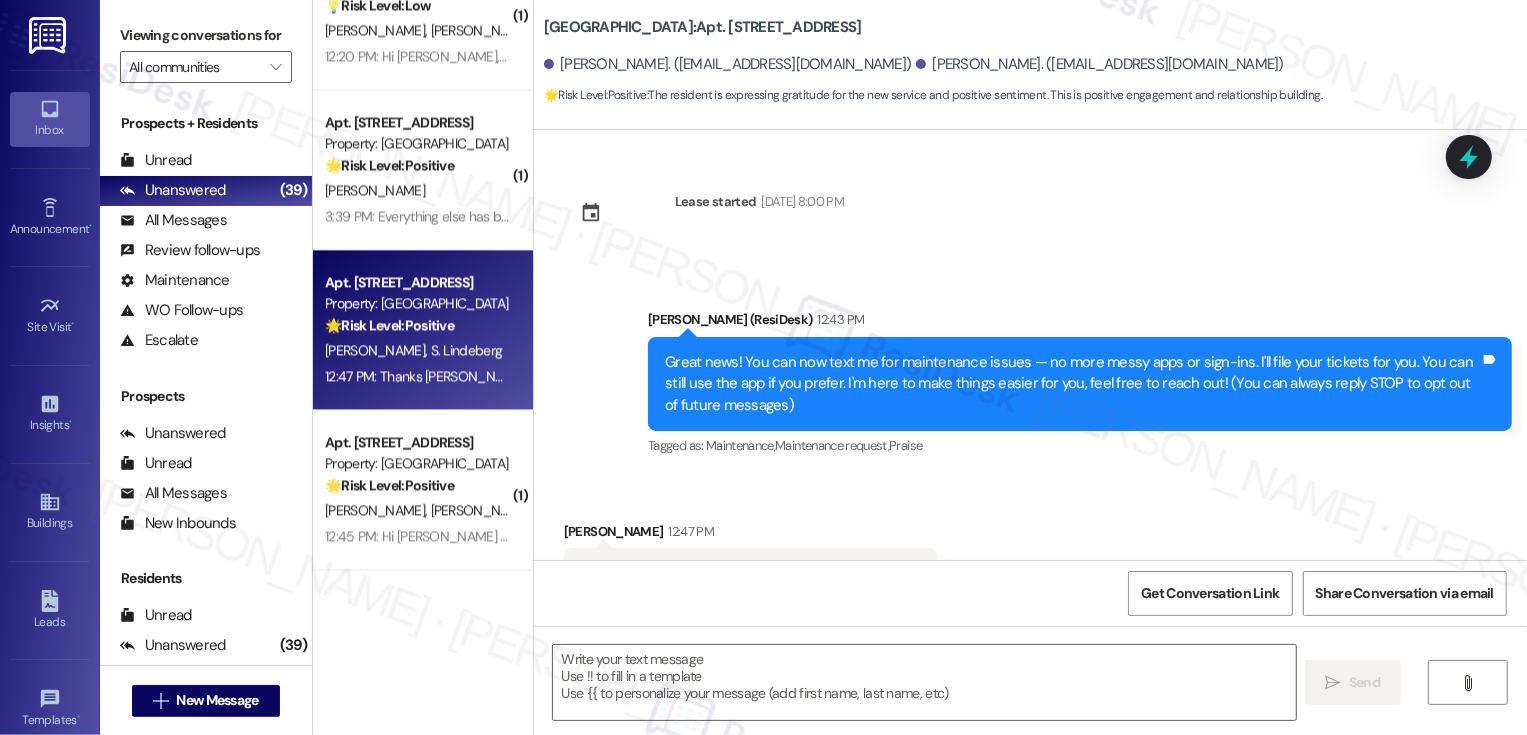 scroll, scrollTop: 85, scrollLeft: 0, axis: vertical 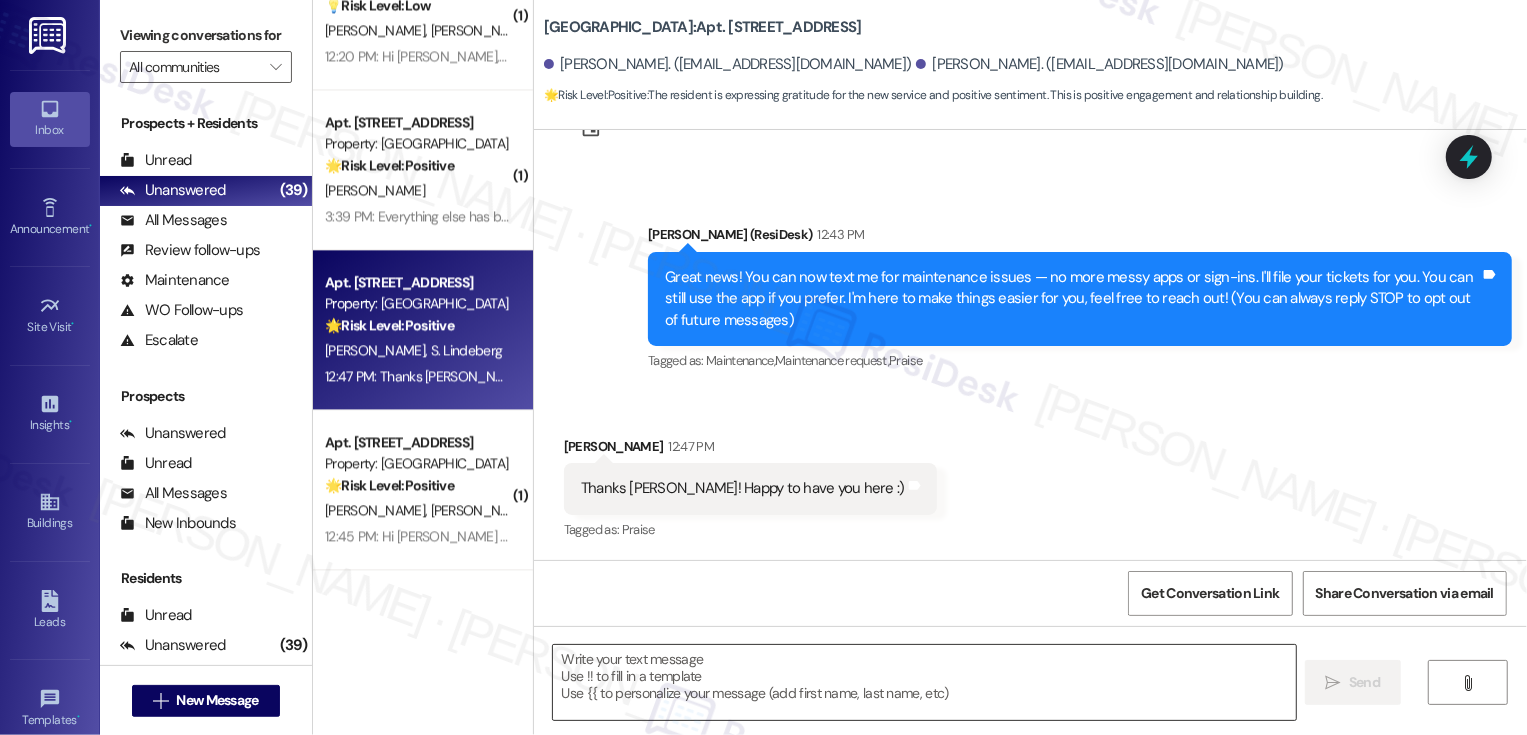 click at bounding box center (924, 682) 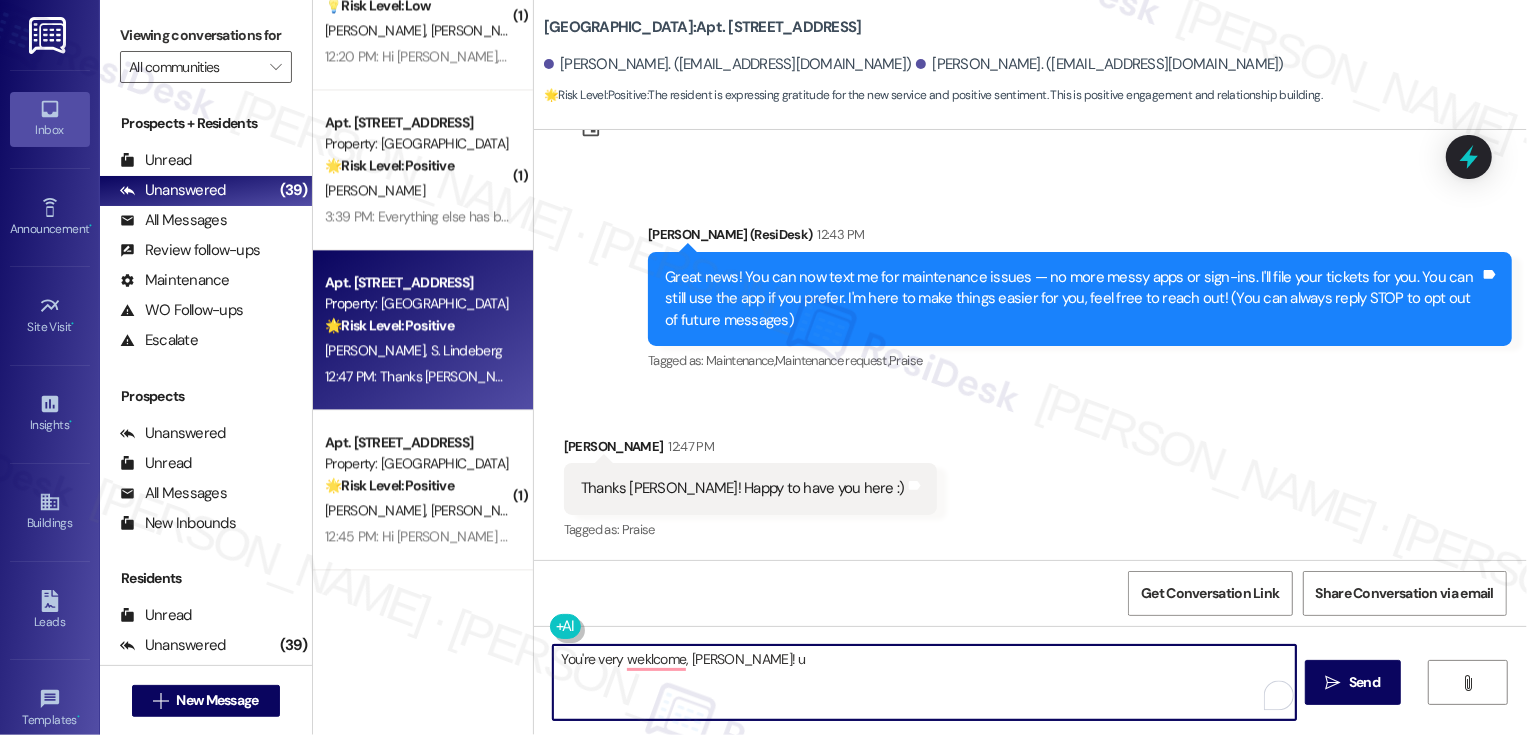 click on "You're very weklcome, [PERSON_NAME]! u" at bounding box center (924, 682) 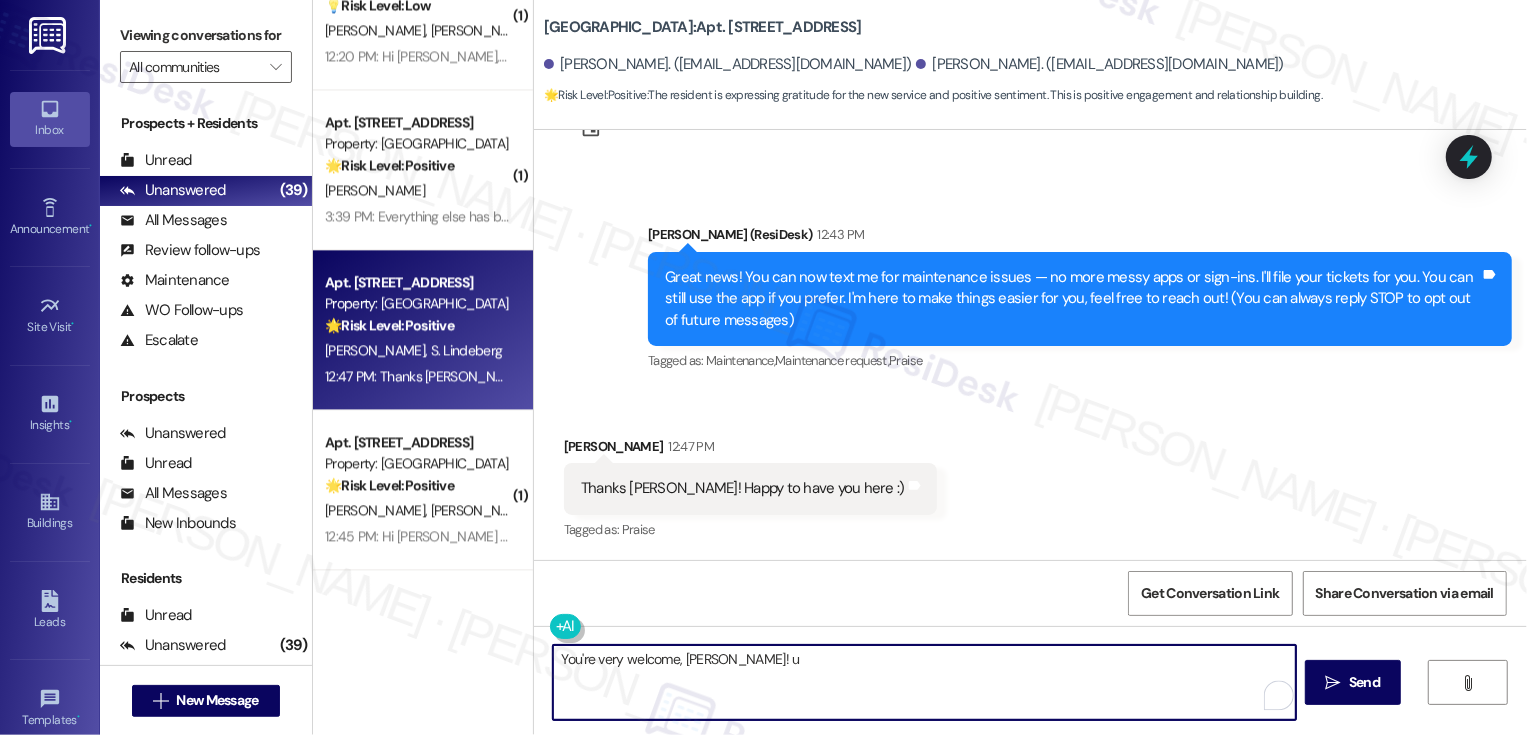 click on "You're very welcome, [PERSON_NAME]! u" at bounding box center (924, 682) 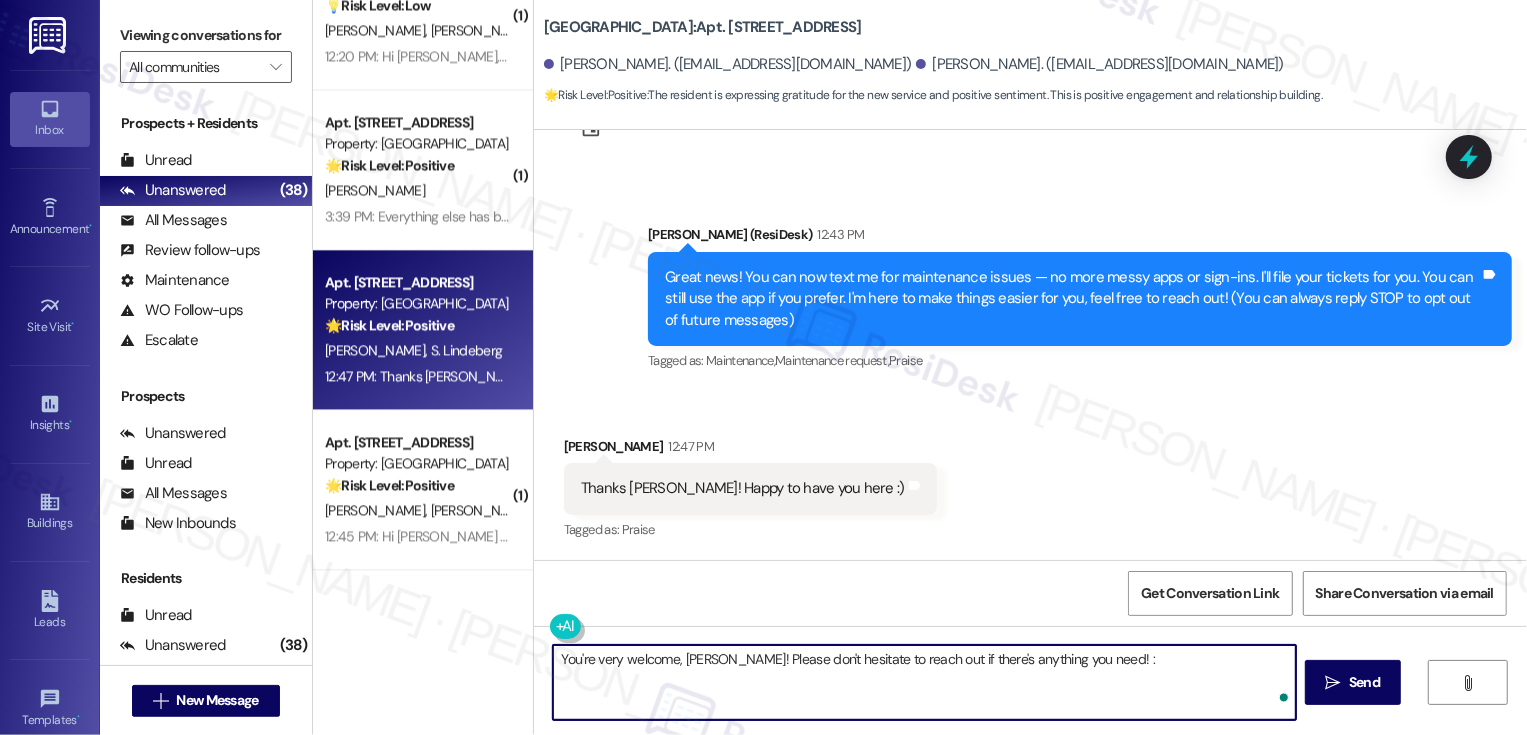 type on "You're very welcome, [PERSON_NAME]! Please don't hesitate to reach out if there's anything you need! :)" 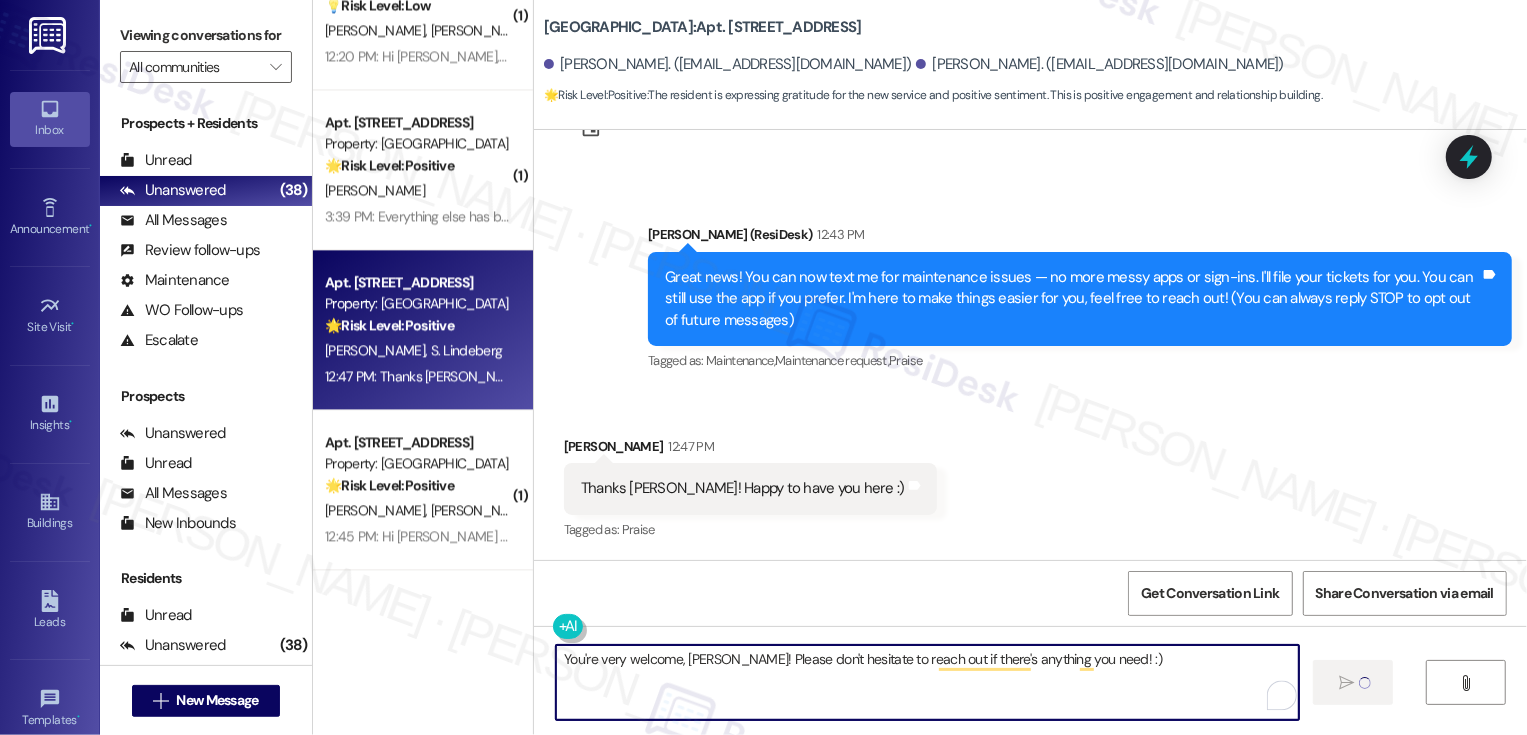type 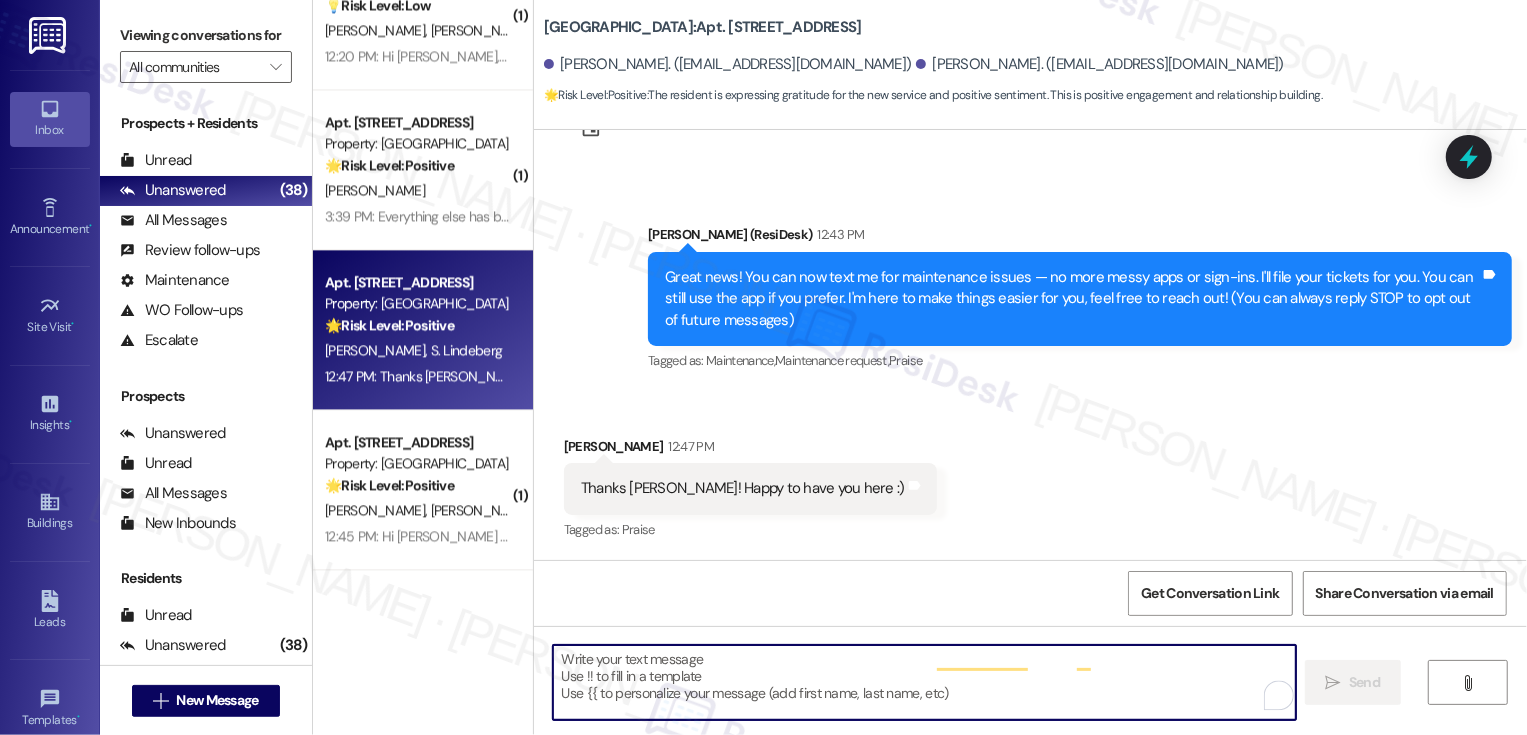 scroll, scrollTop: 84, scrollLeft: 0, axis: vertical 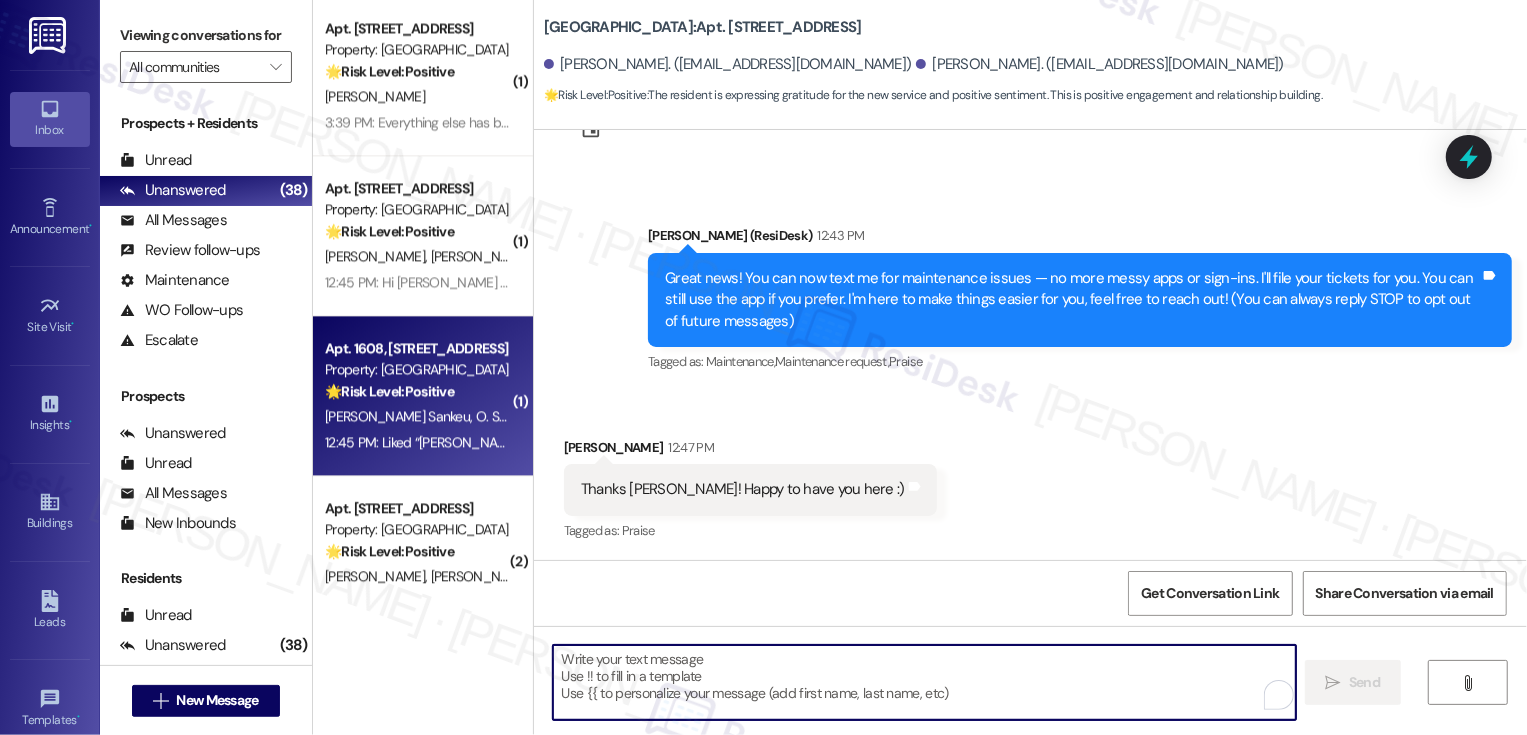 click on "[PERSON_NAME] Sankeu O. Sankeu Takedam" at bounding box center [417, 416] 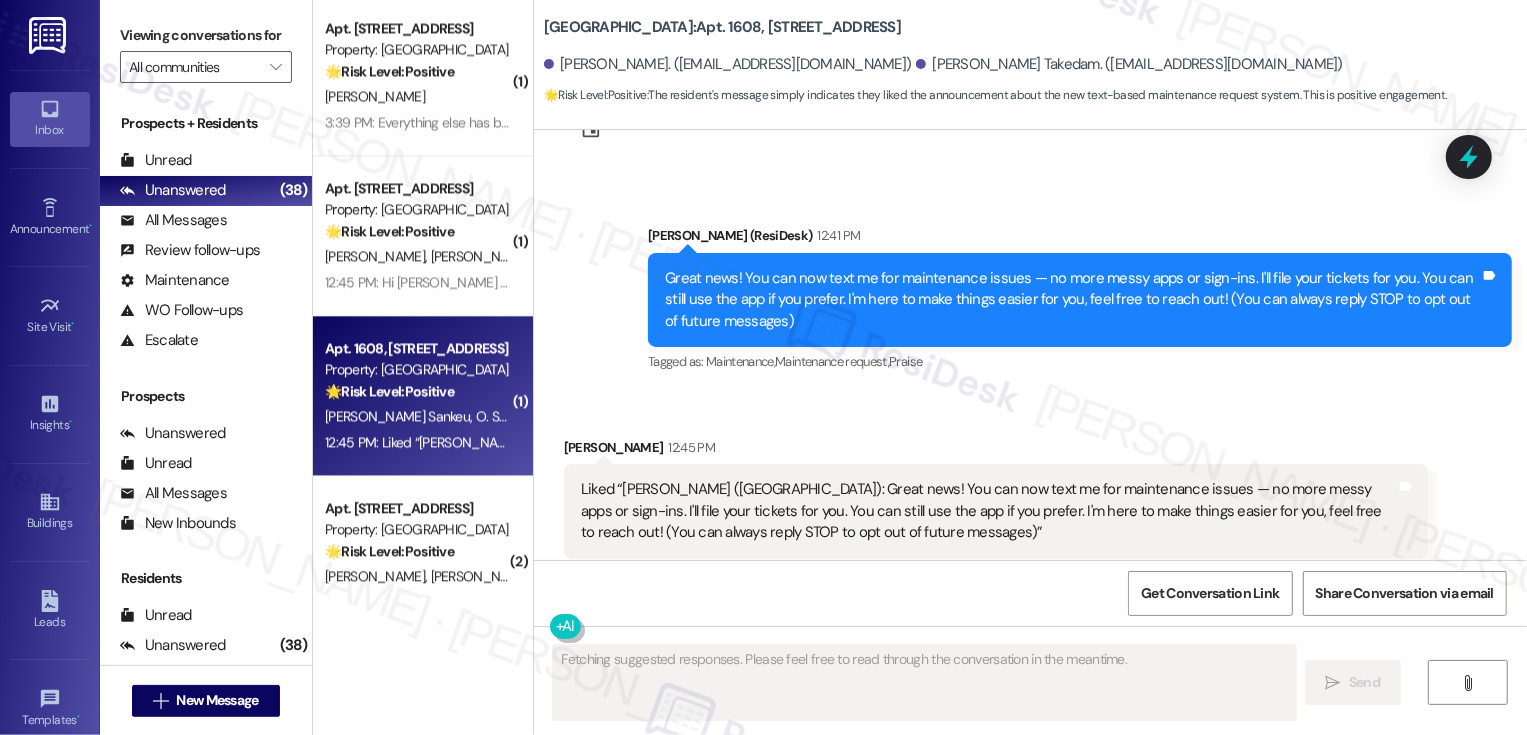 click on "[PERSON_NAME] Sankeu O. Sankeu Takedam" at bounding box center (417, 416) 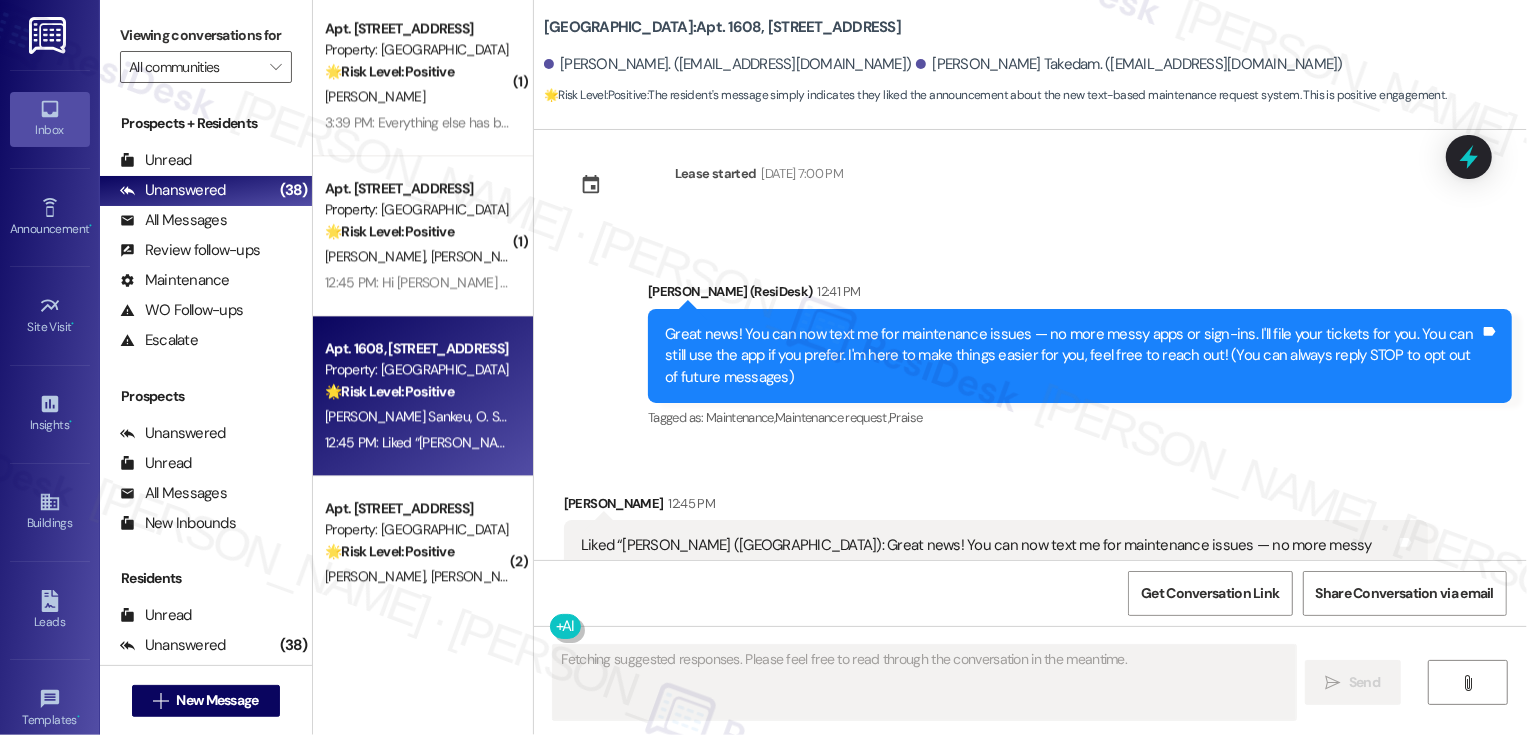 scroll, scrollTop: 0, scrollLeft: 0, axis: both 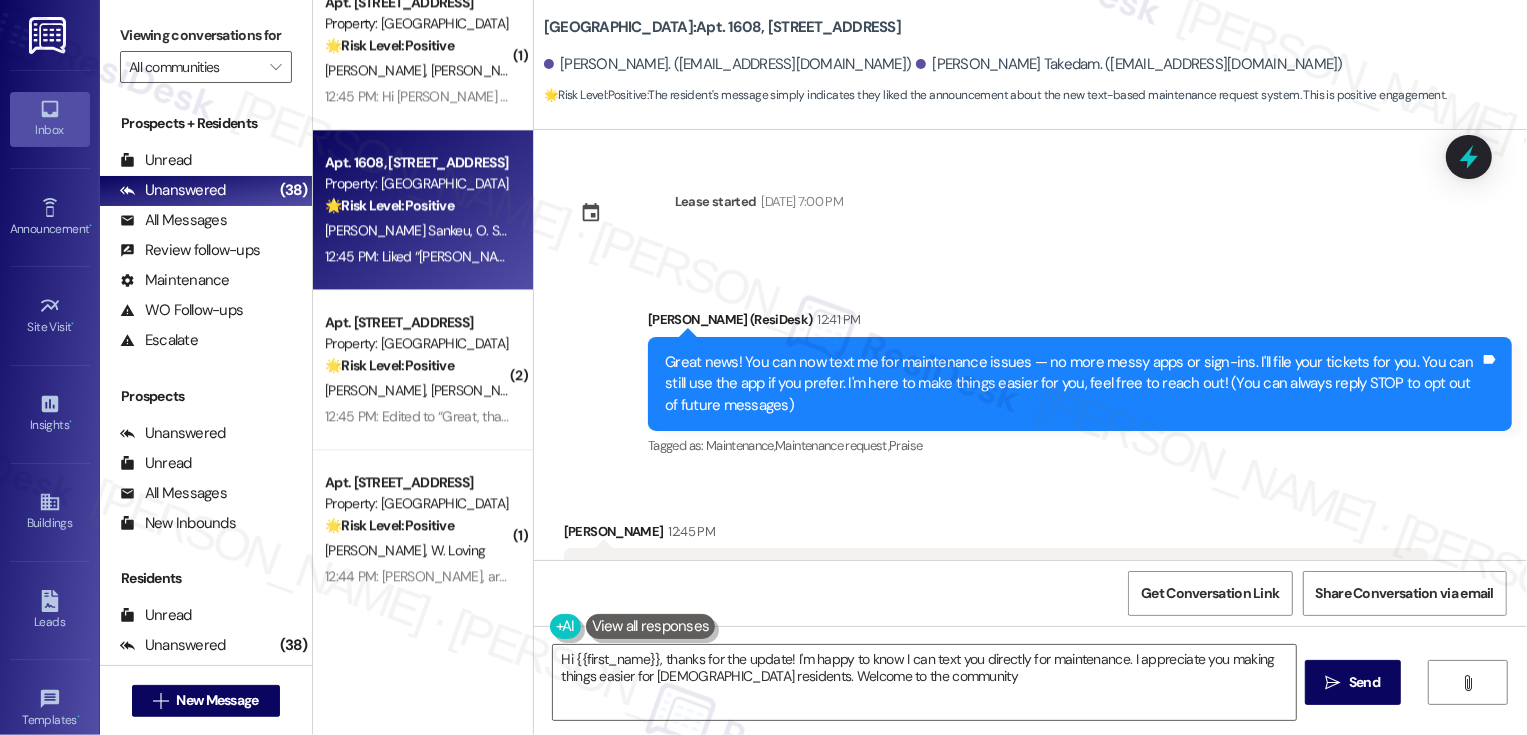 type on "Hi {{first_name}}, thanks for the update! I'm happy to know I can text you directly for maintenance. I appreciate you making things easier for [DEMOGRAPHIC_DATA] residents. Welcome to the community!" 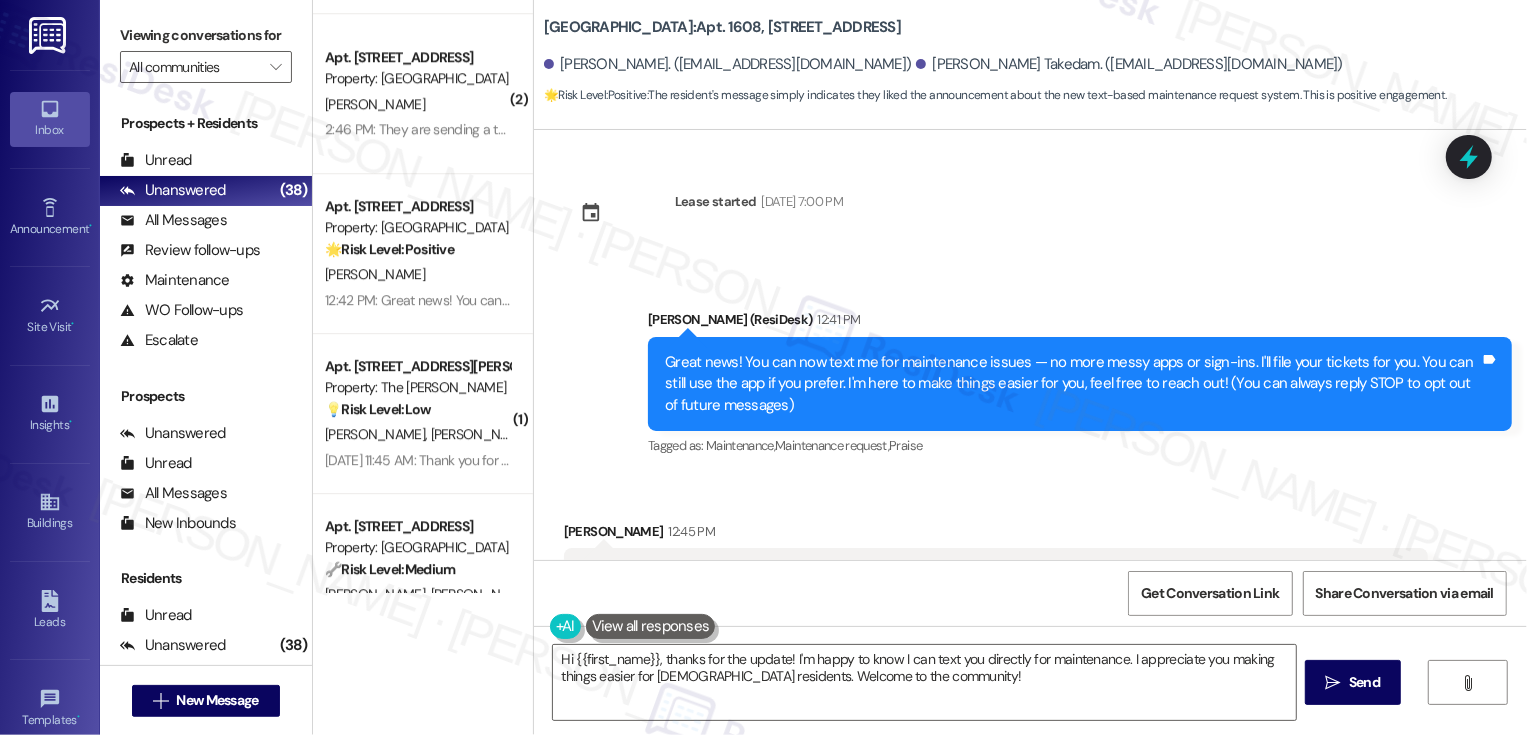 scroll, scrollTop: 4550, scrollLeft: 0, axis: vertical 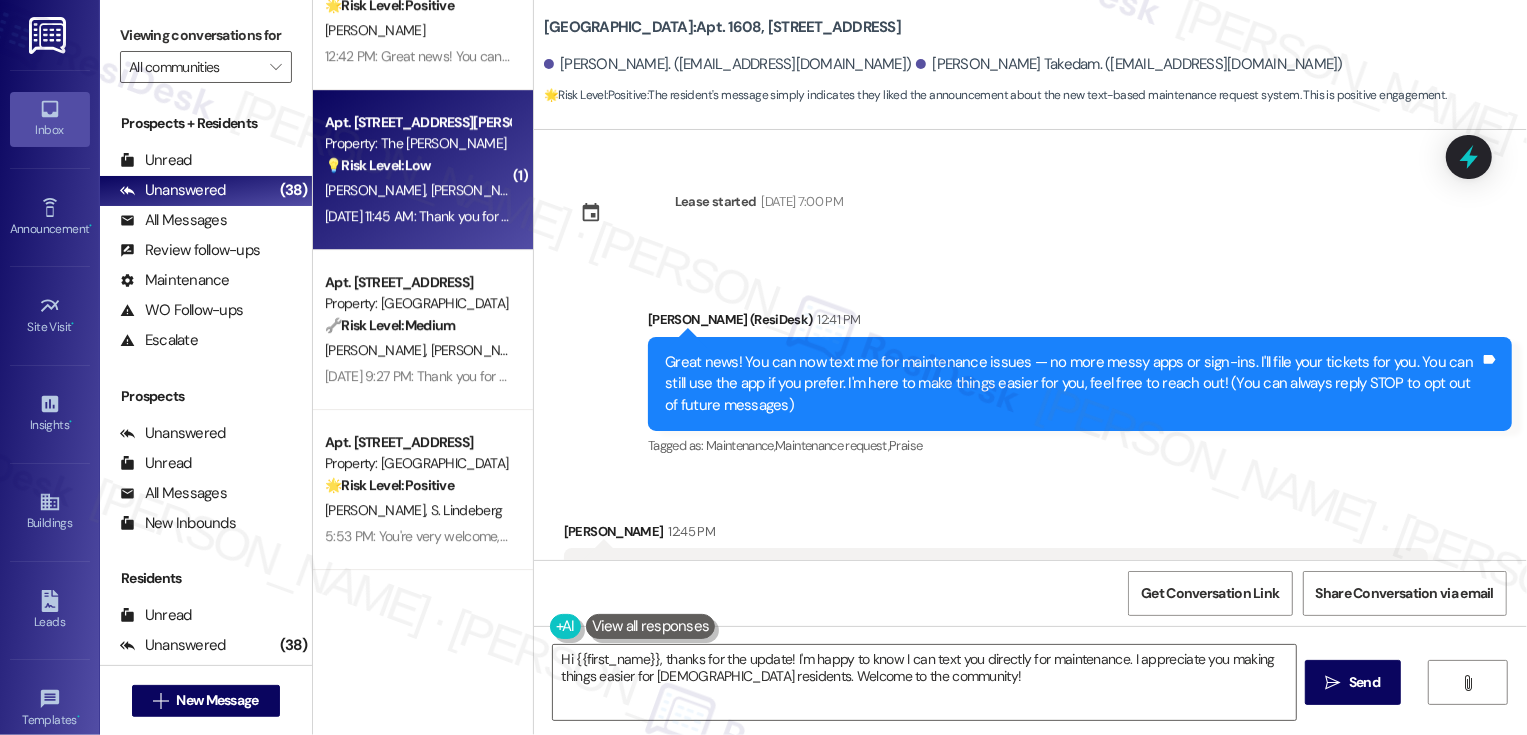 click on "[DATE] 11:45 AM: Thank you for your message. Our offices are currently closed, but we will contact you when we resume operations. For emergencies, please contact your emergency number 720-656-5484. [DATE] 11:45 AM: Thank you for your message. Our offices are currently closed, but we will contact you when we resume operations. For emergencies, please contact your emergency number [PHONE_NUMBER]." at bounding box center (931, 216) 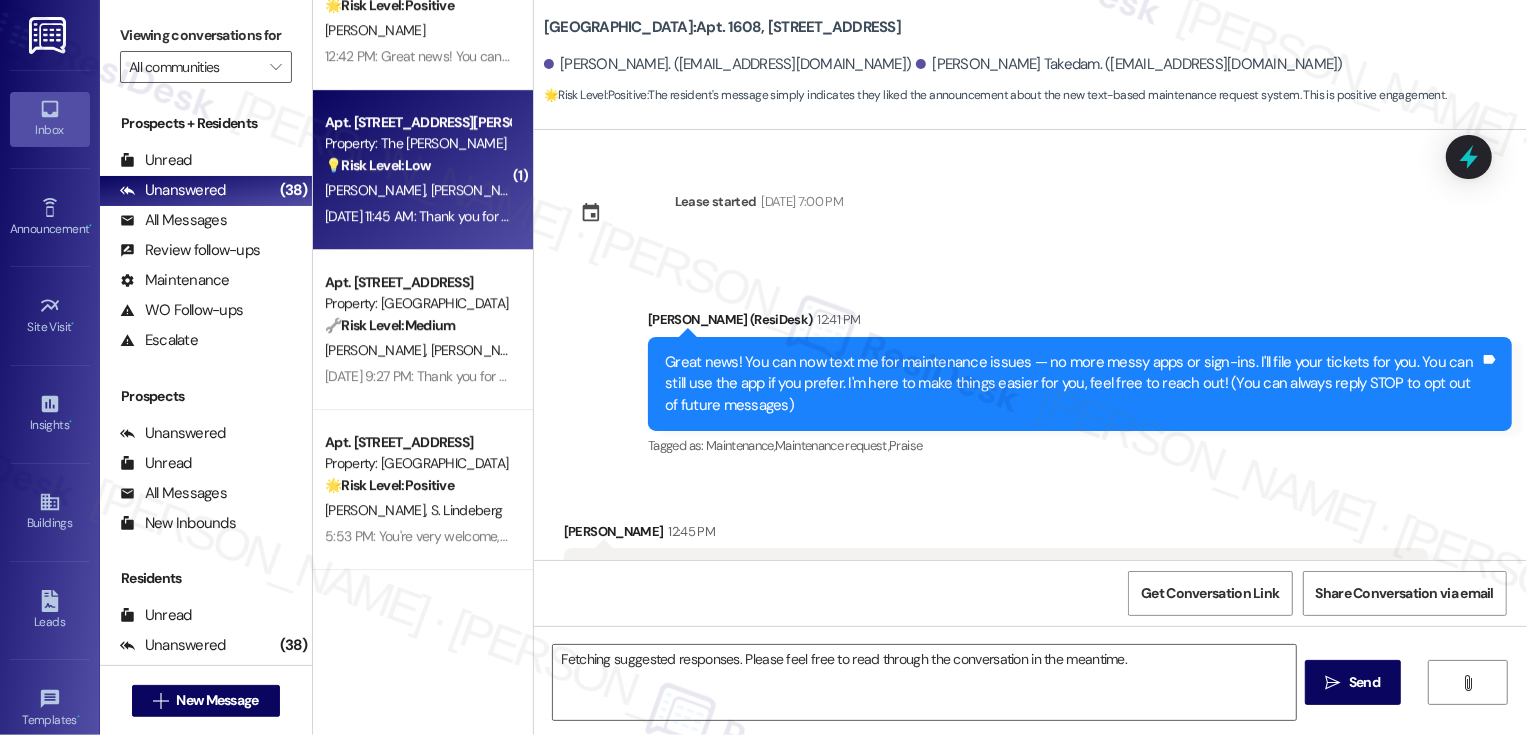 click on "[DATE] 11:45 AM: Thank you for your message. Our offices are currently closed, but we will contact you when we resume operations. For emergencies, please contact your emergency number 720-656-5484. [DATE] 11:45 AM: Thank you for your message. Our offices are currently closed, but we will contact you when we resume operations. For emergencies, please contact your emergency number [PHONE_NUMBER]." at bounding box center (931, 216) 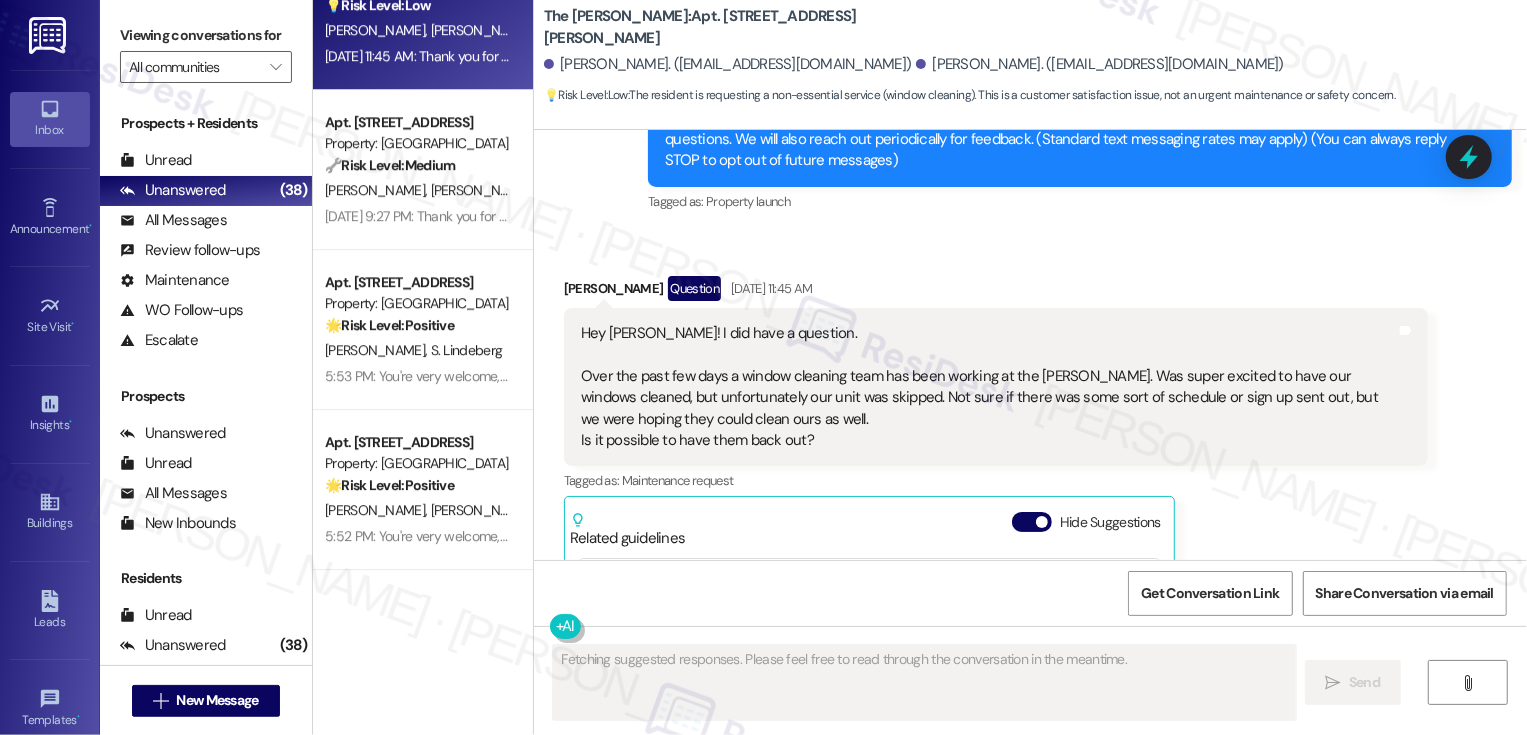 scroll, scrollTop: 255, scrollLeft: 0, axis: vertical 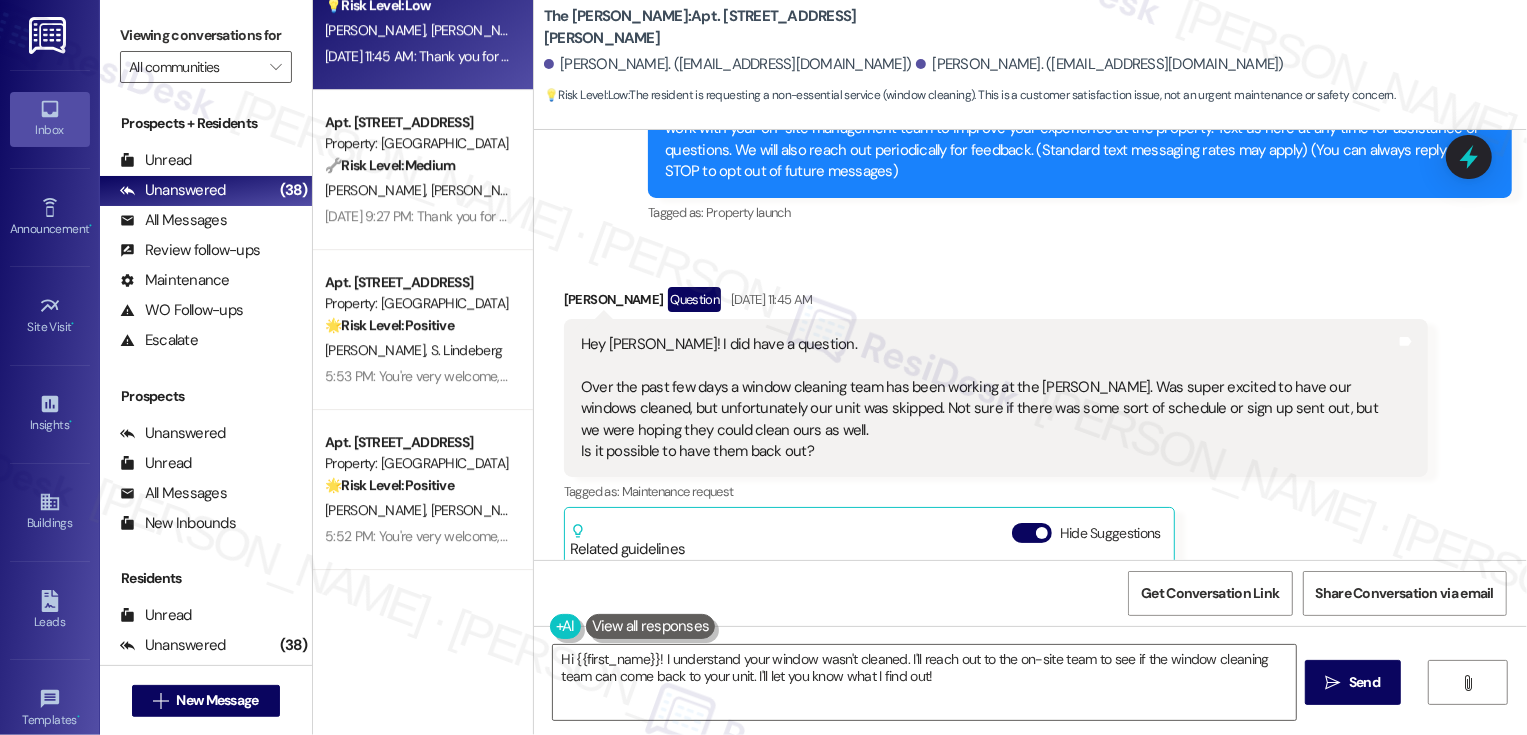 click on "[PERSON_NAME] Question [DATE] 11:45 AM" at bounding box center [996, 303] 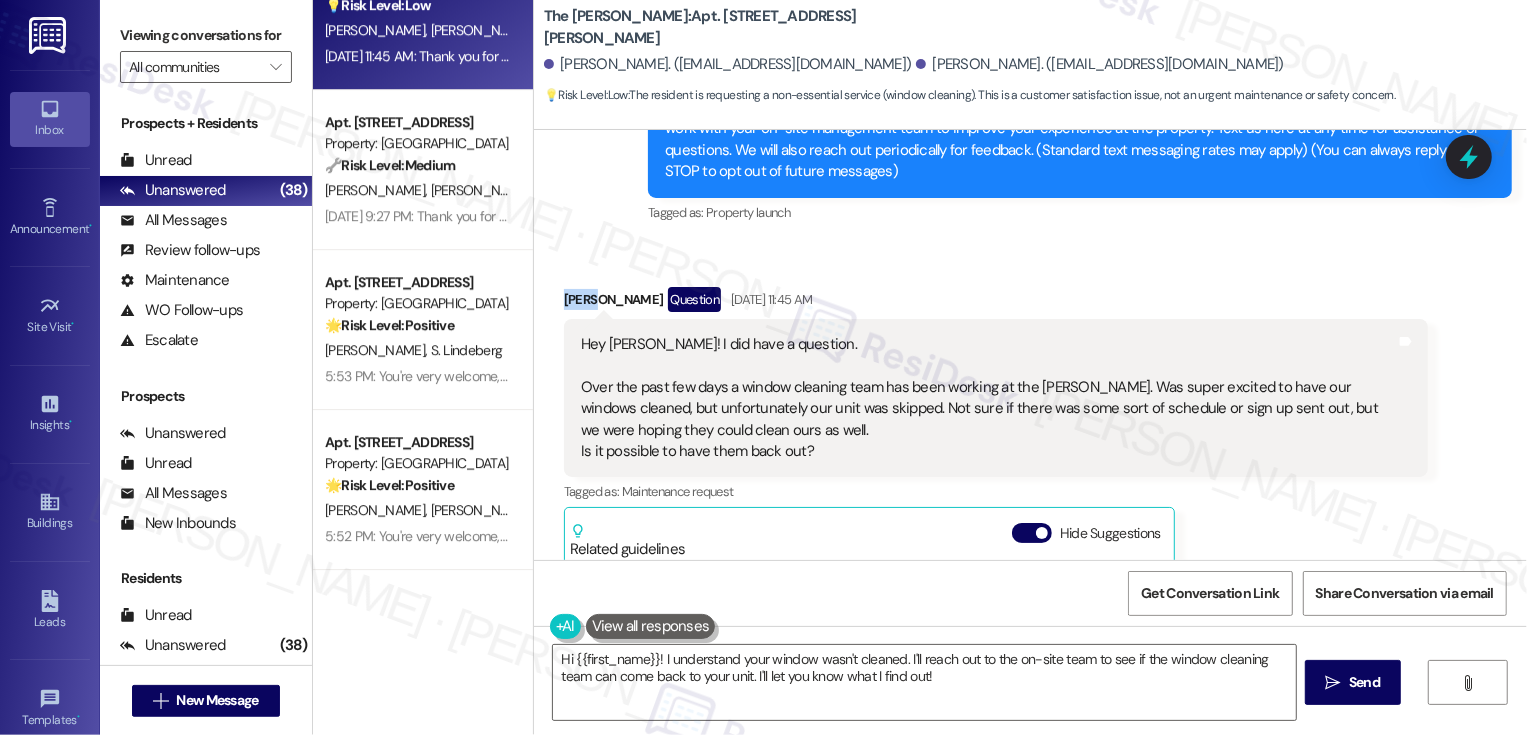copy on "[PERSON_NAME]" 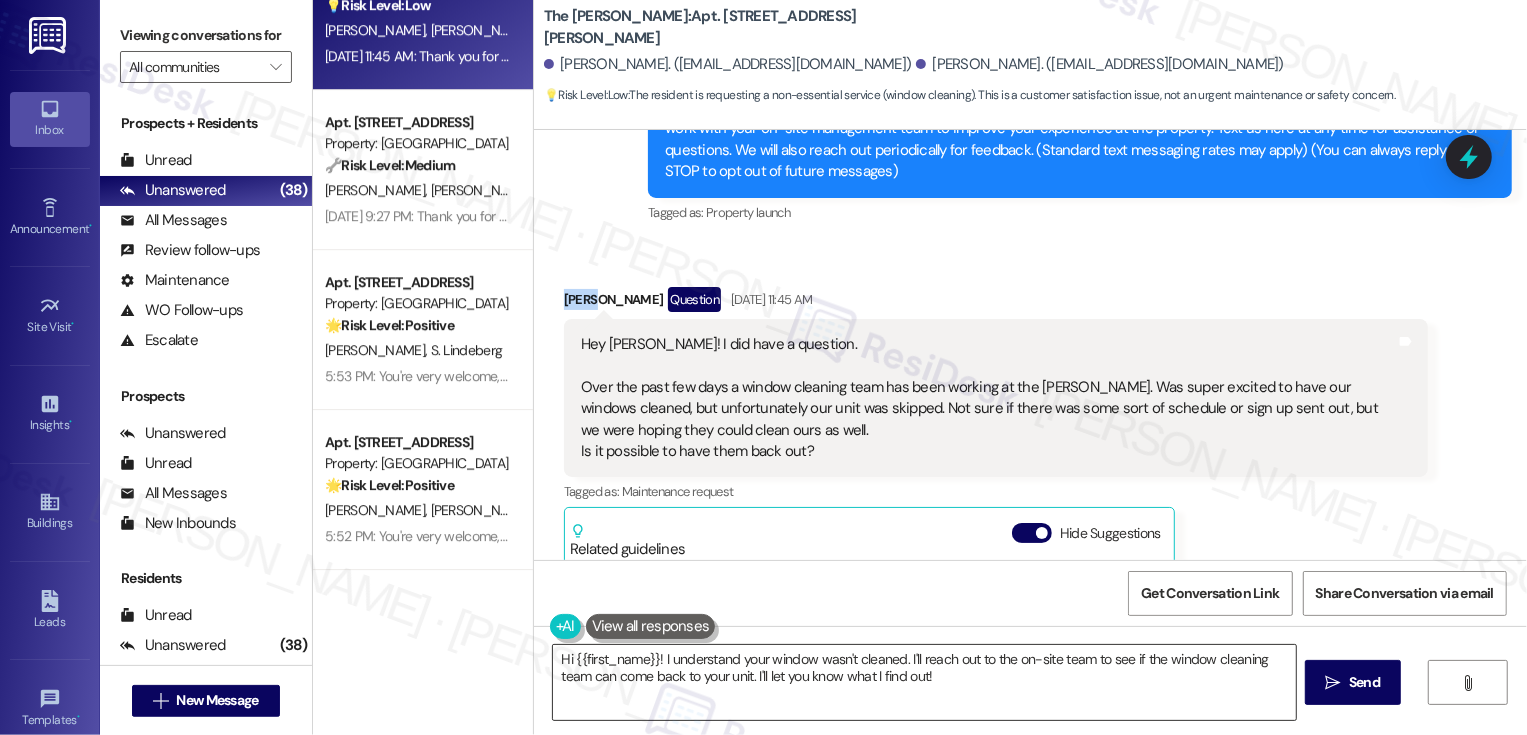 click on "Hi {{first_name}}! I understand your window wasn't cleaned. I'll reach out to the on-site team to see if the window cleaning team can come back to your unit. I'll let you know what I find out!" at bounding box center (924, 682) 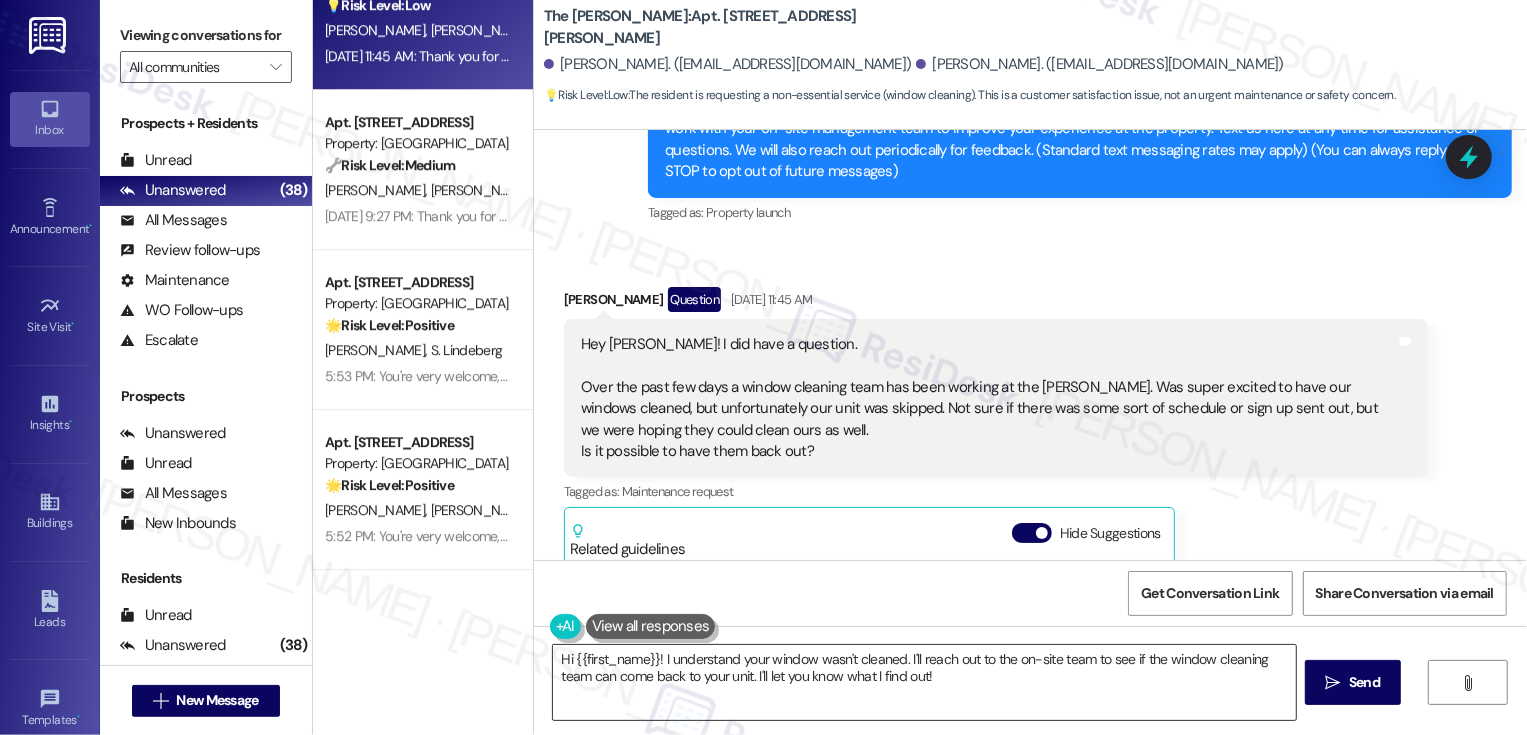 click on "Hi {{first_name}}! I understand your window wasn't cleaned. I'll reach out to the on-site team to see if the window cleaning team can come back to your unit. I'll let you know what I find out!" at bounding box center [924, 682] 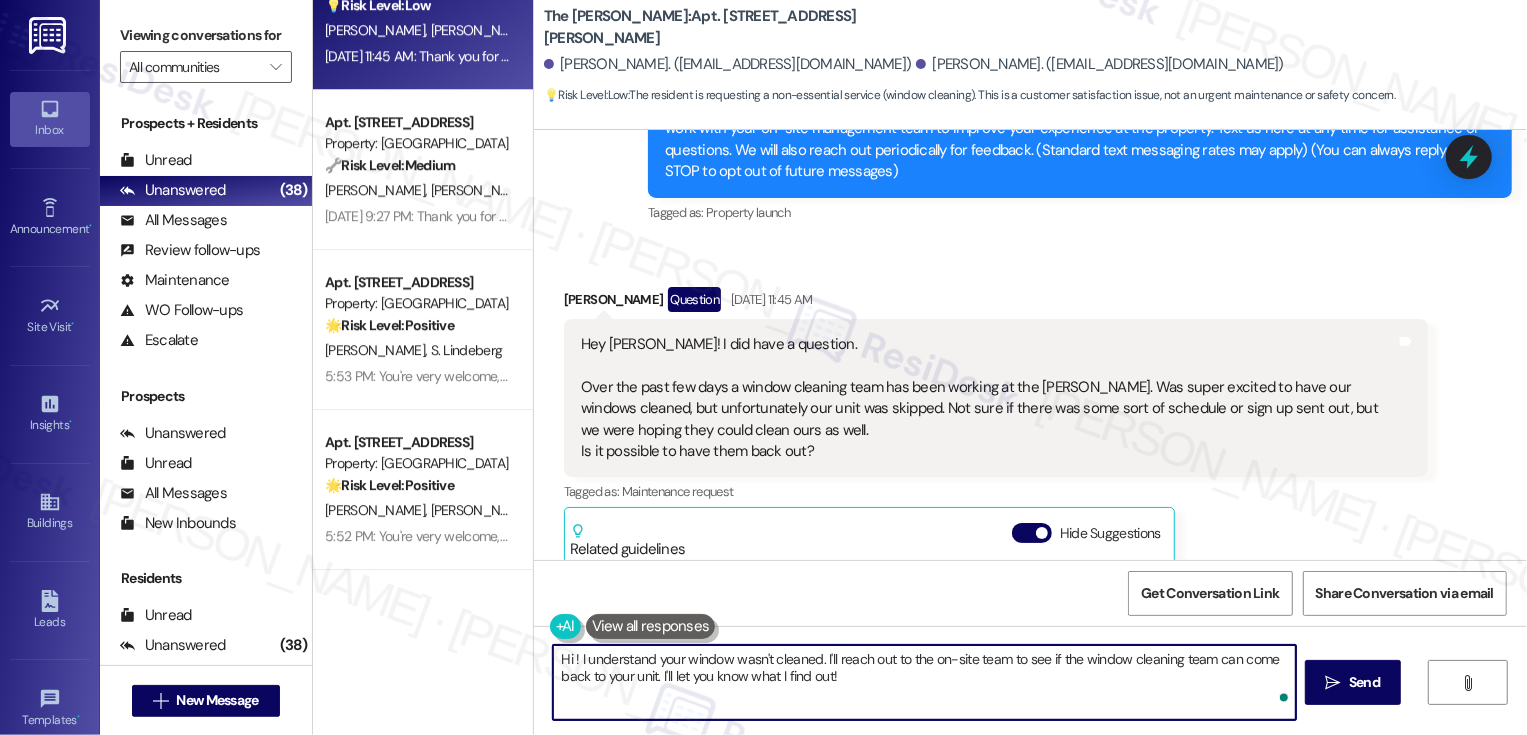 paste on "[PERSON_NAME]" 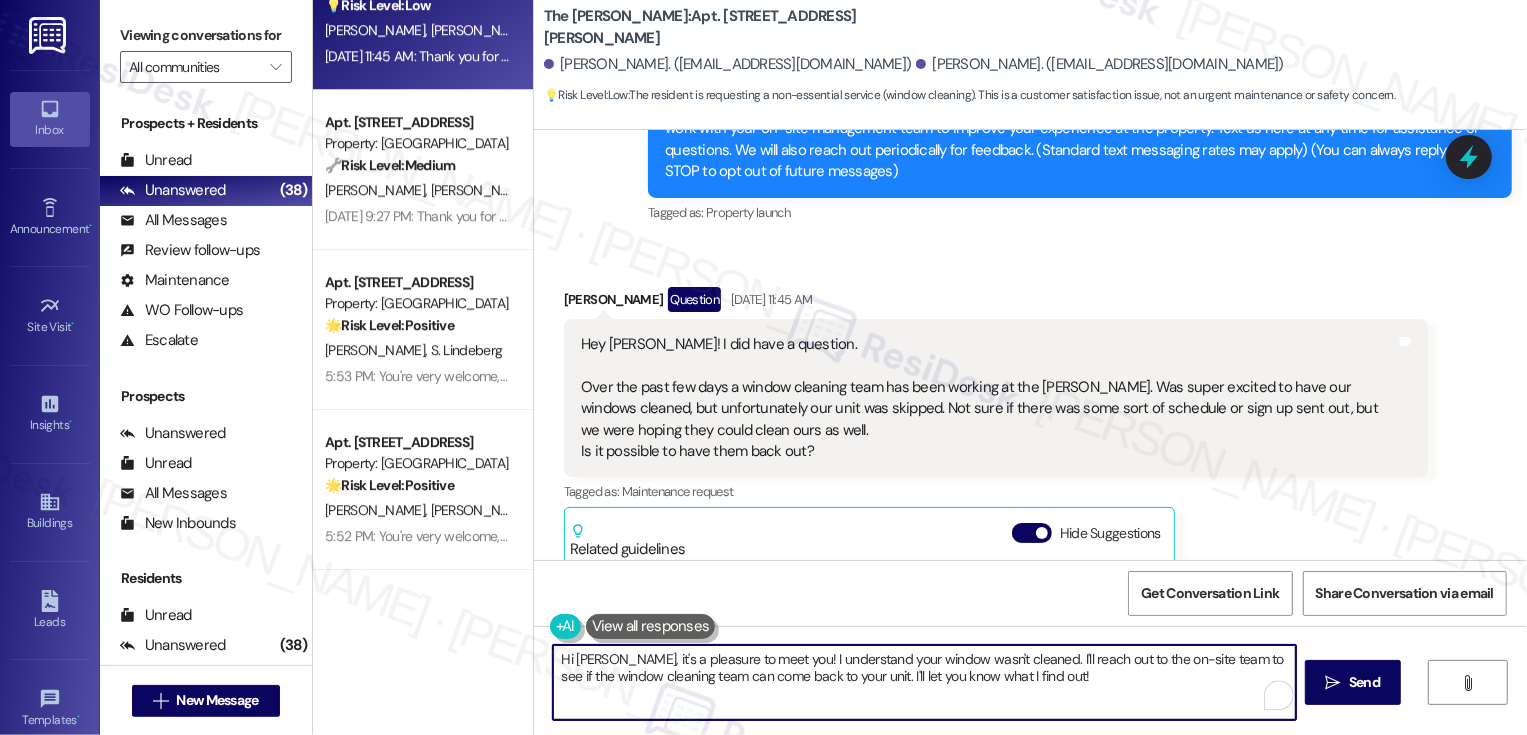 click on "Hi [PERSON_NAME], it's a pleasure to meet you! I understand your window wasn't cleaned. I'll reach out to the on-site team to see if the window cleaning team can come back to your unit. I'll let you know what I find out!" at bounding box center (924, 682) 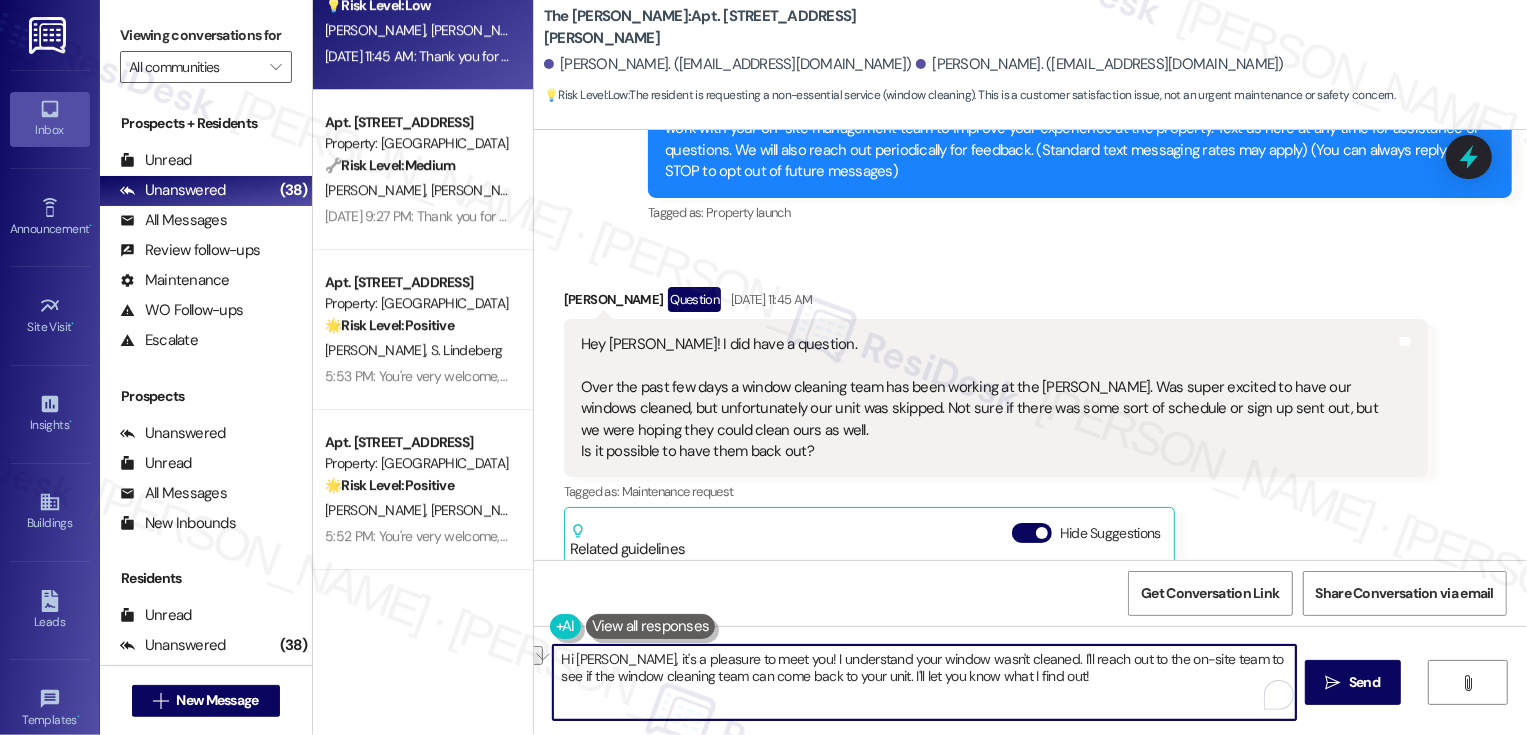 drag, startPoint x: 759, startPoint y: 660, endPoint x: 997, endPoint y: 654, distance: 238.07562 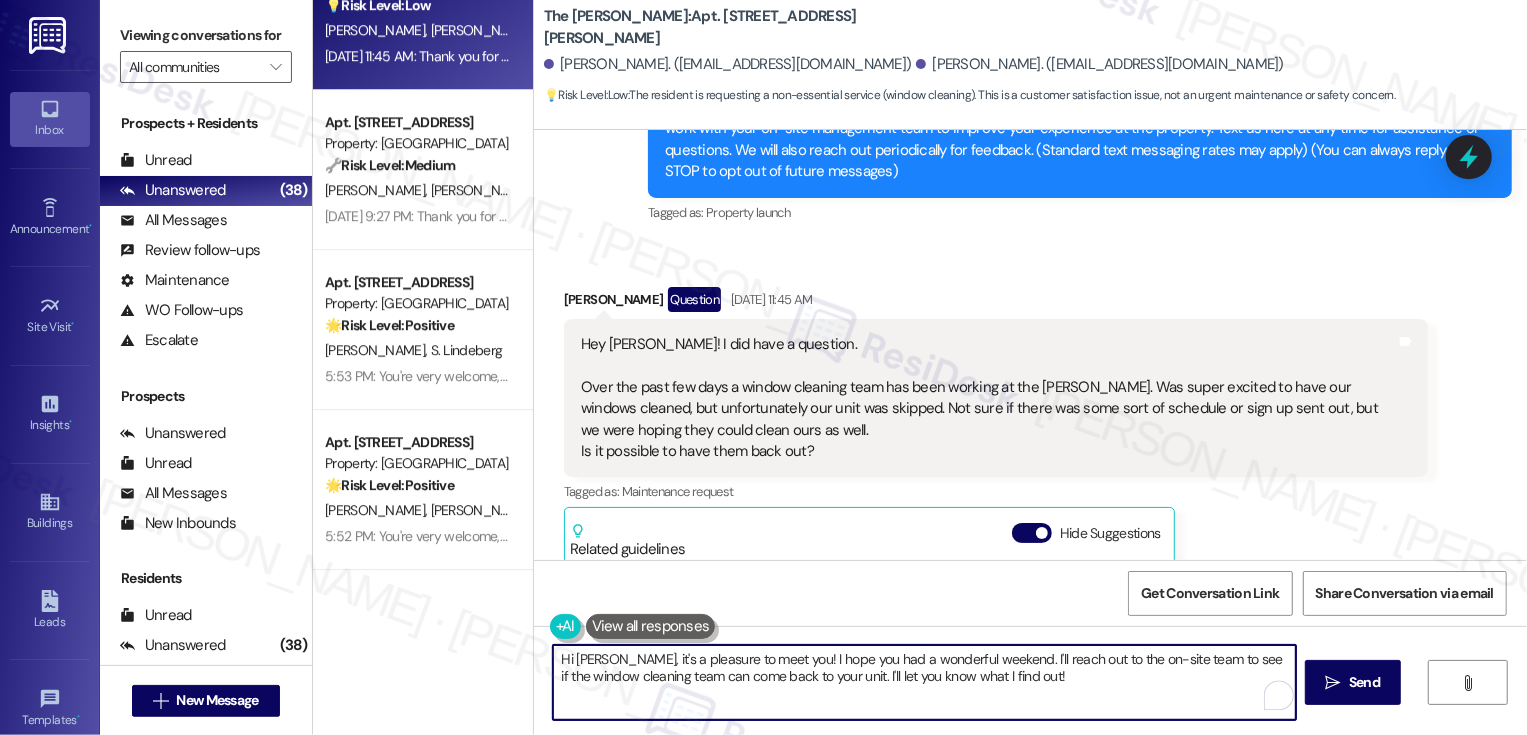 click on "Hi [PERSON_NAME], it's a pleasure to meet you! I hope you had a wonderful weekend. I'll reach out to the on-site team to see if the window cleaning team can come back to your unit. I'll let you know what I find out!" at bounding box center (924, 682) 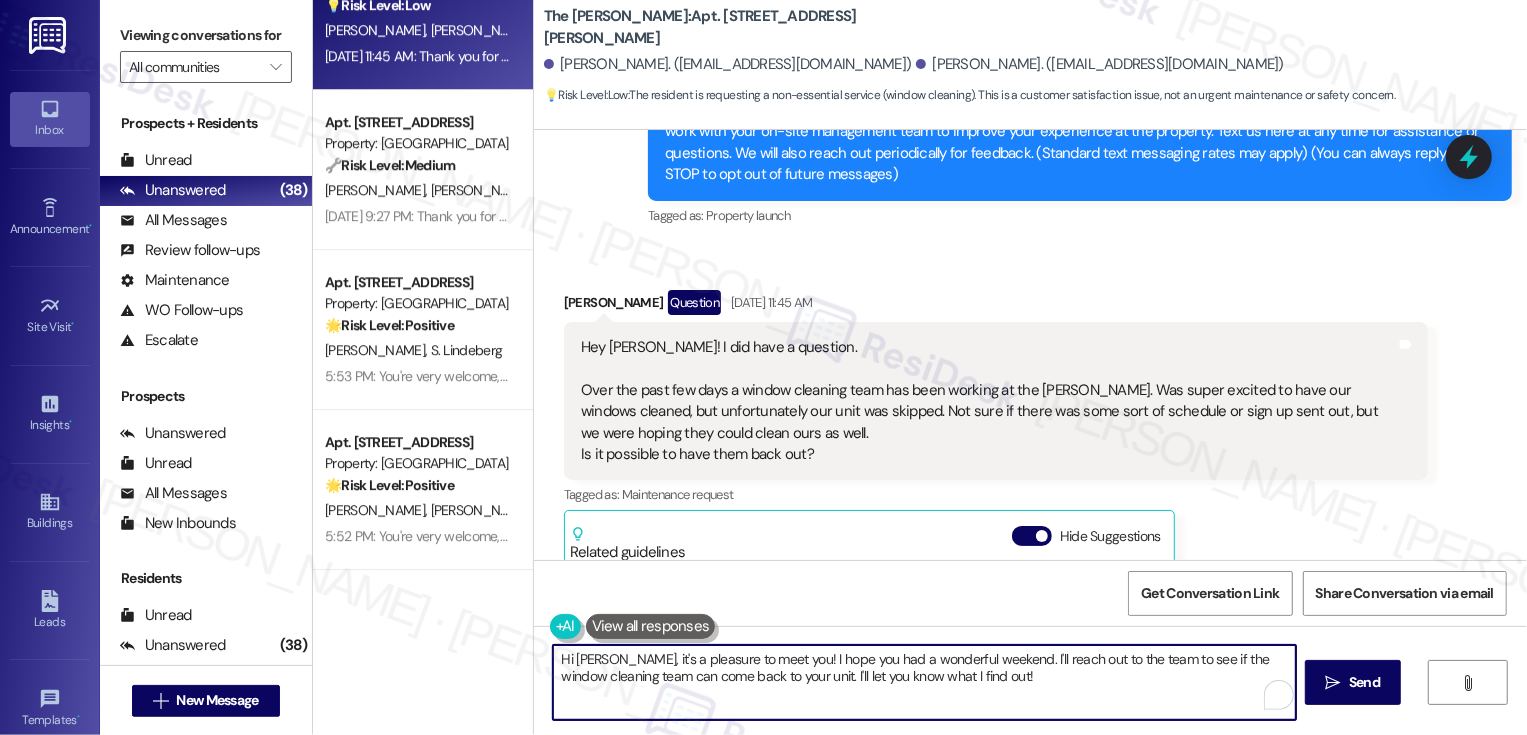 scroll, scrollTop: 350, scrollLeft: 0, axis: vertical 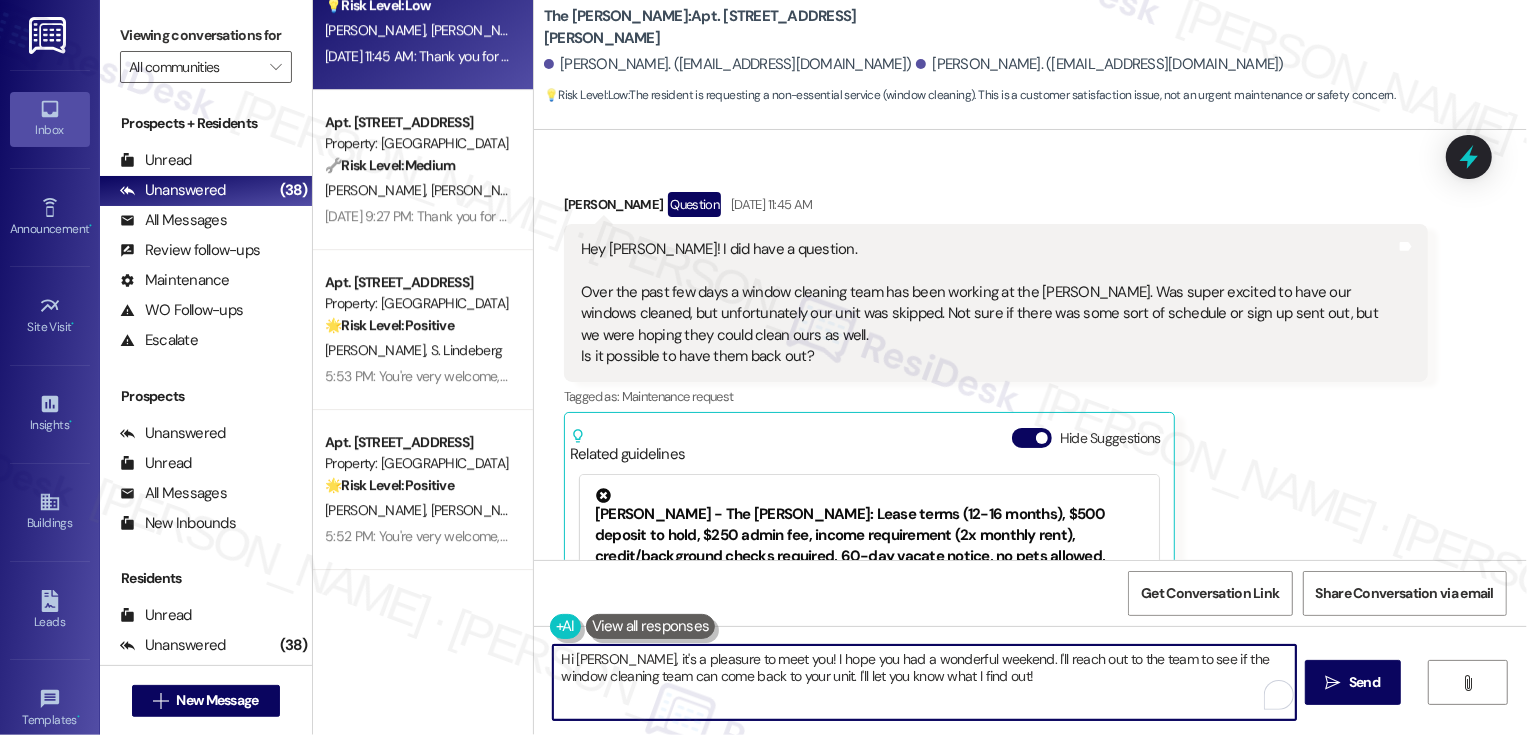 click on "Hi [PERSON_NAME], it's a pleasure to meet you! I hope you had a wonderful weekend. I'll reach out to the team to see if the window cleaning team can come back to your unit. I'll let you know what I find out!" at bounding box center (924, 682) 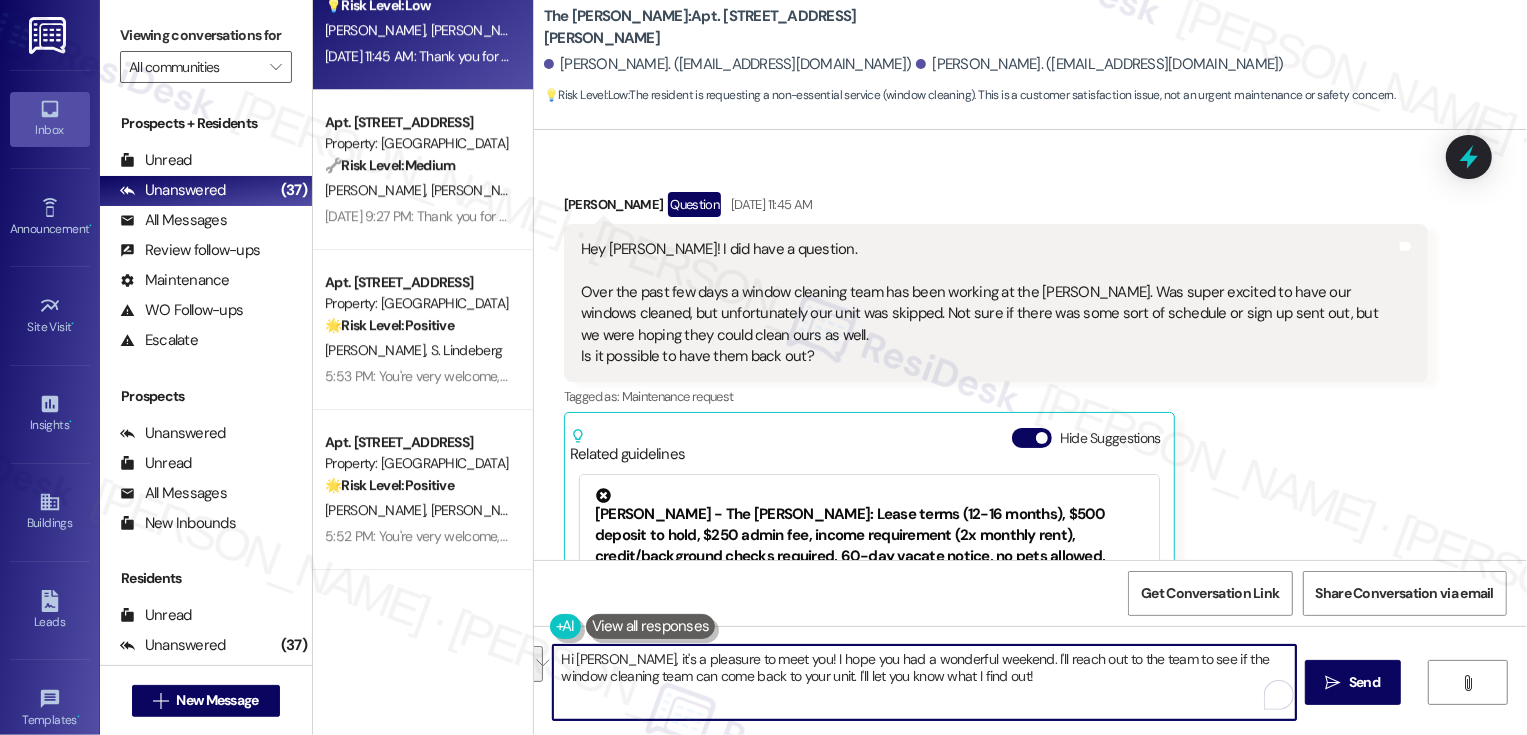 paste on "’s a pleasure to meet you! I hope you had a wonderful weekend. I’ll reach out to the team to check if the window cleaning crew can return to your unit, and I’ll keep you posted on what I find out." 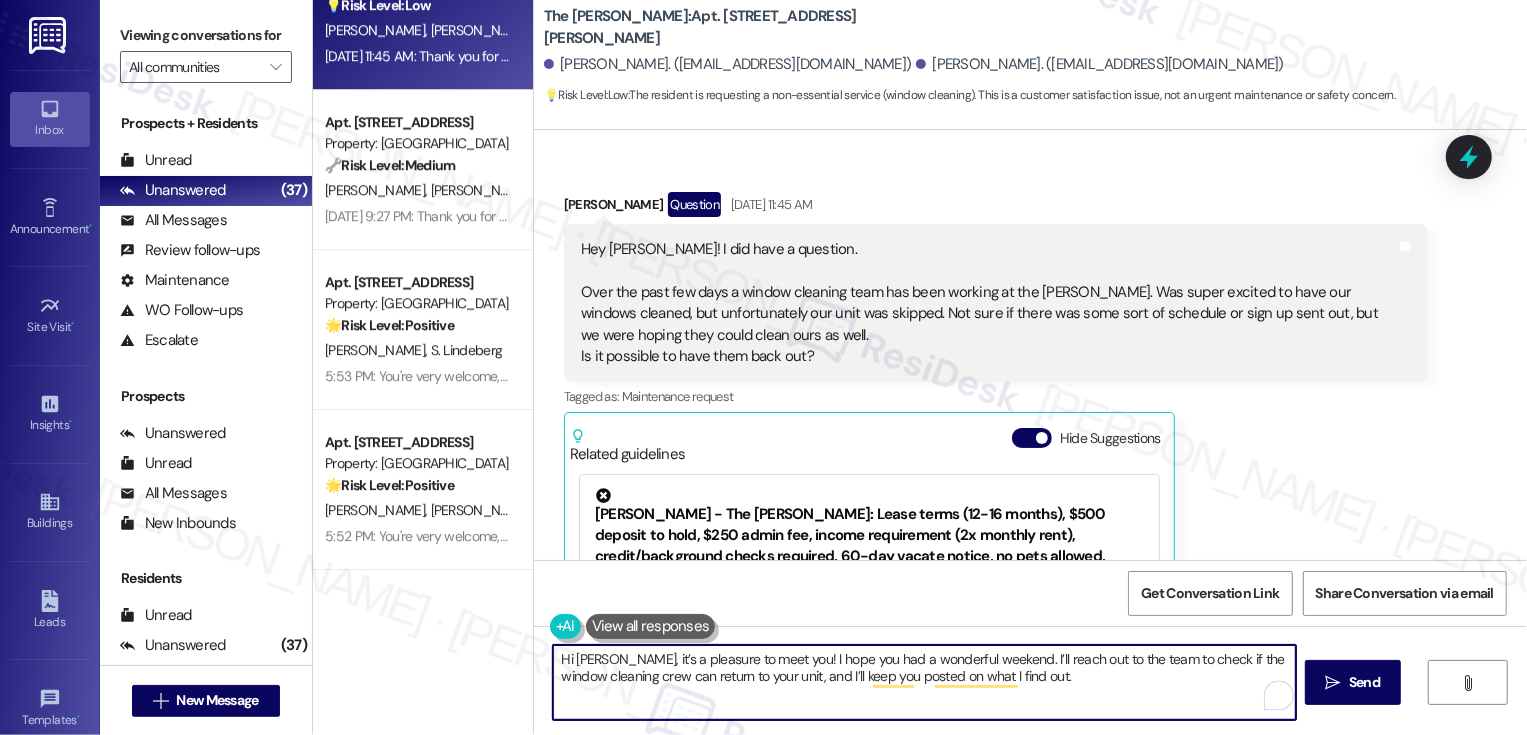 click on "Hi [PERSON_NAME], it’s a pleasure to meet you! I hope you had a wonderful weekend. I’ll reach out to the team to check if the window cleaning crew can return to your unit, and I’ll keep you posted on what I find out." at bounding box center (924, 682) 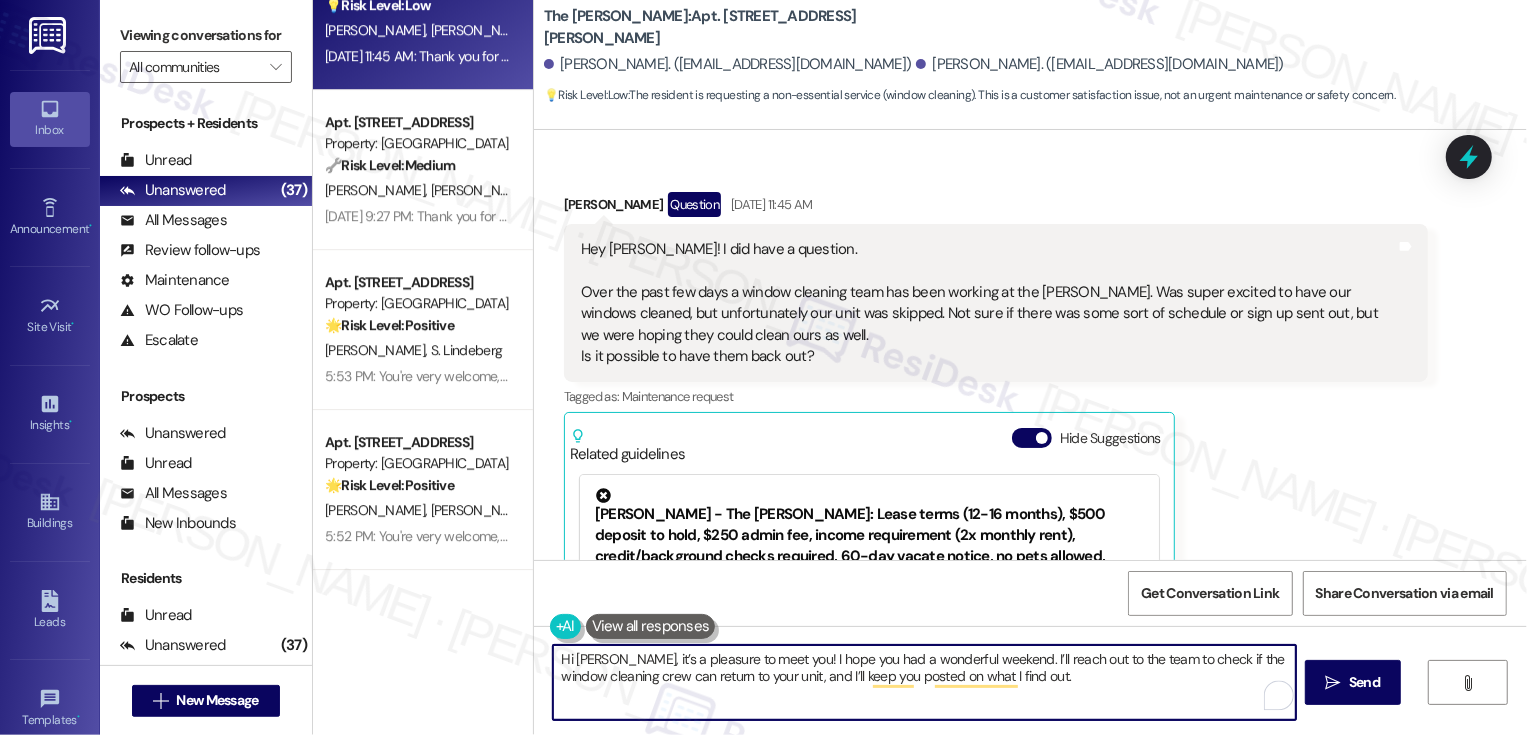 click on "Hi [PERSON_NAME], it’s a pleasure to meet you! I hope you had a wonderful weekend. I’ll reach out to the team to check if the window cleaning crew can return to your unit, and I’ll keep you posted on what I find out." at bounding box center [924, 682] 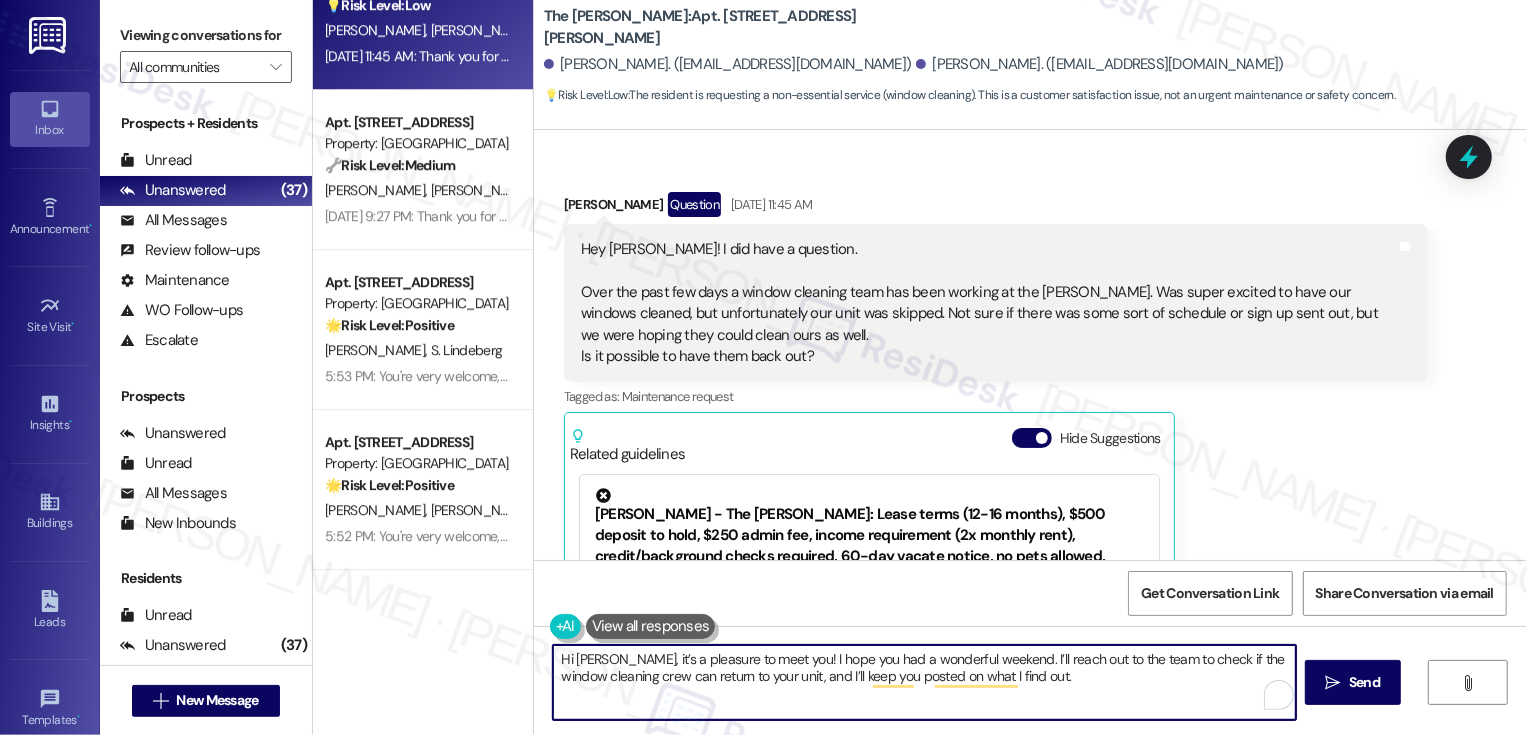 click on "Hi [PERSON_NAME], it’s a pleasure to meet you! I hope you had a wonderful weekend. I’ll reach out to the team to check if the window cleaning crew can return to your unit, and I’ll keep you posted on what I find out." at bounding box center (924, 682) 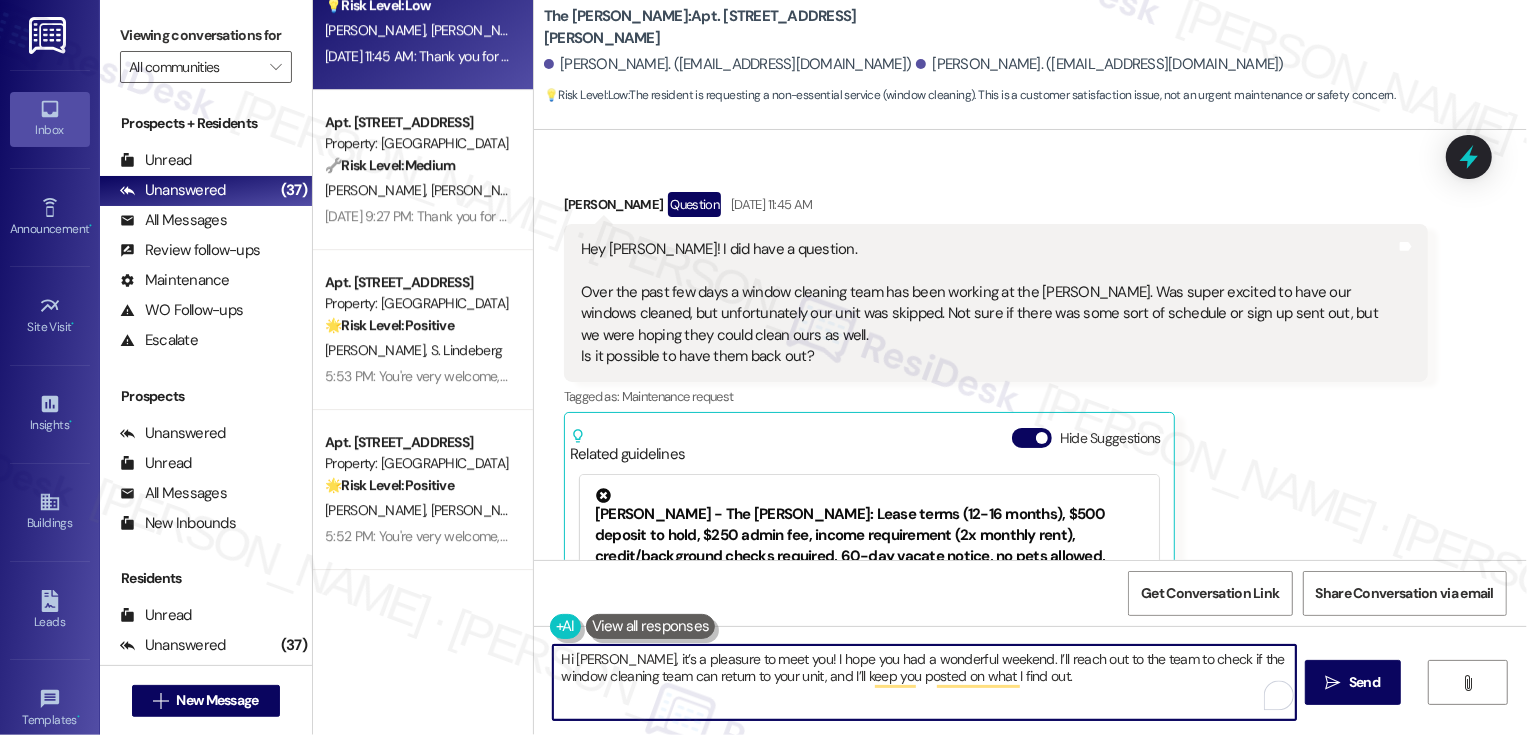 click on "Hi [PERSON_NAME], it’s a pleasure to meet you! I hope you had a wonderful weekend. I’ll reach out to the team to check if the window cleaning team can return to your unit, and I’ll keep you posted on what I find out." at bounding box center [924, 682] 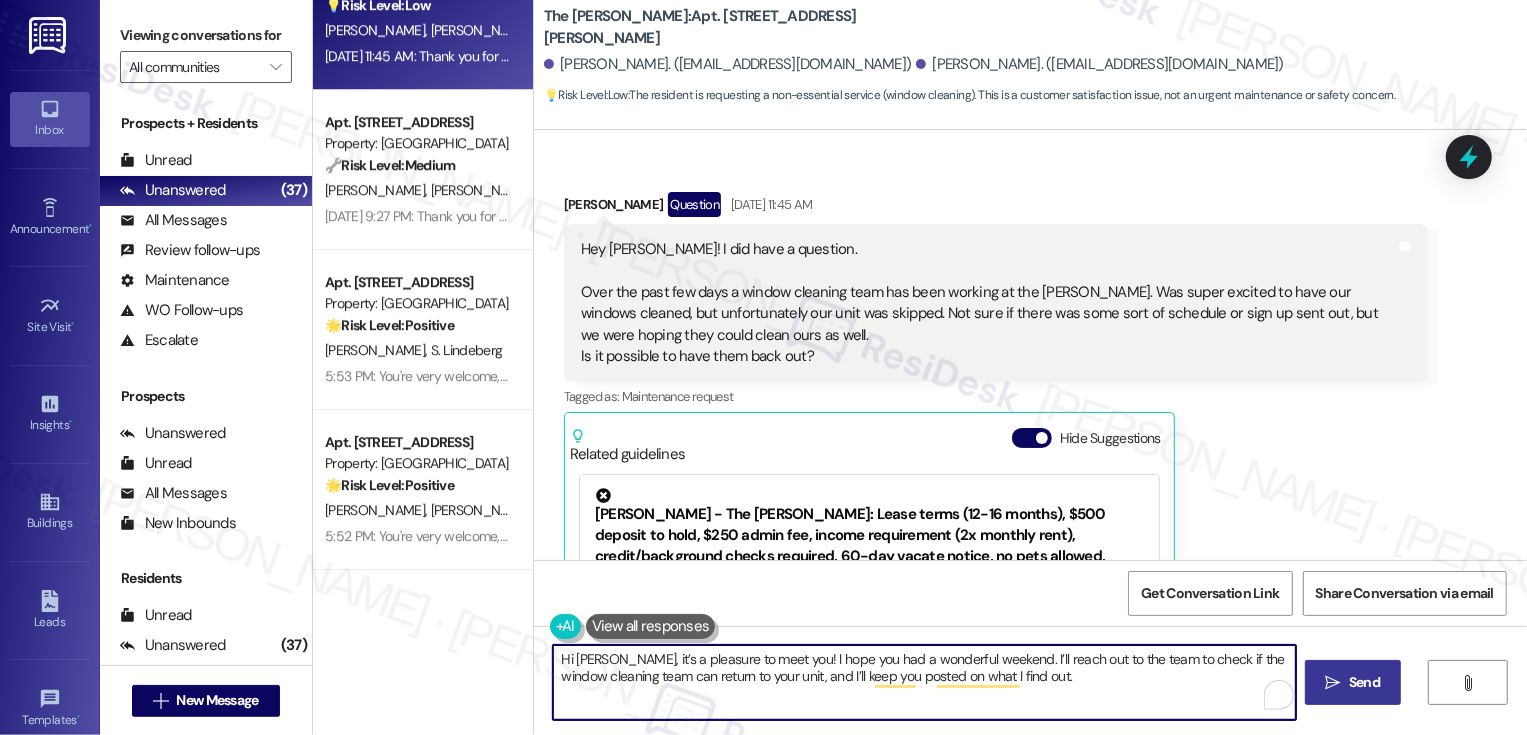 type on "Hi [PERSON_NAME], it’s a pleasure to meet you! I hope you had a wonderful weekend. I’ll reach out to the team to check if the window cleaning team can return to your unit, and I’ll keep you posted on what I find out." 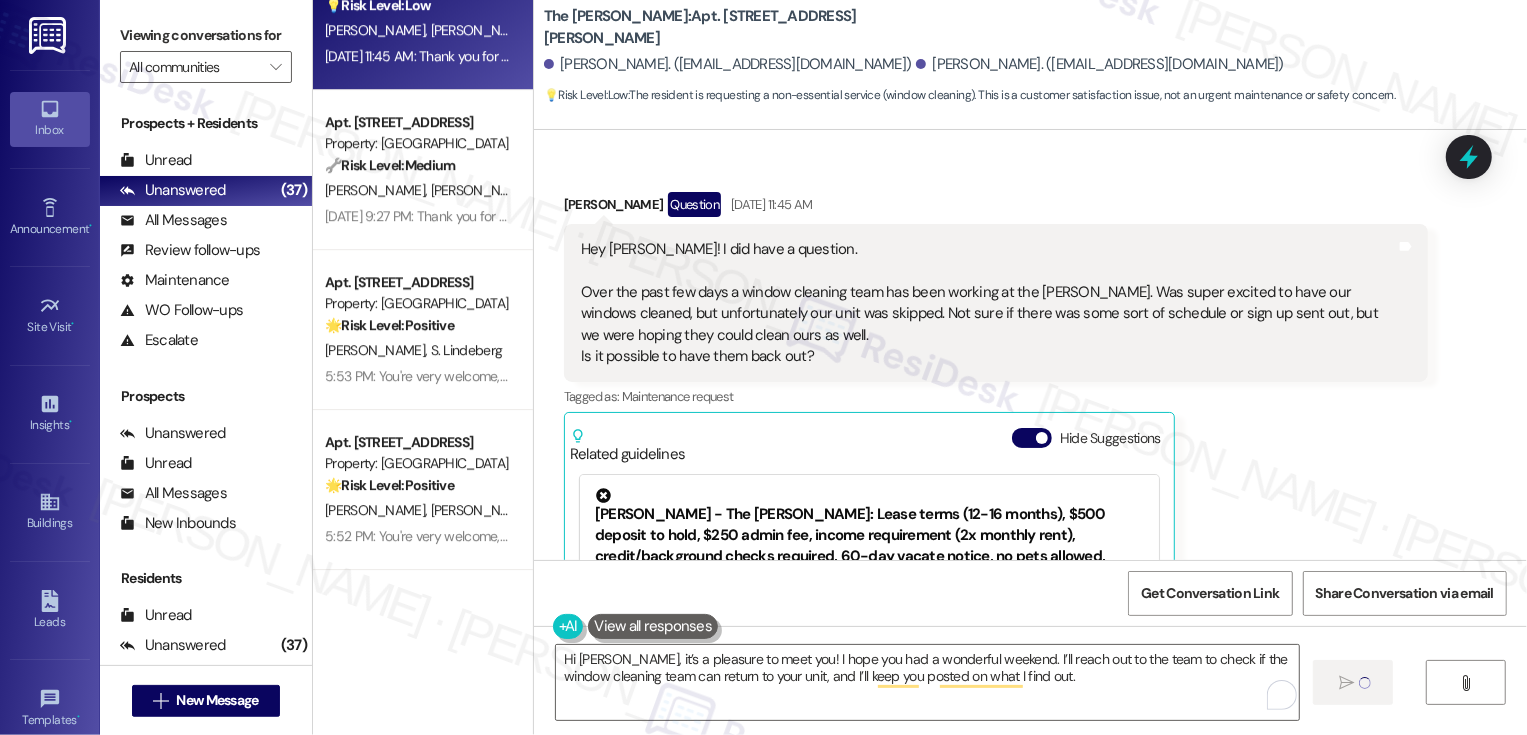 type 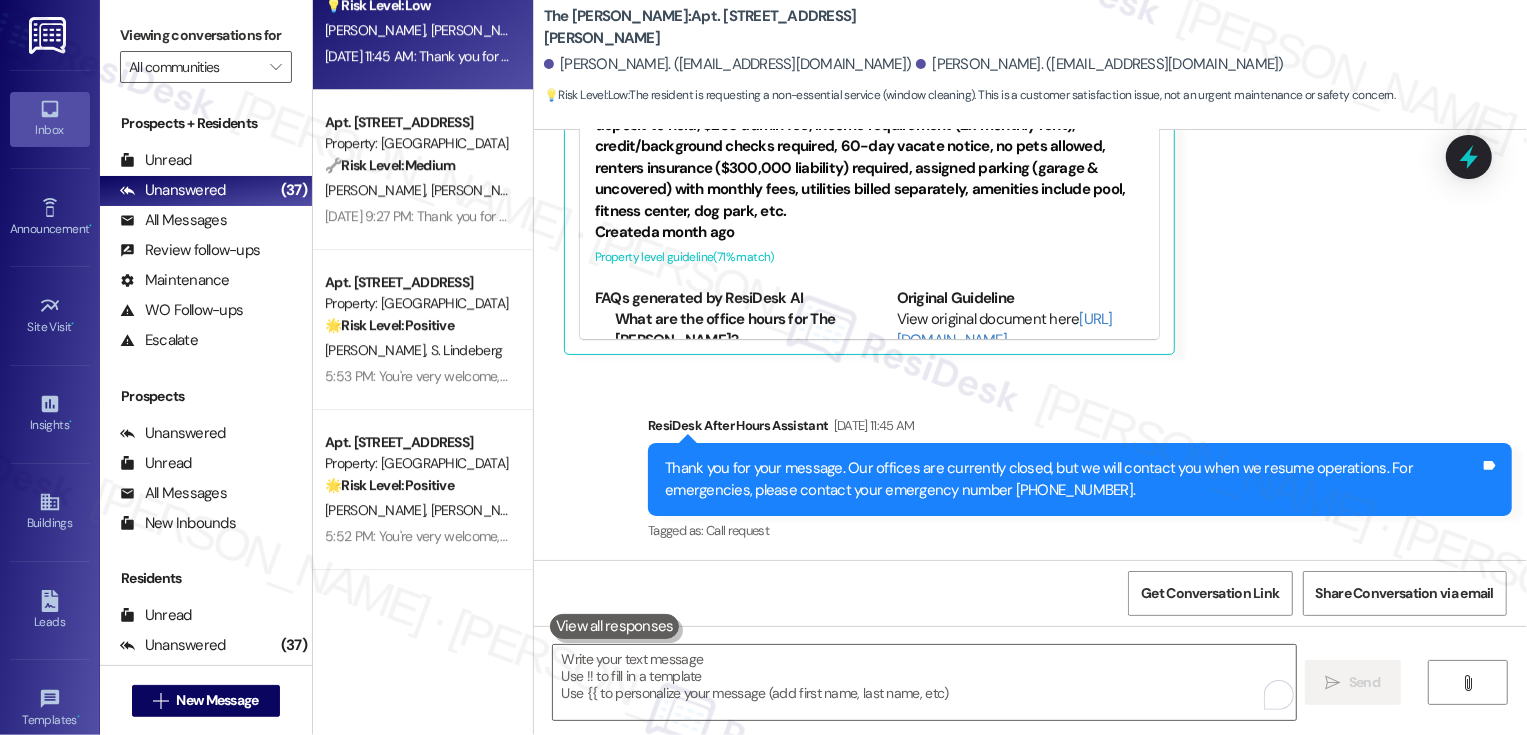 scroll, scrollTop: 921, scrollLeft: 0, axis: vertical 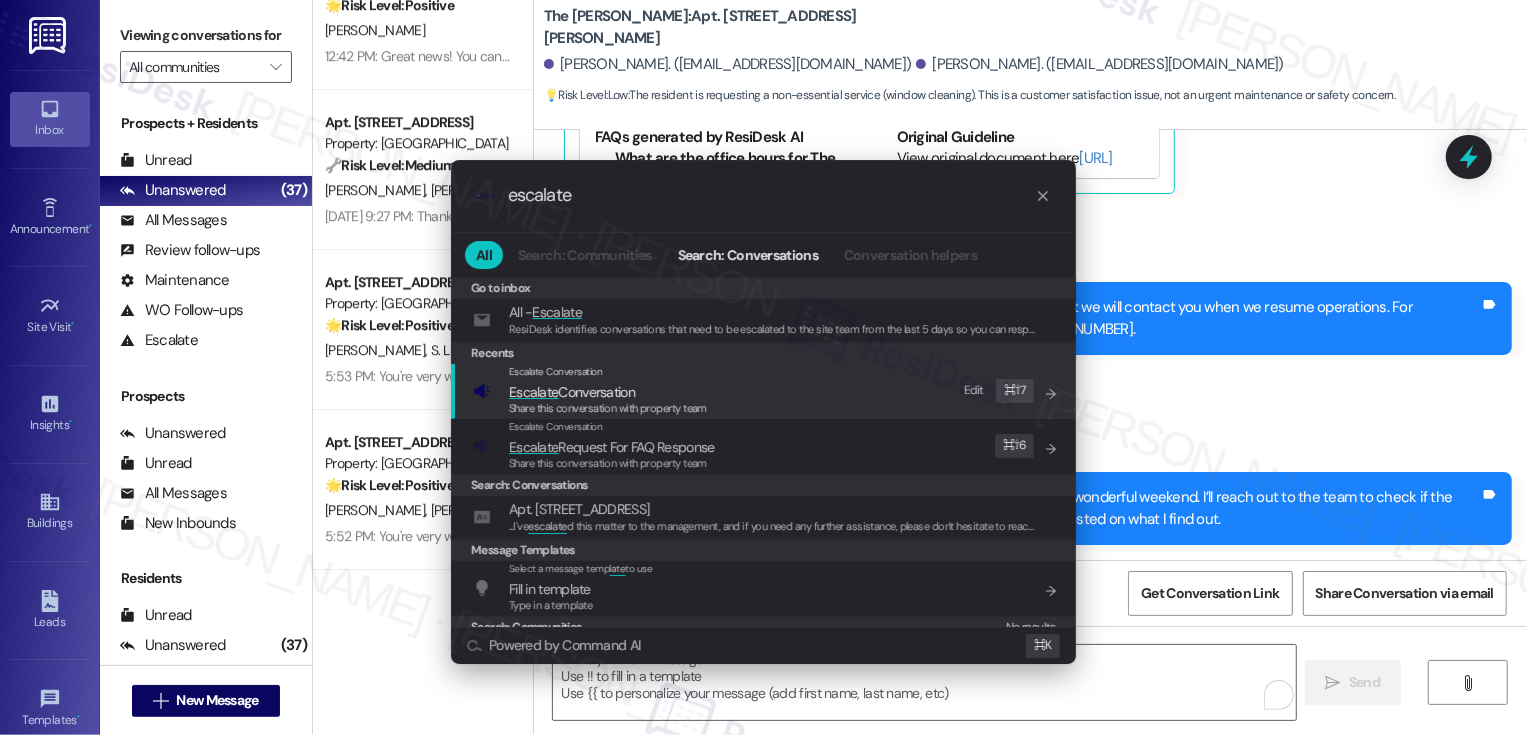 type on "escalate" 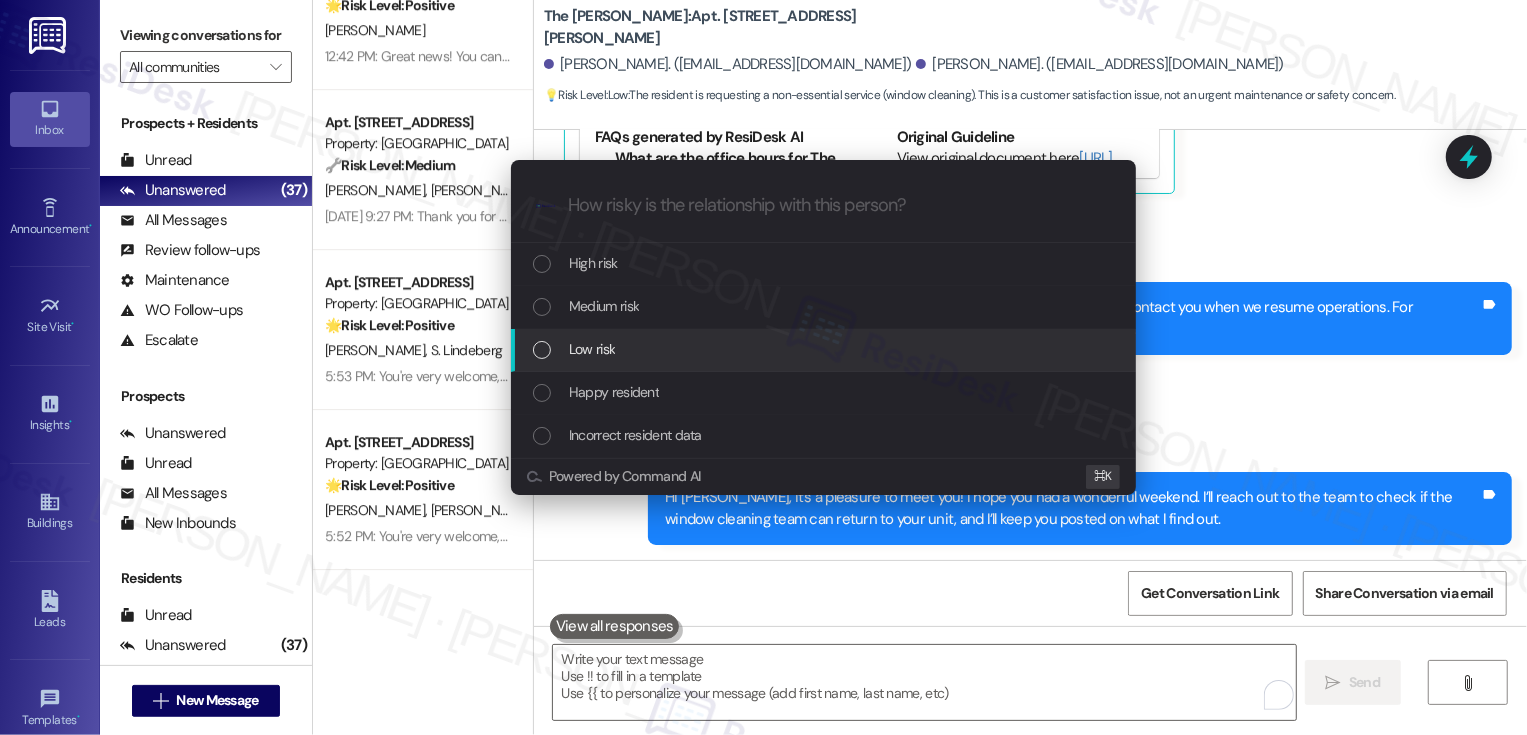 click on "Low risk" at bounding box center (825, 349) 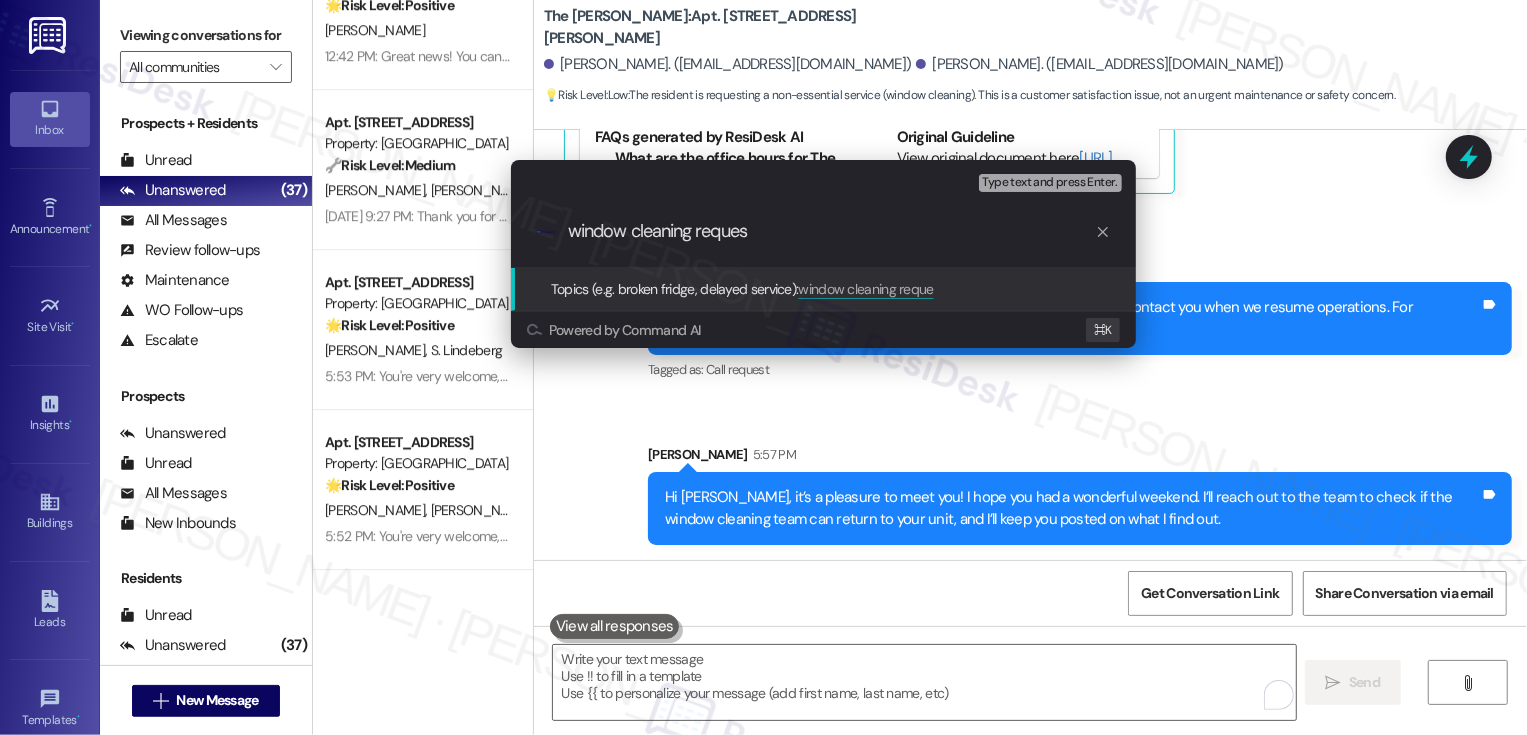 type on "window cleaning request" 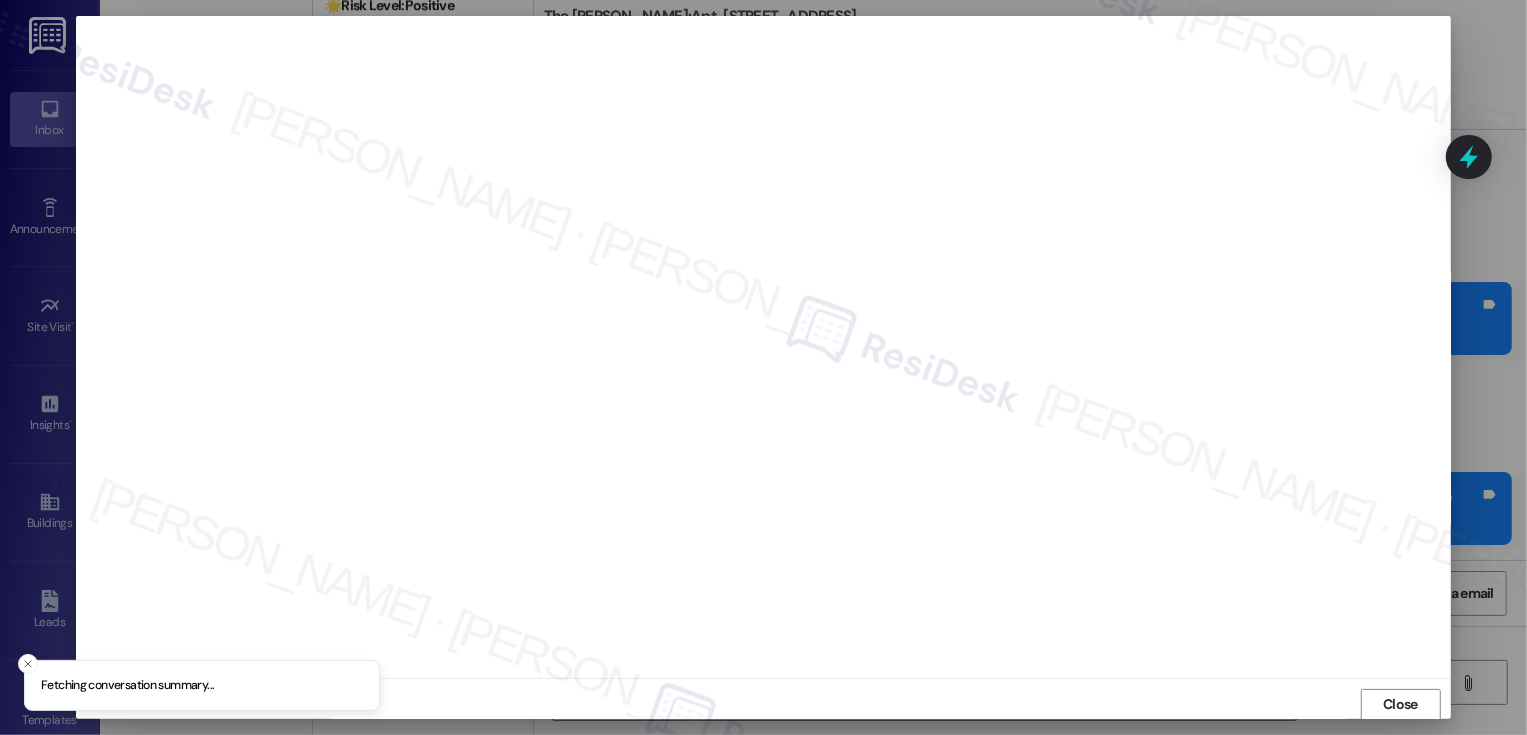 scroll, scrollTop: 1, scrollLeft: 0, axis: vertical 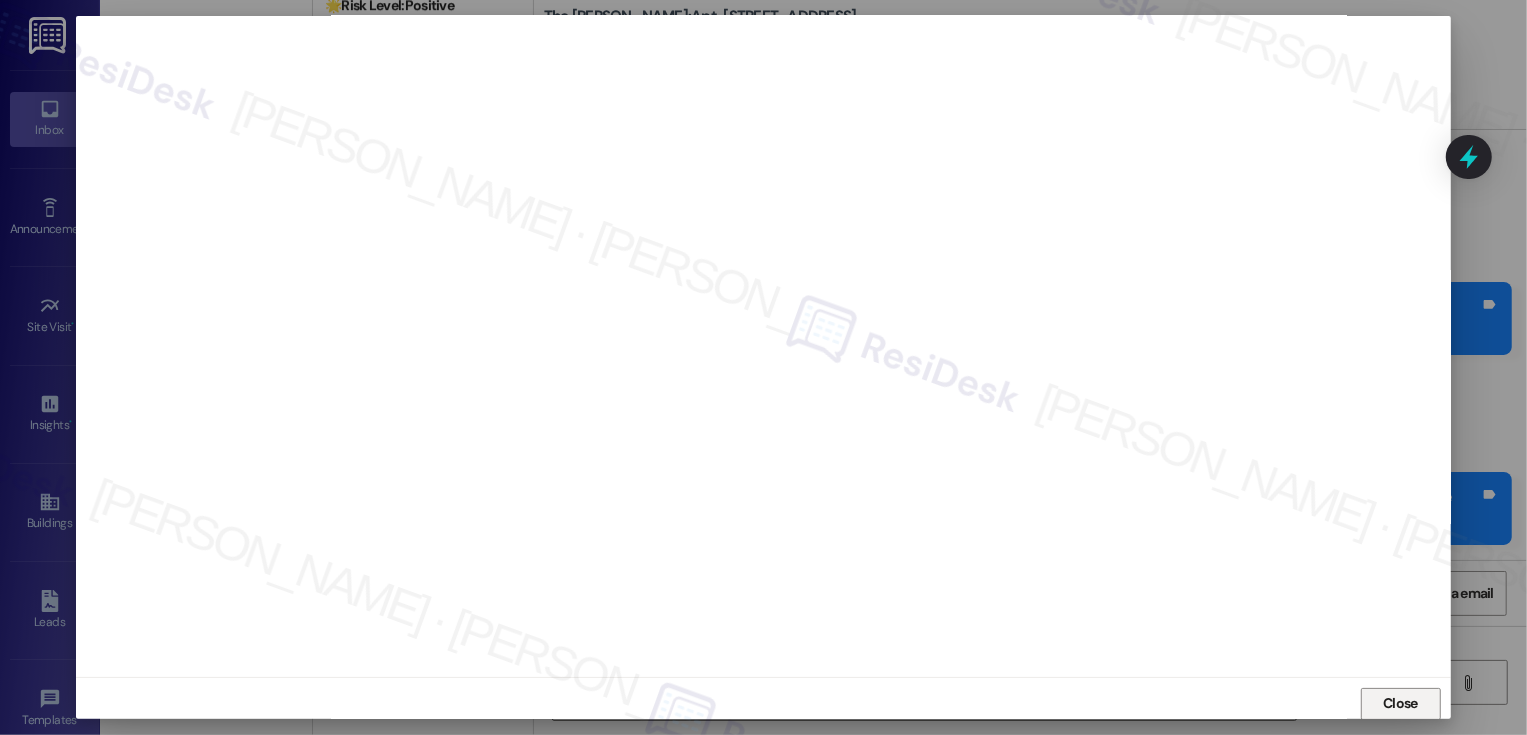 click on "Close" at bounding box center [1401, 704] 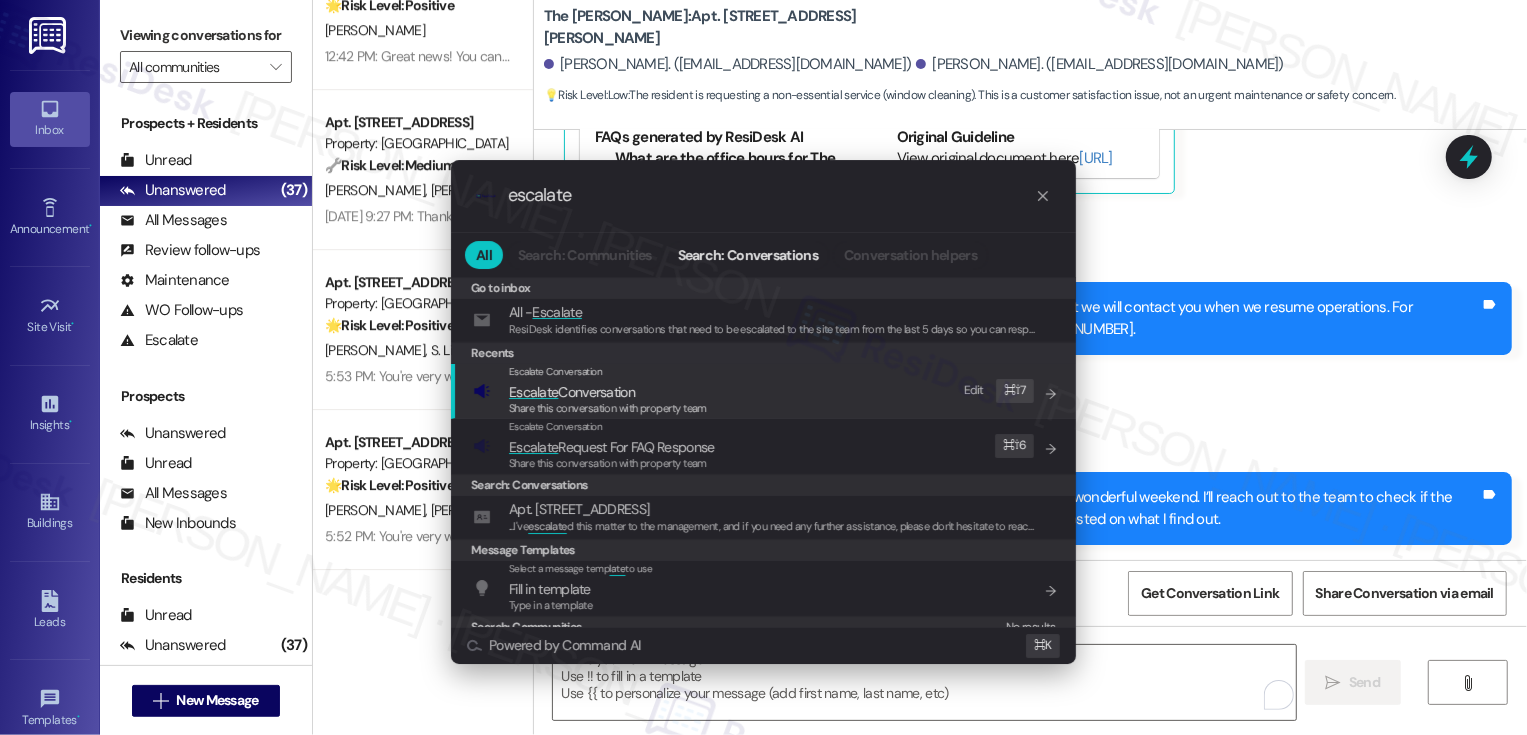 type on "escalate" 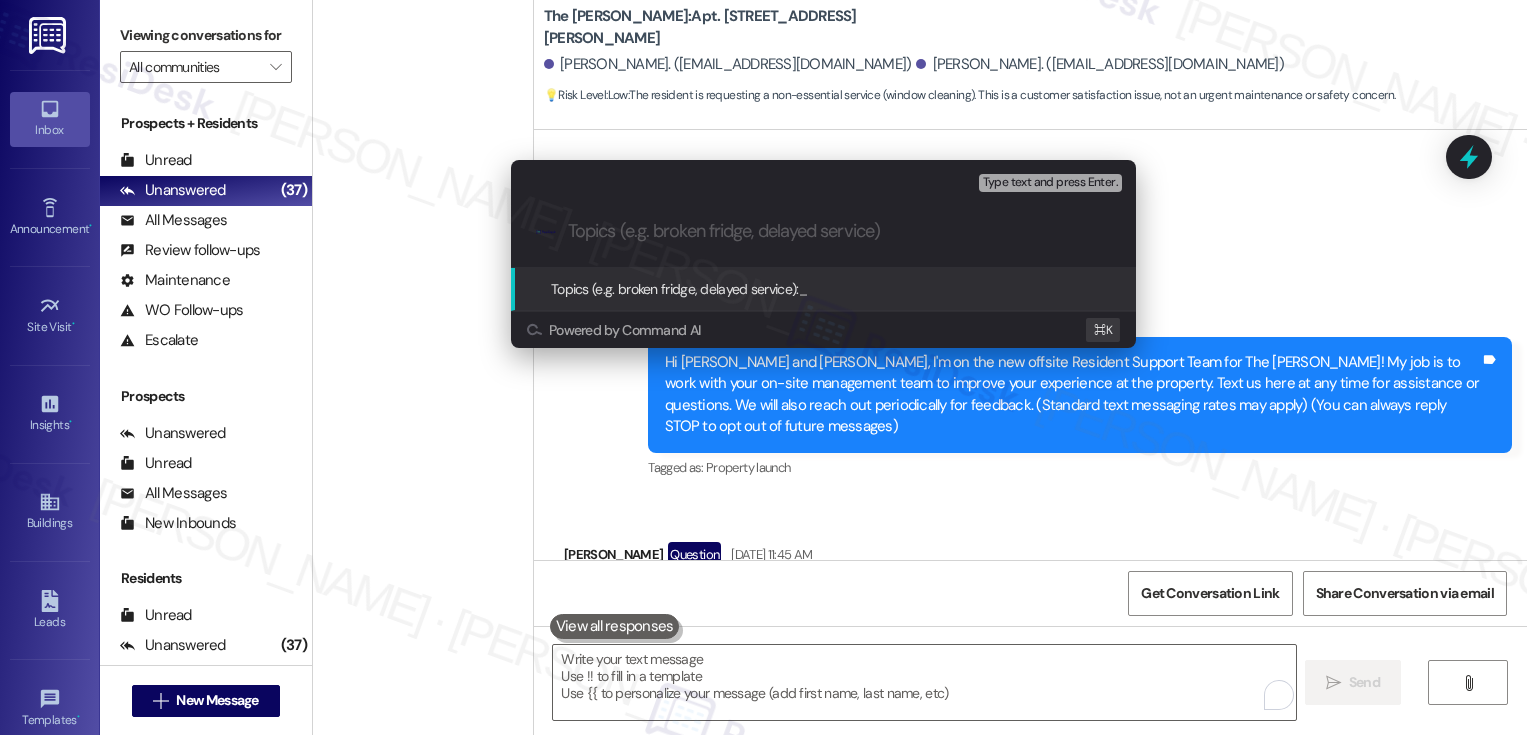 scroll, scrollTop: 0, scrollLeft: 0, axis: both 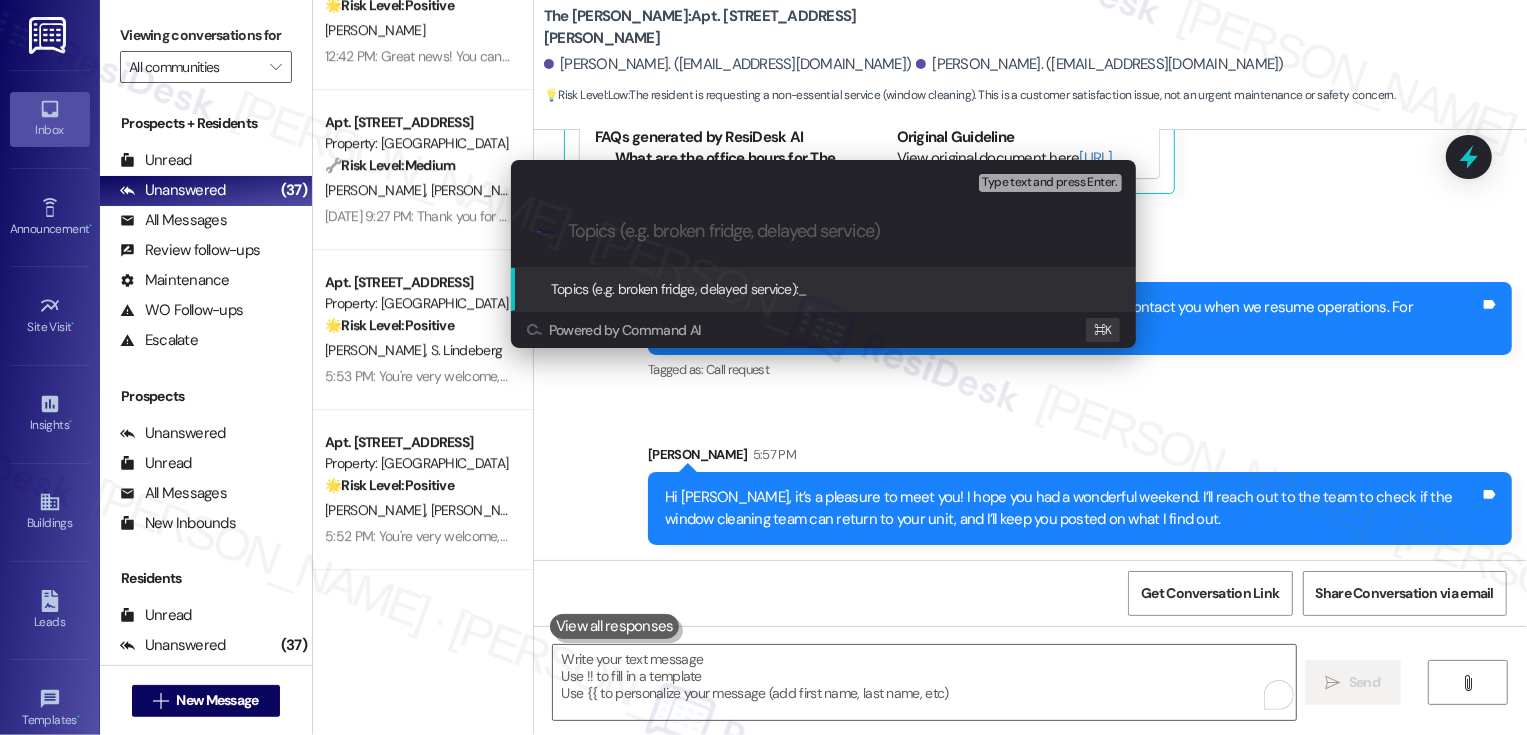 type on "window cleaning request" 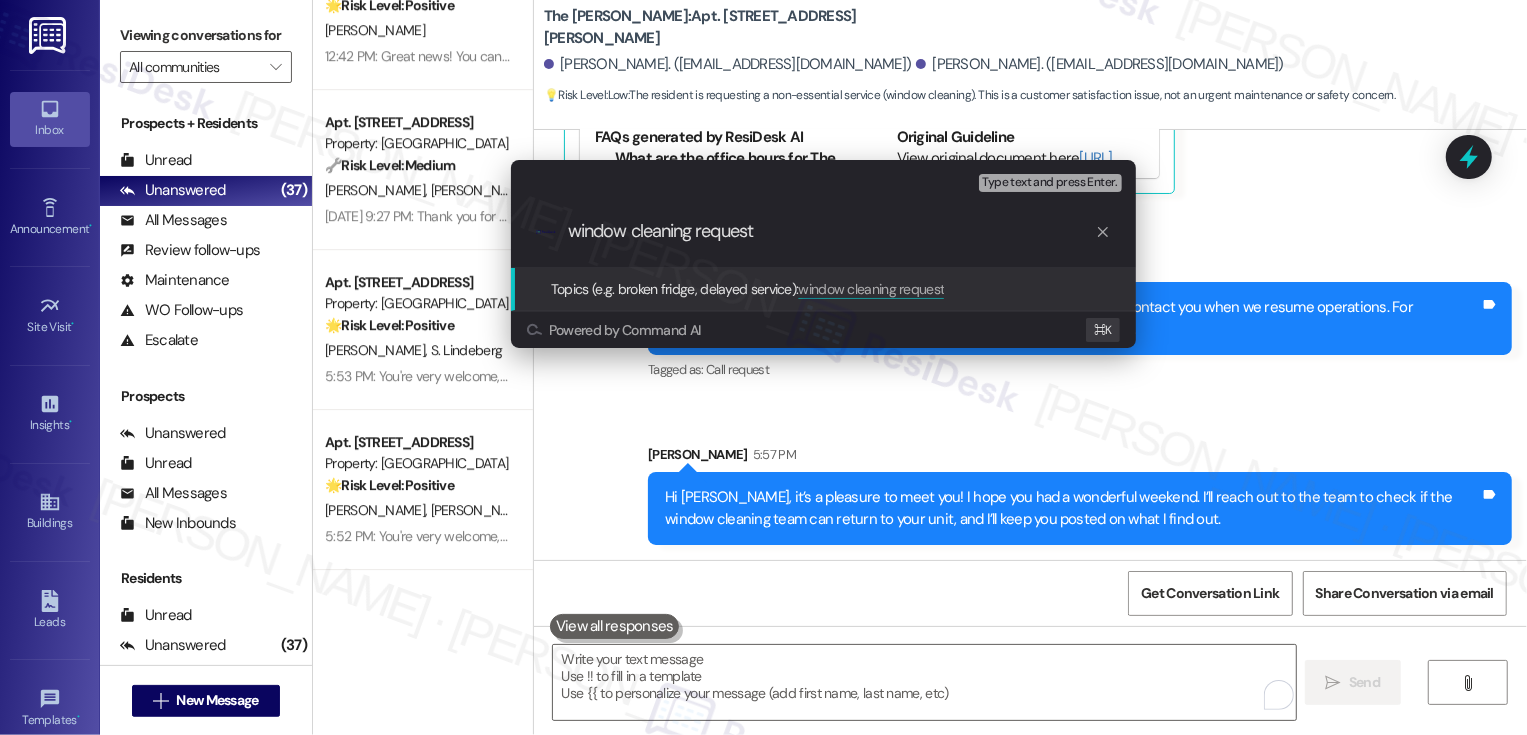type 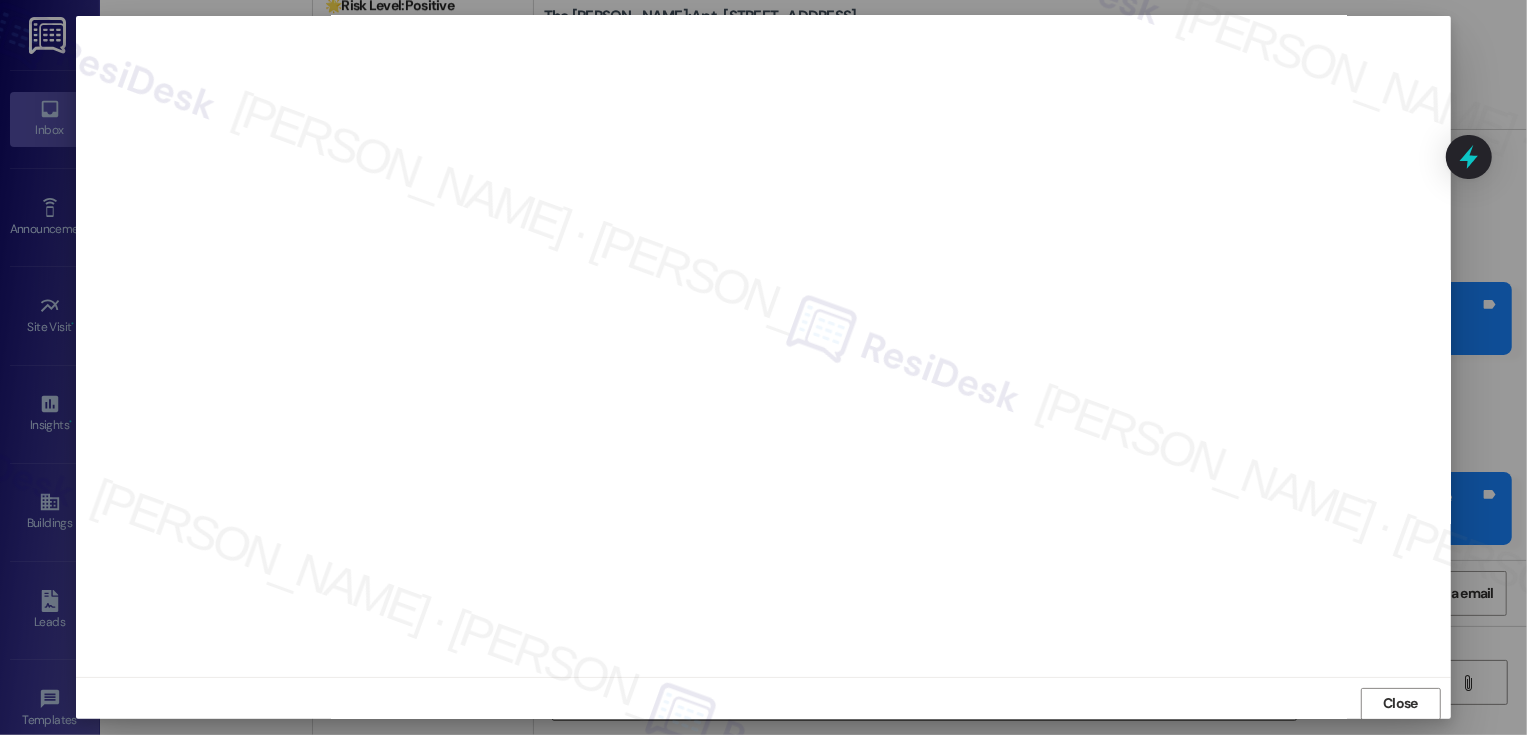 scroll, scrollTop: 11, scrollLeft: 0, axis: vertical 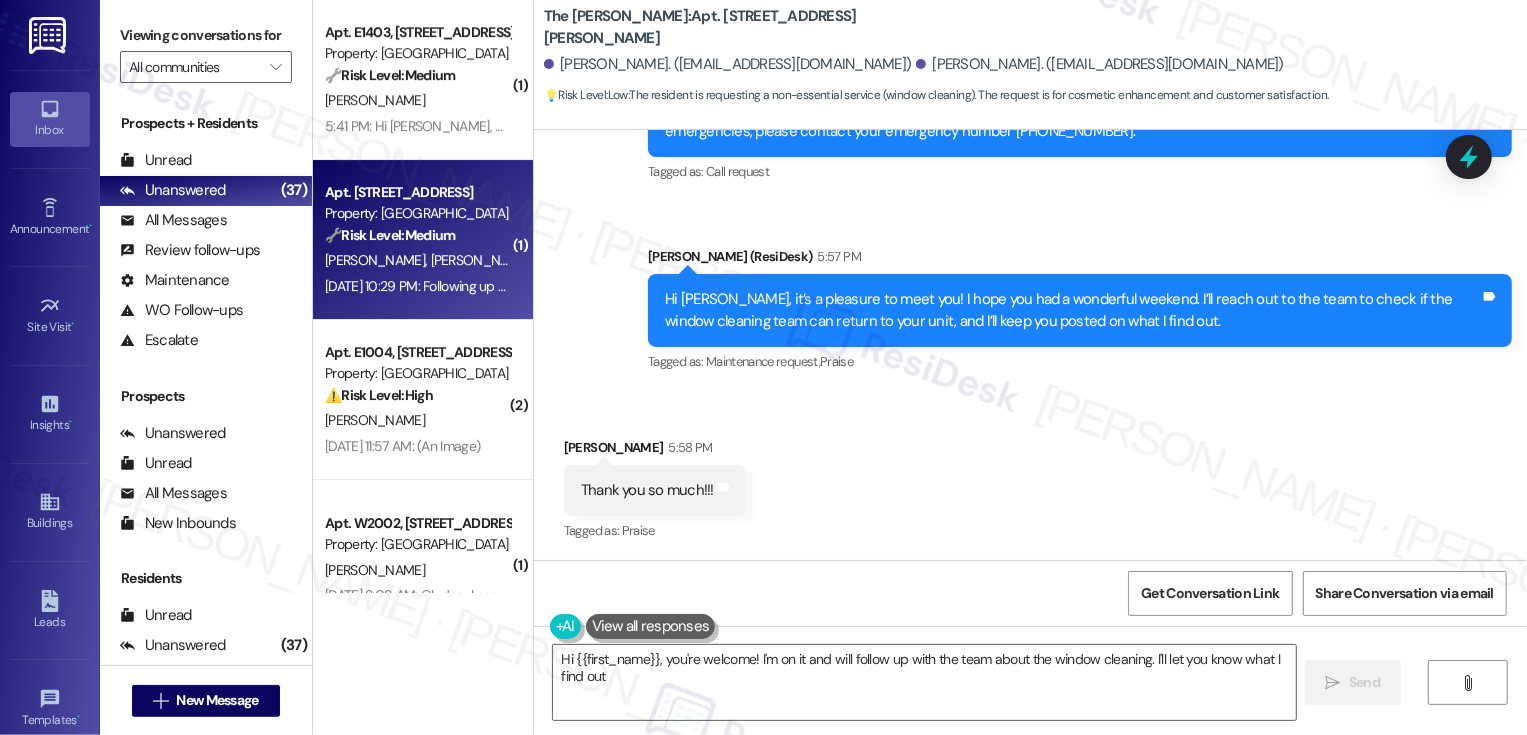 type on "Hi {{first_name}}, you're welcome! I'm on it and will follow up with the team about the window cleaning. I'll let you know what I find out!" 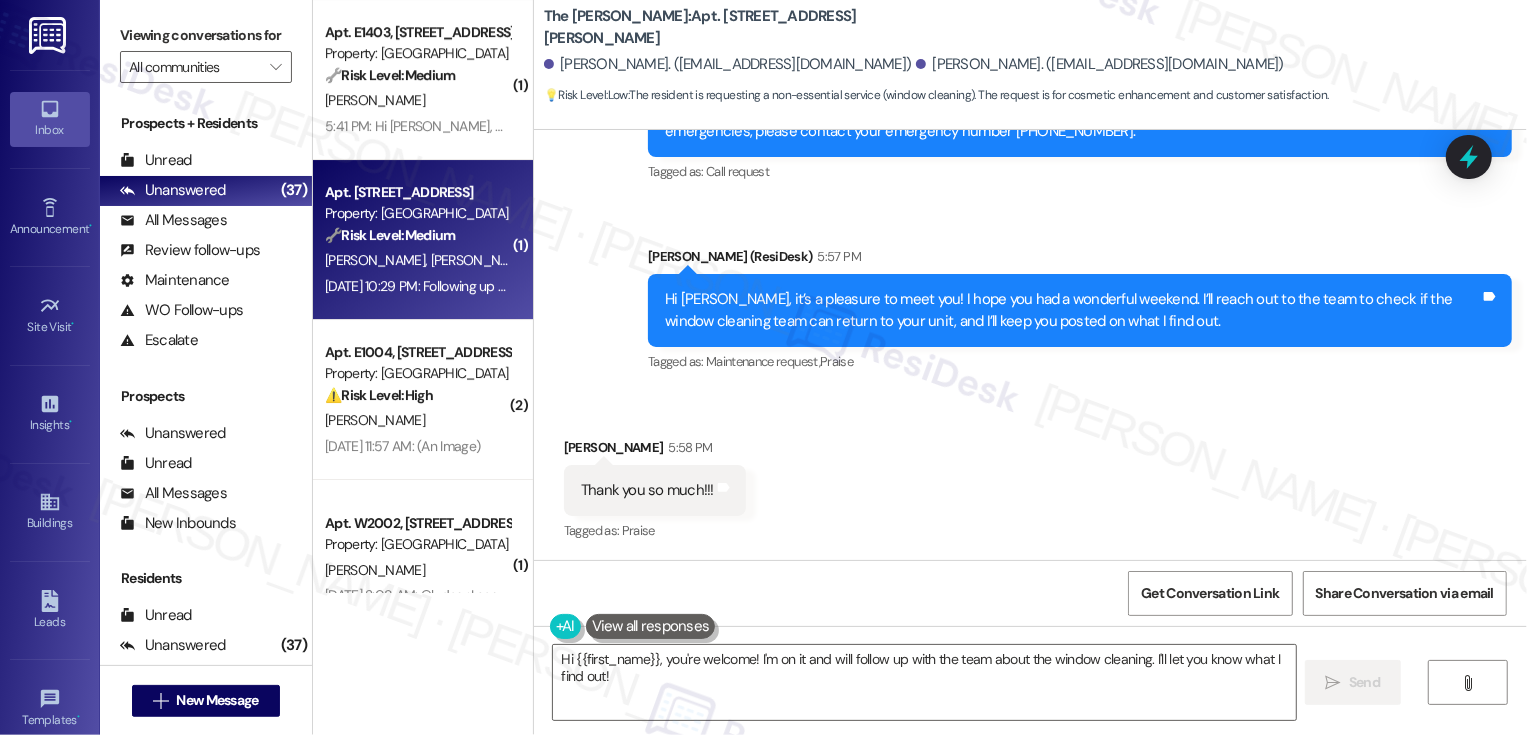 click on "[PERSON_NAME]" at bounding box center [480, 260] 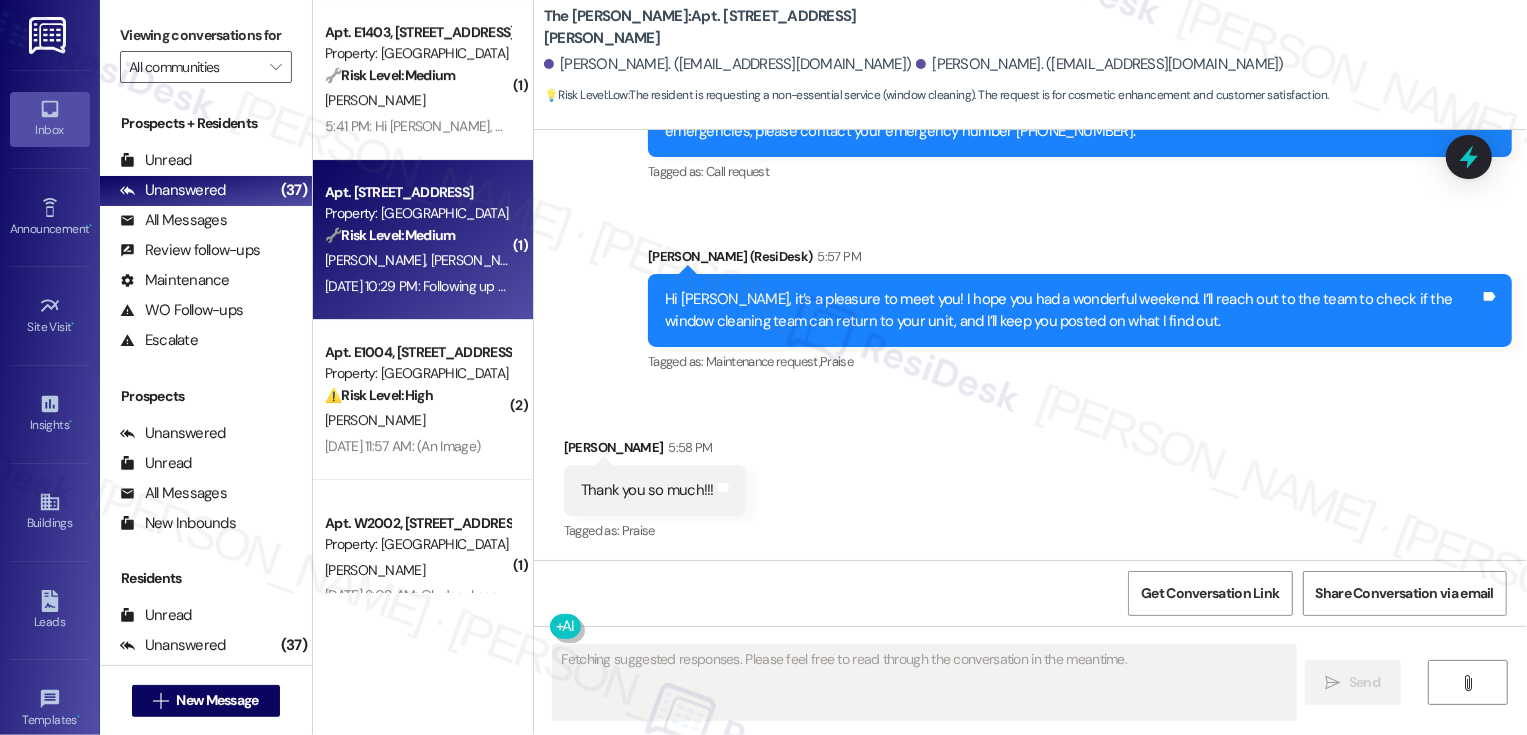 click on "[PERSON_NAME]" at bounding box center [480, 260] 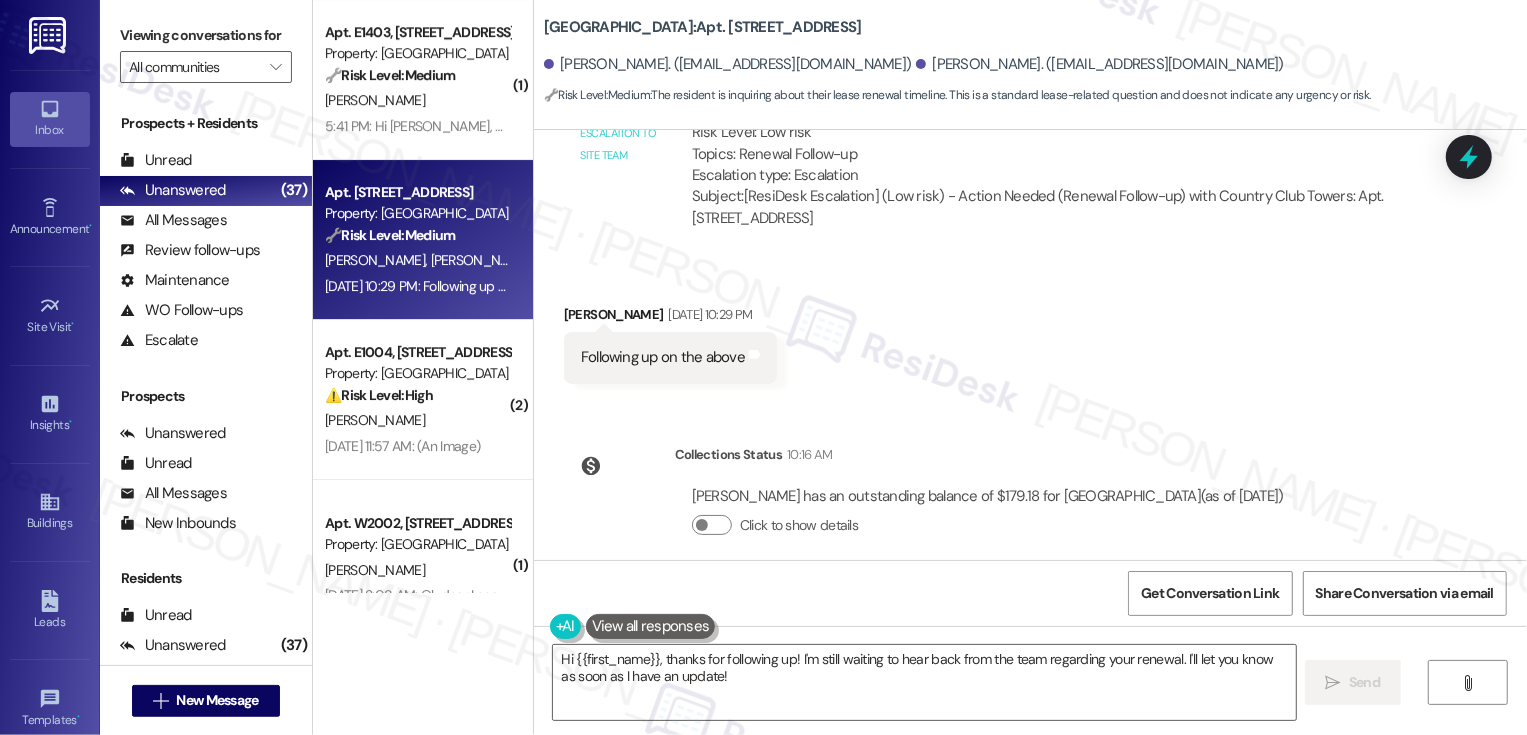 scroll, scrollTop: 1010, scrollLeft: 0, axis: vertical 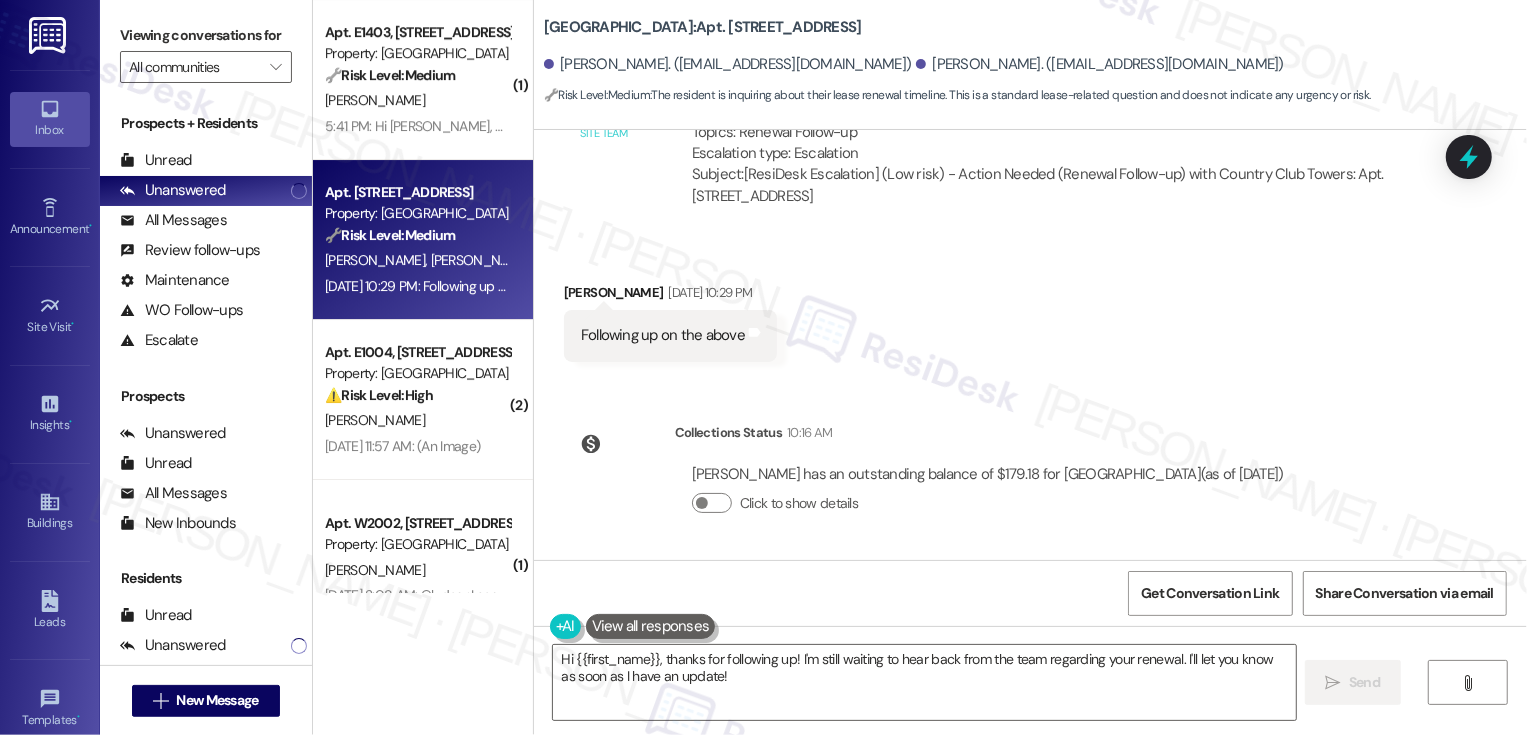 click on "Ashleigh Kaufman Jul 26, 2025 at 10:29 PM" at bounding box center (670, 296) 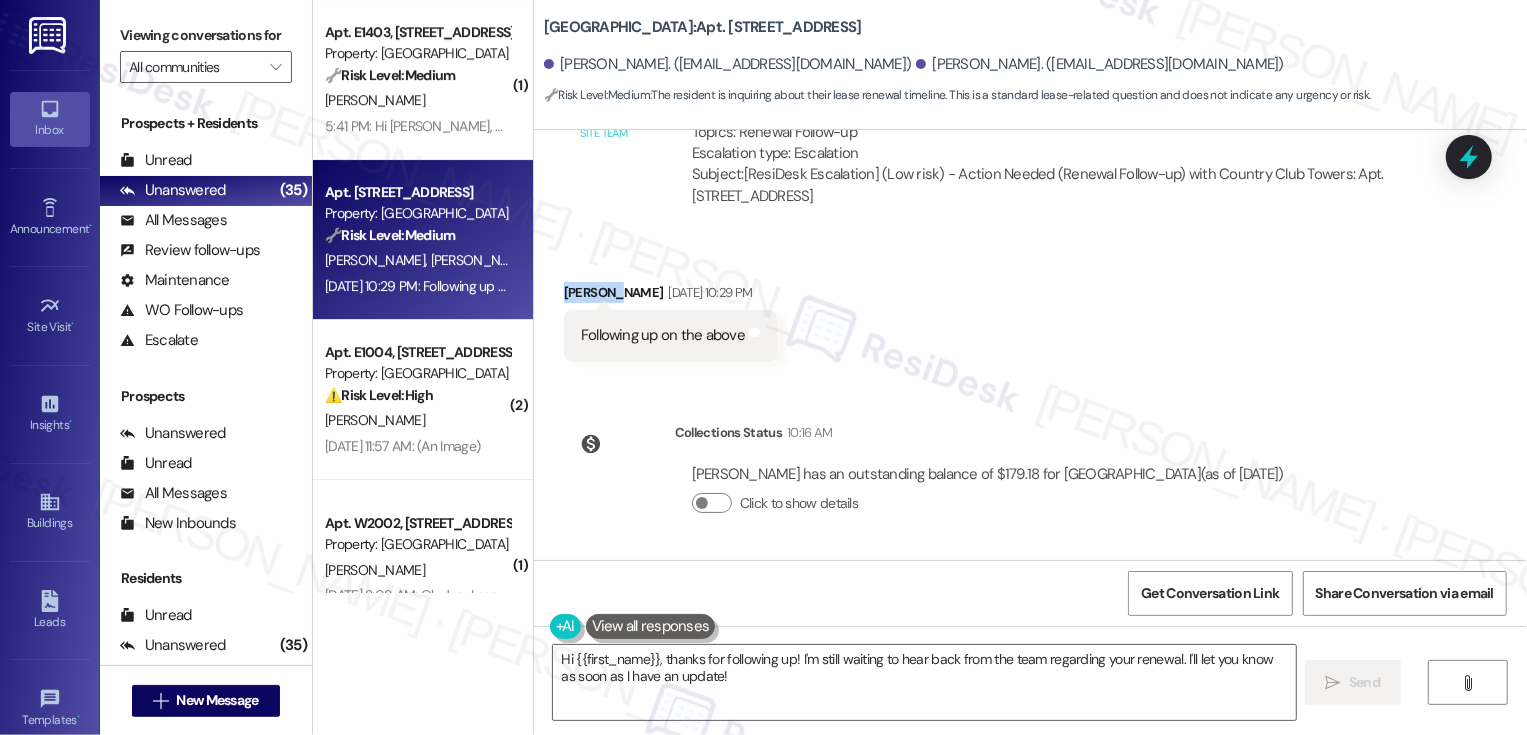 copy on "Ashleigh" 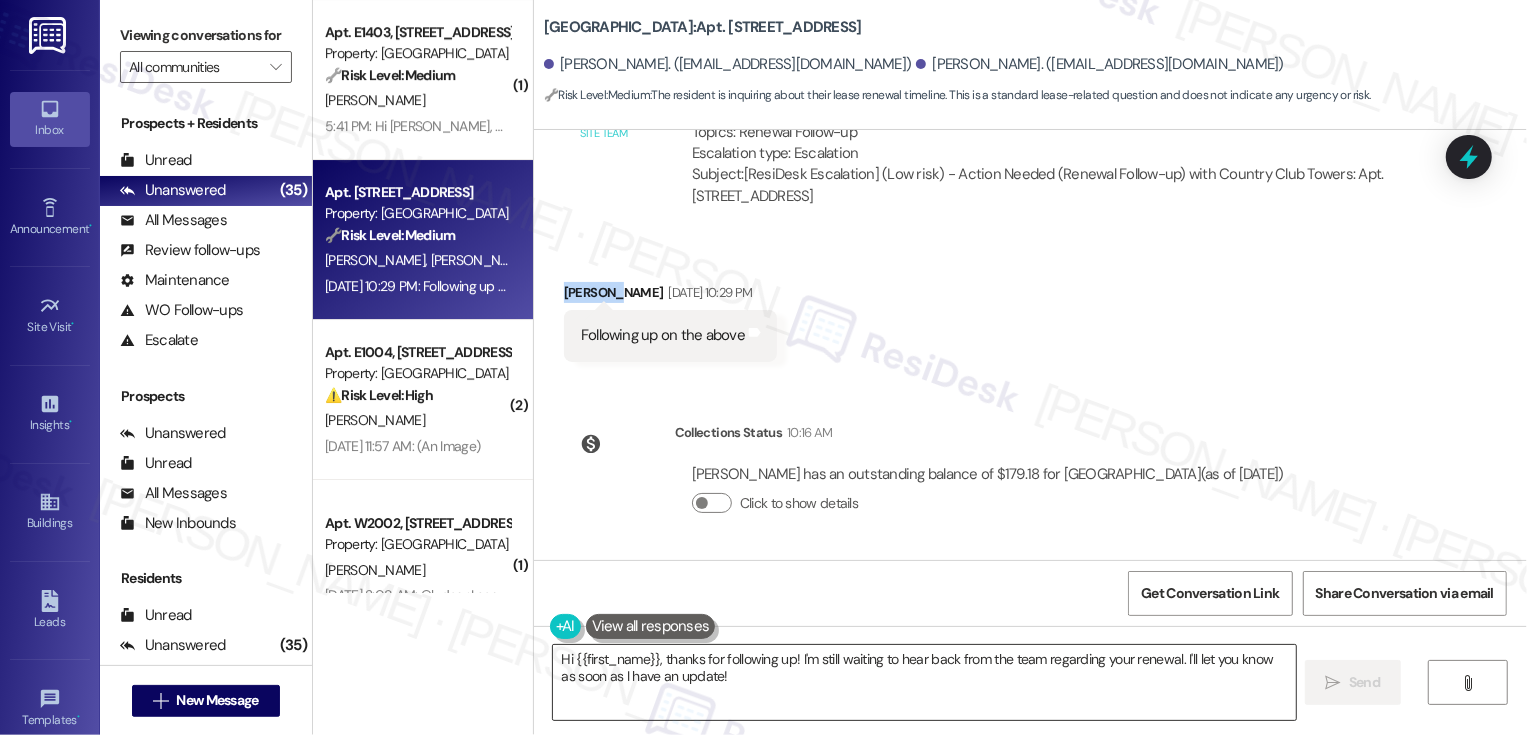 click on "Hi {{first_name}}, thanks for following up! I'm still waiting to hear back from the team regarding your renewal. I'll let you know as soon as I have an update!" at bounding box center (924, 682) 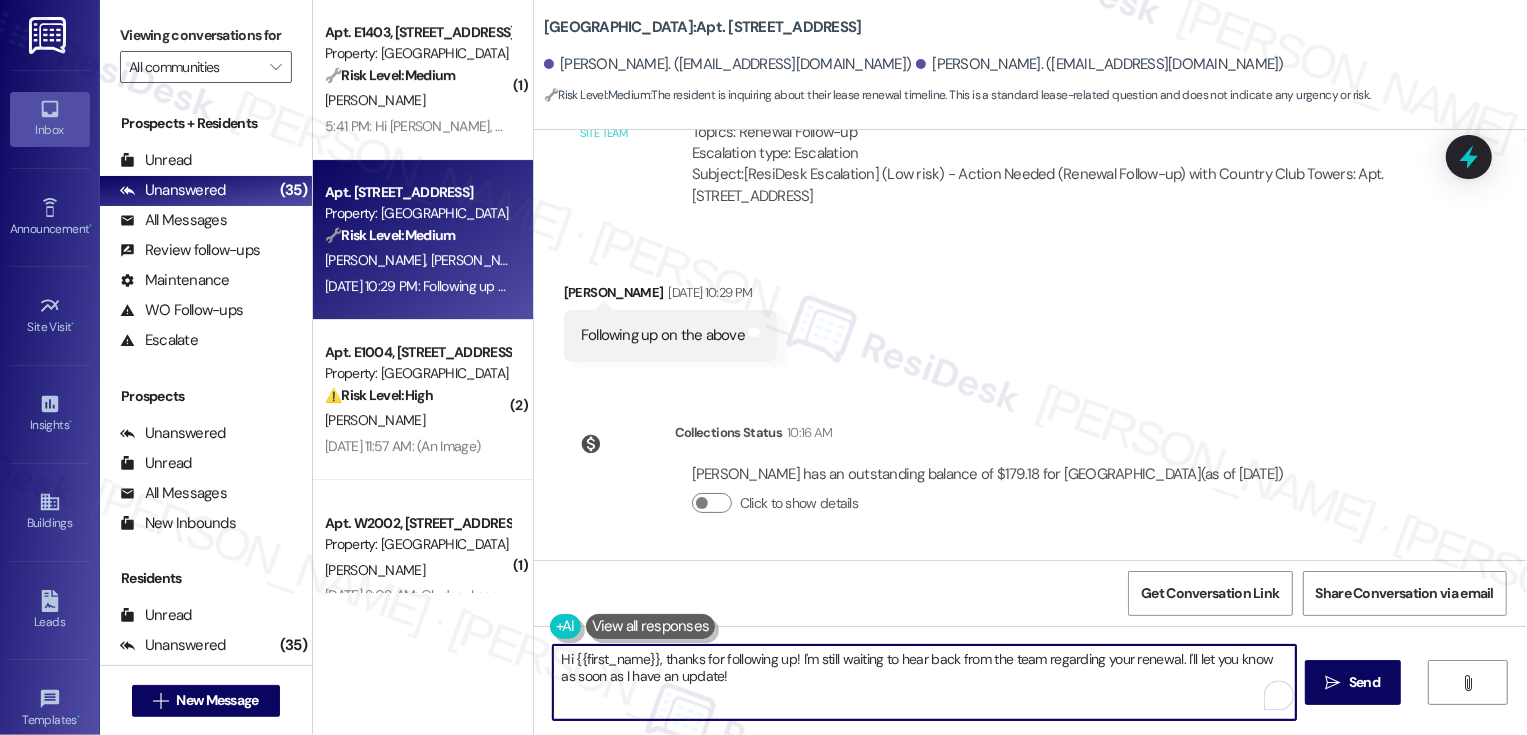 click on "Hi {{first_name}}, thanks for following up! I'm still waiting to hear back from the team regarding your renewal. I'll let you know as soon as I have an update!" at bounding box center [924, 682] 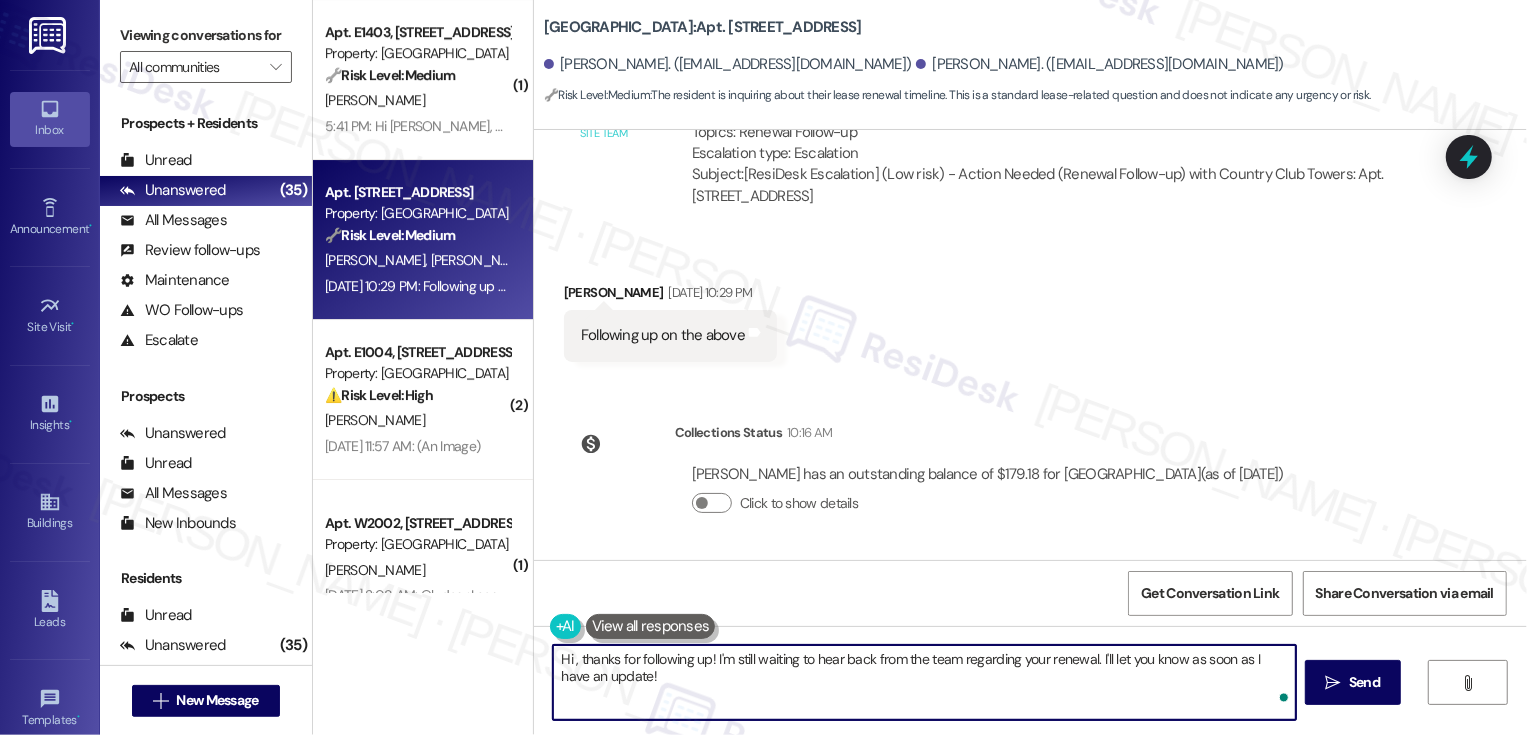 paste on "Ashleigh" 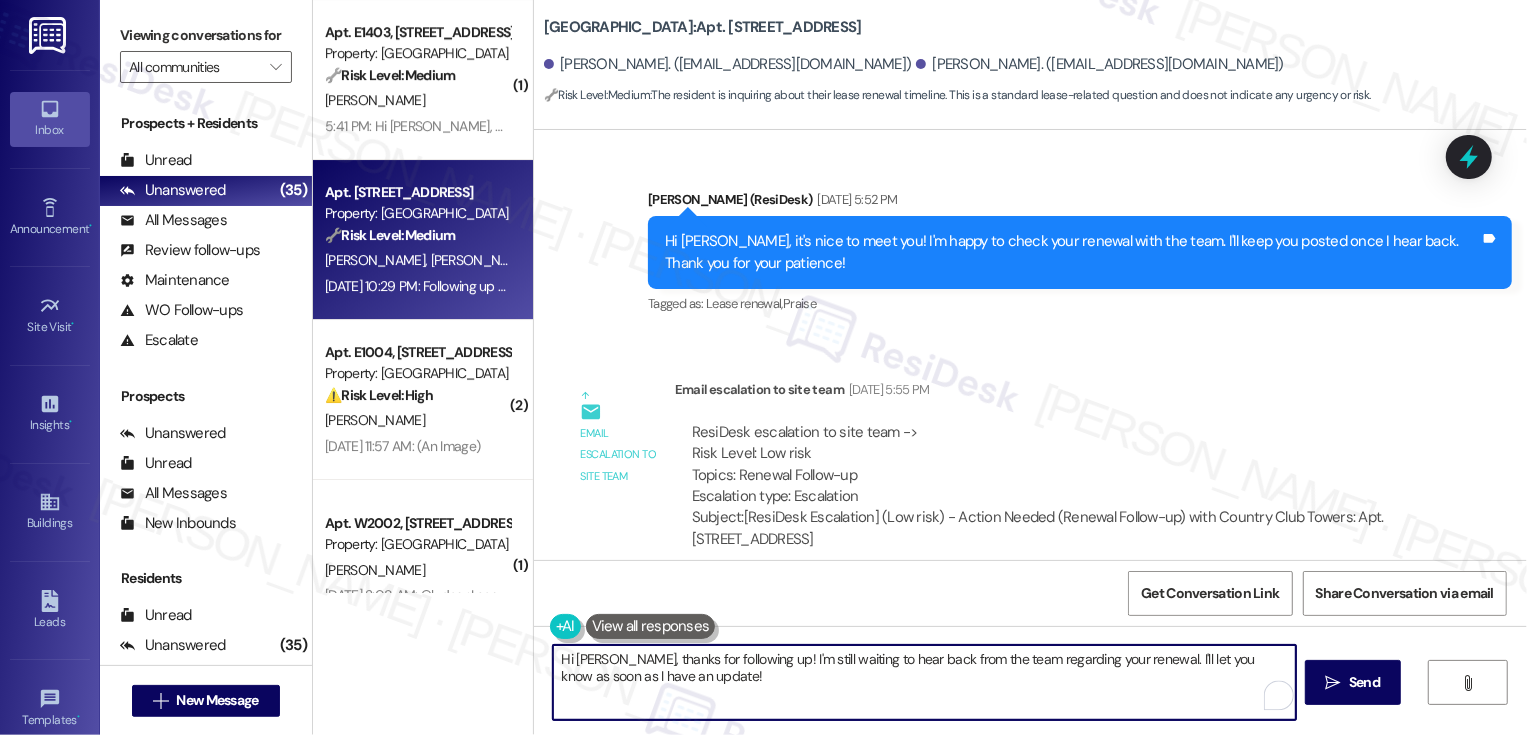 scroll, scrollTop: 1010, scrollLeft: 0, axis: vertical 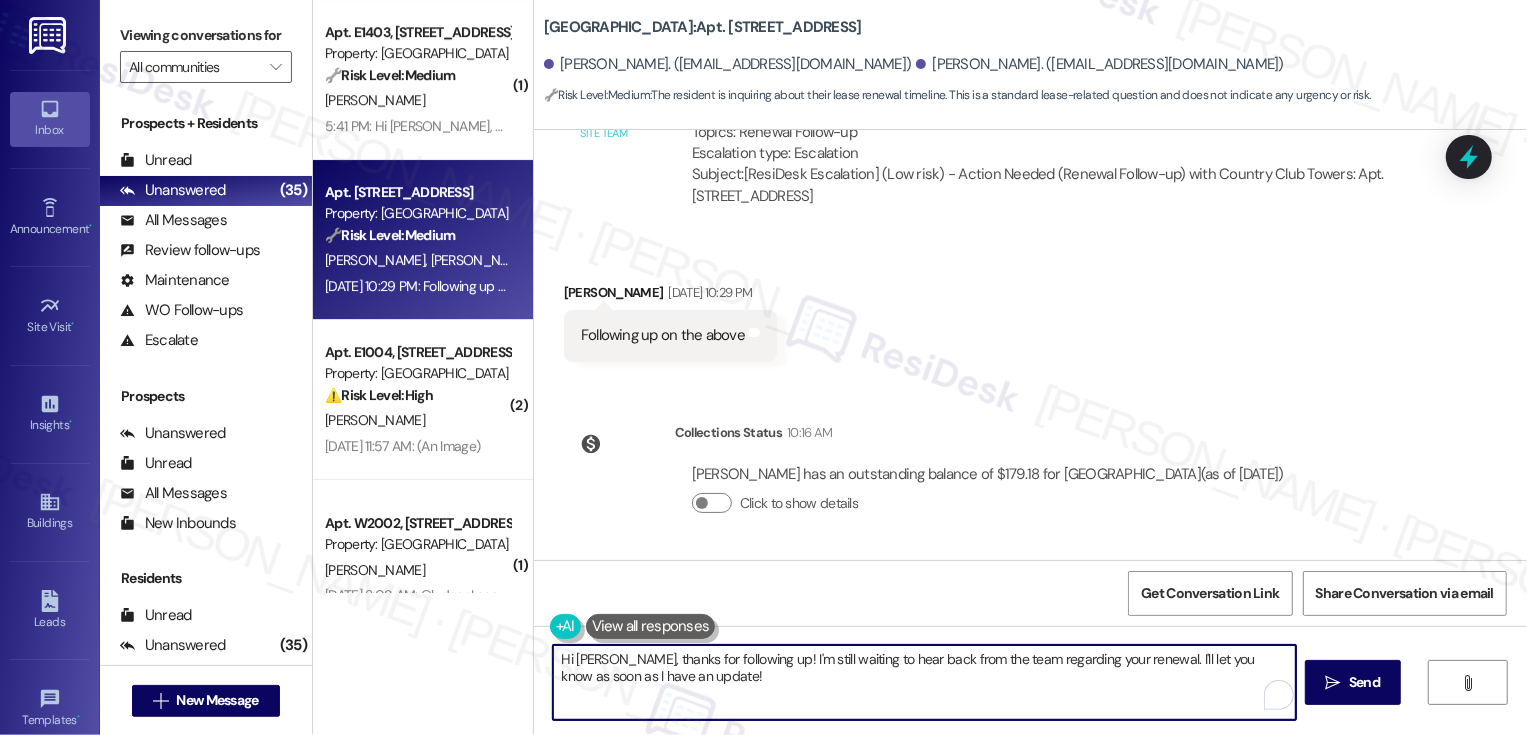 click on "Hi Ashleigh, thanks for following up! I'm still waiting to hear back from the team regarding your renewal. I'll let you know as soon as I have an update!" at bounding box center [924, 682] 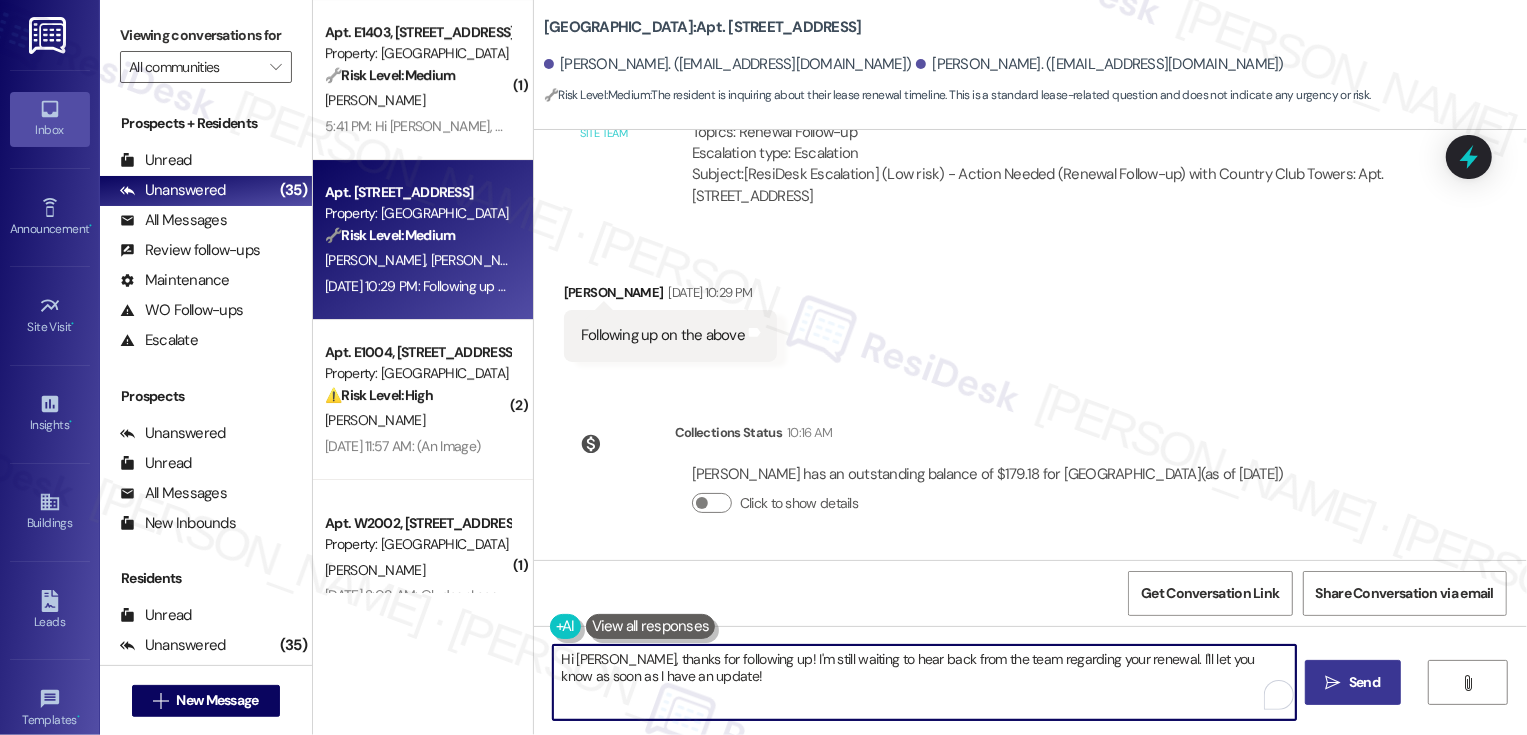 type on "Hi Ashleigh, thanks for following up! I'm still waiting to hear back from the team regarding your renewal. I'll let you know as soon as I have an update!" 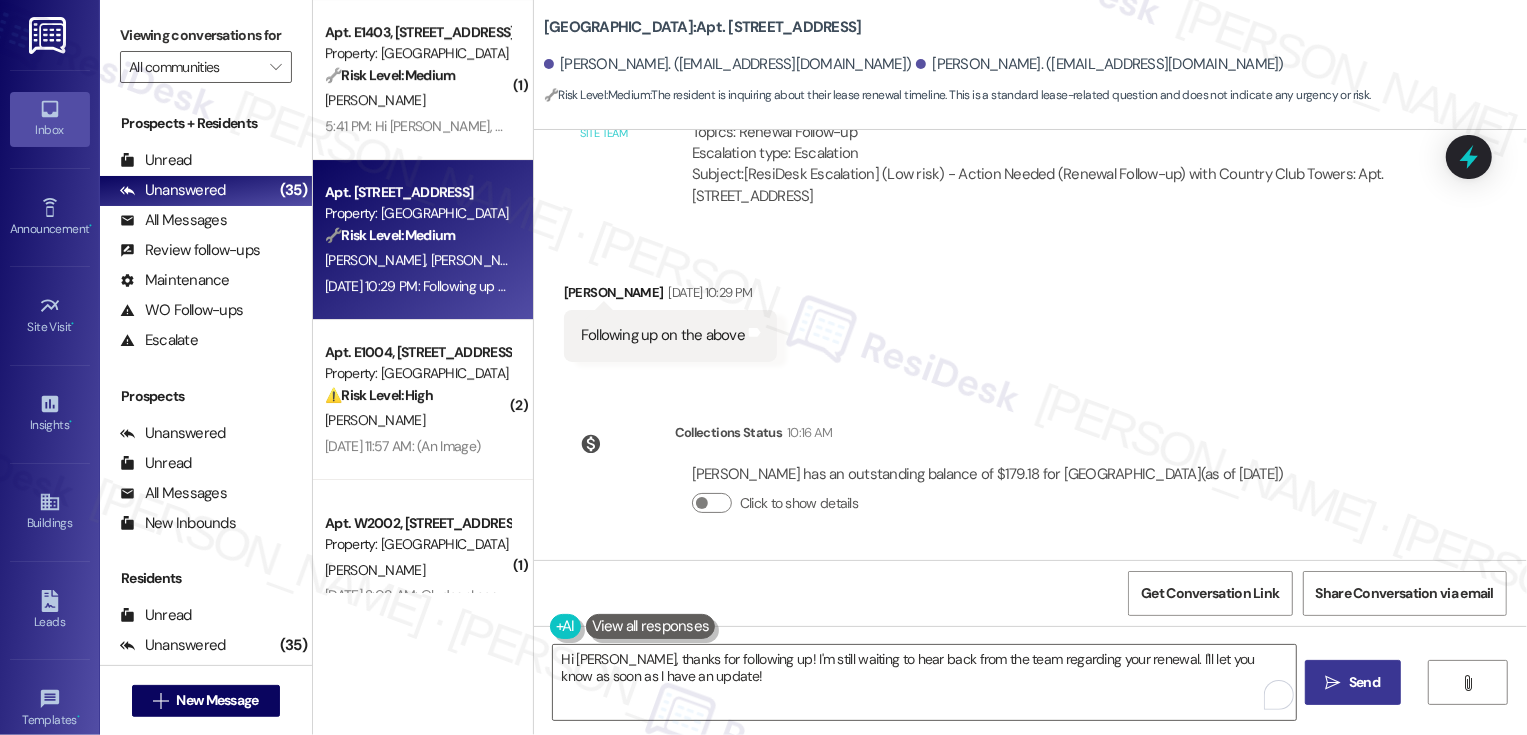 click on " Send" at bounding box center [1353, 682] 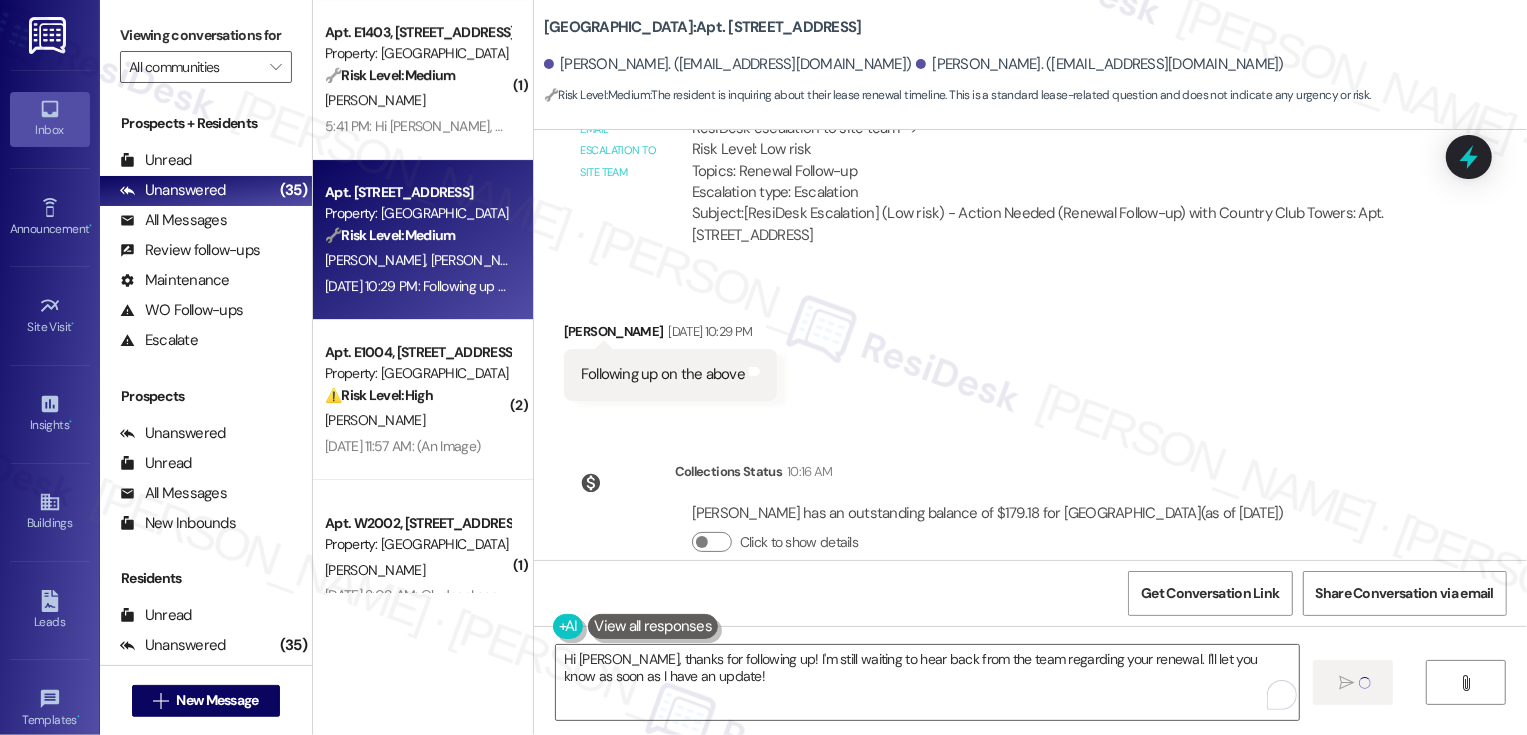 type 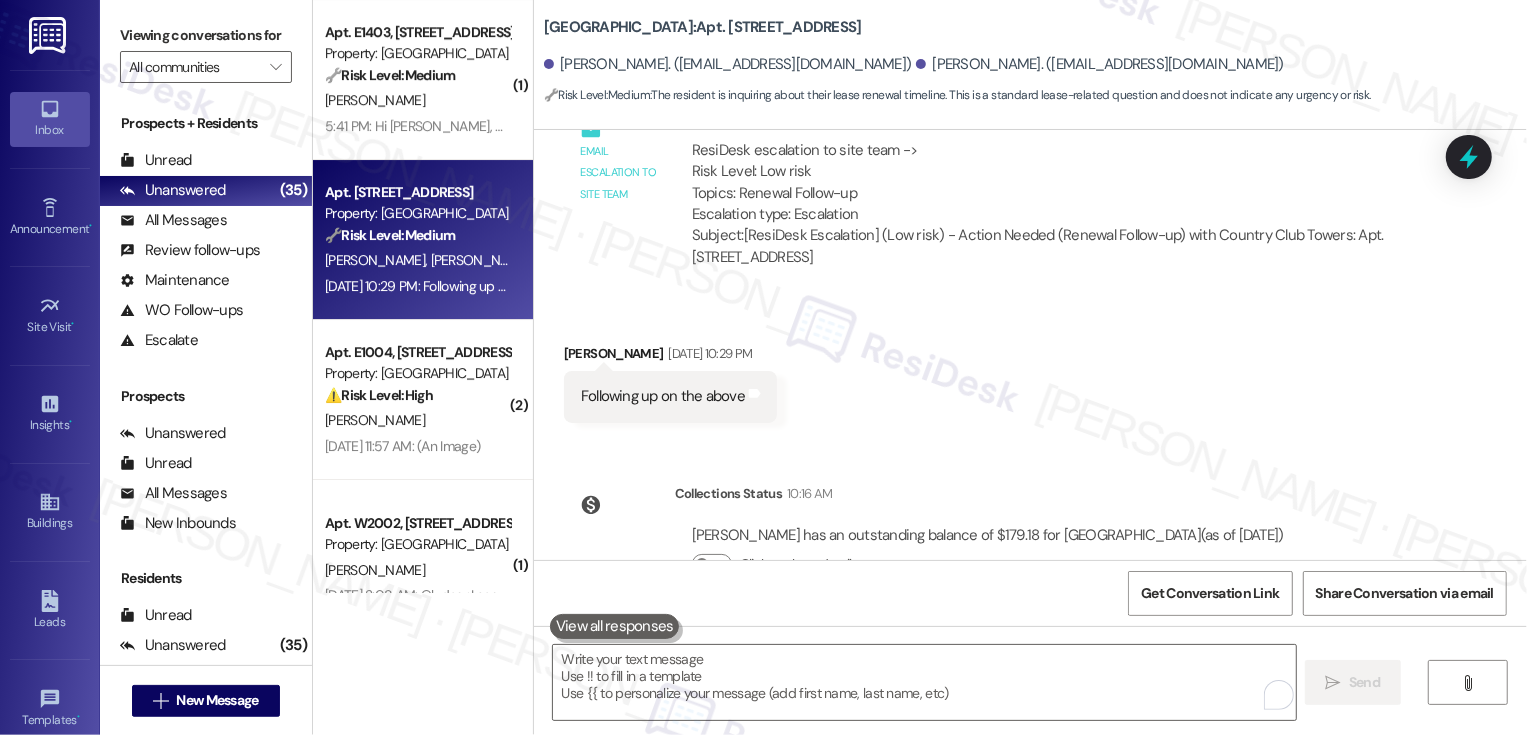 scroll, scrollTop: 826, scrollLeft: 0, axis: vertical 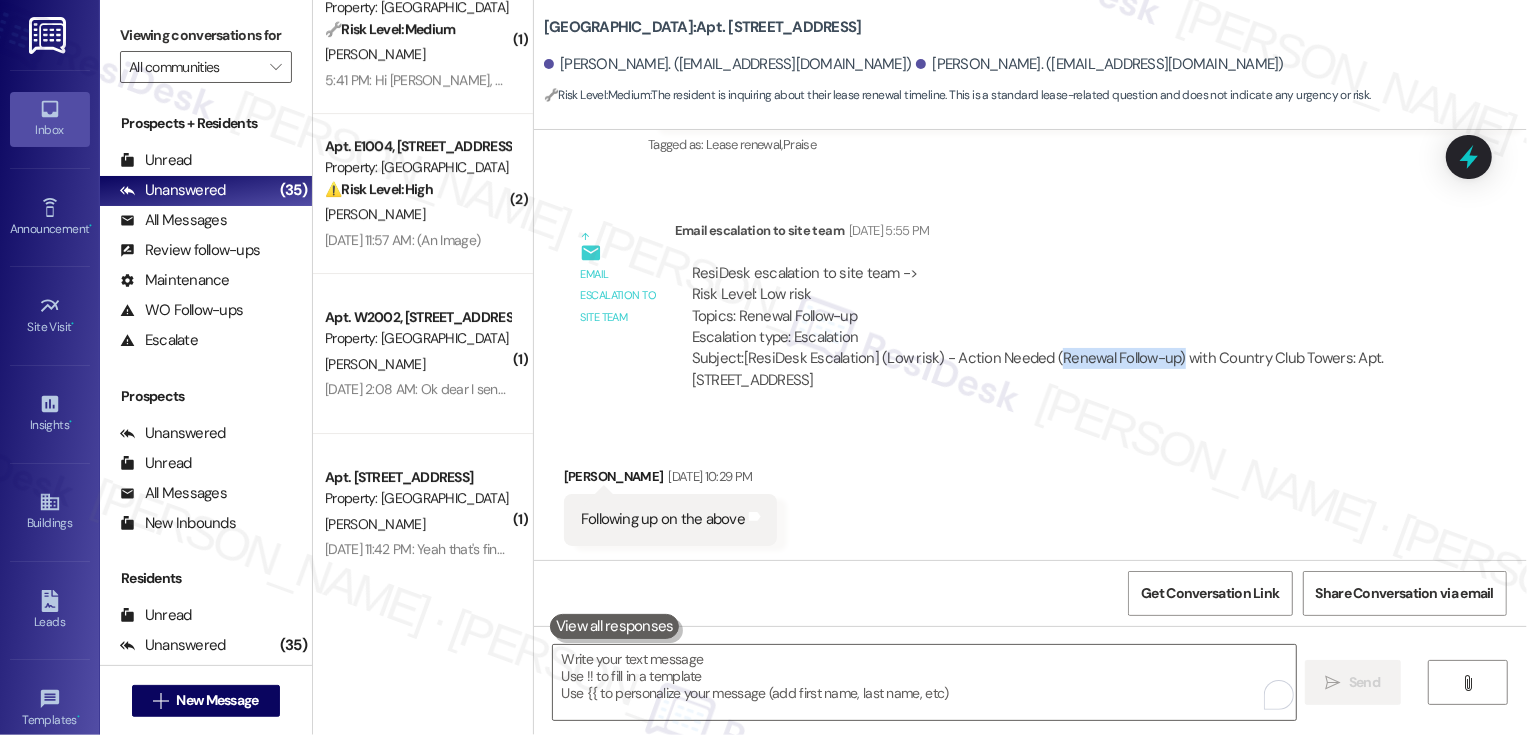 drag, startPoint x: 1039, startPoint y: 356, endPoint x: 1160, endPoint y: 357, distance: 121.004135 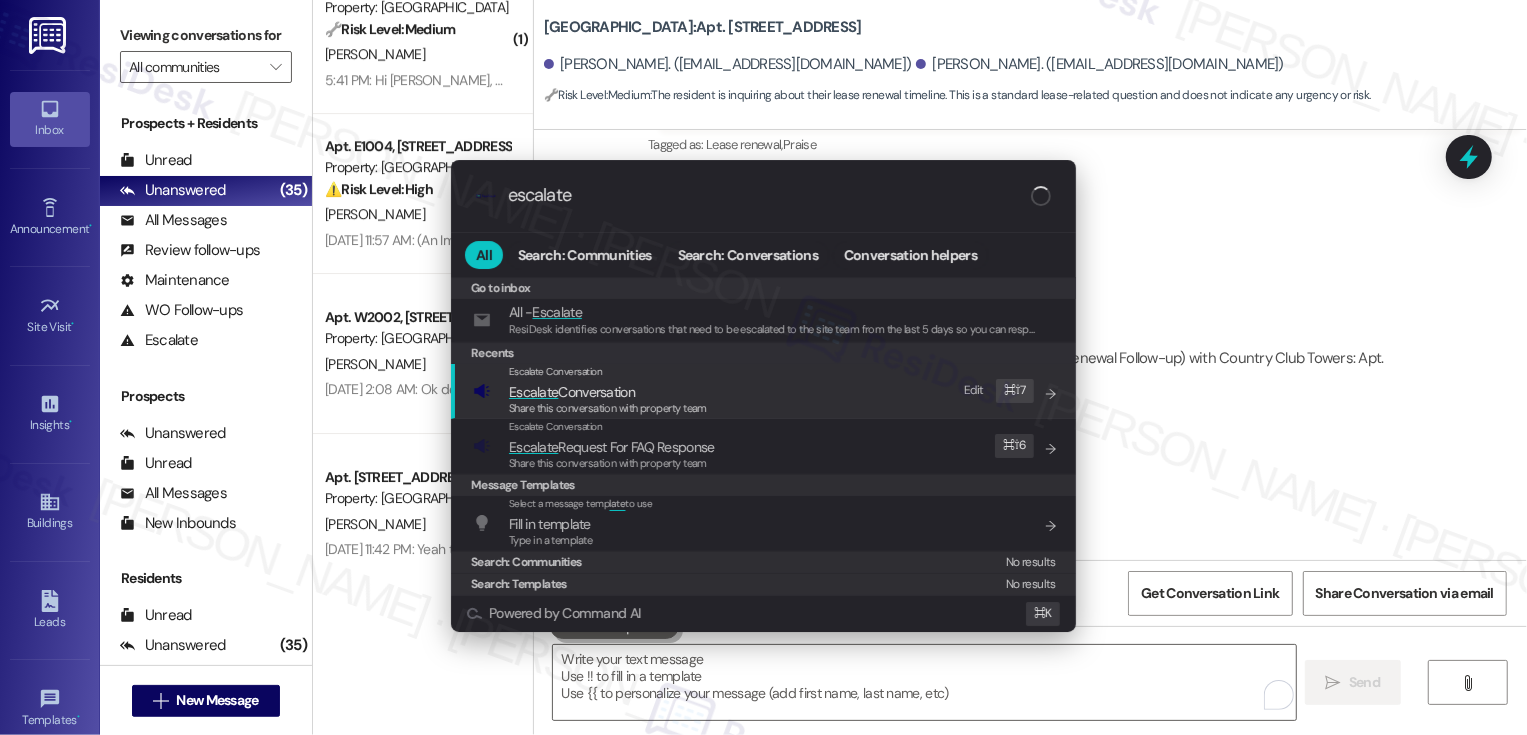 type on "escalate" 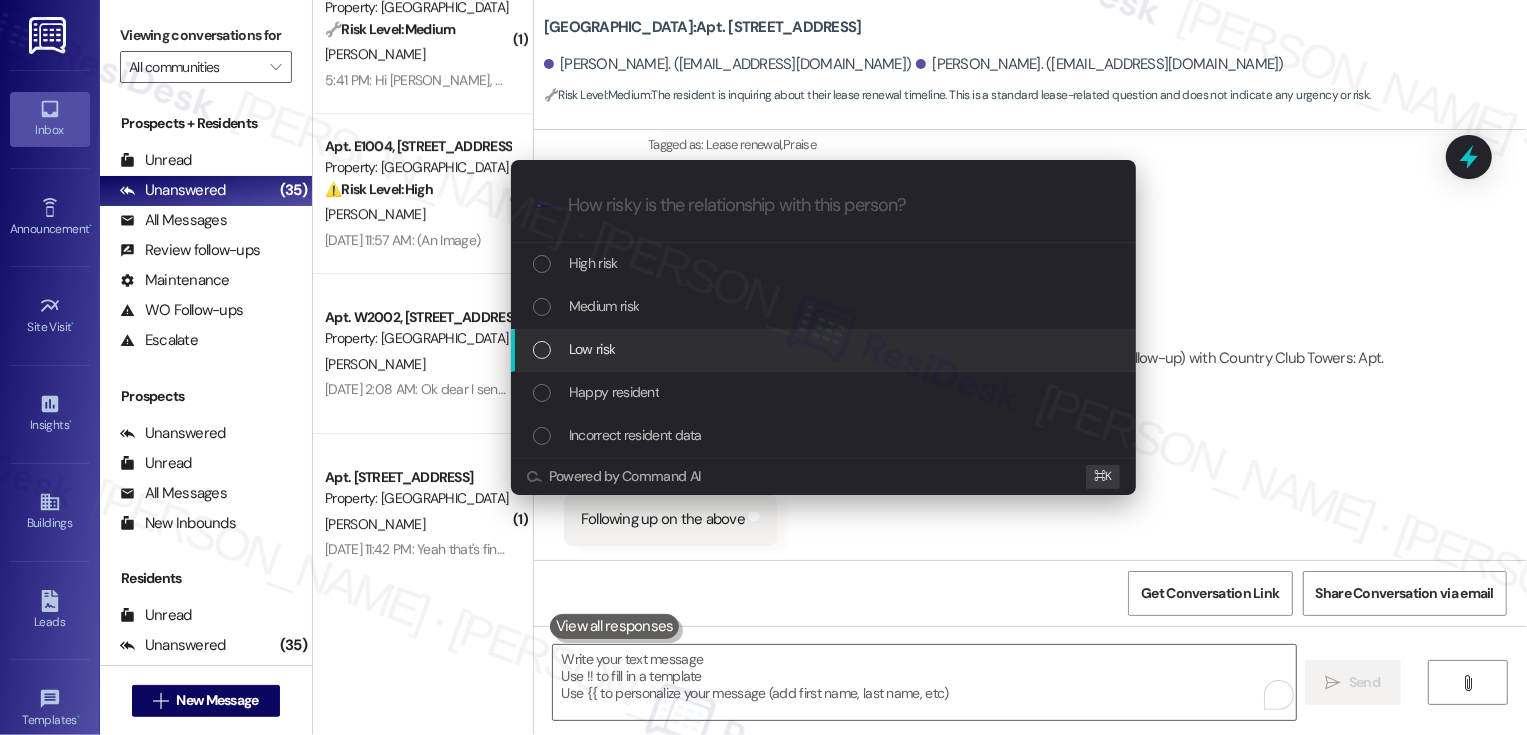 click on "Low risk" at bounding box center [592, 349] 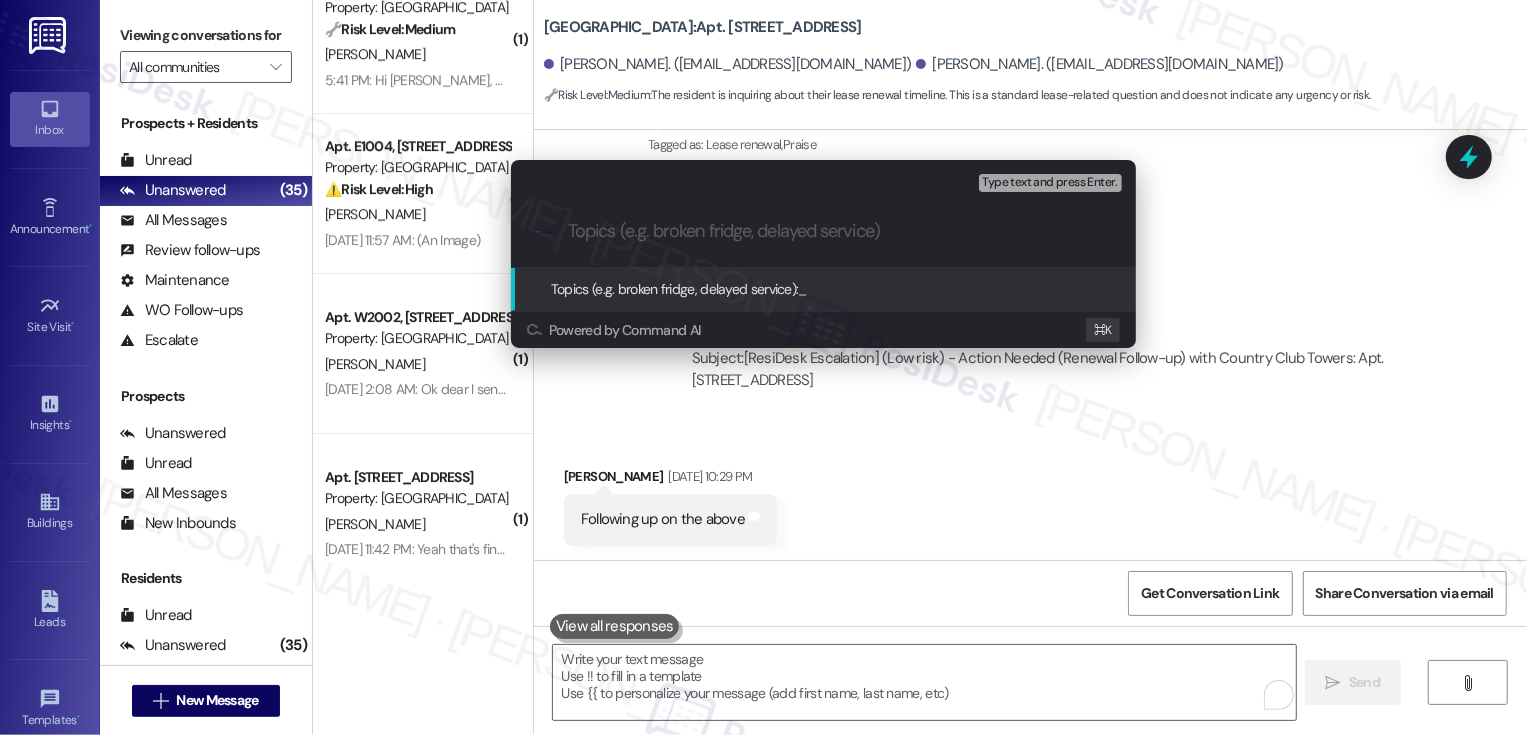 paste on "Renewal Follow-up)" 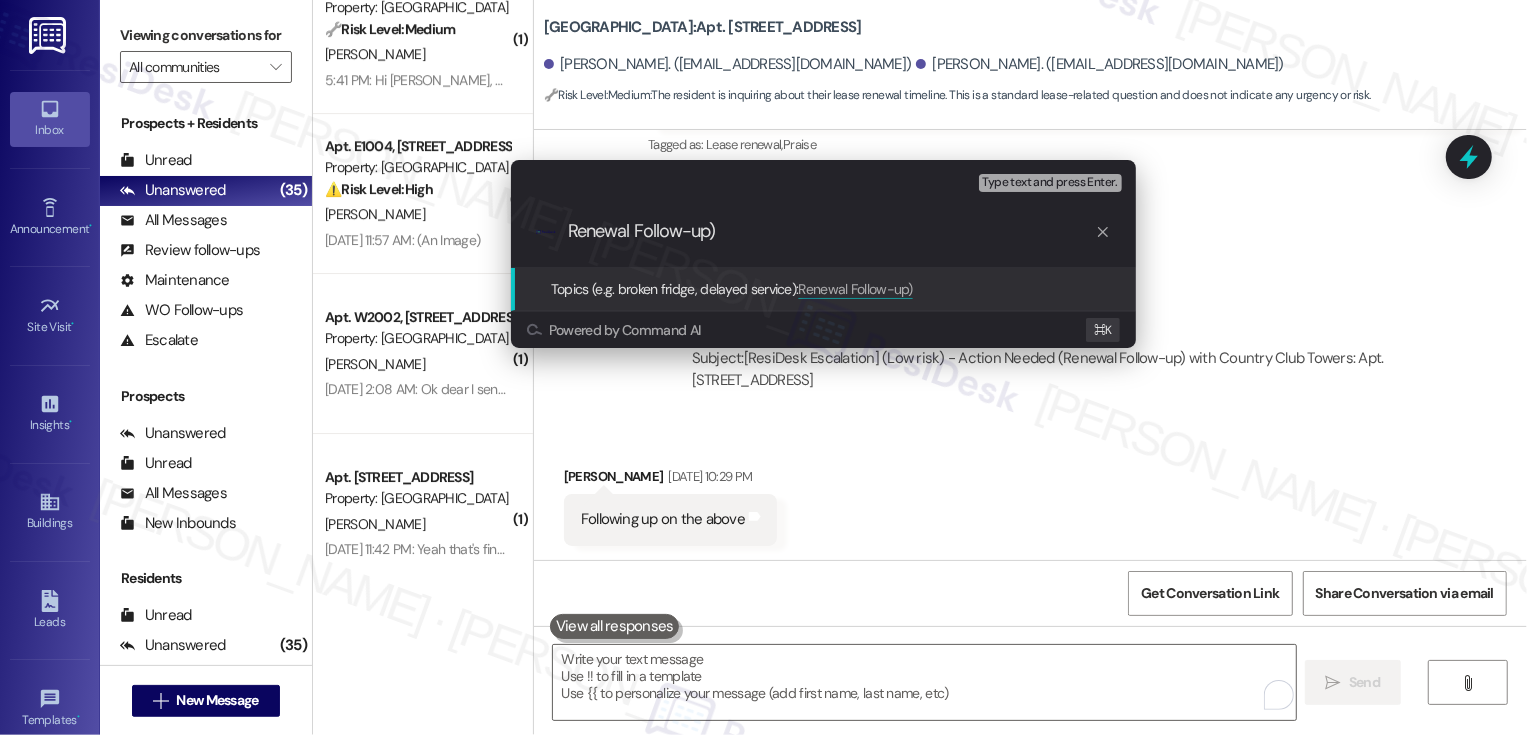 type on "Renewal Follow-up" 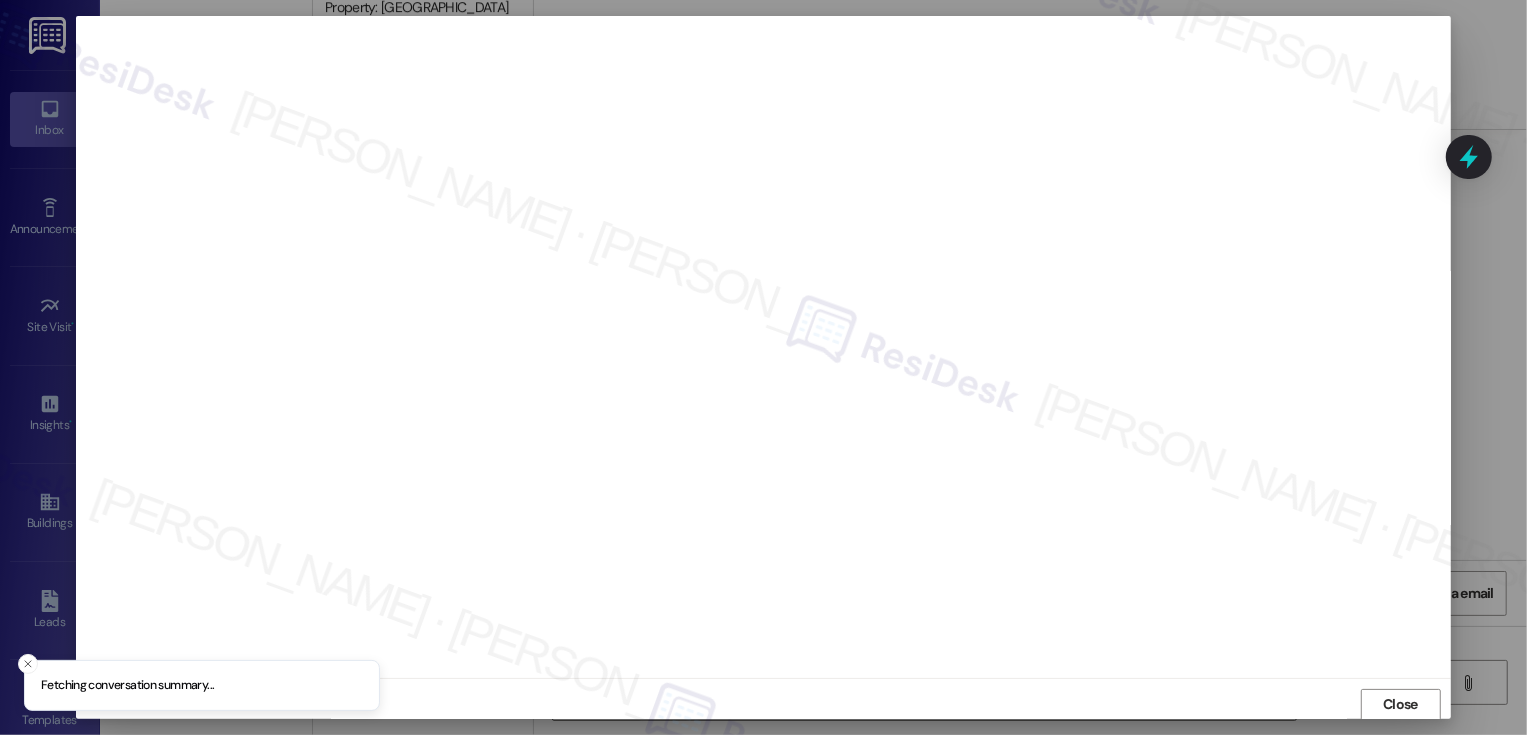 scroll, scrollTop: 1, scrollLeft: 0, axis: vertical 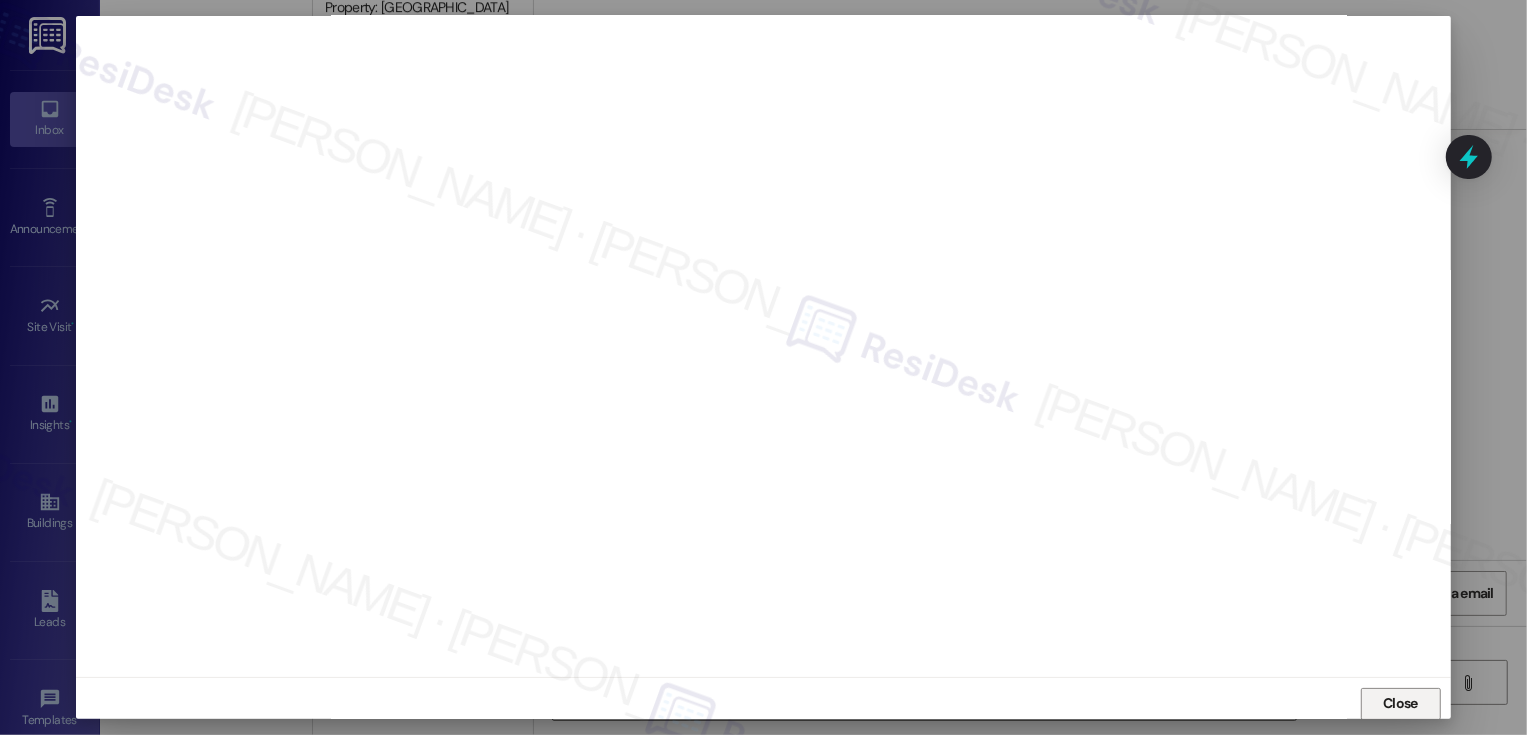 click on "Close" at bounding box center (1401, 704) 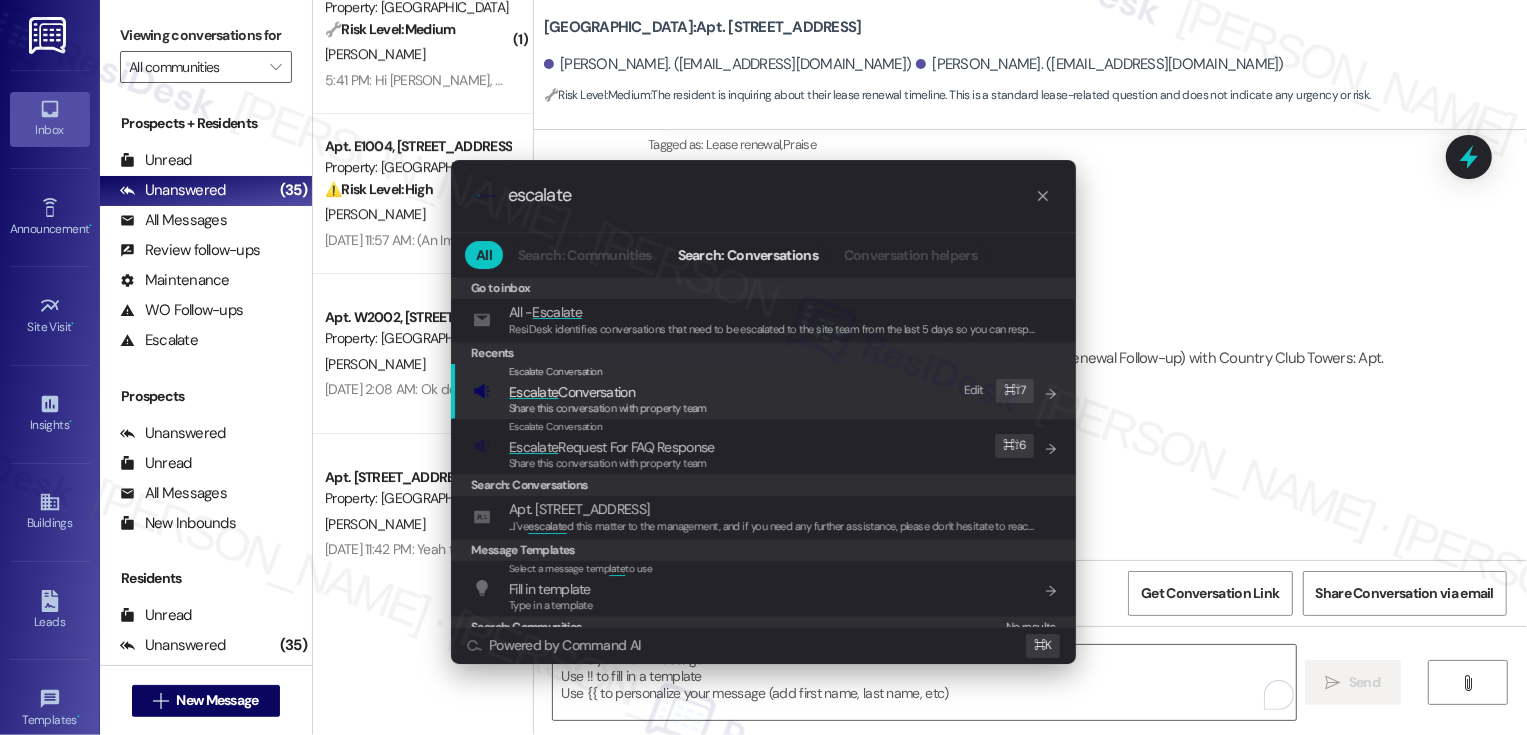 type on "escalate" 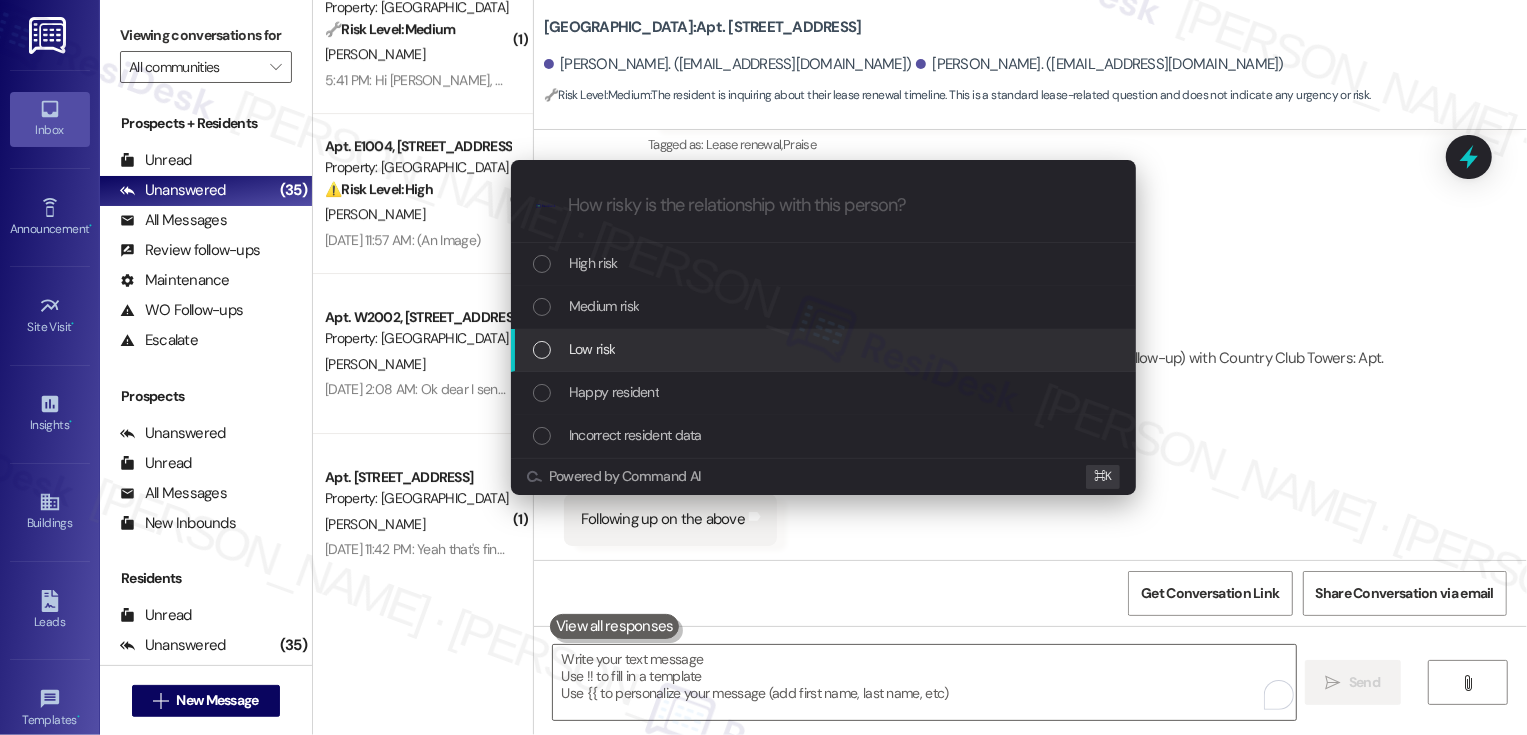 click on "Low risk" at bounding box center (592, 349) 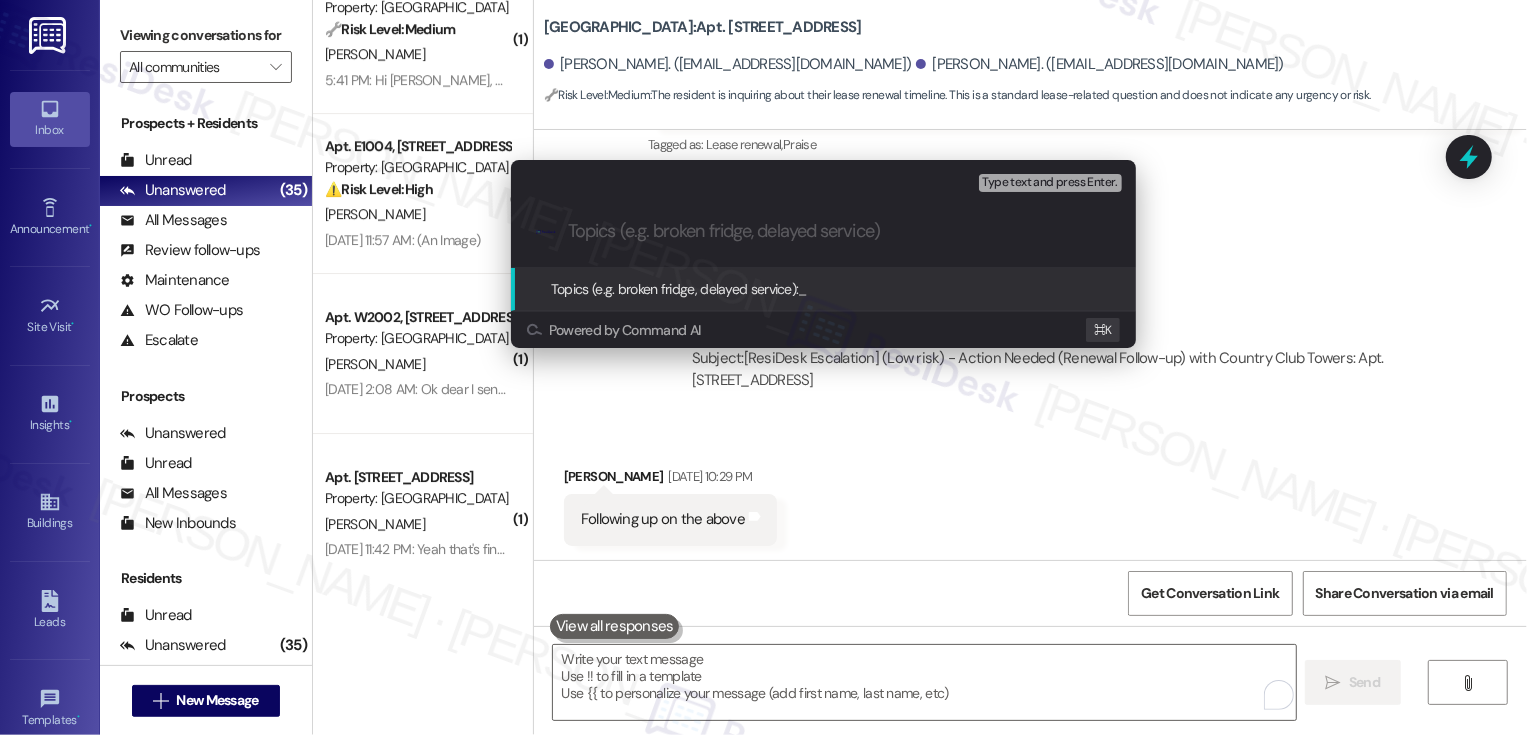 paste on "Renewal Follow-up)" 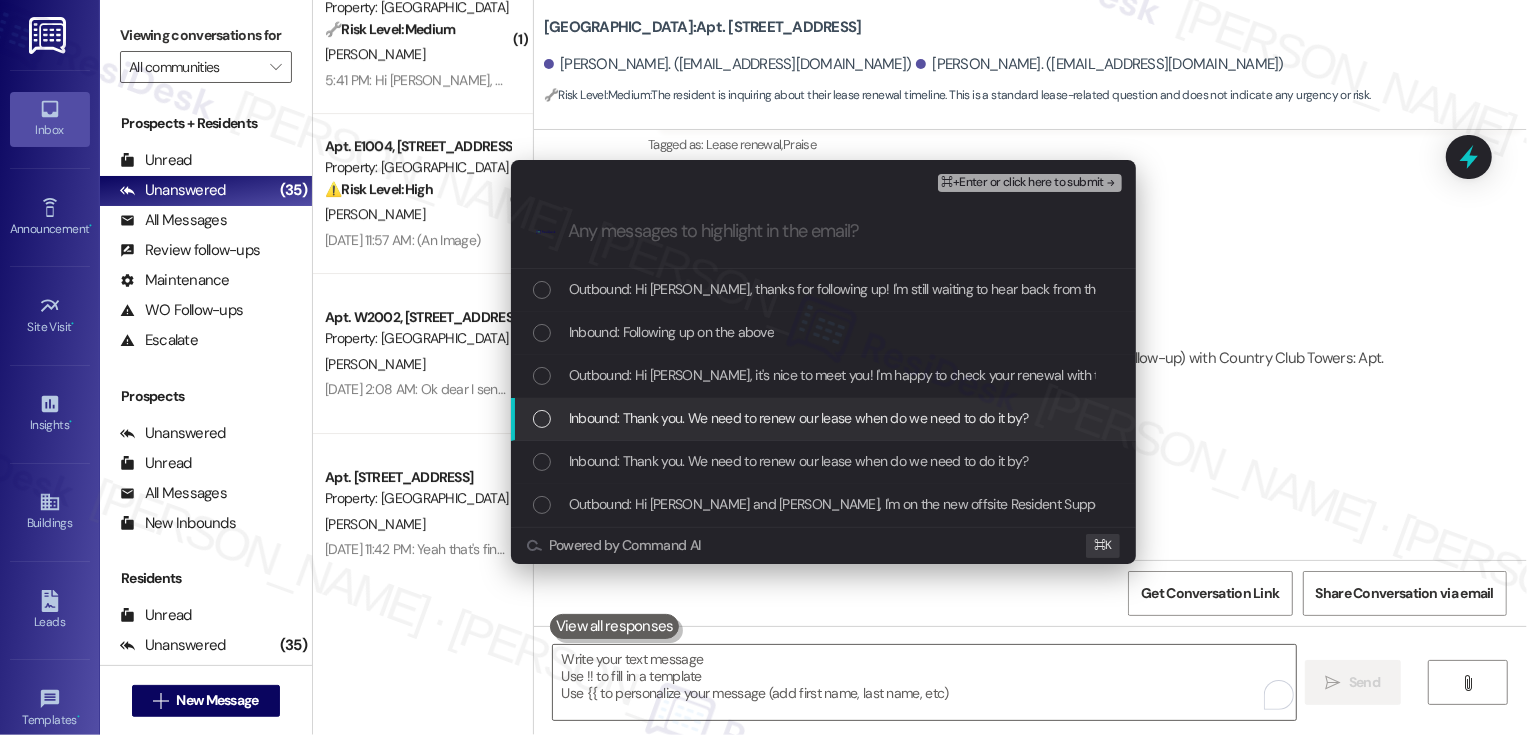 click on "Escalate Conversation Low risk Renewal Follow-up) Any messages to highlight in the email? ⌘+Enter or click here to submit .cls-1{fill:#0a055f;}.cls-2{fill:#0cc4c4;} resideskLogoBlueOrange Outbound: Hi Ashleigh, thanks for following up! I'm still waiting to hear back from the team regarding your renewal. I'll let you know as soon as I have an update! Inbound: Following up on the above  Outbound: Hi Ashleigh, it's nice to meet you! I'm happy to check your renewal with the team. I'll keep you posted once I hear back. Thank you for your patience! Inbound: Thank you. We need to renew our lease when do we need to do it by? Inbound: Thank you. We need to renew our lease when do we need to do it by? Powered by Command AI ⌘ K" at bounding box center (823, 361) 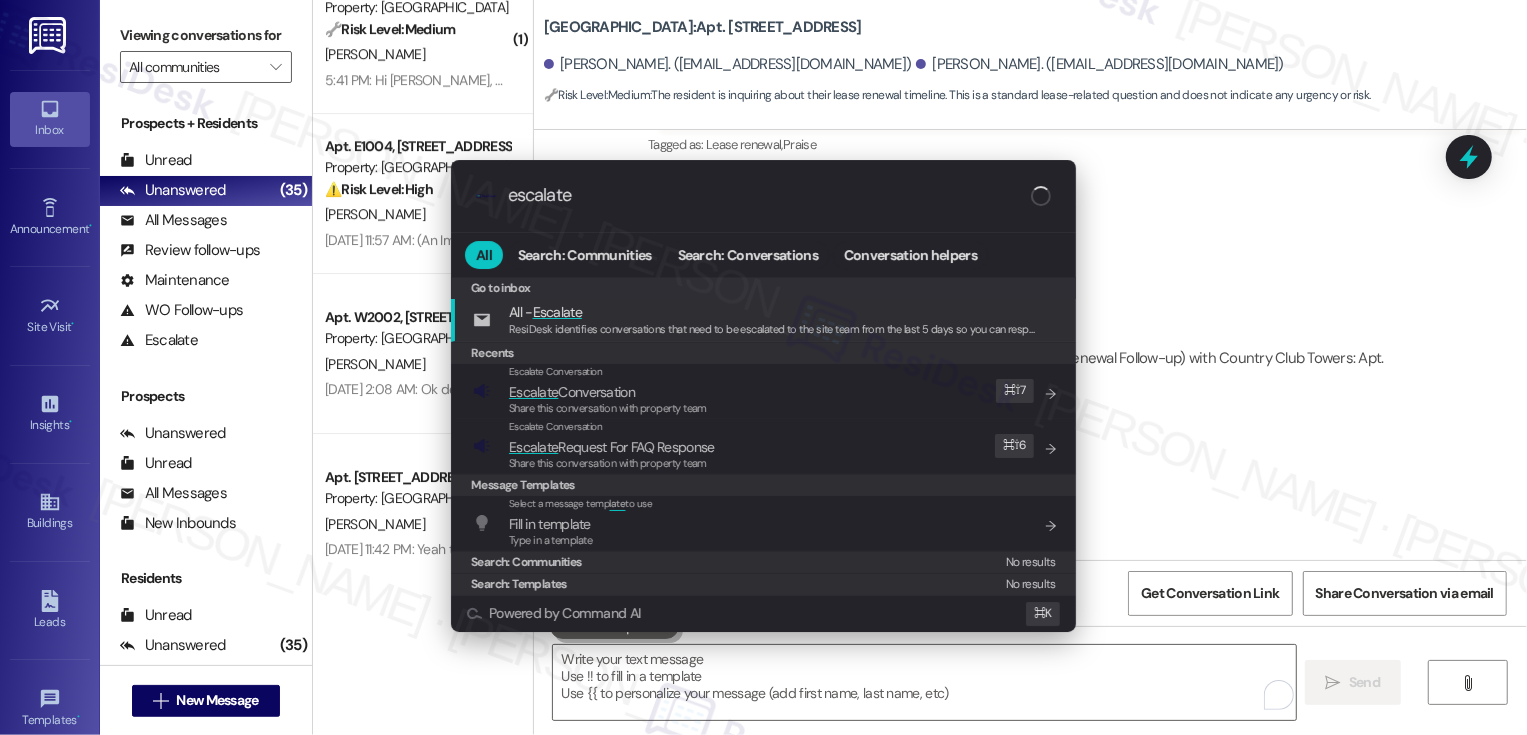 type on "escalate" 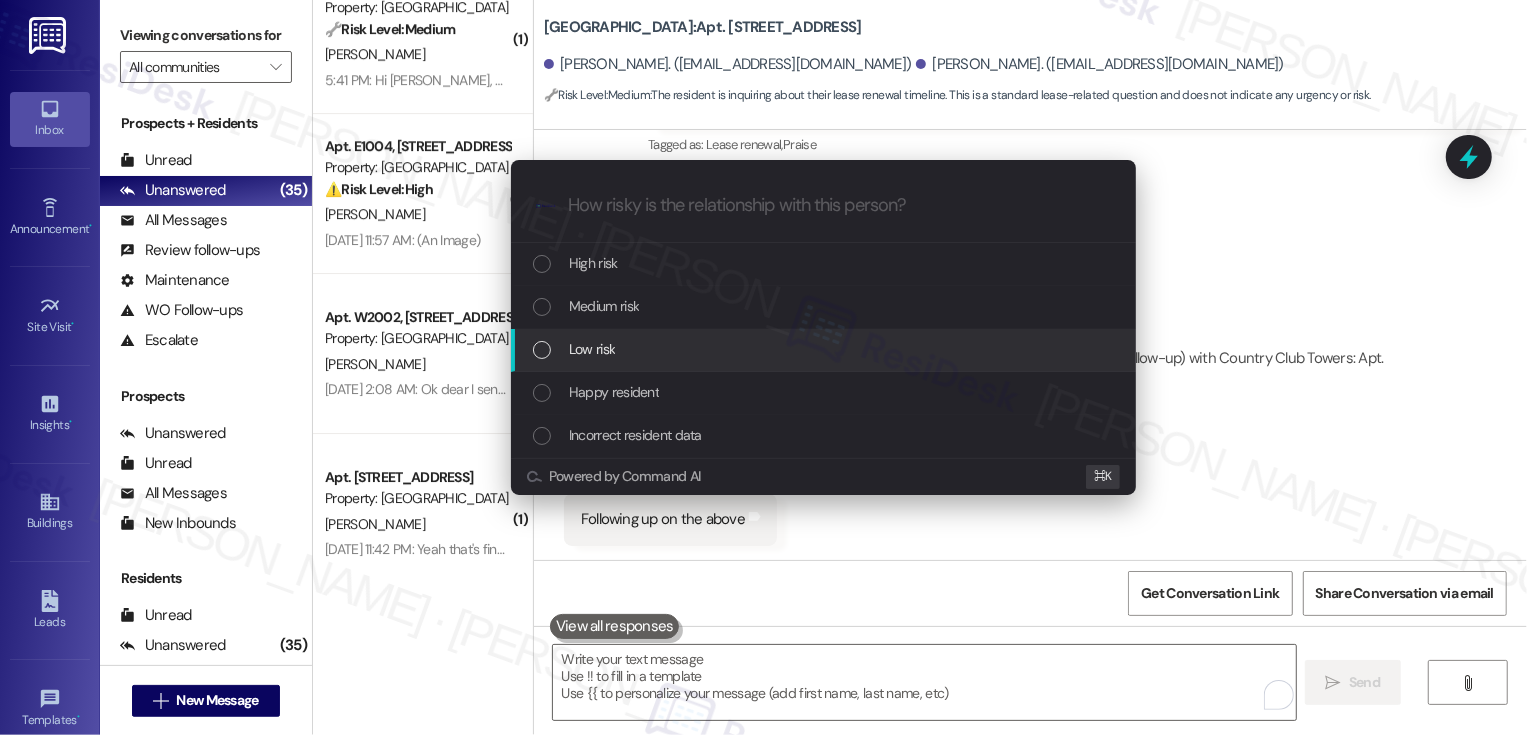 click on "Low risk" at bounding box center [592, 349] 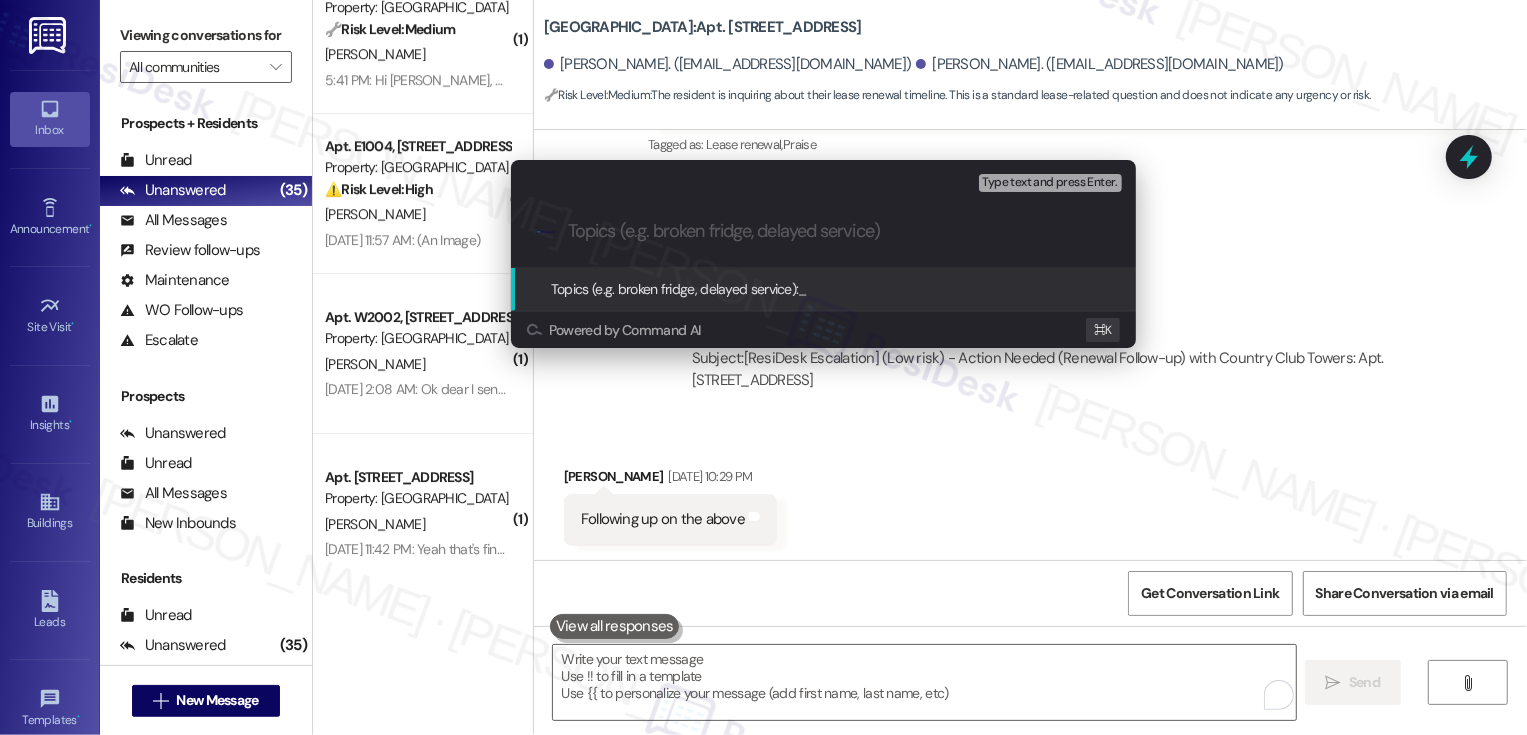 paste on "Renewal Follow-up)" 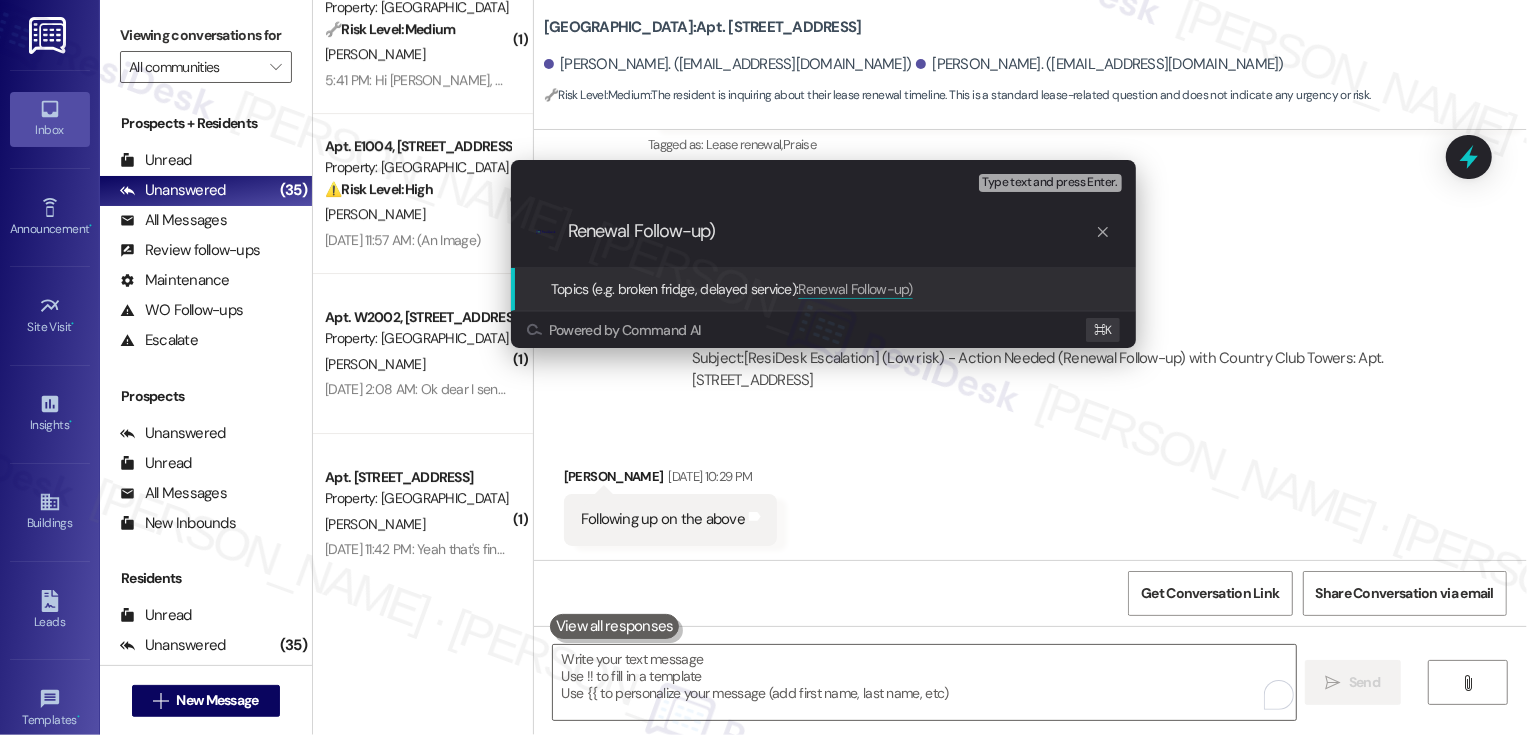 type on "Renewal Follow-up" 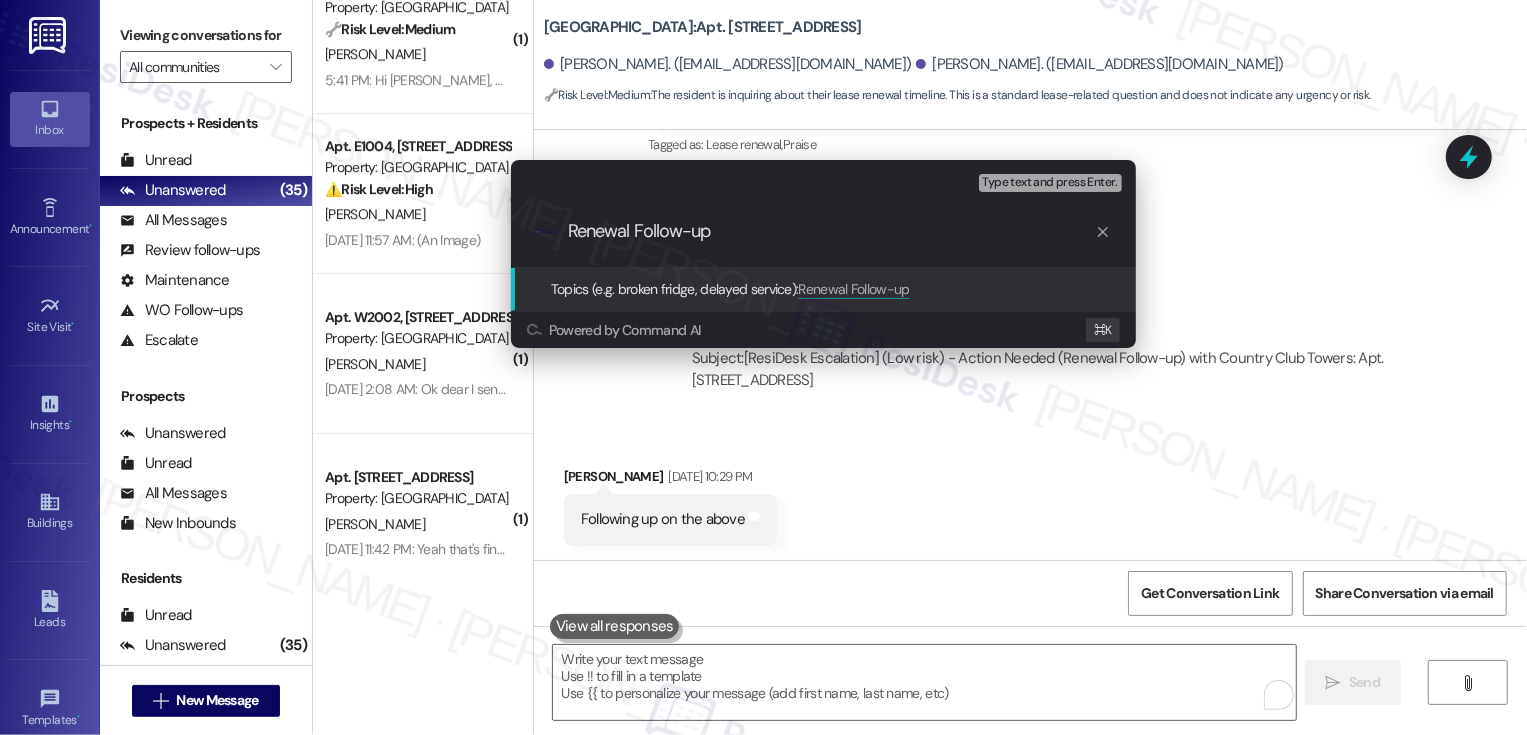 type 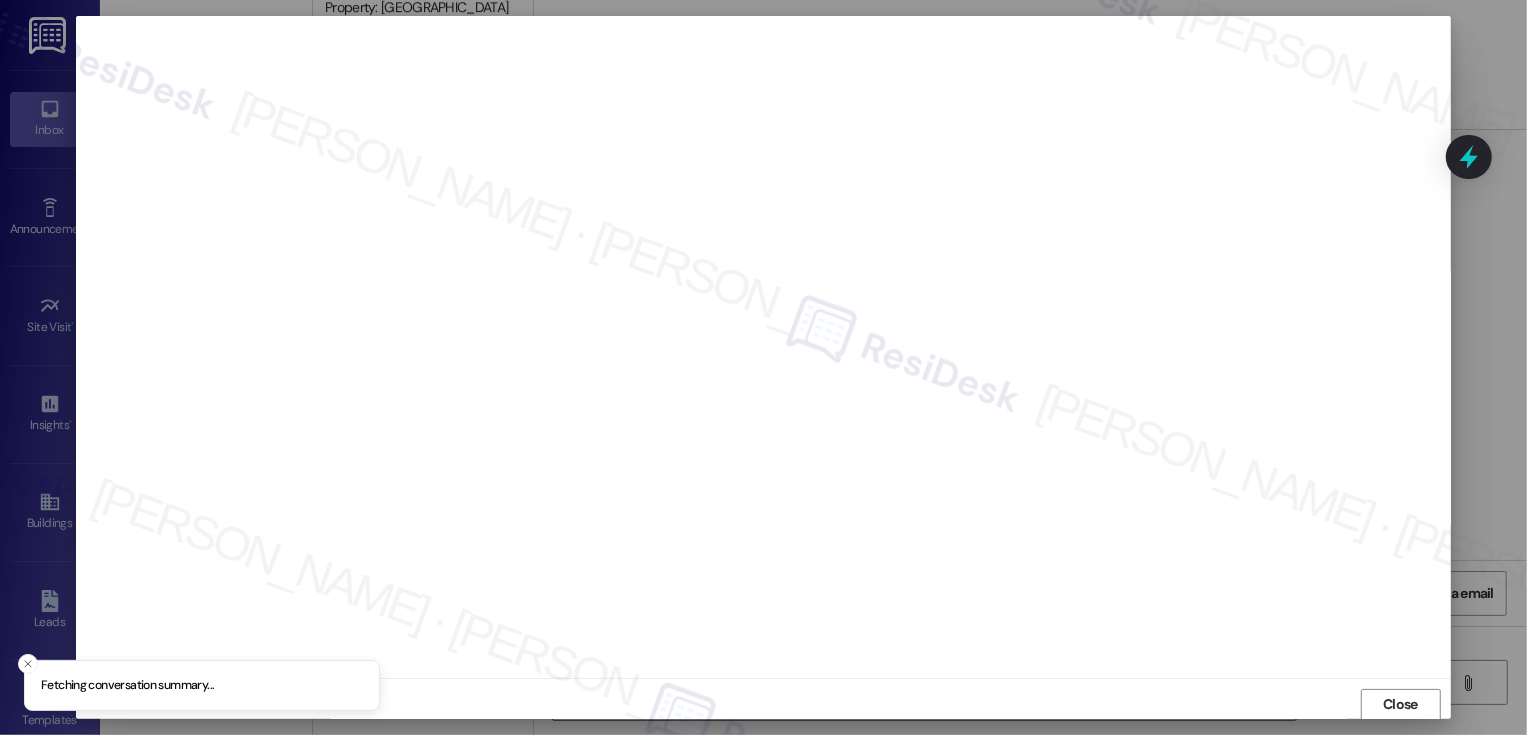 scroll, scrollTop: 1, scrollLeft: 0, axis: vertical 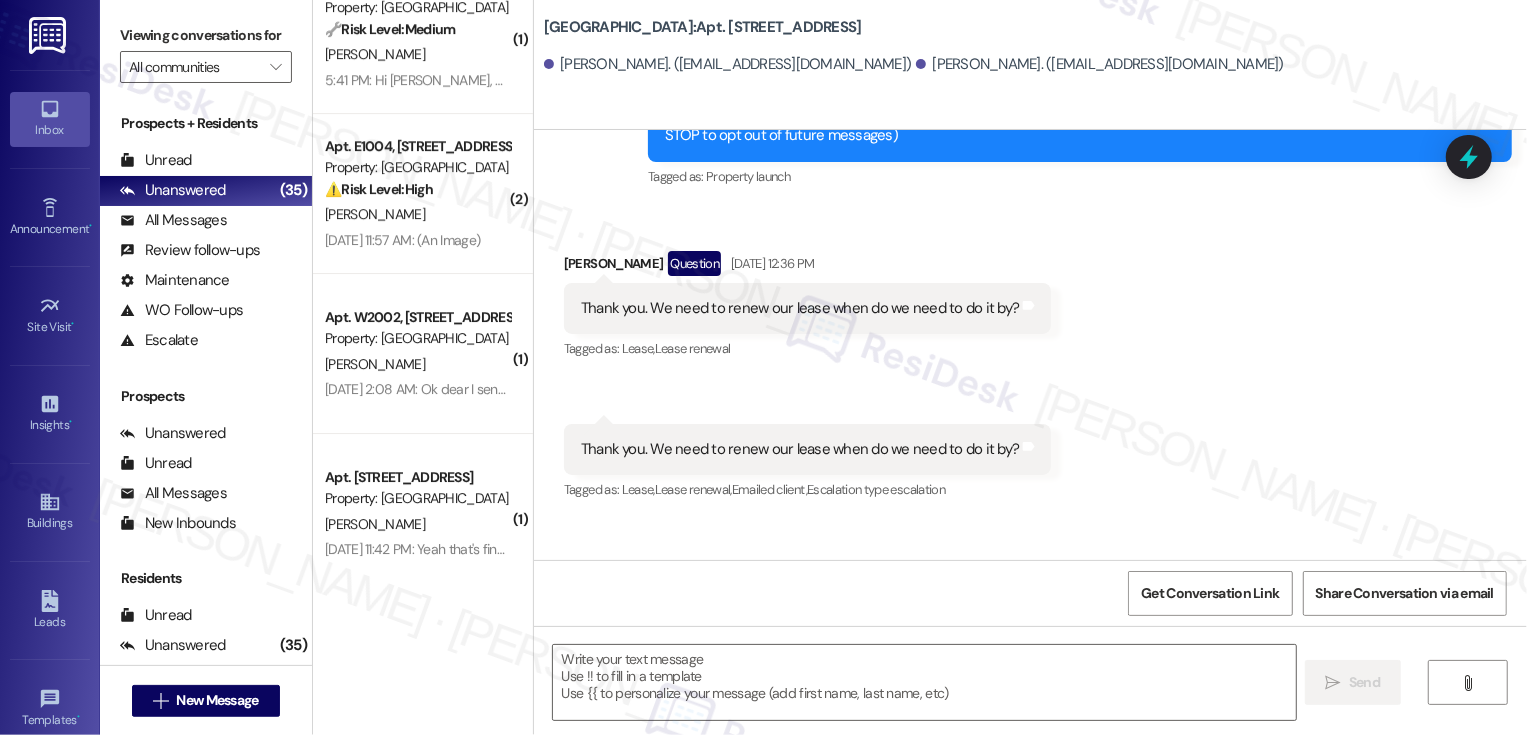 type on "Fetching suggested responses. Please feel free to read through the conversation in the meantime." 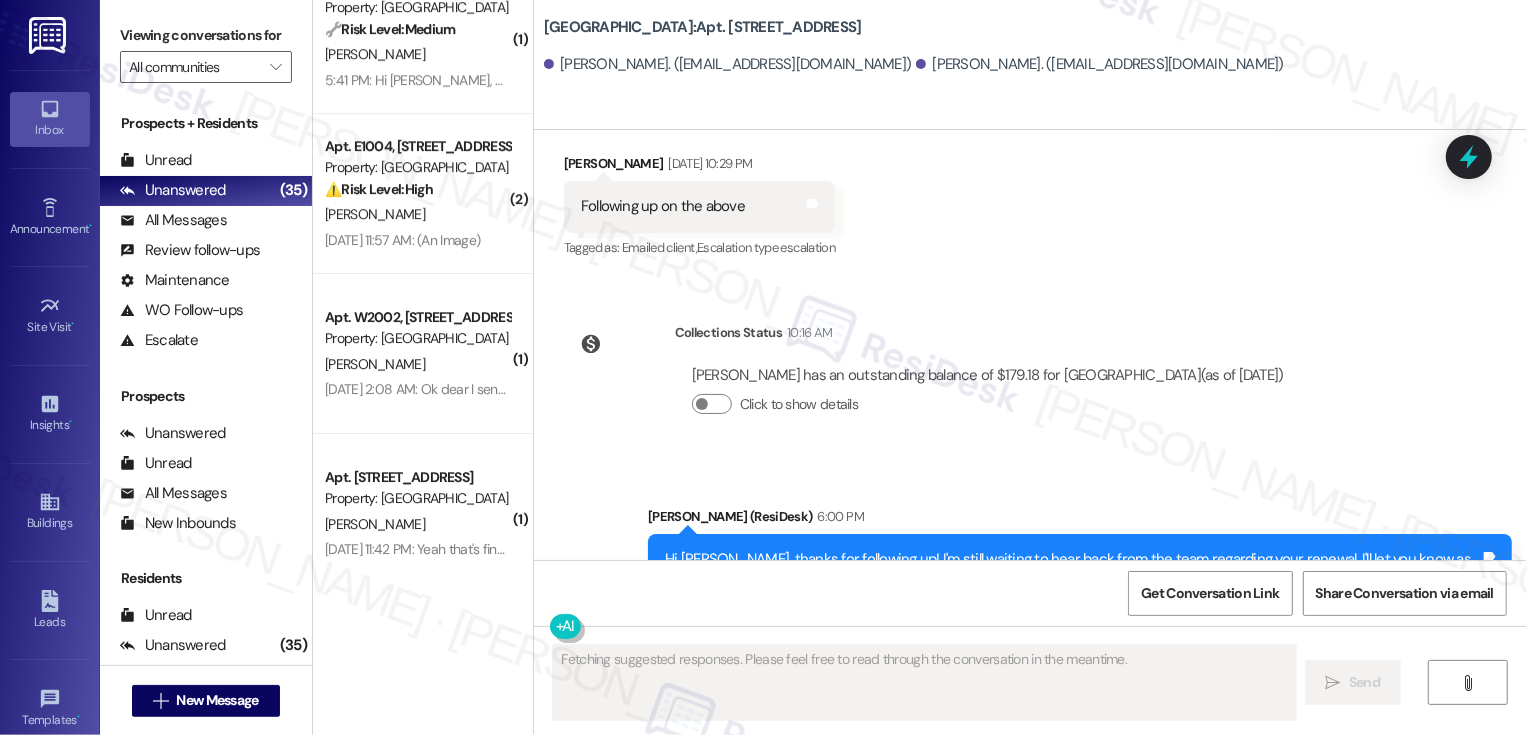 scroll, scrollTop: 1230, scrollLeft: 0, axis: vertical 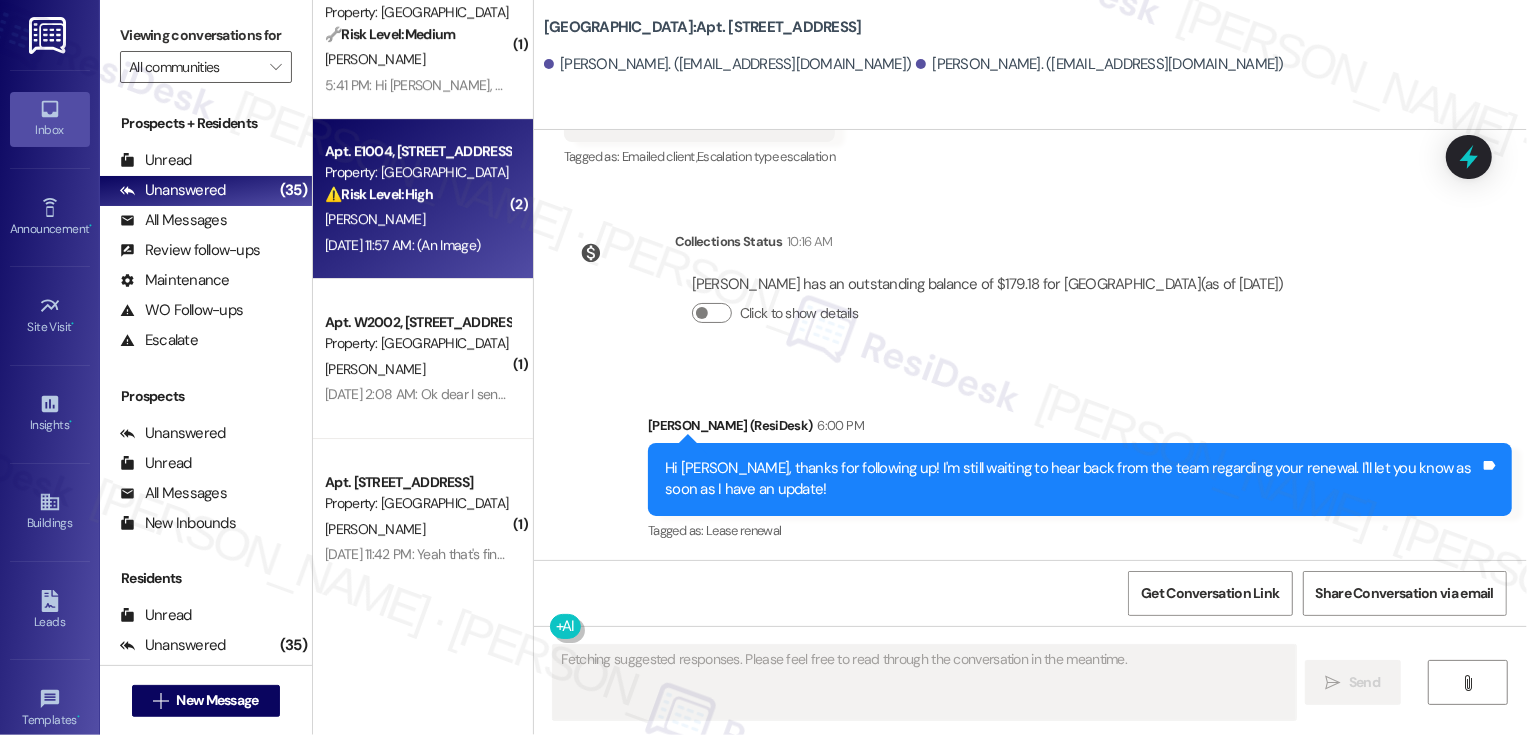click on "[PERSON_NAME]" at bounding box center [417, 219] 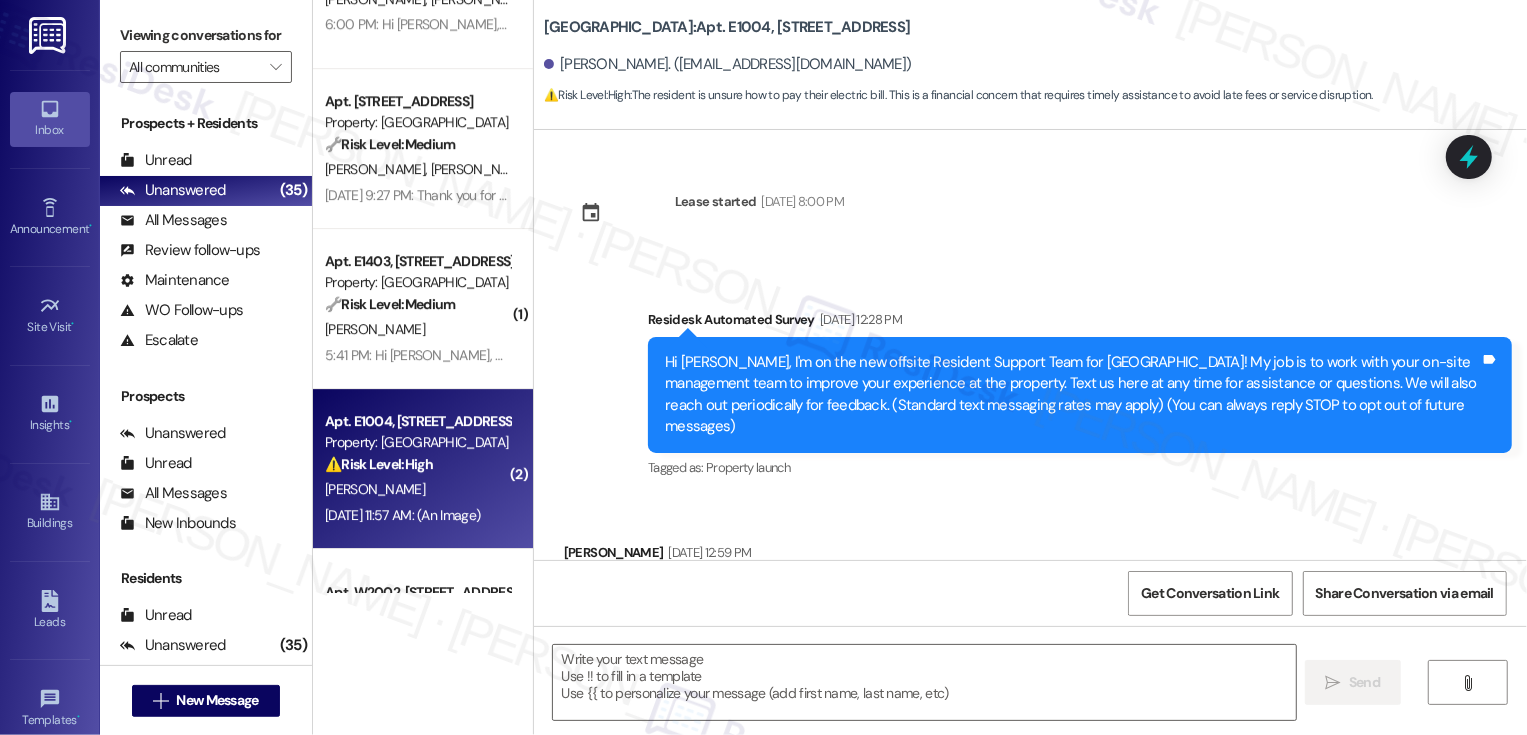 scroll, scrollTop: 4695, scrollLeft: 0, axis: vertical 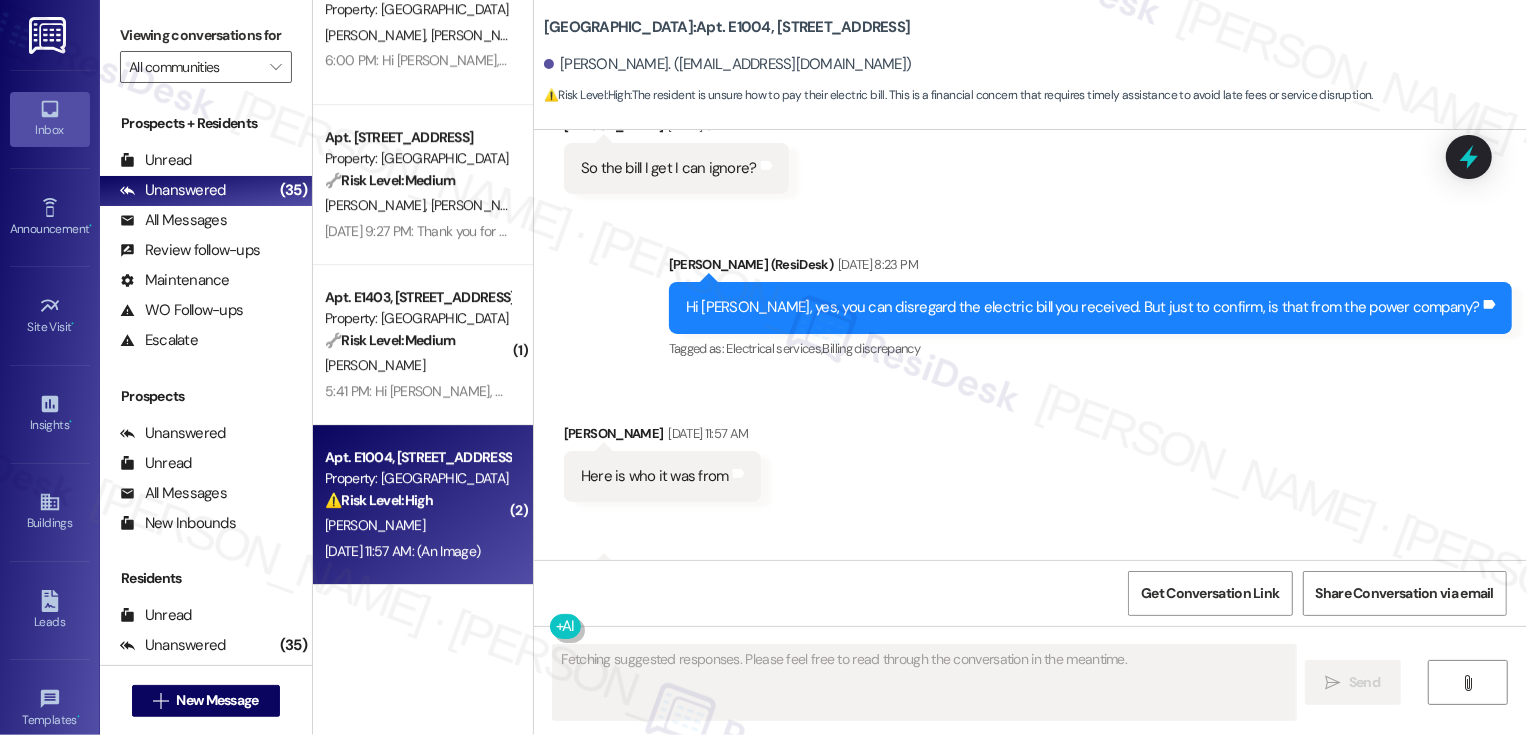 click on "Apt. E1004, [STREET_ADDRESS]" at bounding box center [417, 457] 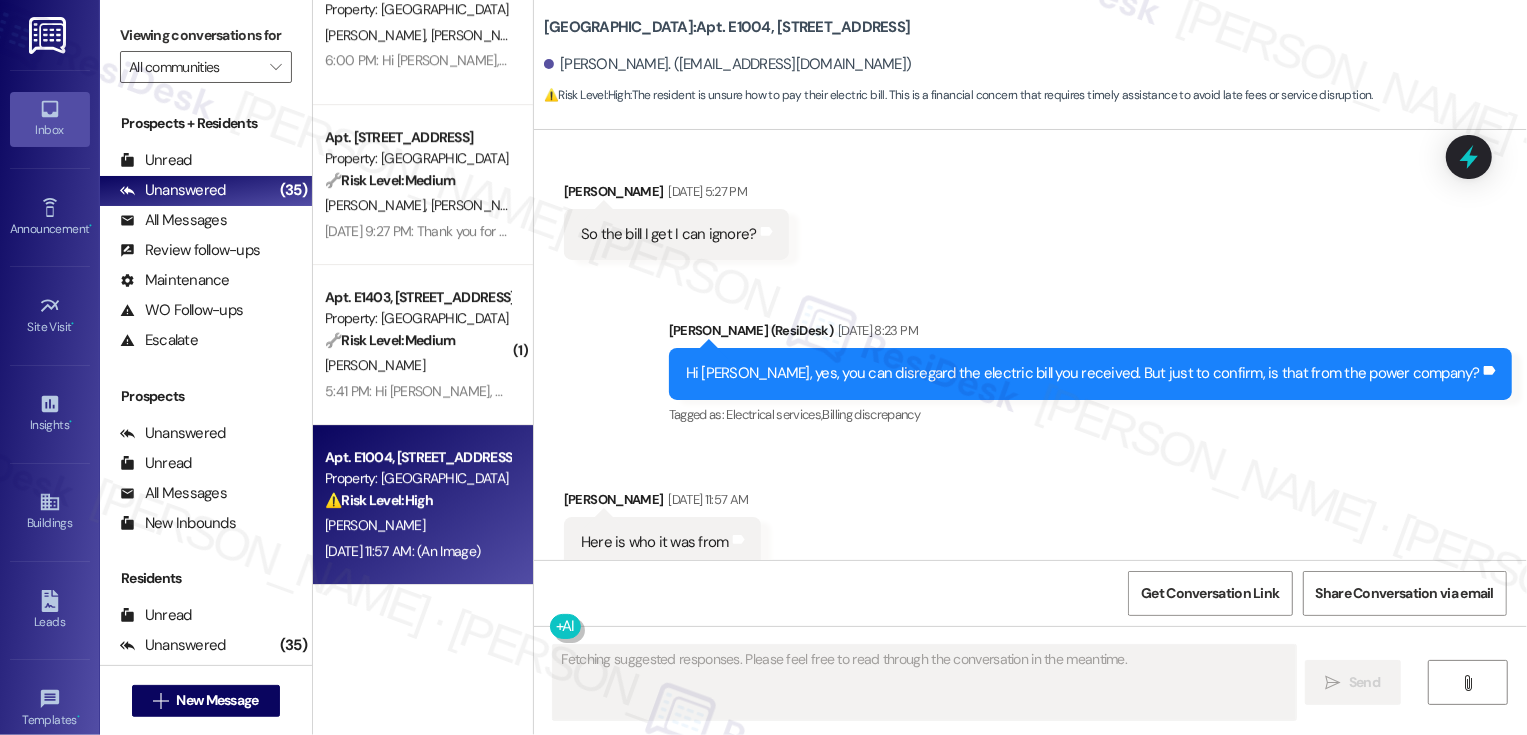 scroll, scrollTop: 726, scrollLeft: 0, axis: vertical 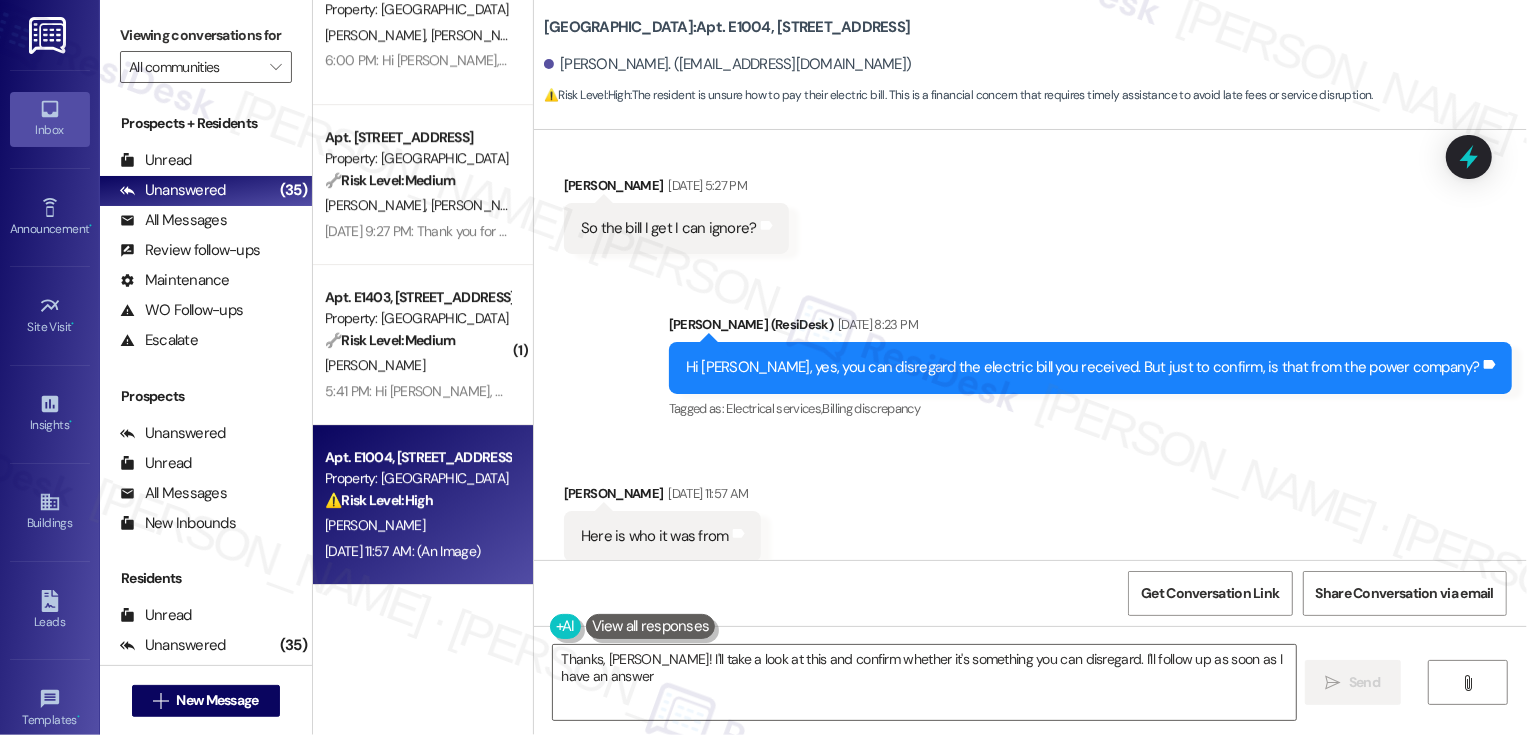 type on "Thanks, Lawrence! I'll take a look at this and confirm whether it's something you can disregard. I'll follow up as soon as I have an answer!" 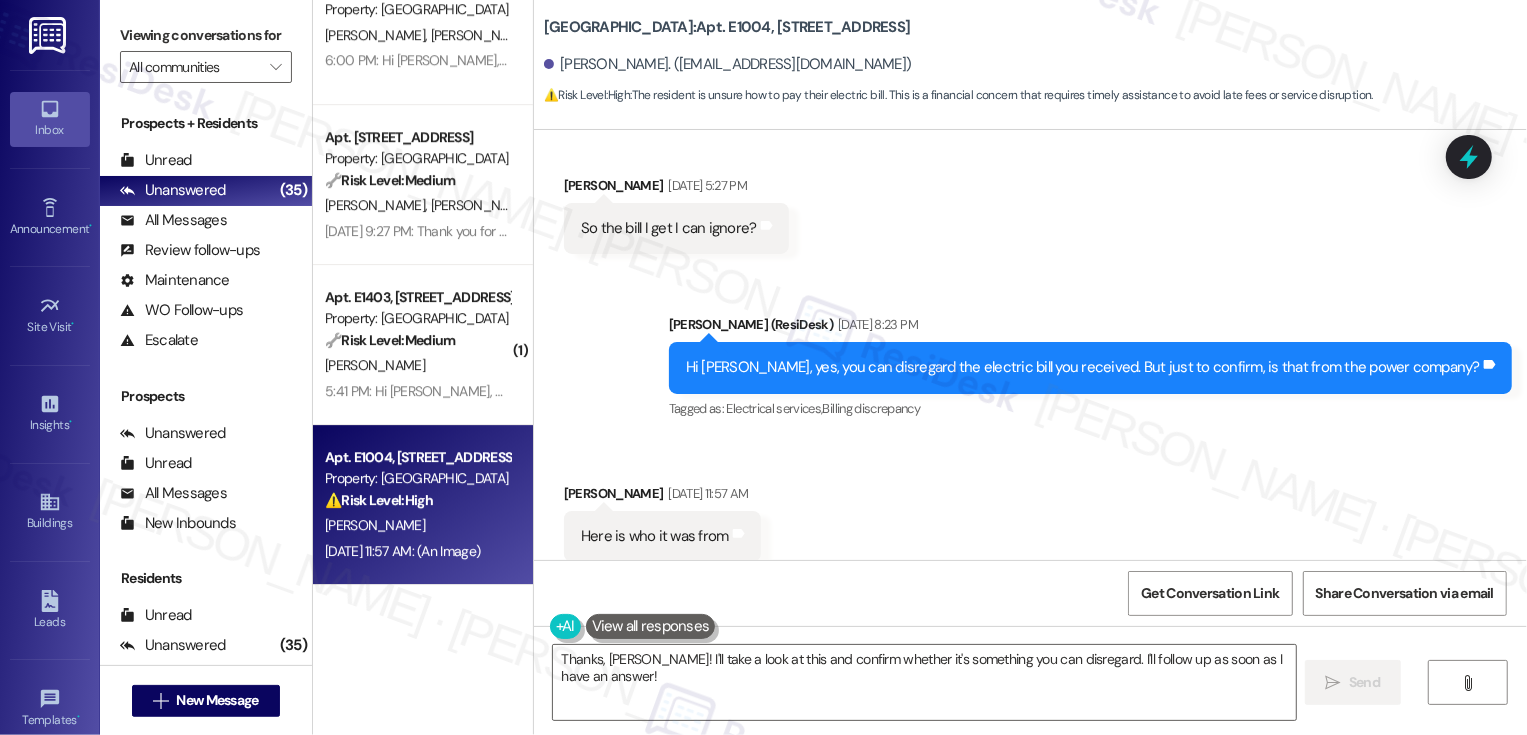 scroll, scrollTop: 986, scrollLeft: 0, axis: vertical 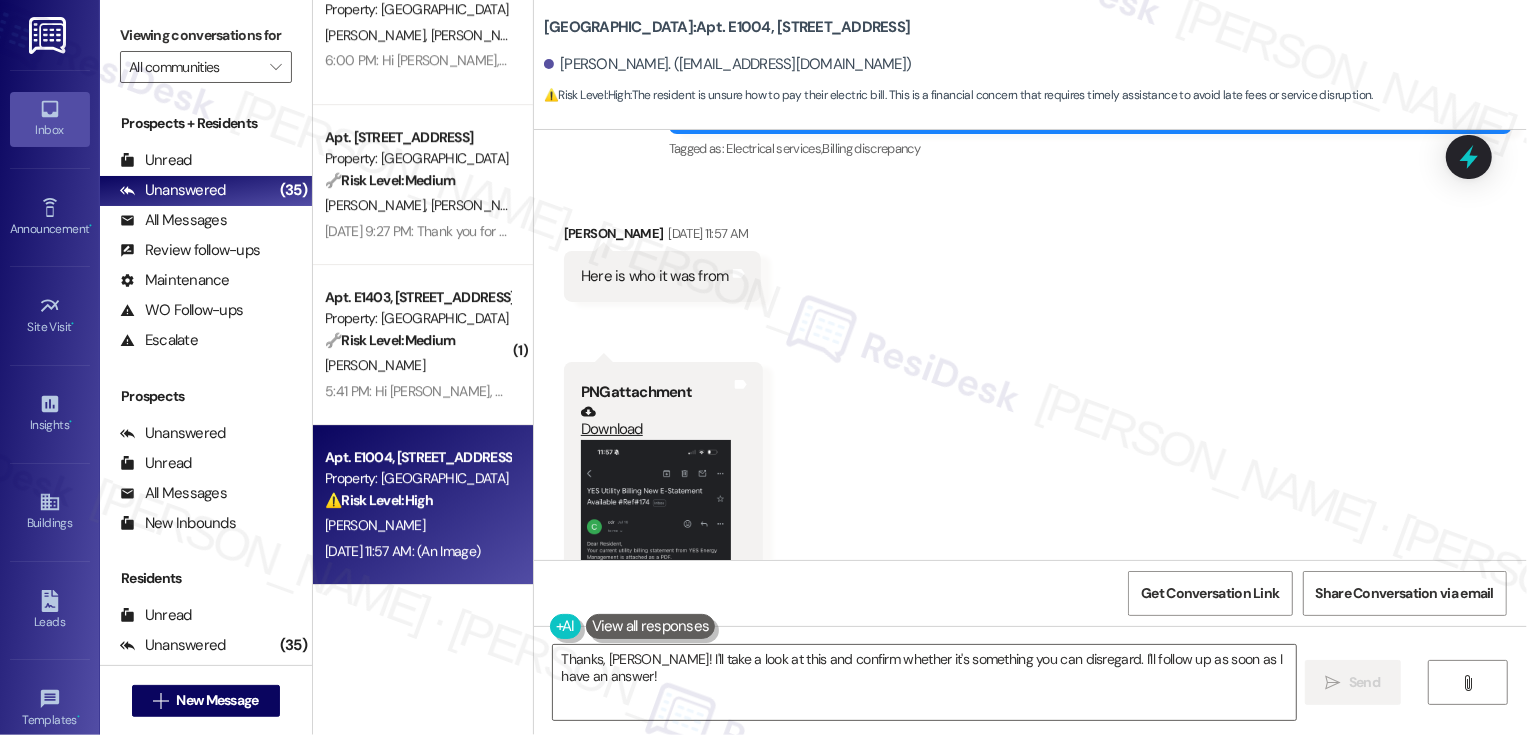 click at bounding box center (656, 603) 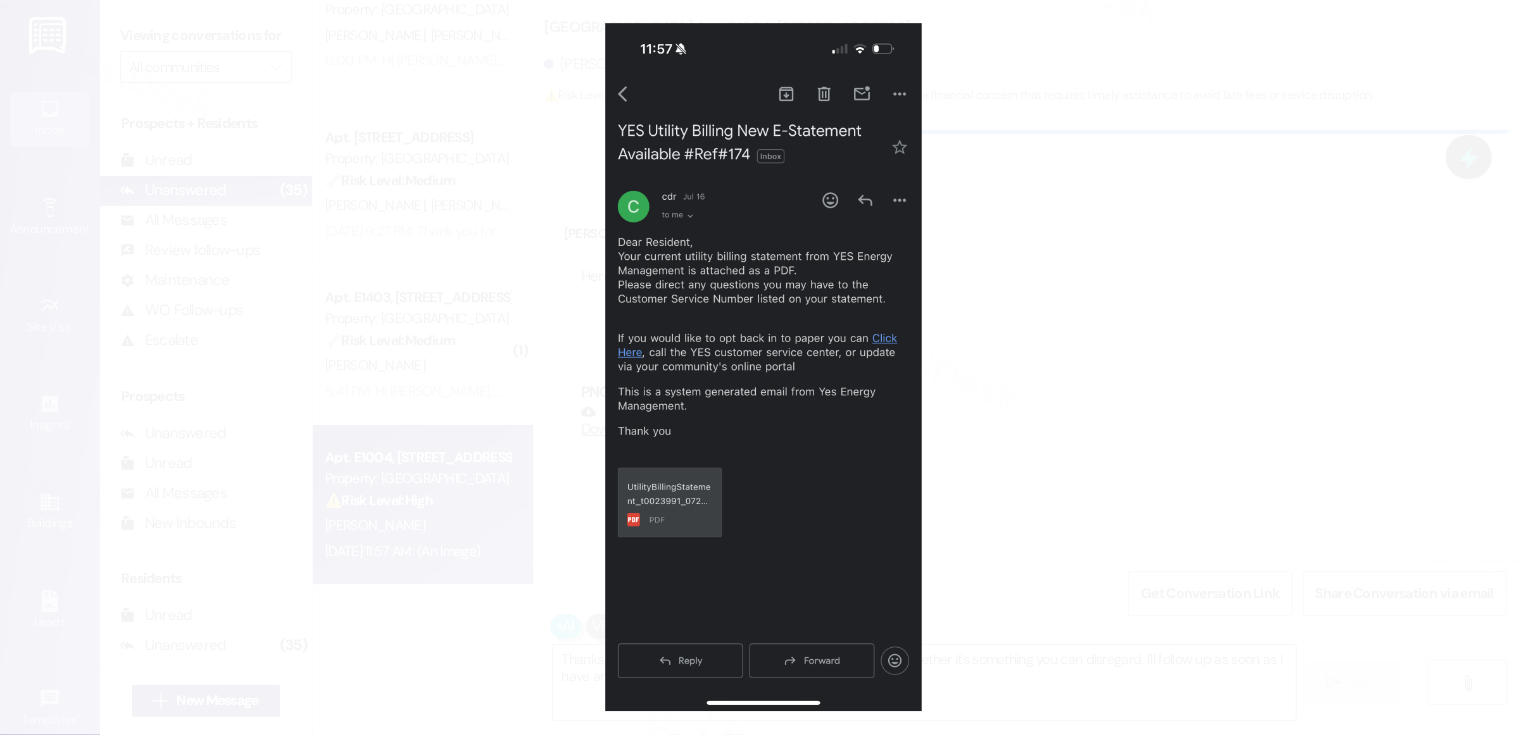 click at bounding box center [763, 367] 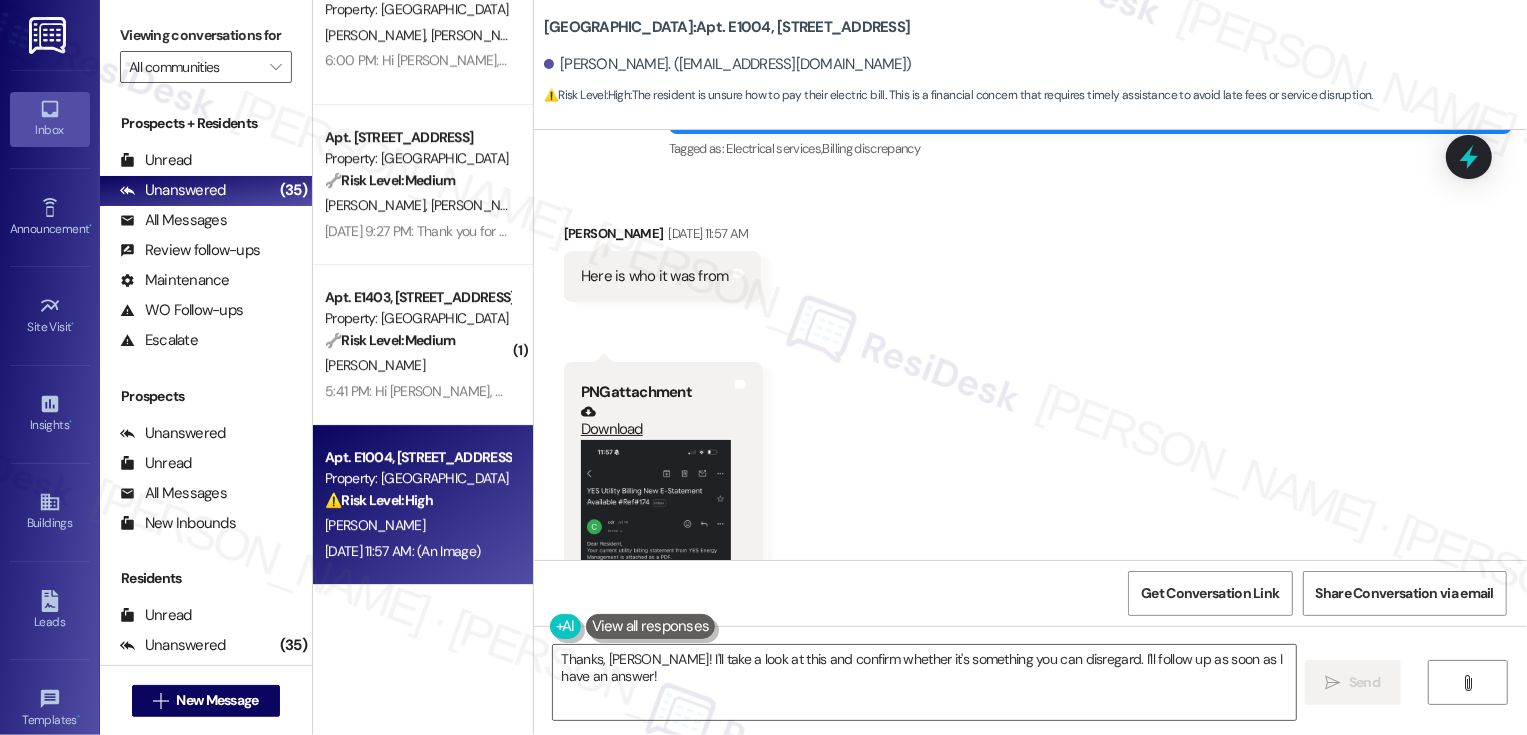 click at bounding box center [656, 603] 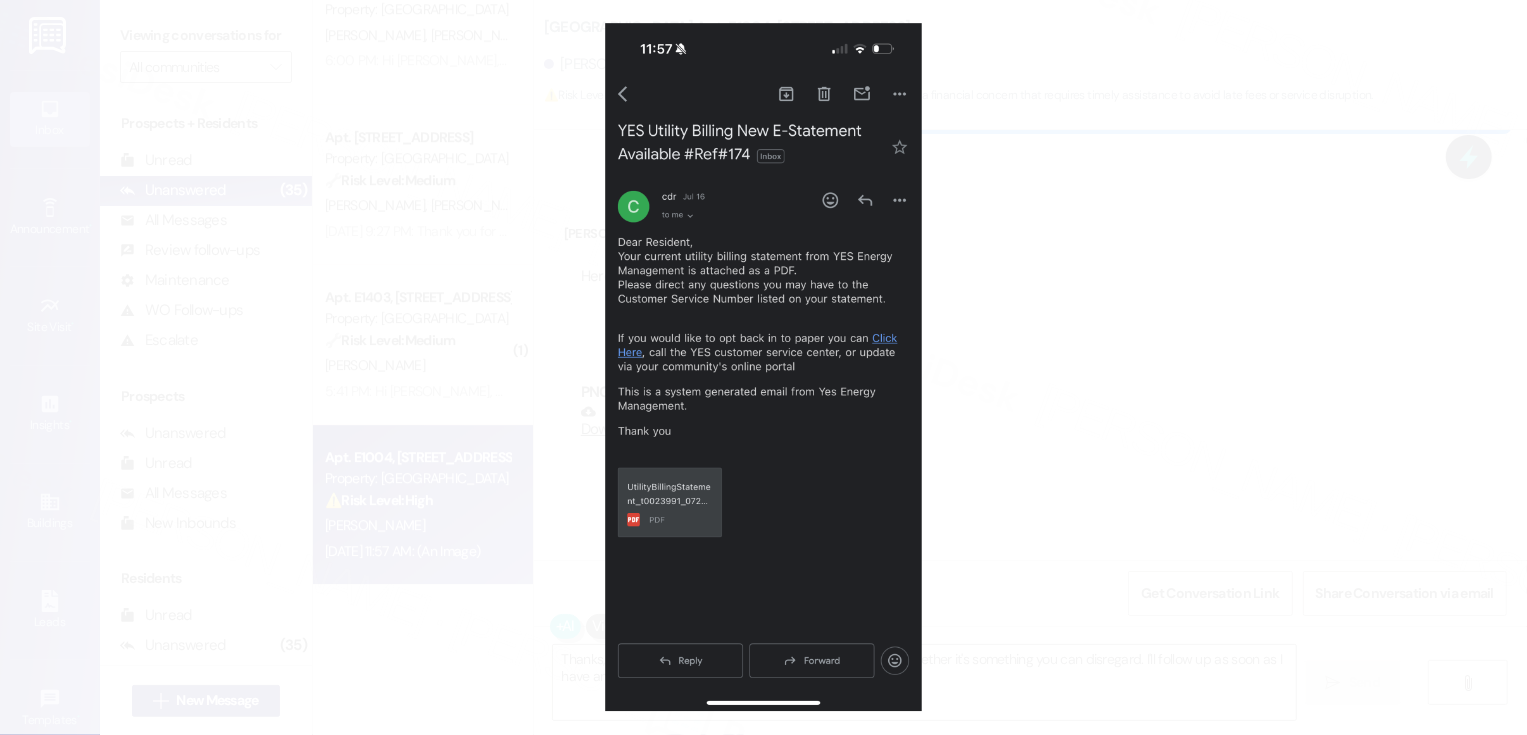 click at bounding box center (763, 367) 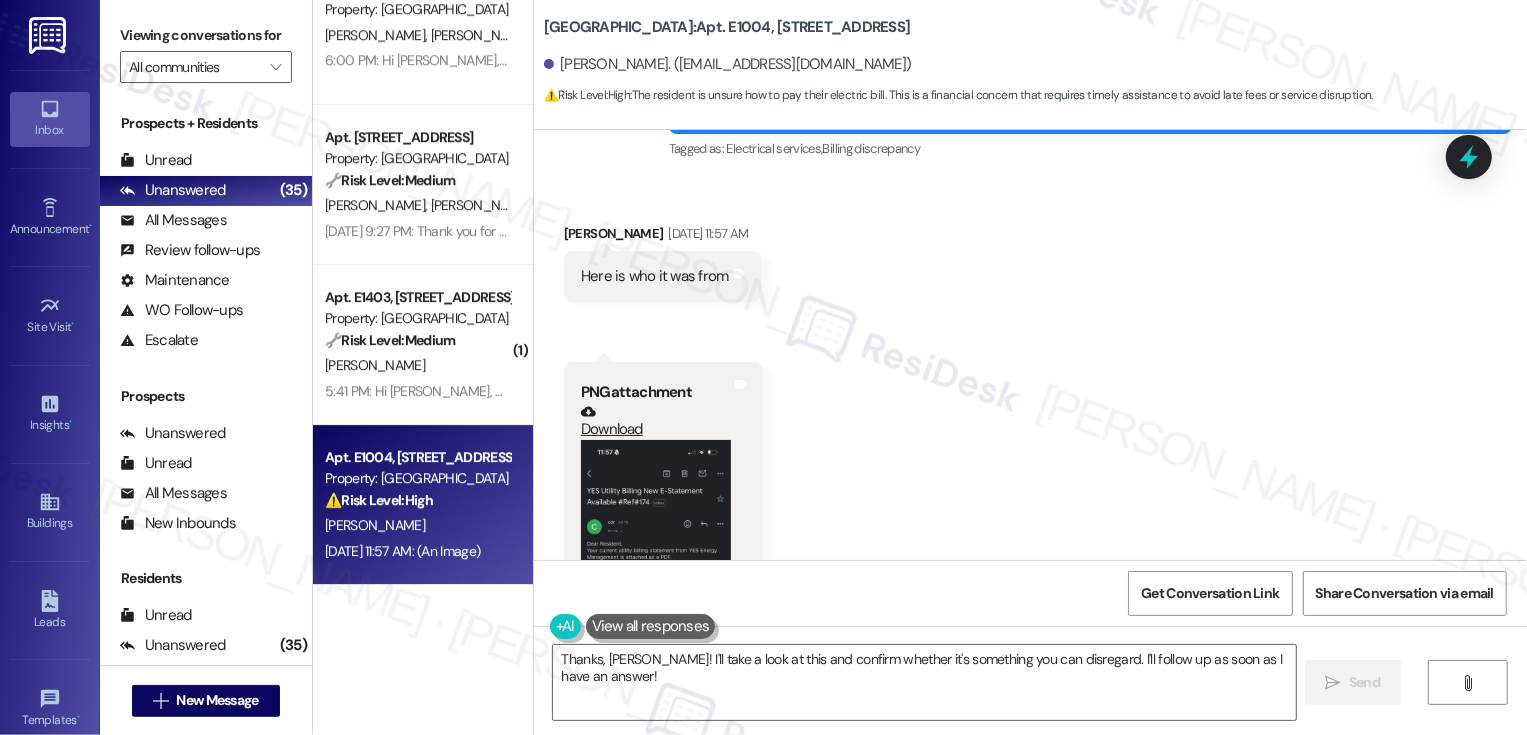 click on "Download" at bounding box center (656, 421) 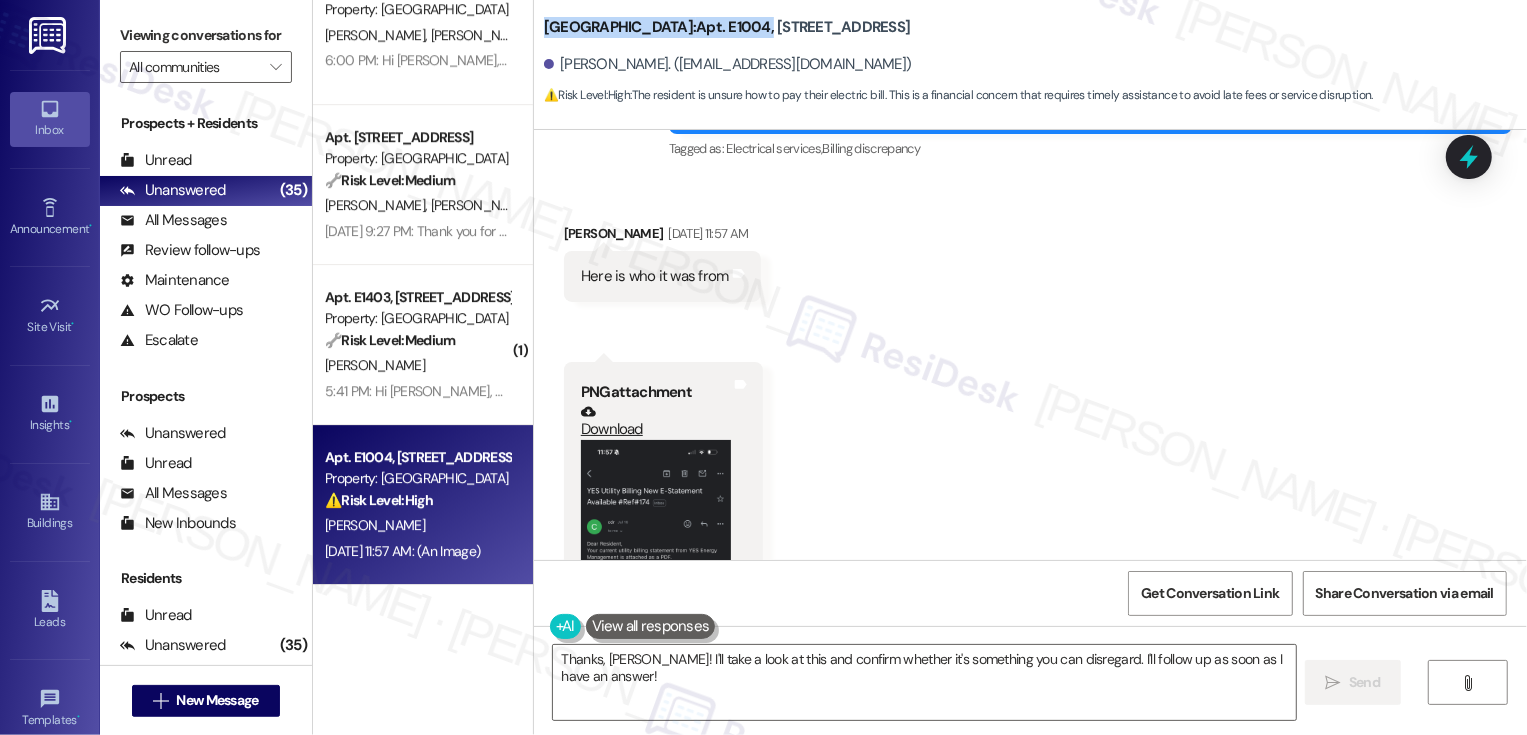 drag, startPoint x: 532, startPoint y: 28, endPoint x: 748, endPoint y: 27, distance: 216.00232 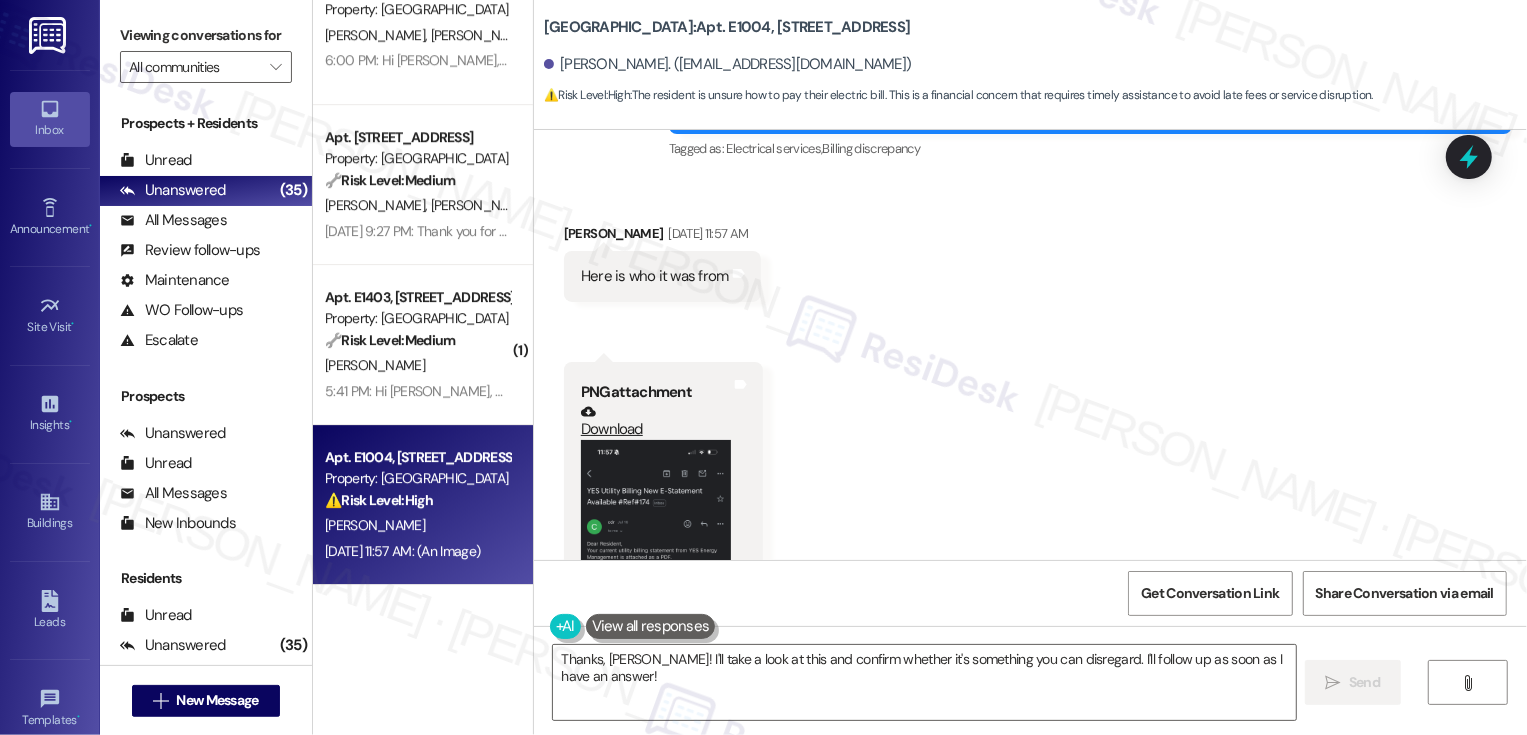 click on "Country Club Towers:  Apt. E1004, 1101 East Bayaud Avenue" at bounding box center [727, 27] 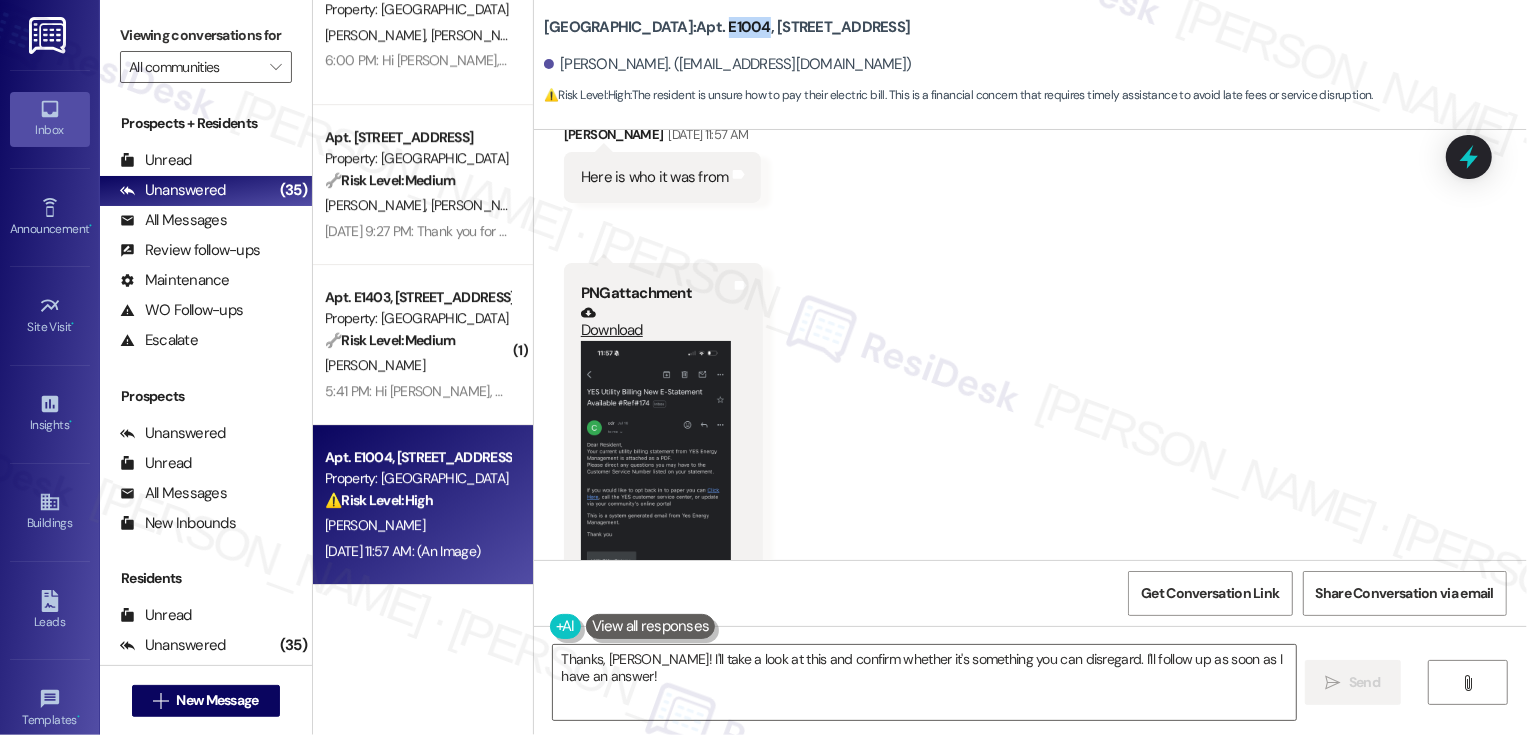 scroll, scrollTop: 1412, scrollLeft: 0, axis: vertical 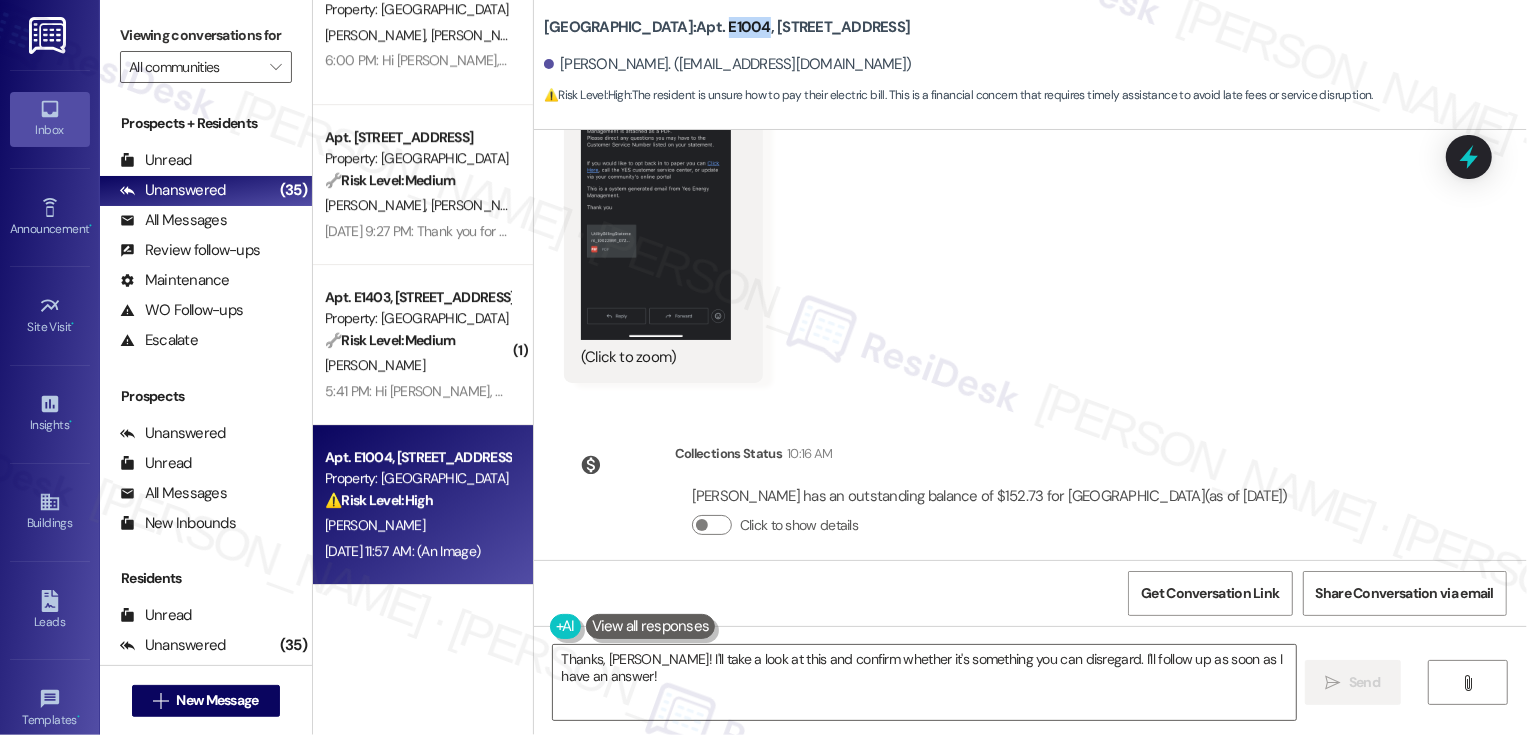 click on "Collections Status 10:16 AM" at bounding box center (990, 457) 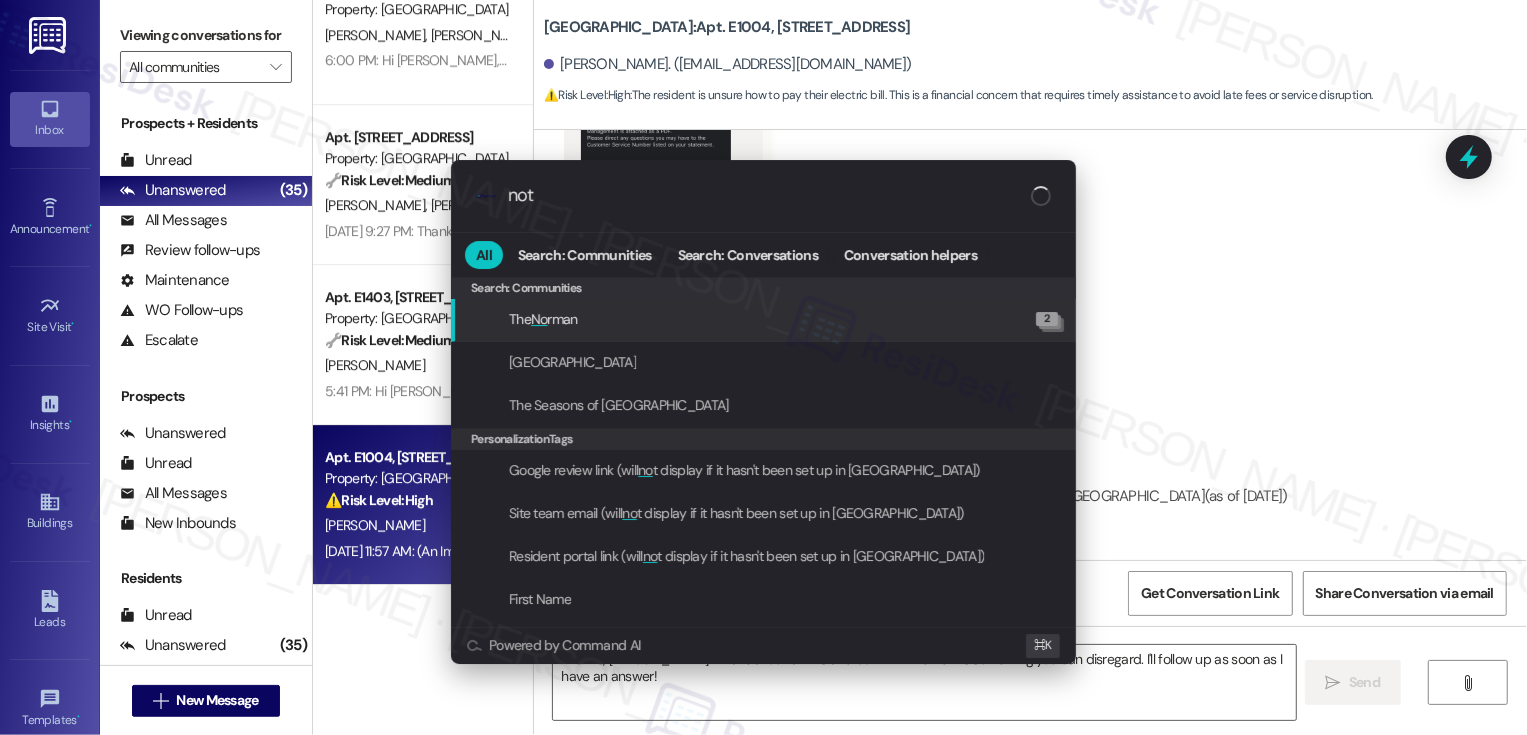 type on "note" 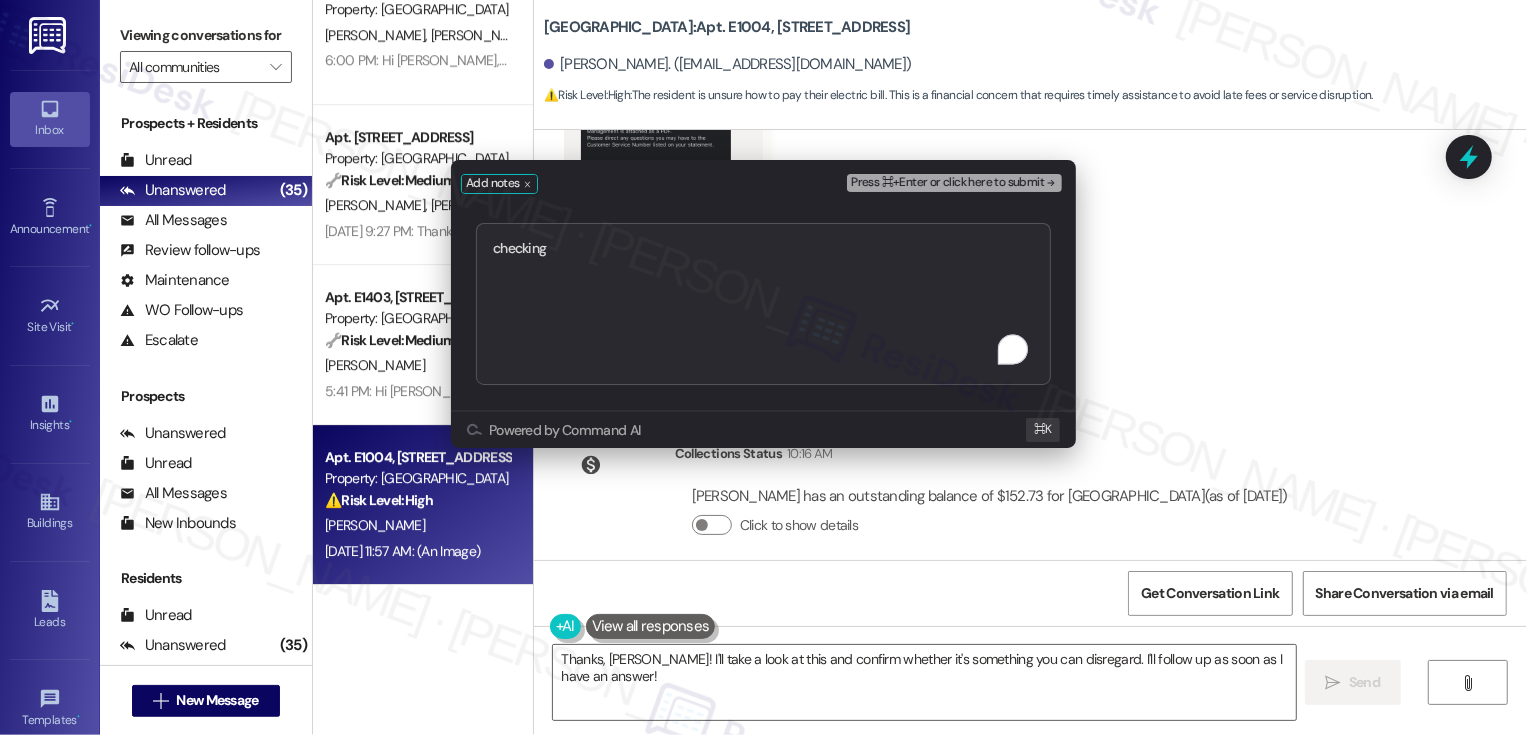type on "checking
https://residesk.slack.com/archives/C094PQXJKKP/p1753740242001679?thread_ts=1753223396.738859&cid=C094PQXJKKP" 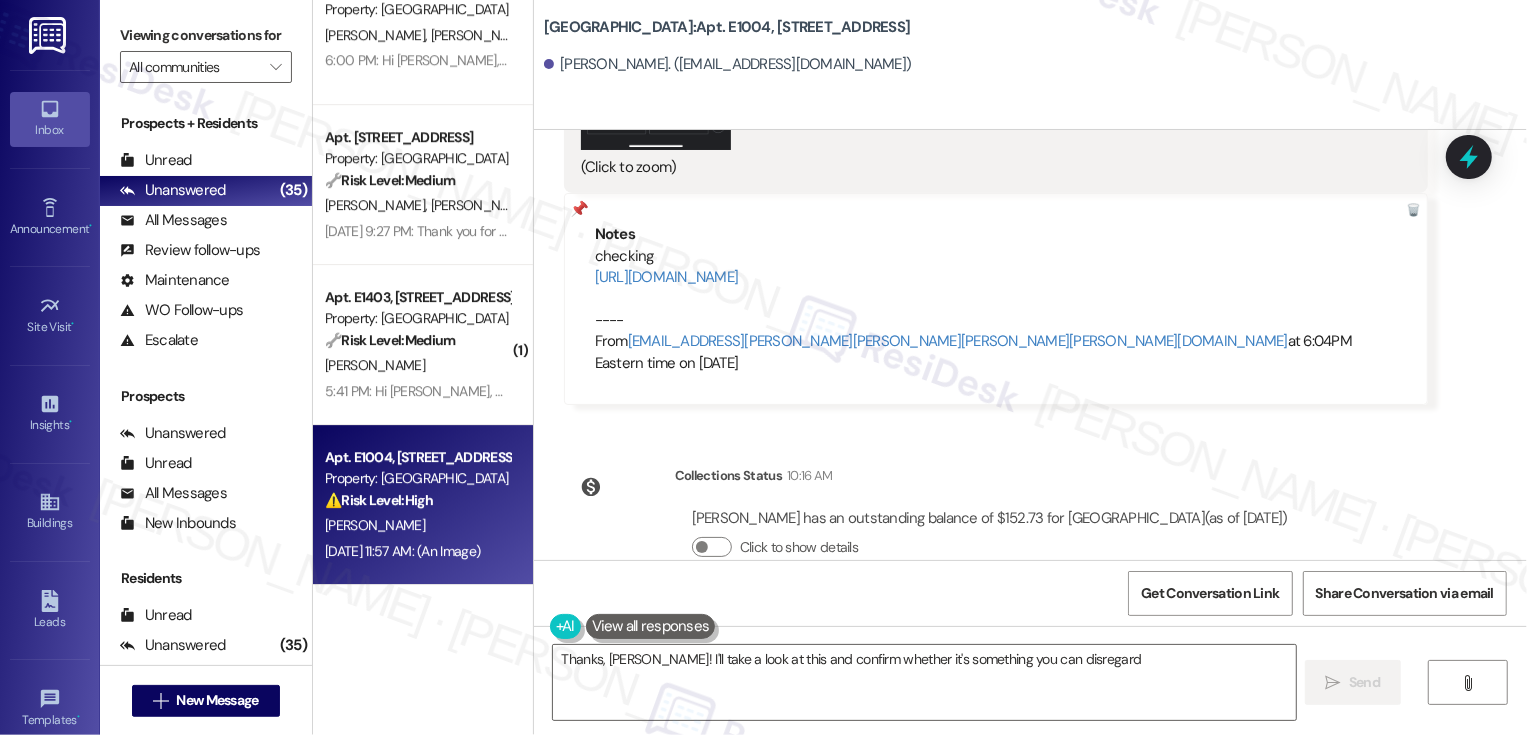 scroll, scrollTop: 1602, scrollLeft: 0, axis: vertical 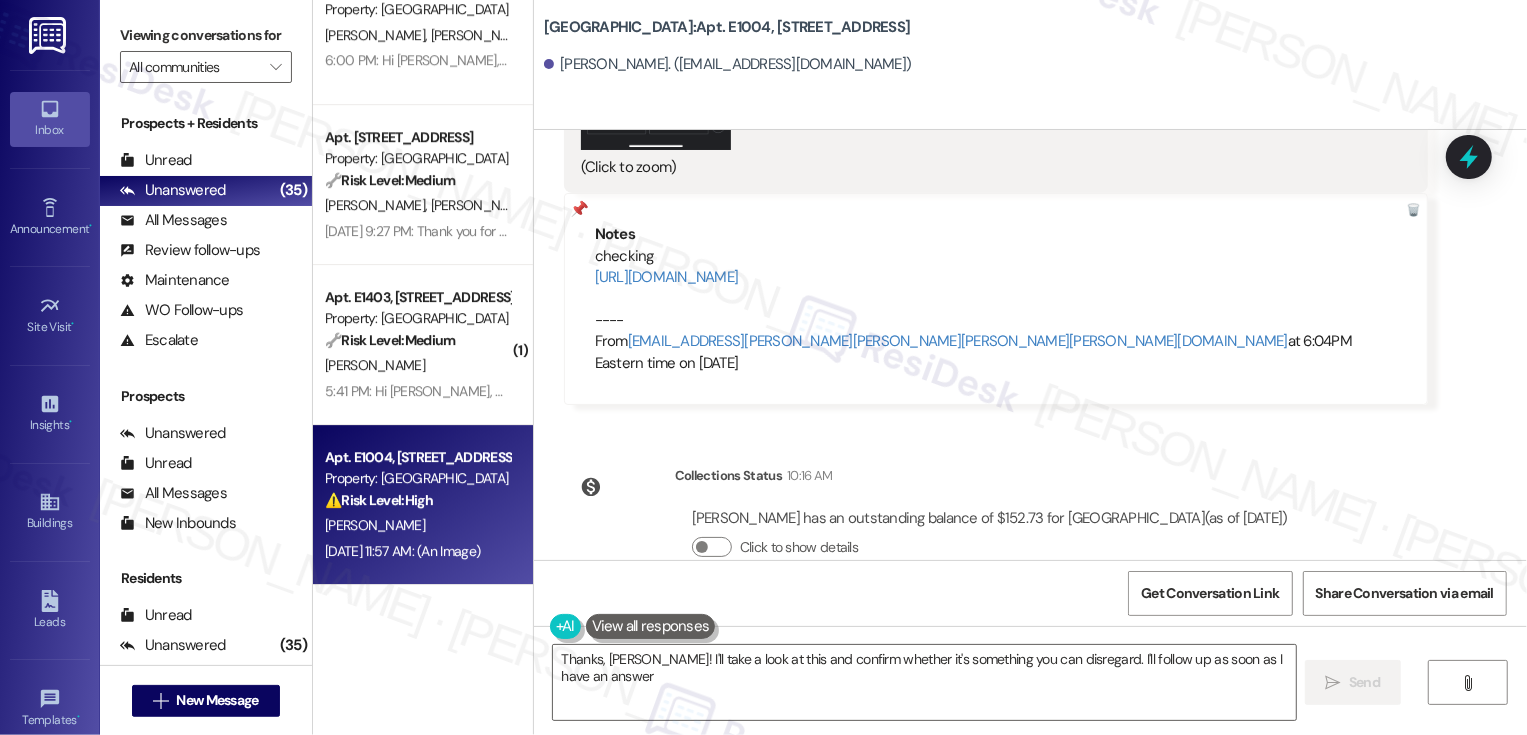 type on "Thanks, Lawrence! I'll take a look at this and confirm whether it's something you can disregard. I'll follow up as soon as I have an answer!" 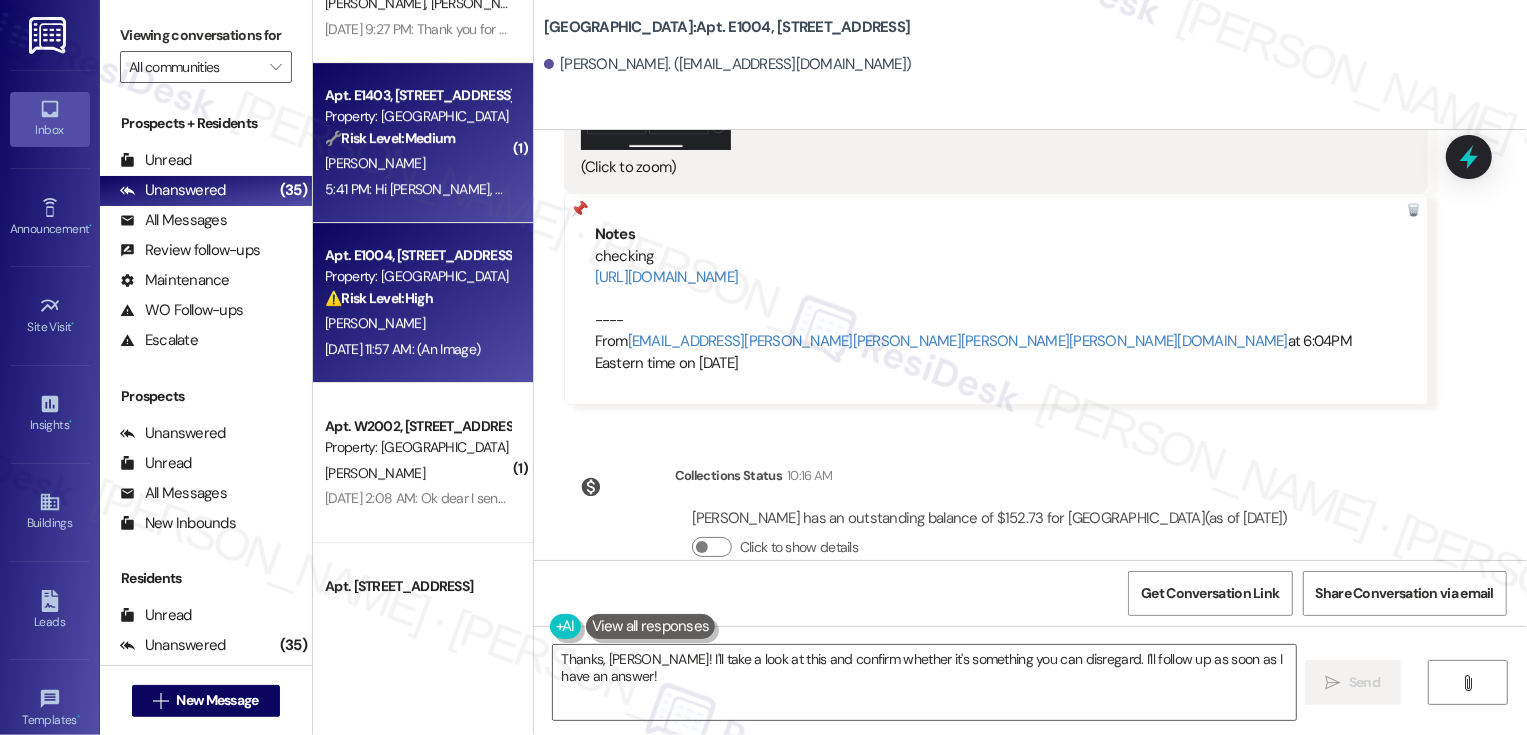 scroll, scrollTop: 4751, scrollLeft: 0, axis: vertical 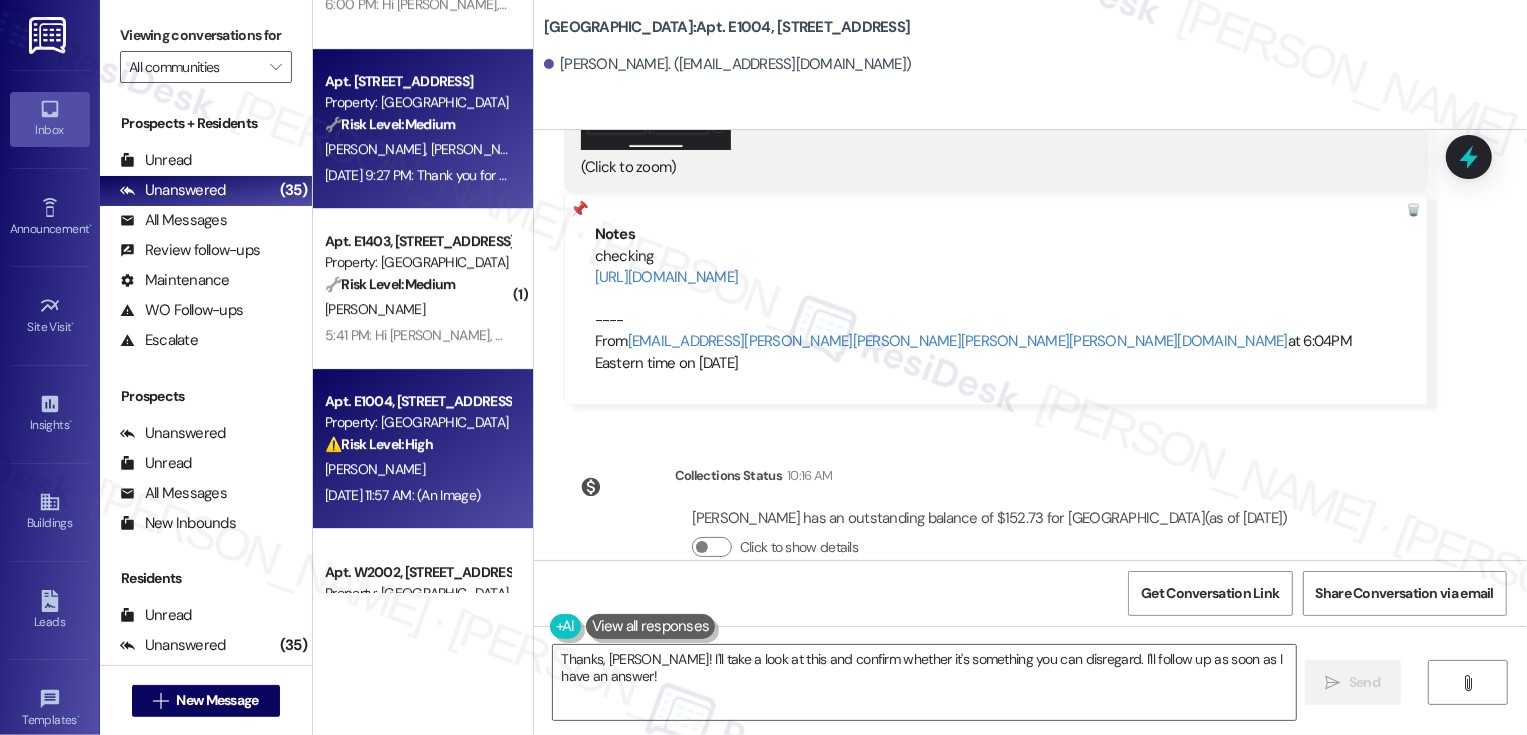 click on "[PERSON_NAME]" at bounding box center [480, 149] 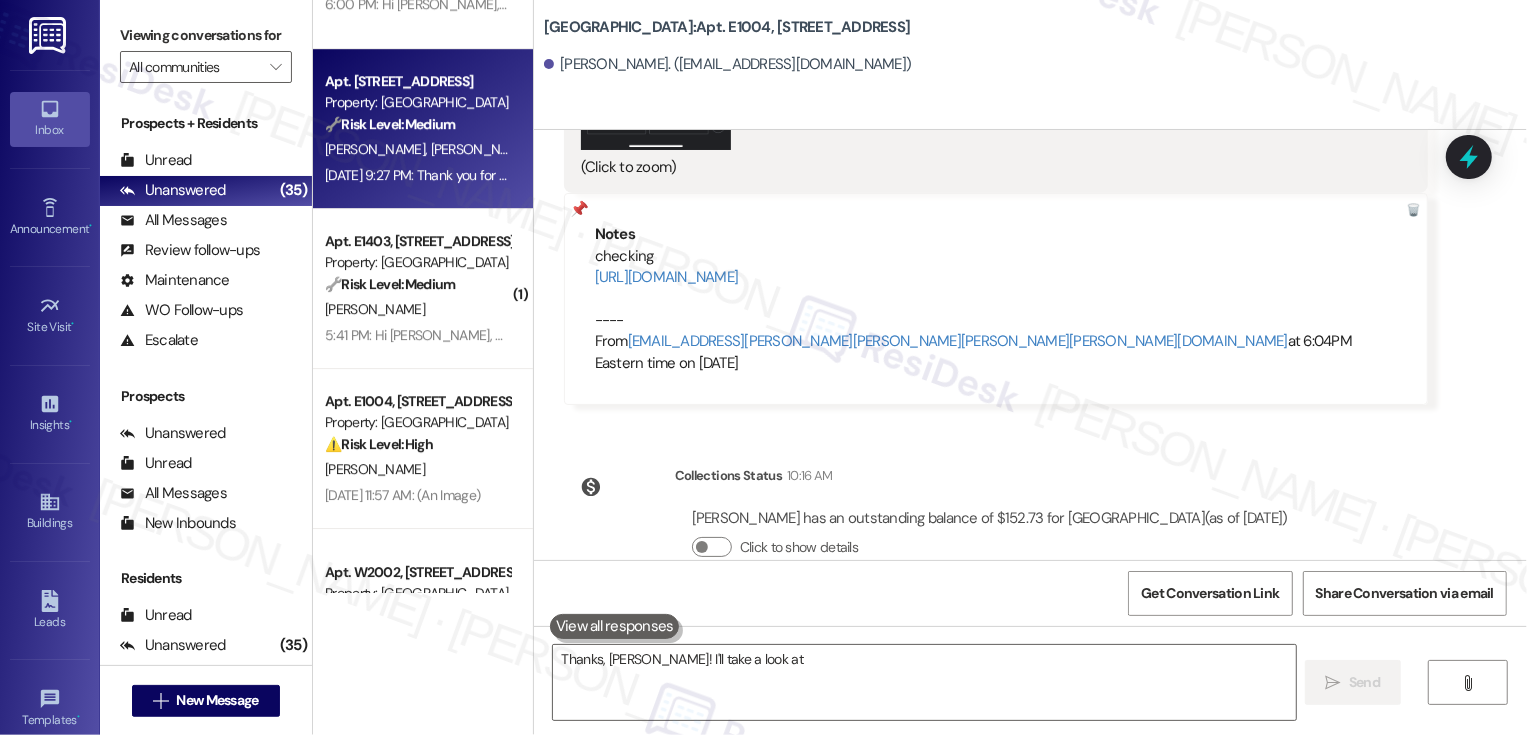 click on "[PERSON_NAME]" at bounding box center [480, 149] 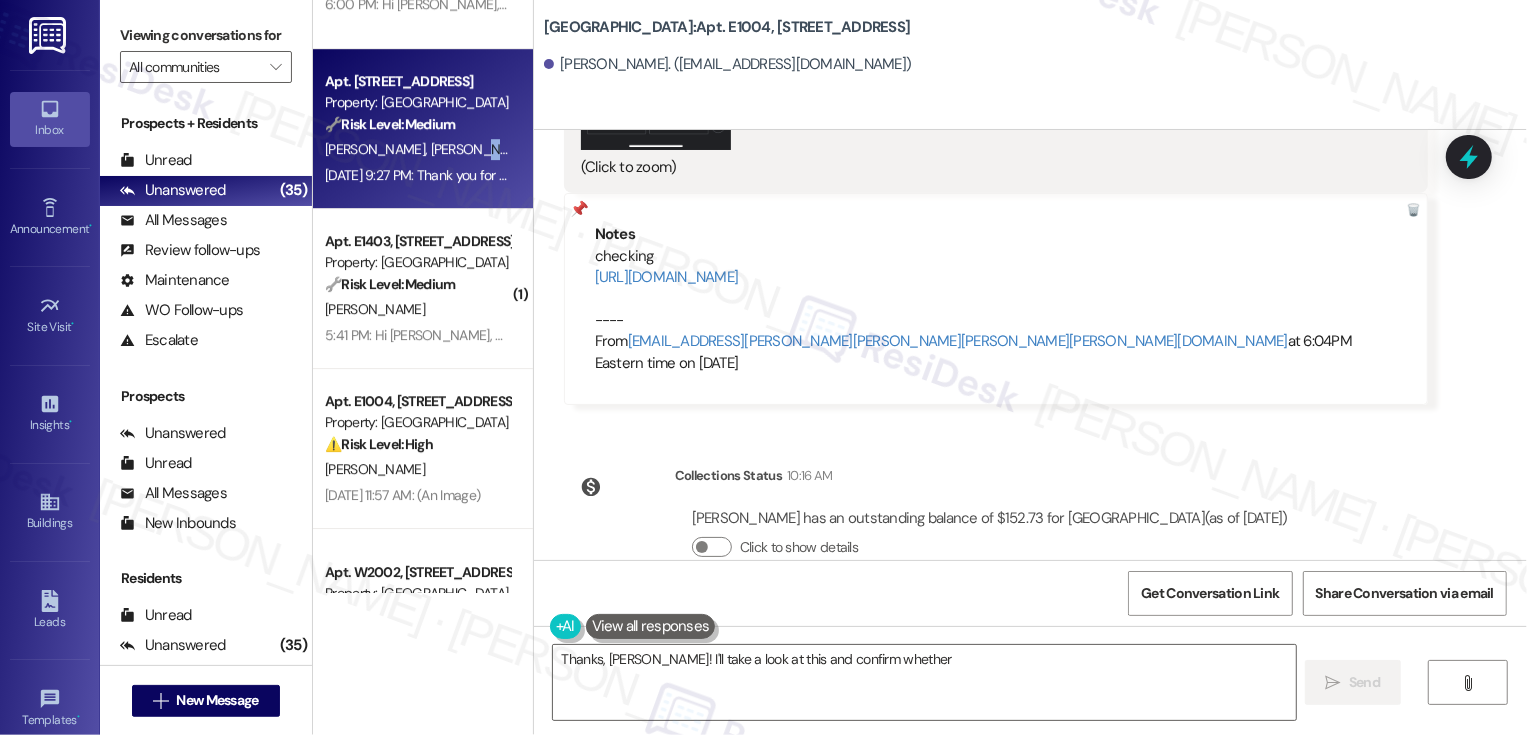 type on "Thanks, Lawrence! I'll take a look at this and confirm whether it's" 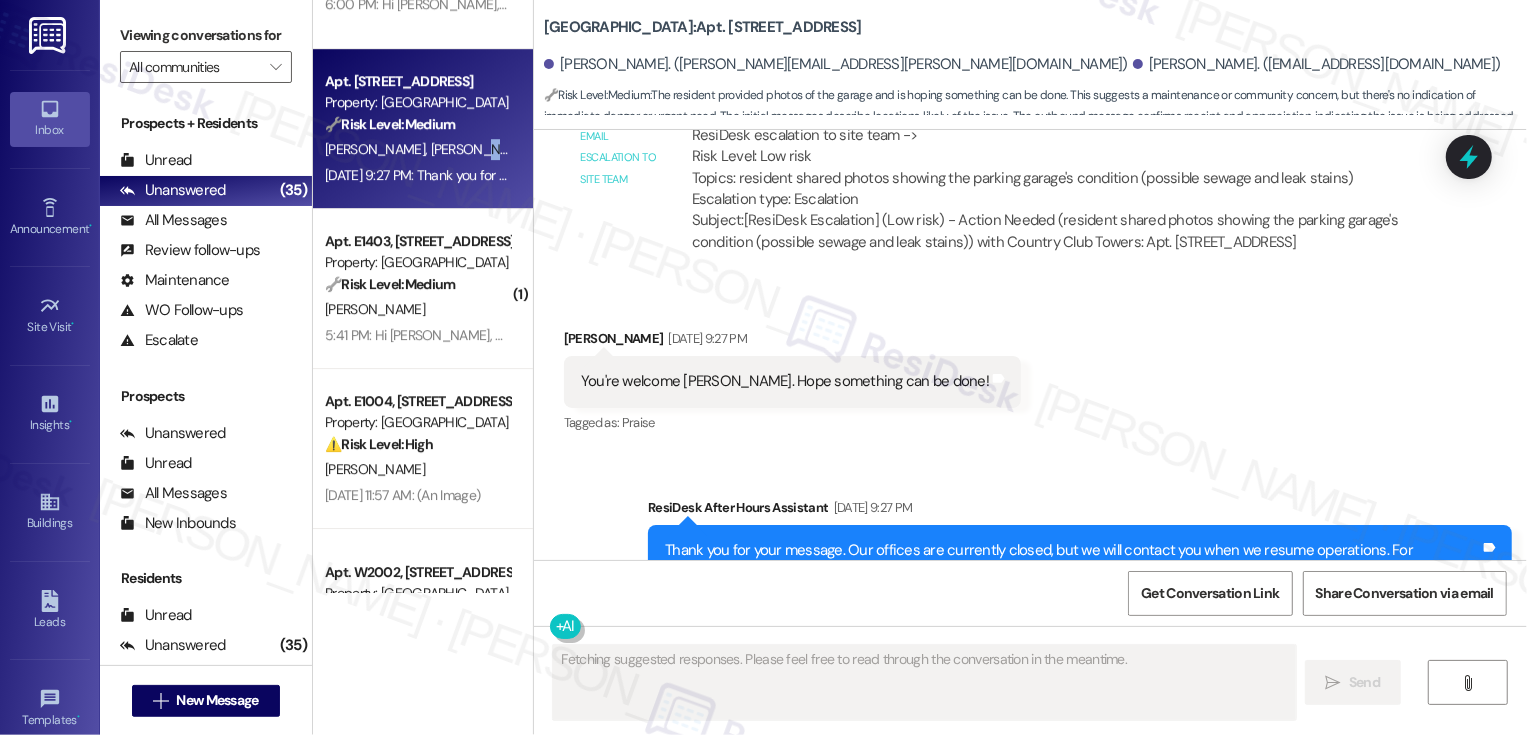 scroll, scrollTop: 8223, scrollLeft: 0, axis: vertical 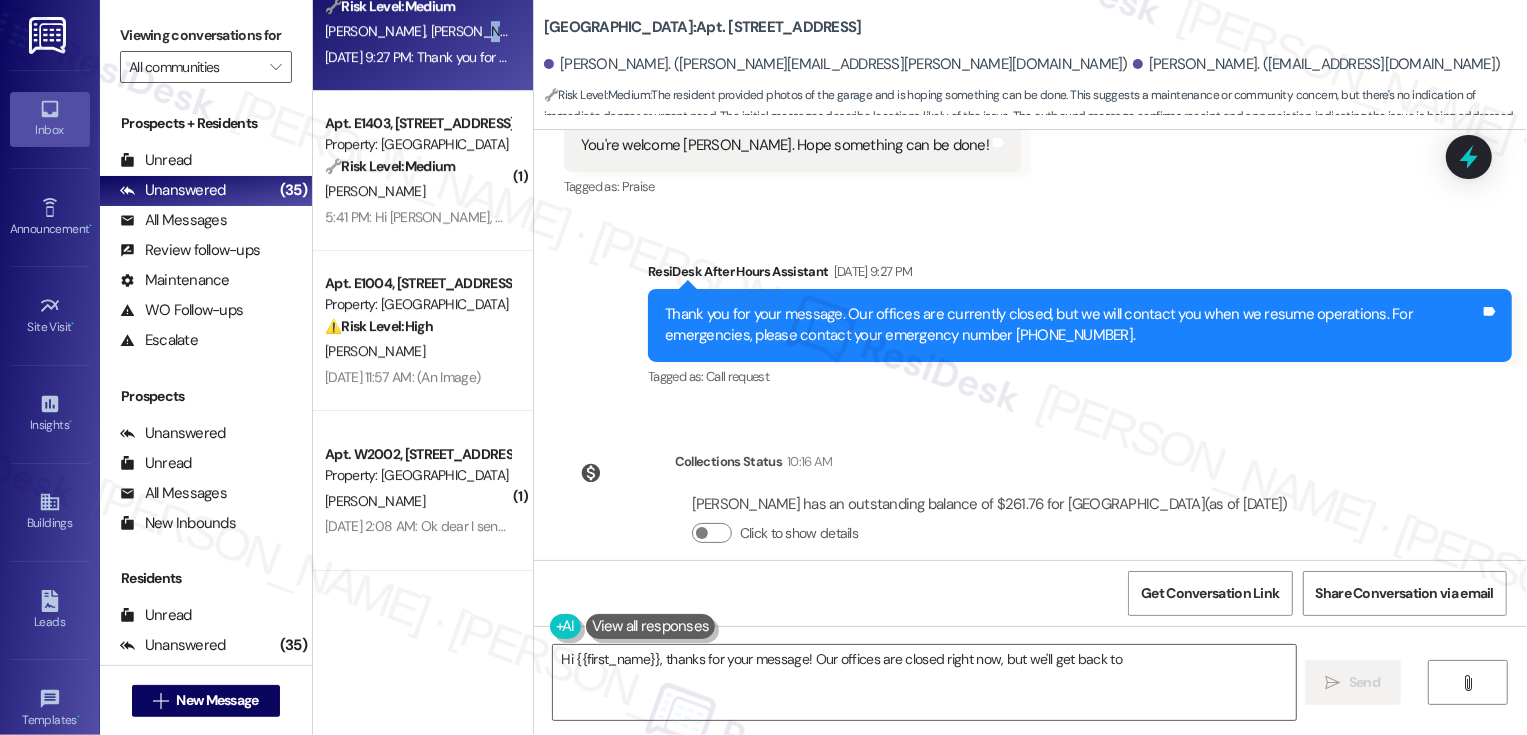 type on "Hi {{first_name}}, thanks for your message! Our offices are closed right now, but we'll get back to you" 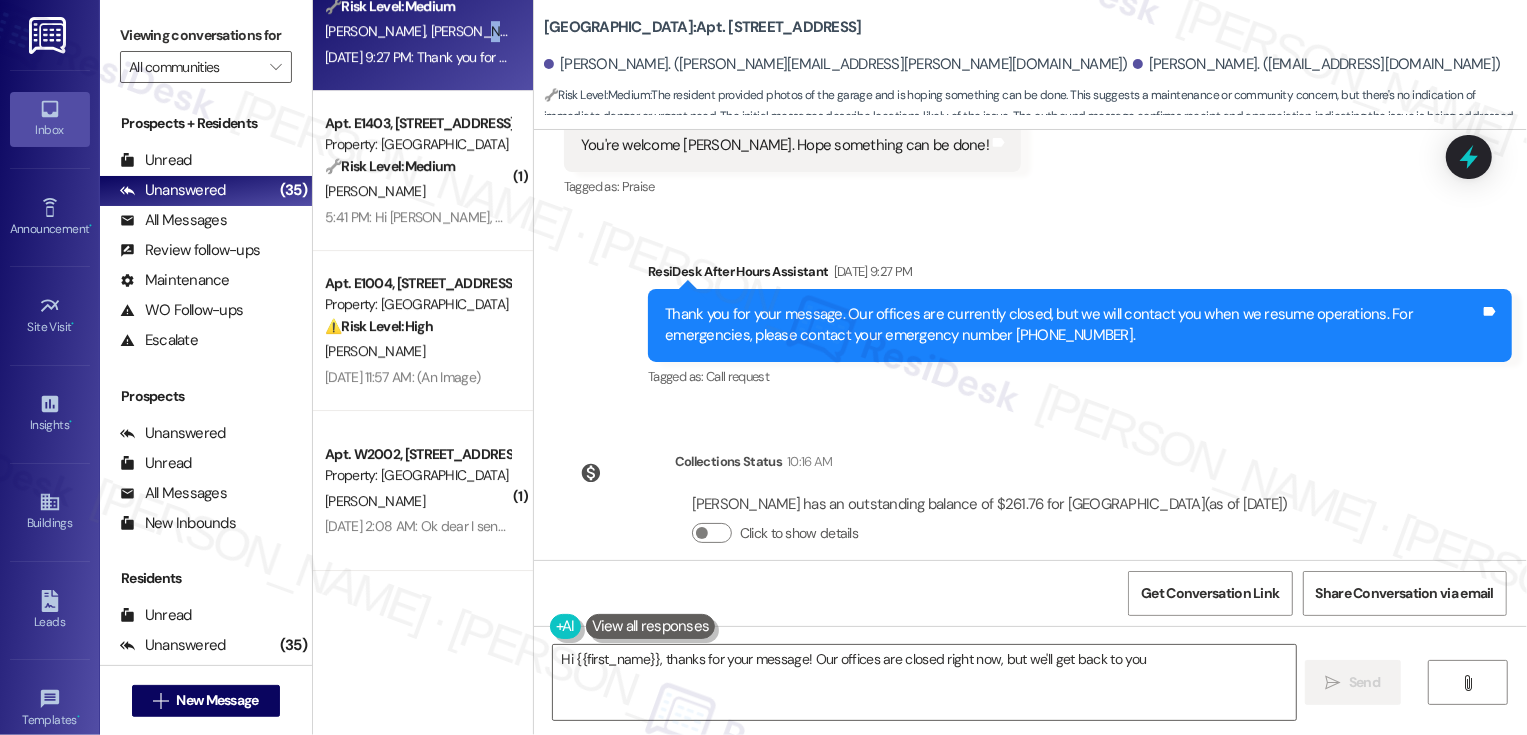 click on "Property: [GEOGRAPHIC_DATA]" at bounding box center [417, 304] 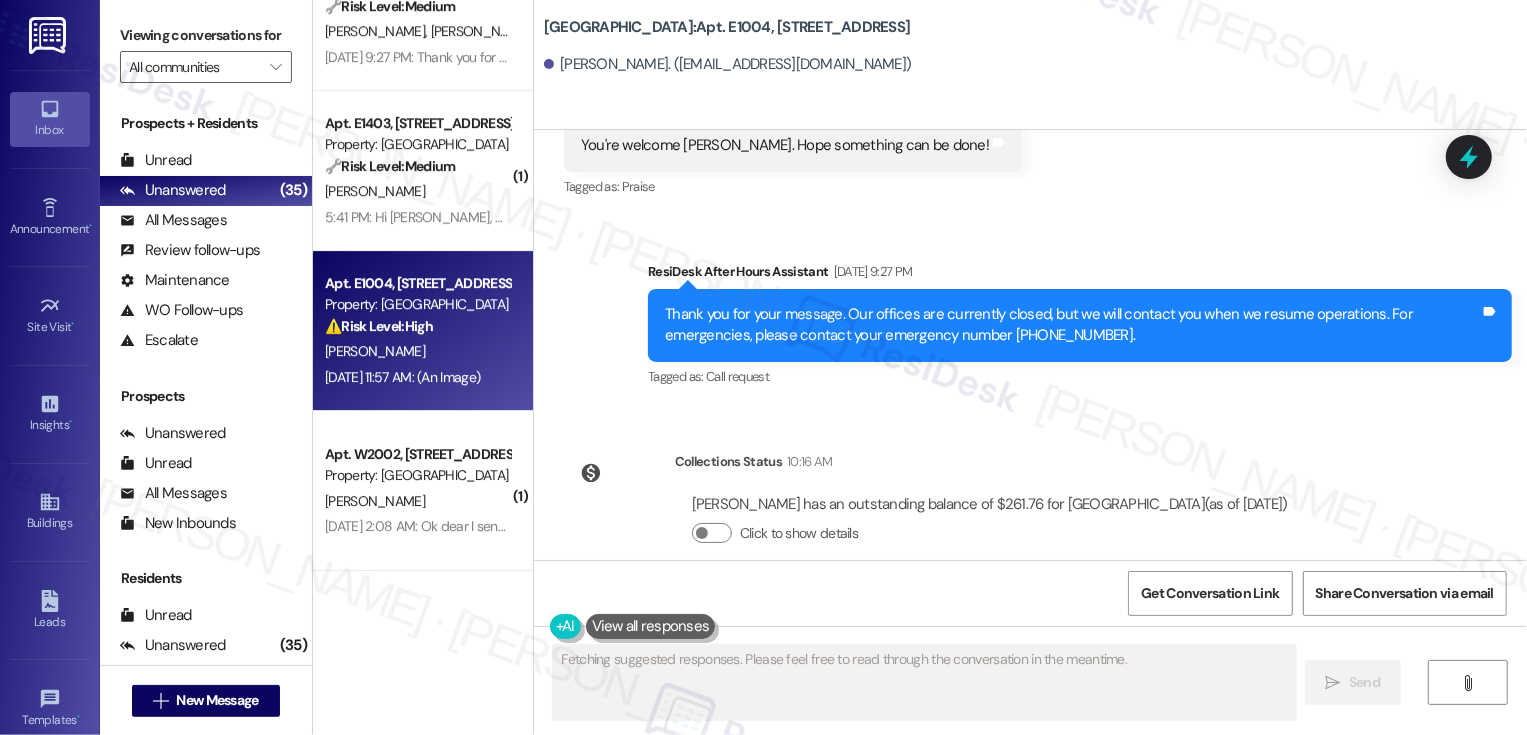 click on "Property: [GEOGRAPHIC_DATA]" at bounding box center [417, 304] 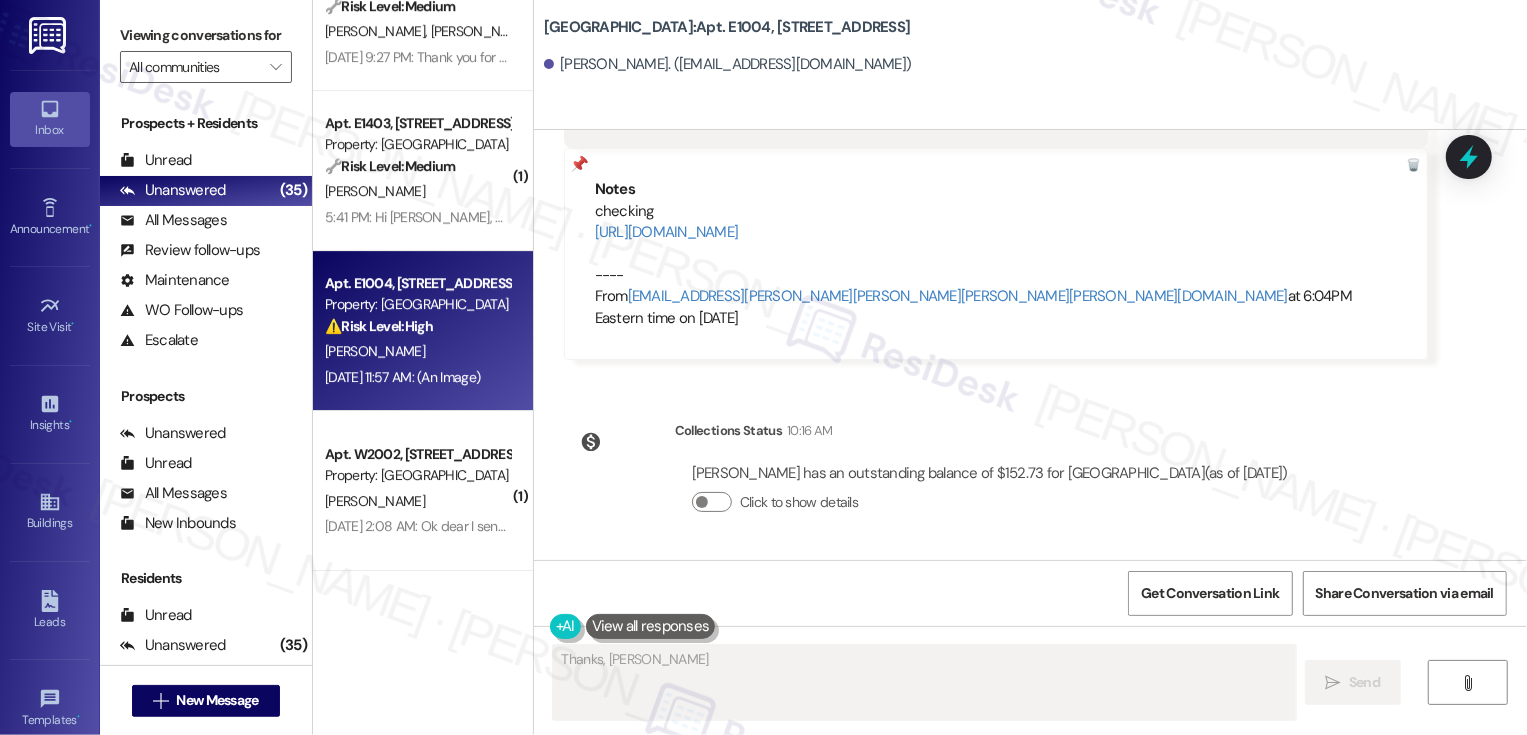 scroll, scrollTop: 1602, scrollLeft: 0, axis: vertical 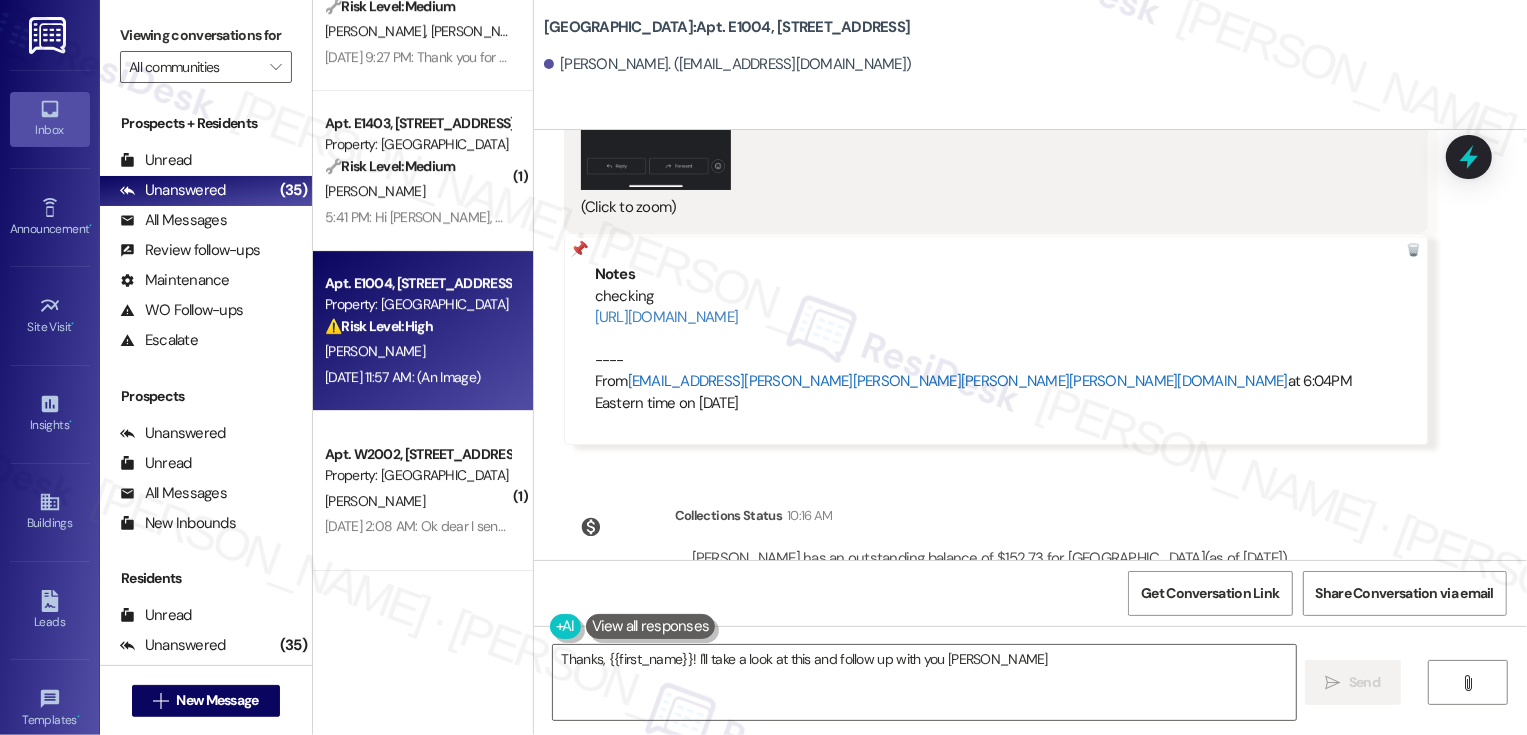 type on "Thanks, {{first_name}}! I'll take a look at this and follow up with you ASAP." 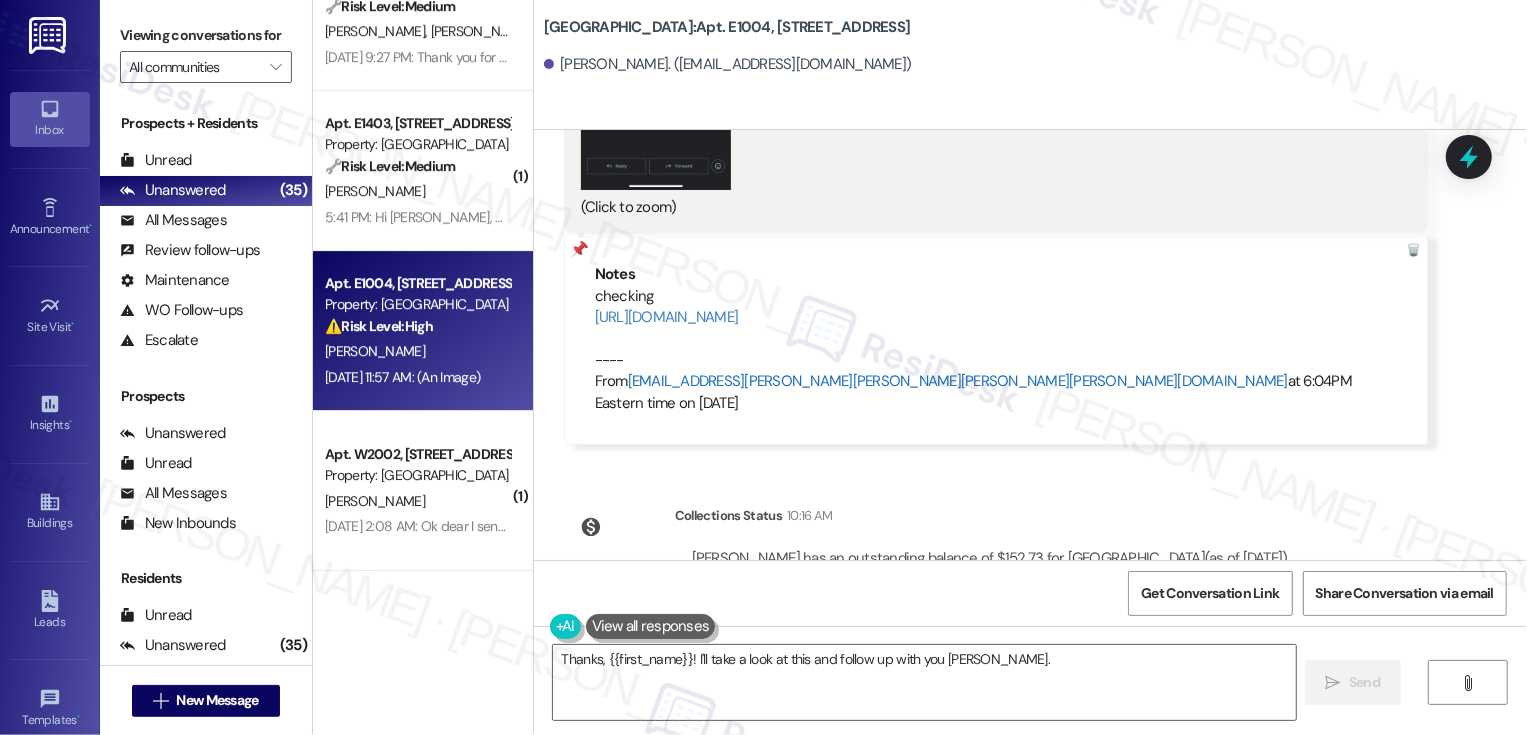 scroll, scrollTop: 1602, scrollLeft: 0, axis: vertical 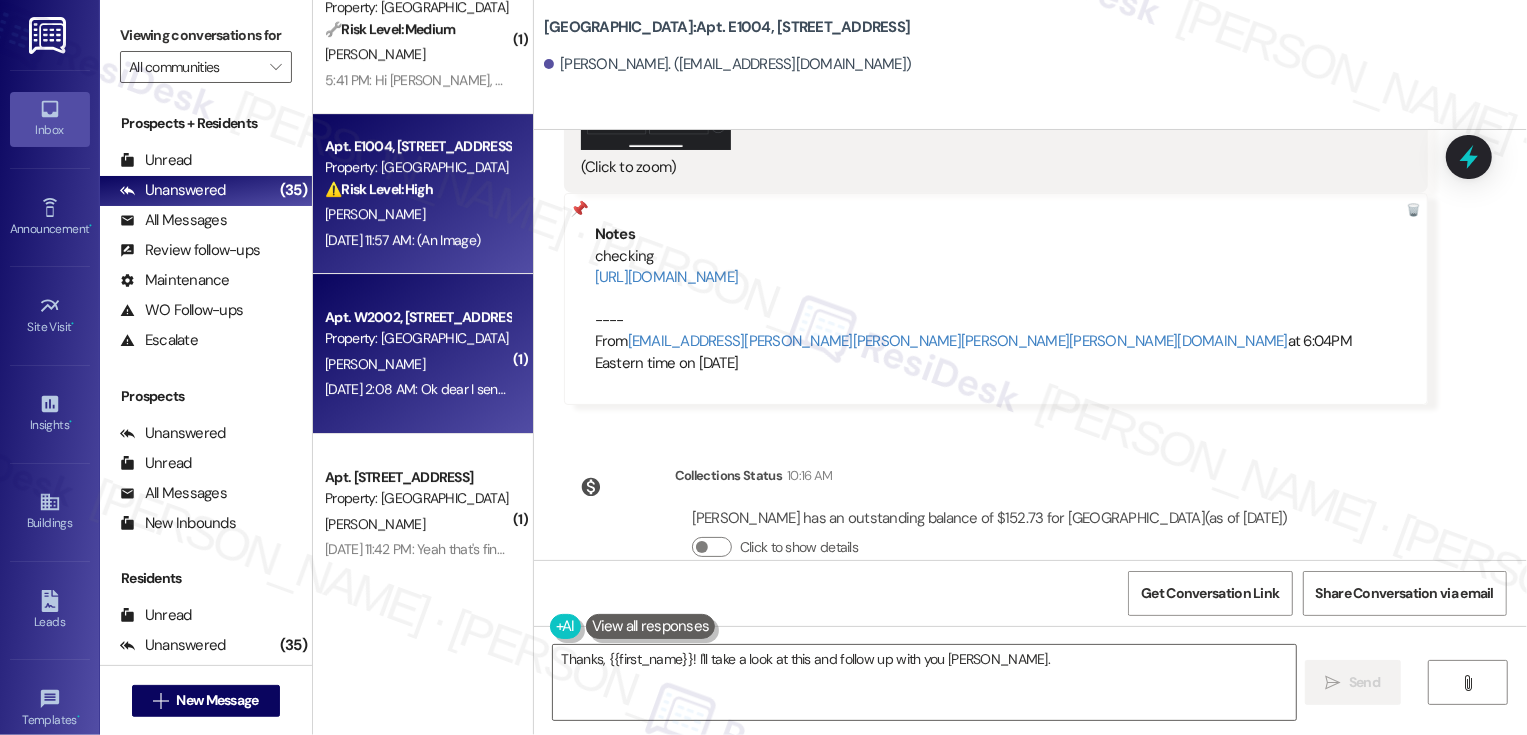 click on "Jul 26, 2025 at 2:08 AM: Ok dear I send a picture Jul 26, 2025 at 2:08 AM: Ok dear I send a picture" at bounding box center [443, 389] 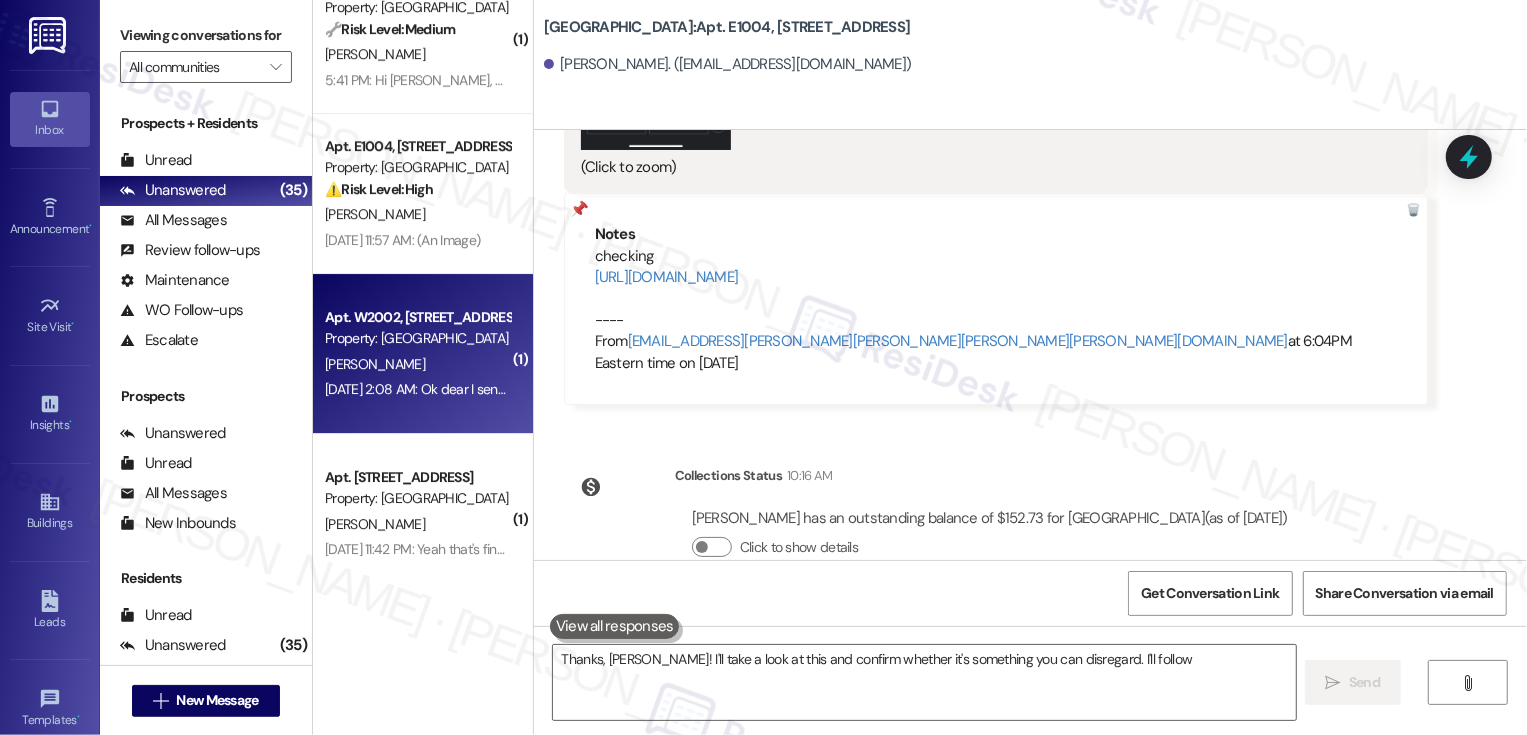 click on "Jul 26, 2025 at 2:08 AM: Ok dear I send a picture Jul 26, 2025 at 2:08 AM: Ok dear I send a picture" at bounding box center (443, 389) 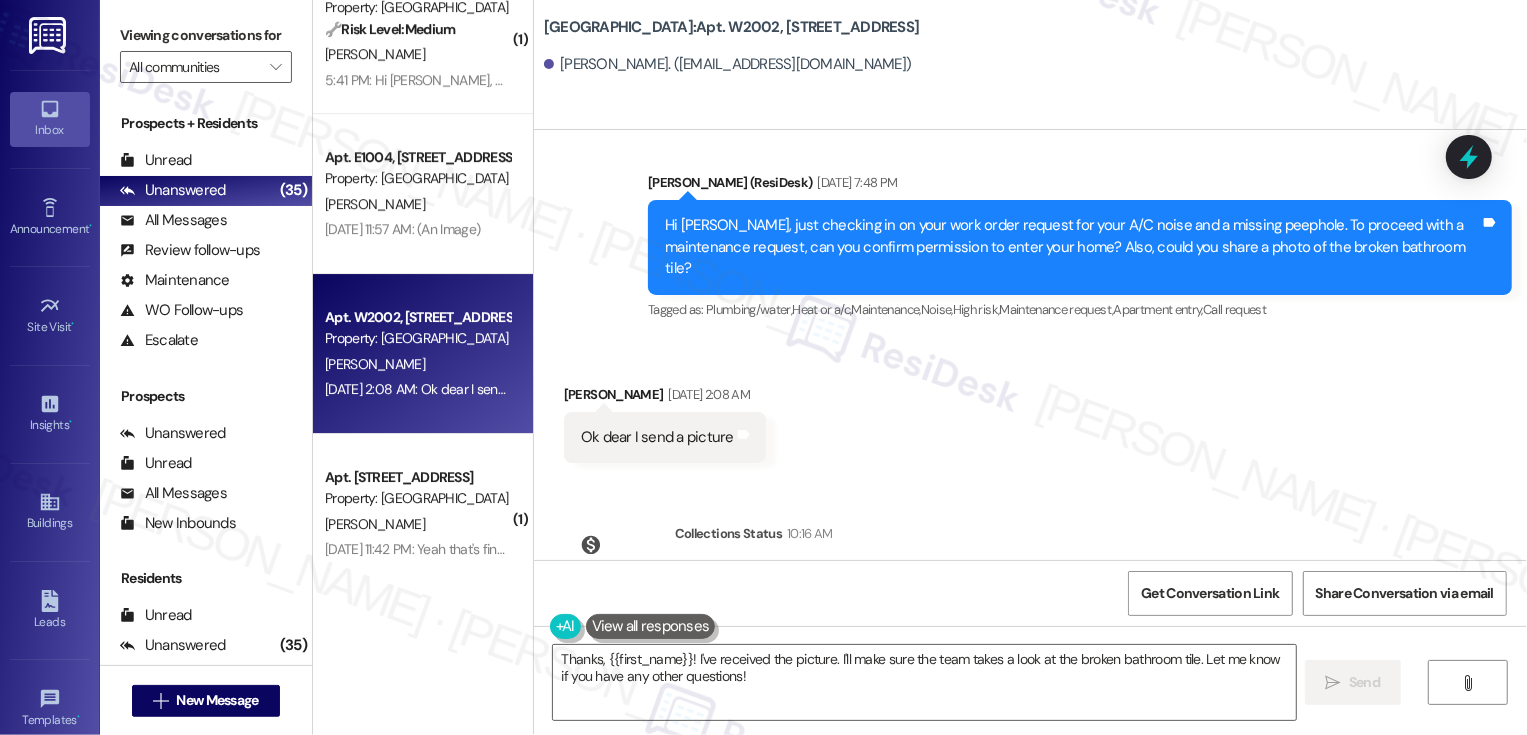 scroll, scrollTop: 1181, scrollLeft: 0, axis: vertical 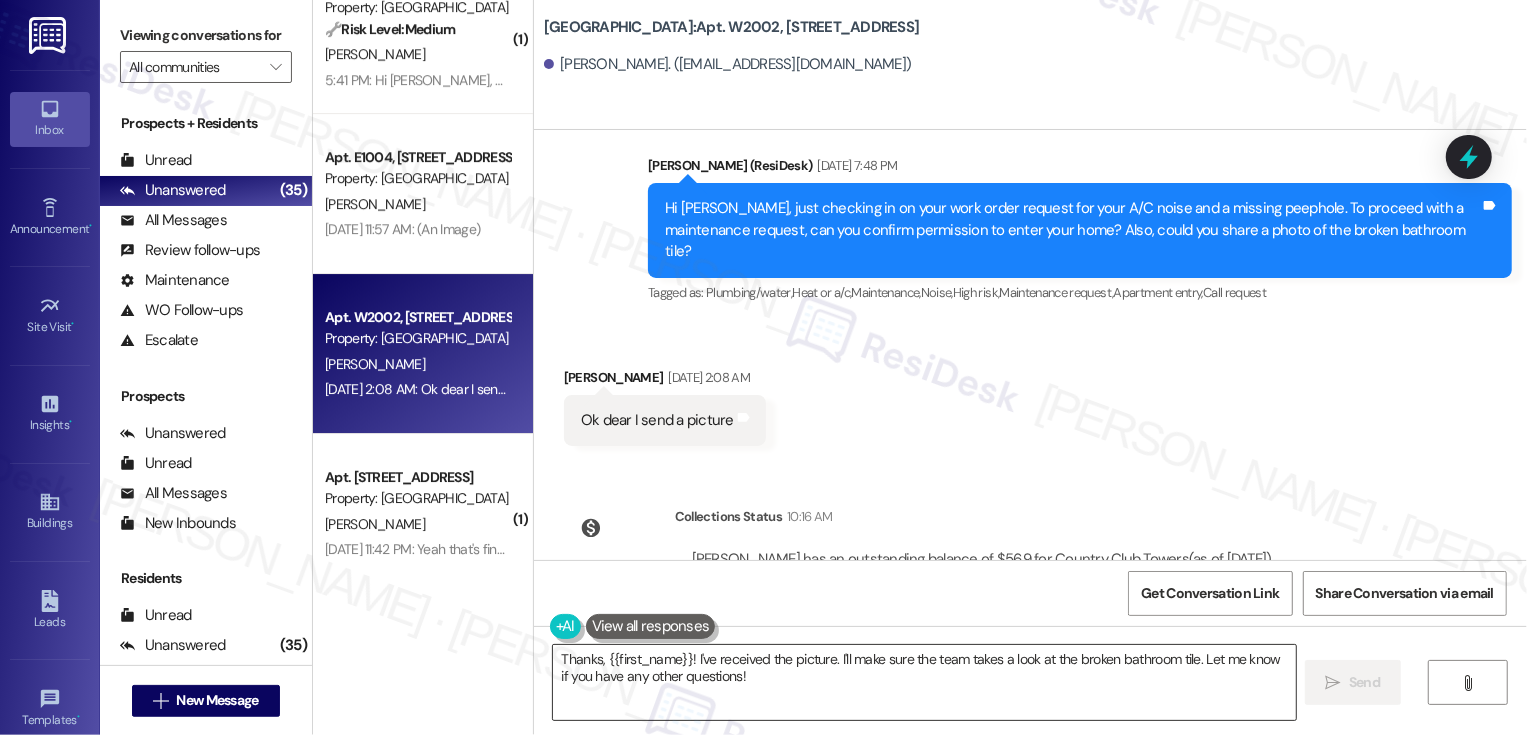 click on "Thanks, {{first_name}}! I've received the picture. I'll make sure the team takes a look at the broken bathroom tile. Let me know if you have any other questions!" at bounding box center [924, 682] 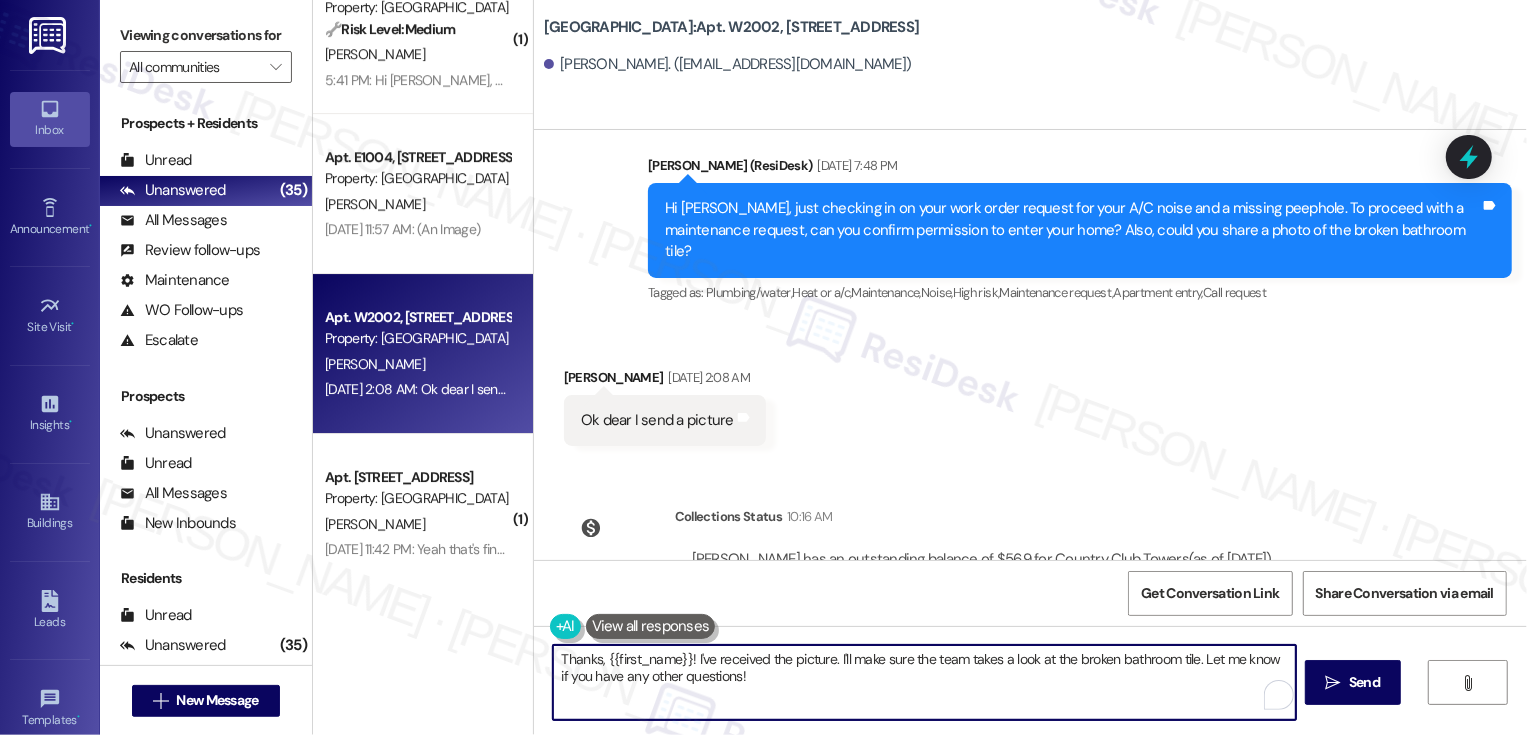 drag, startPoint x: 687, startPoint y: 660, endPoint x: 742, endPoint y: 694, distance: 64.66065 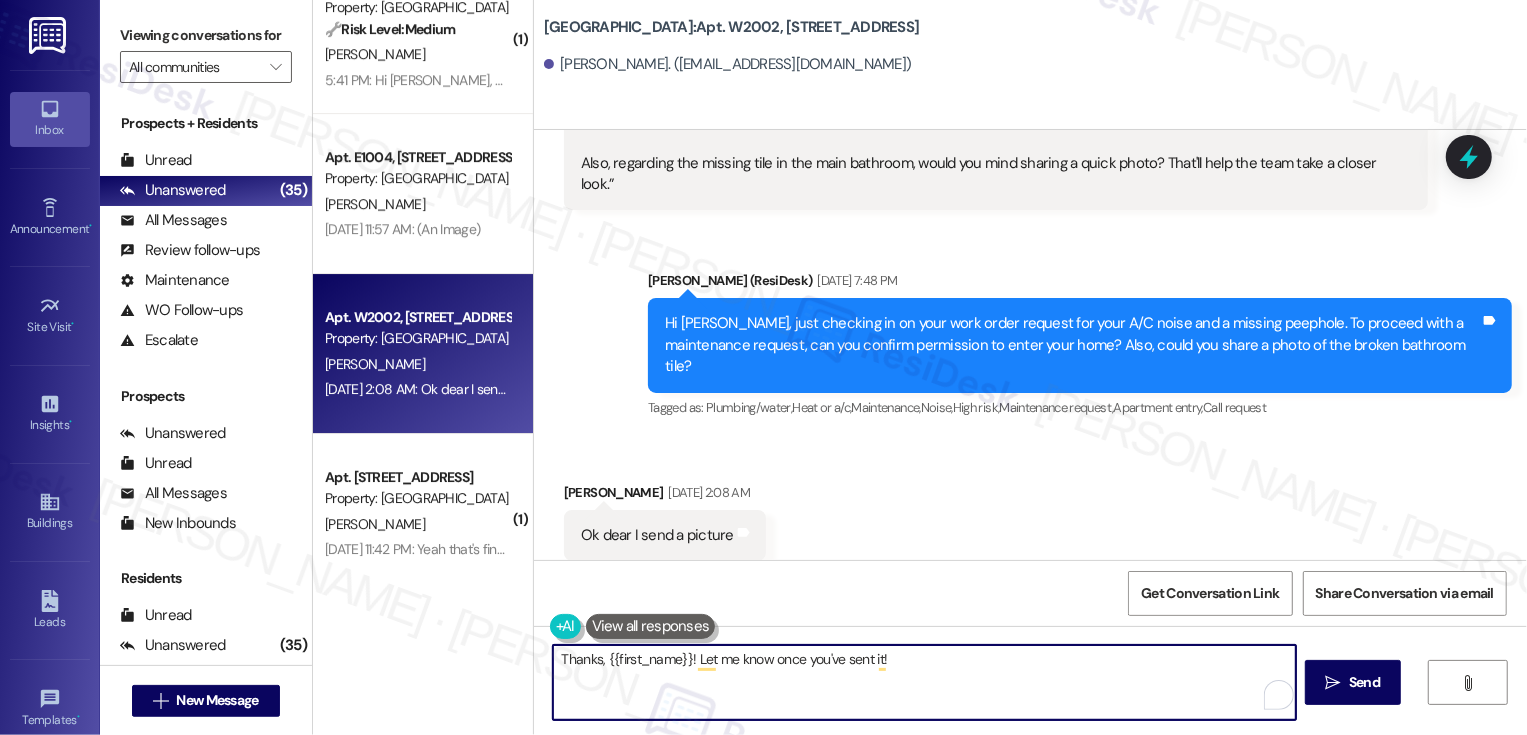 scroll, scrollTop: 1138, scrollLeft: 0, axis: vertical 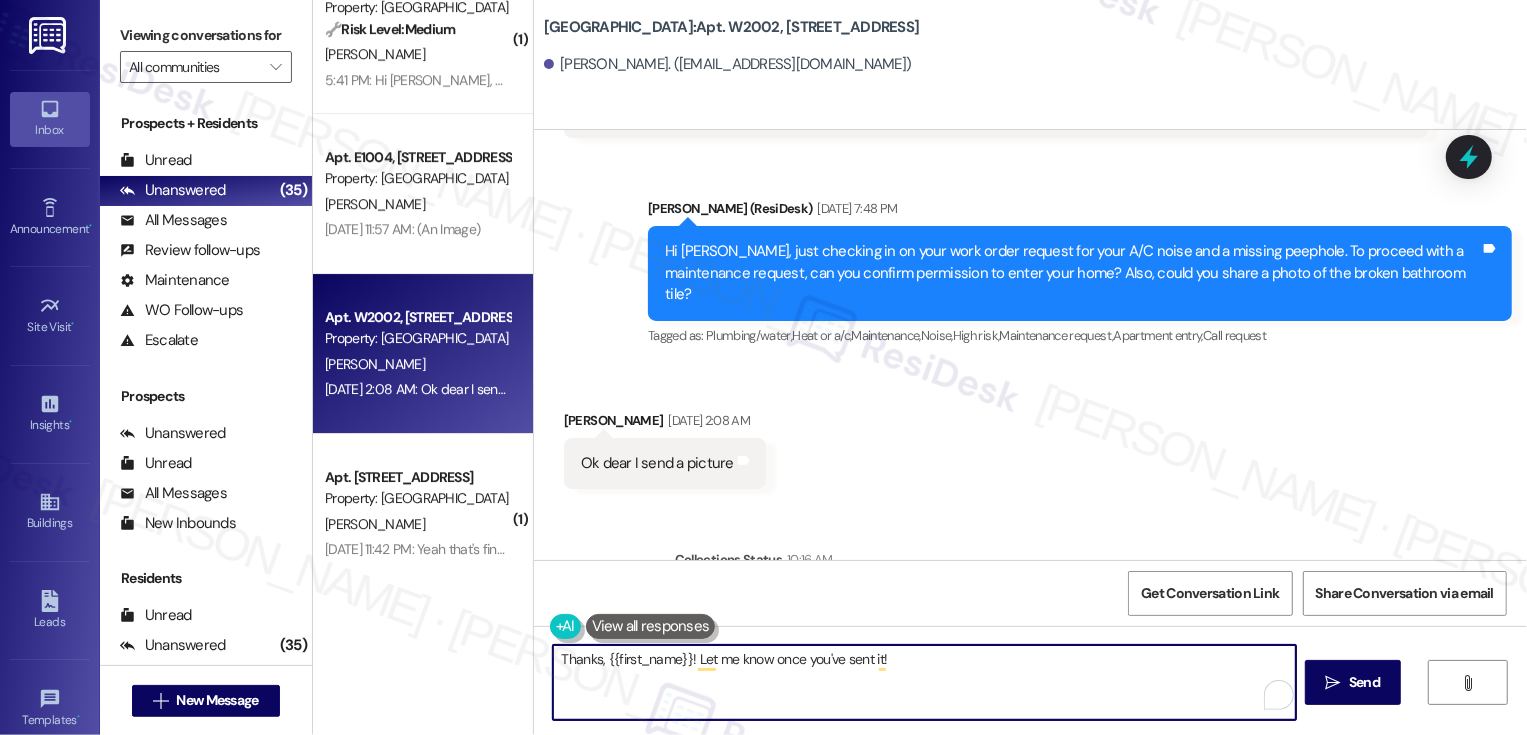 click on "Thanks, {{first_name}}! Let me know once you've sent it!" at bounding box center [924, 682] 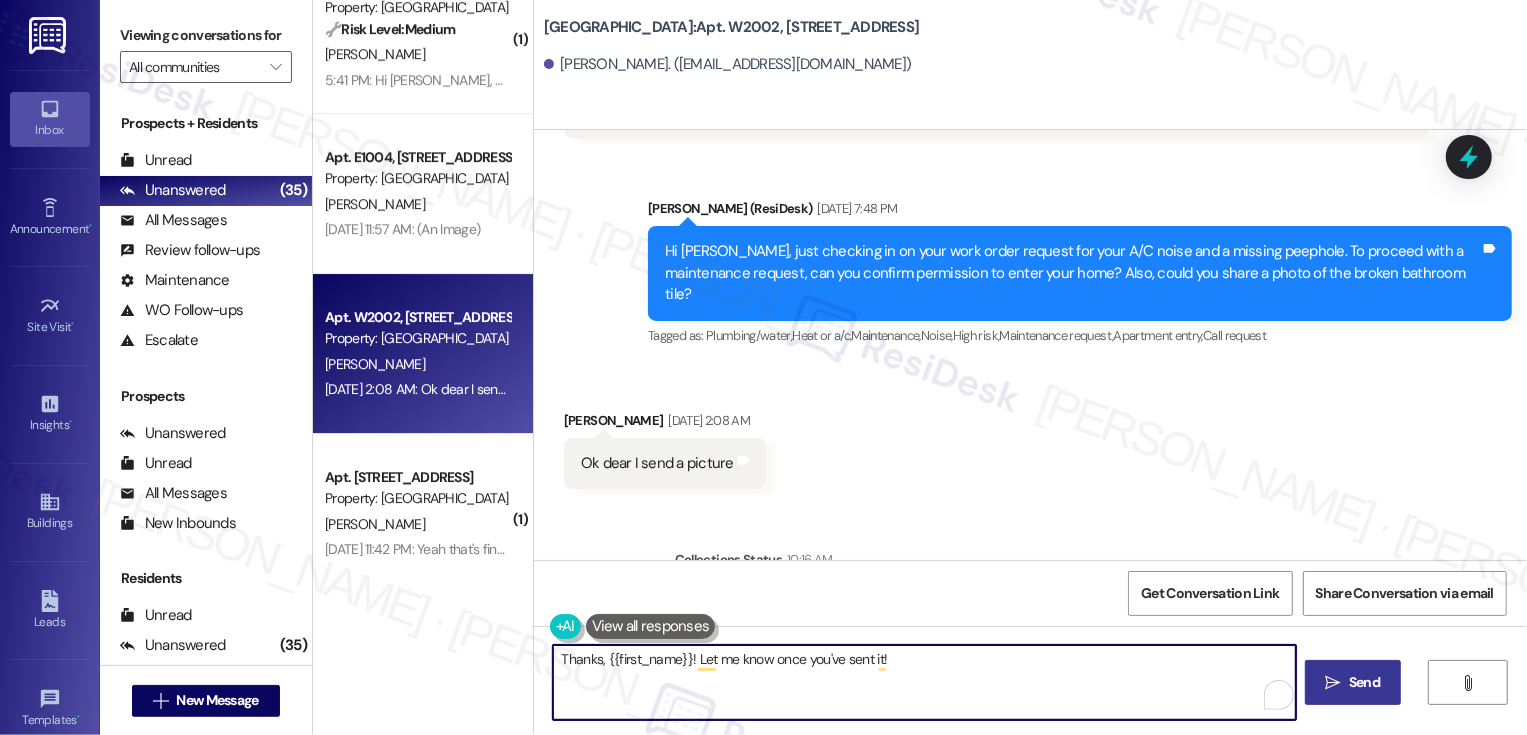 type on "Thanks, {{first_name}}! Let me know once you've sent it!" 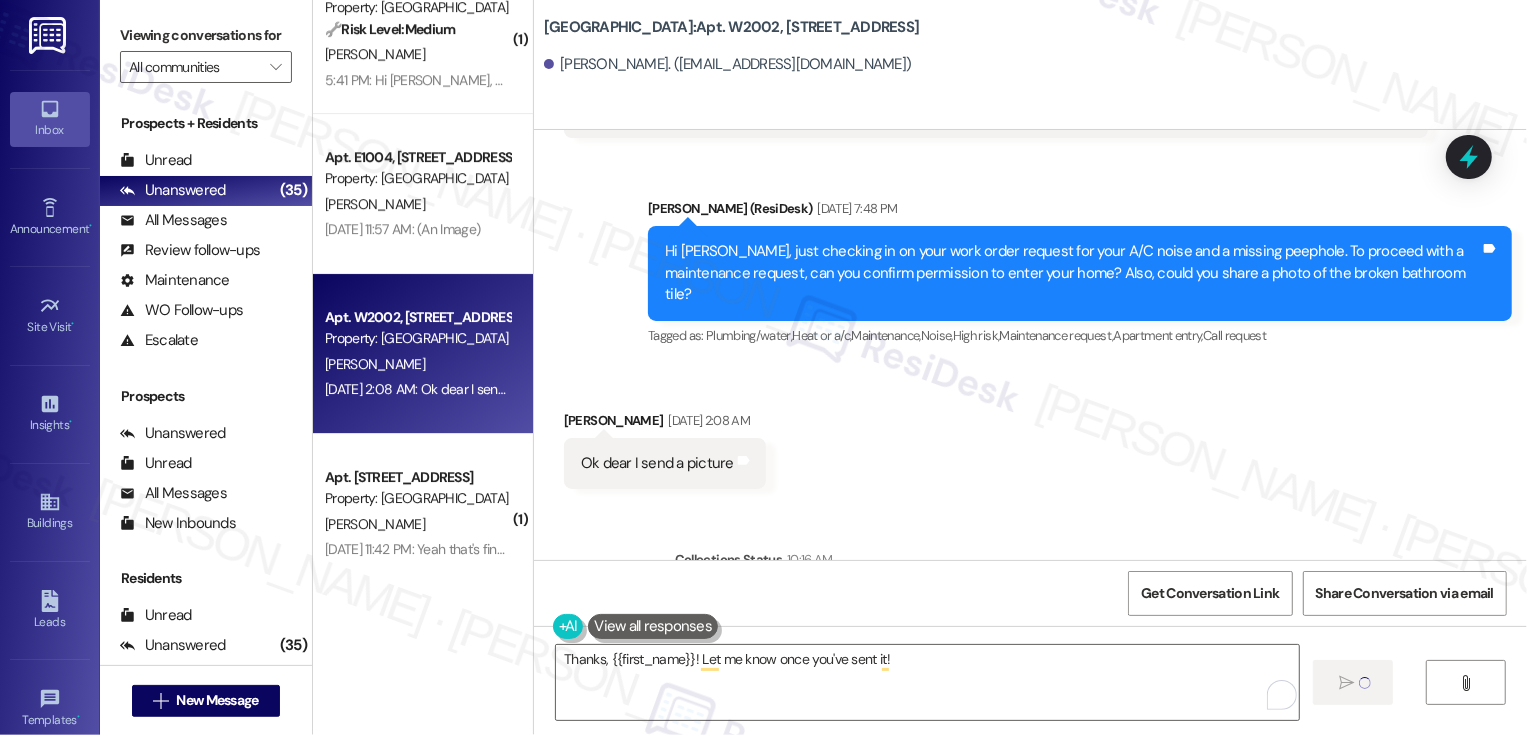 type 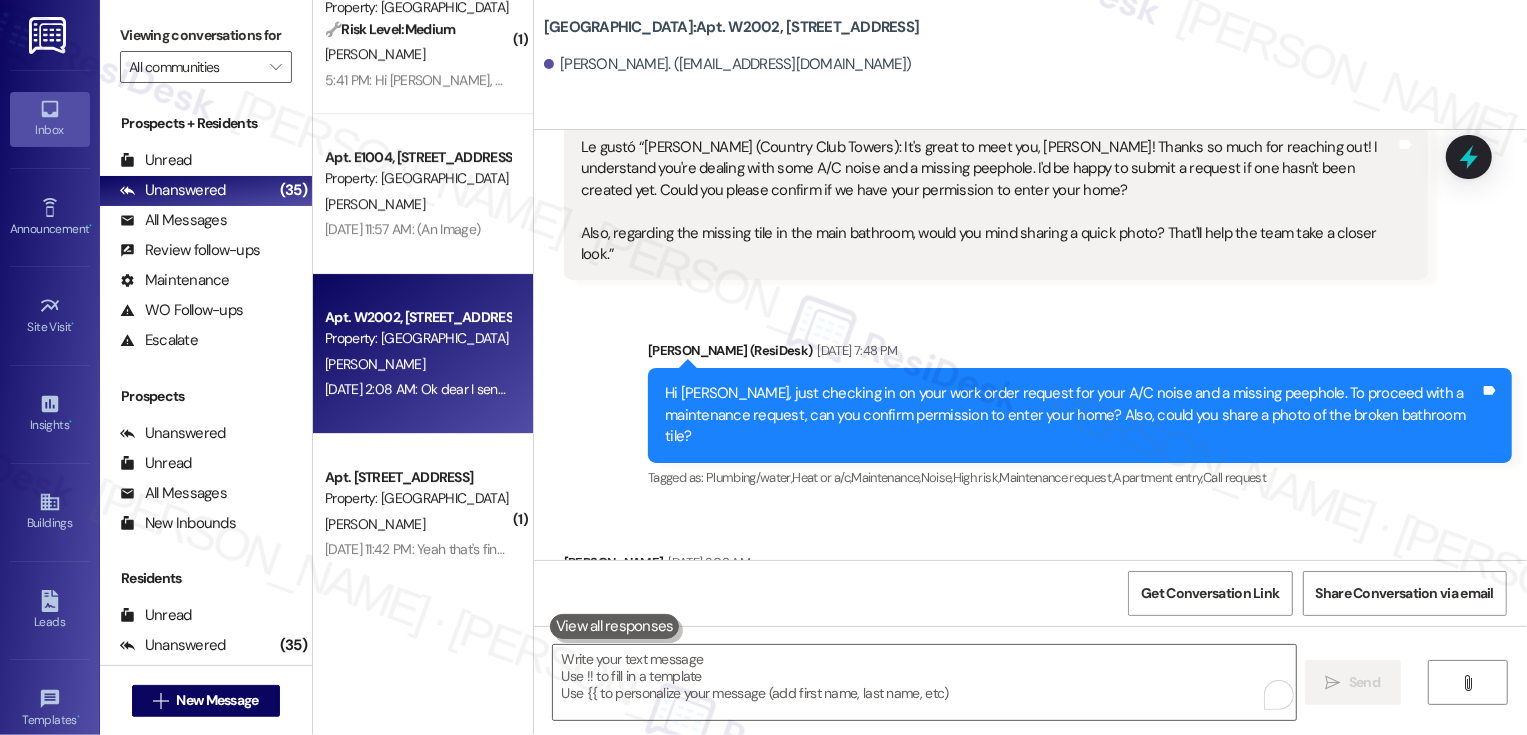 scroll, scrollTop: 1320, scrollLeft: 0, axis: vertical 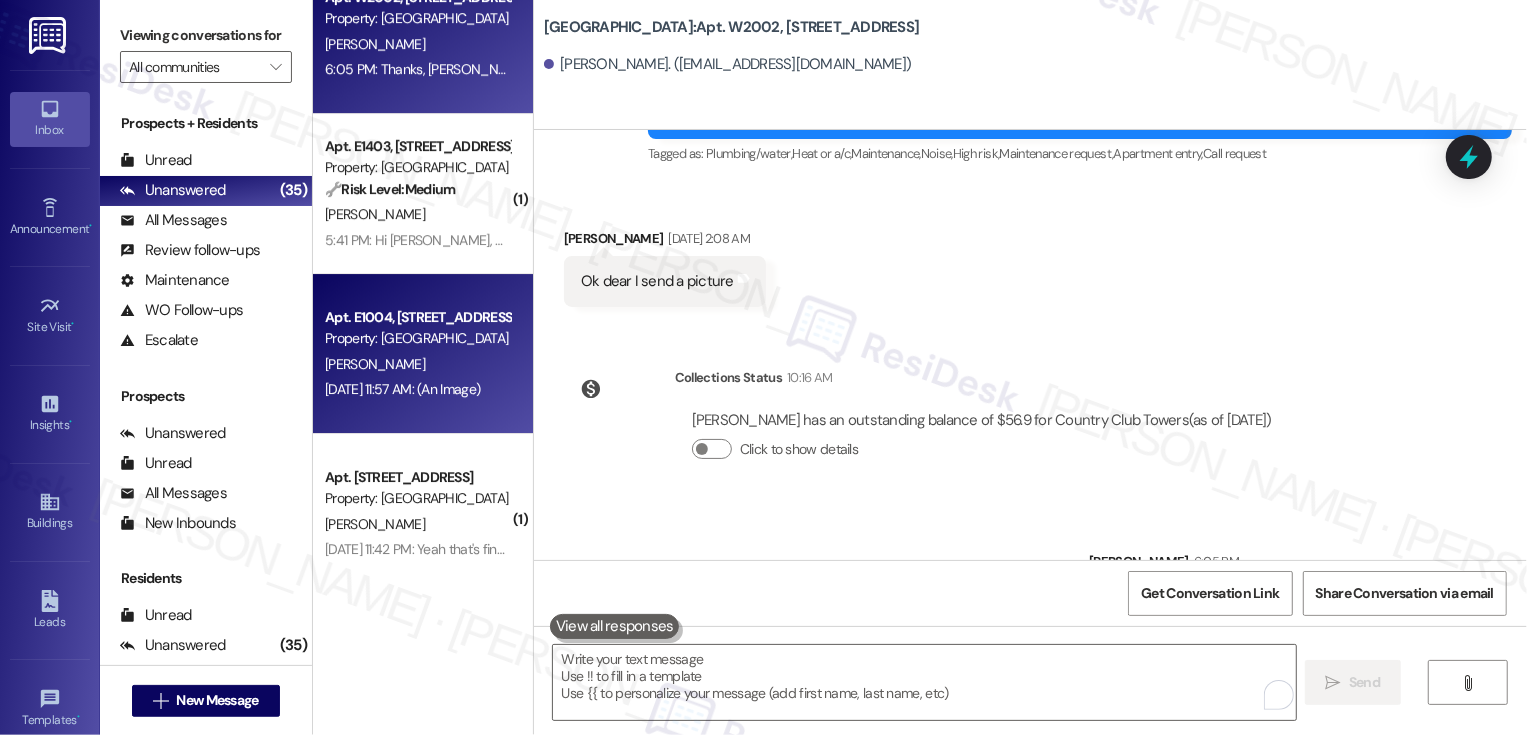 click on "Jul 26, 2025 at 11:57 AM: (An Image) Jul 26, 2025 at 11:57 AM: (An Image)" at bounding box center [402, 389] 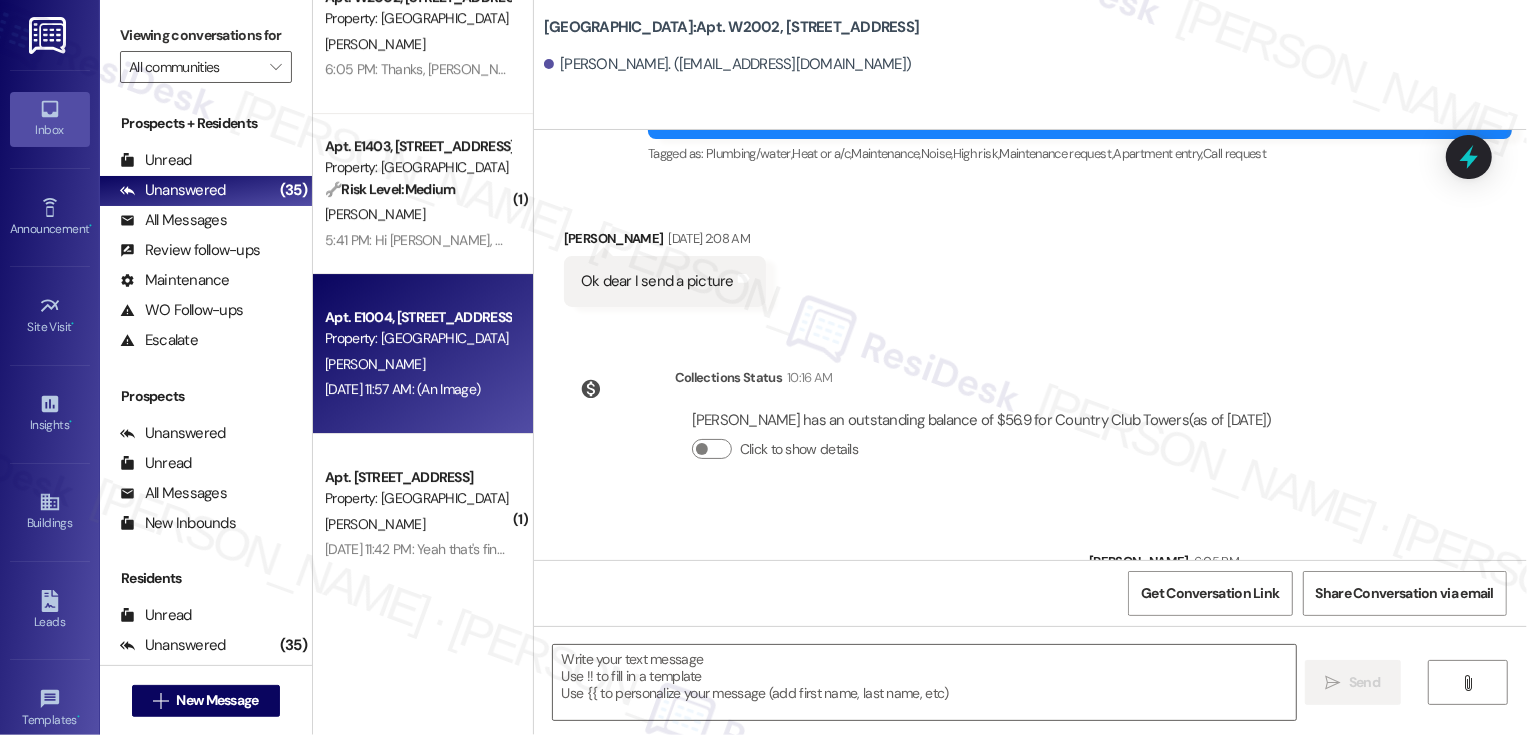 type on "Fetching suggested responses. Please feel free to read through the conversation in the meantime." 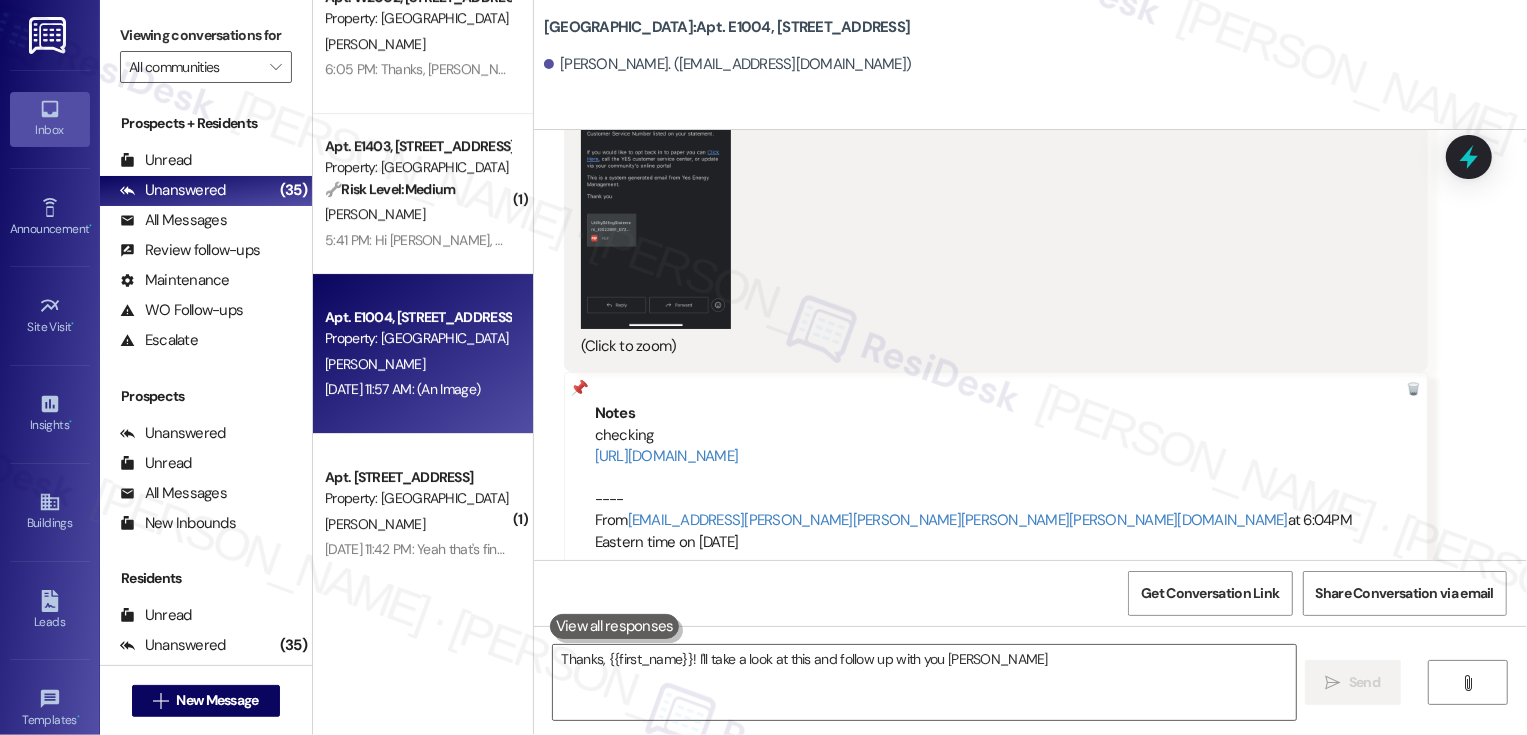 type on "Thanks, {{first_name}}! I'll take a look at this and follow up with you ASAP." 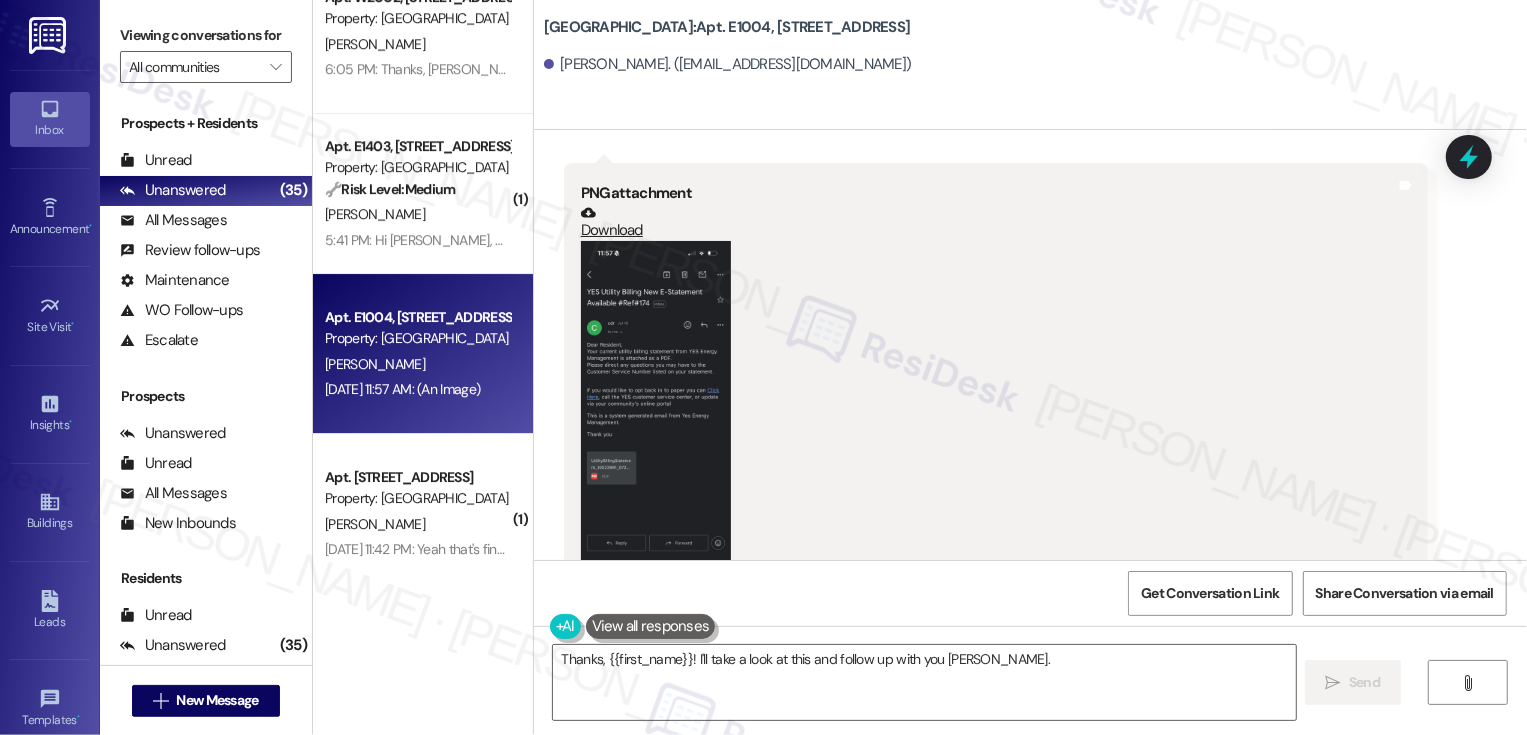 scroll, scrollTop: 1385, scrollLeft: 0, axis: vertical 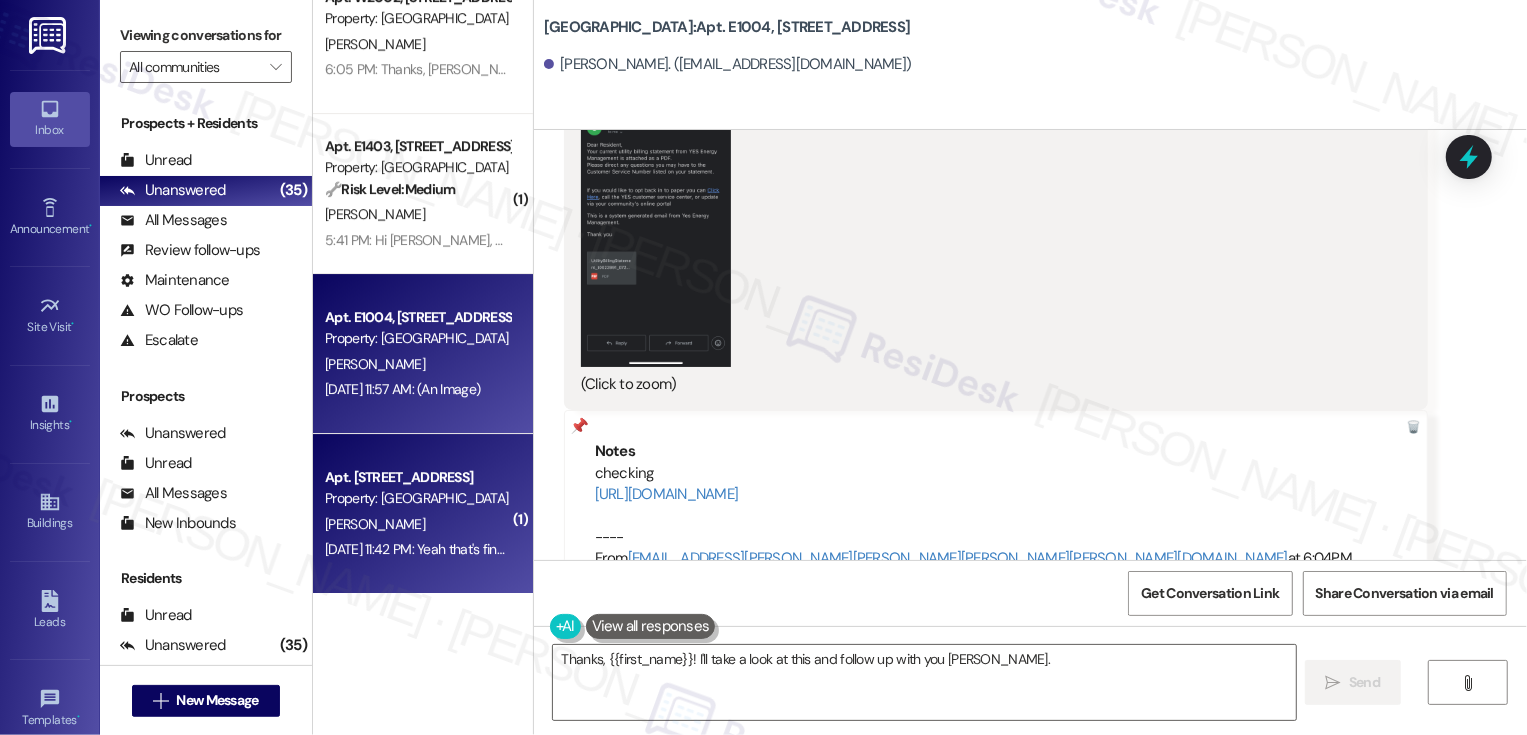click on "Property: [GEOGRAPHIC_DATA]" at bounding box center [417, 498] 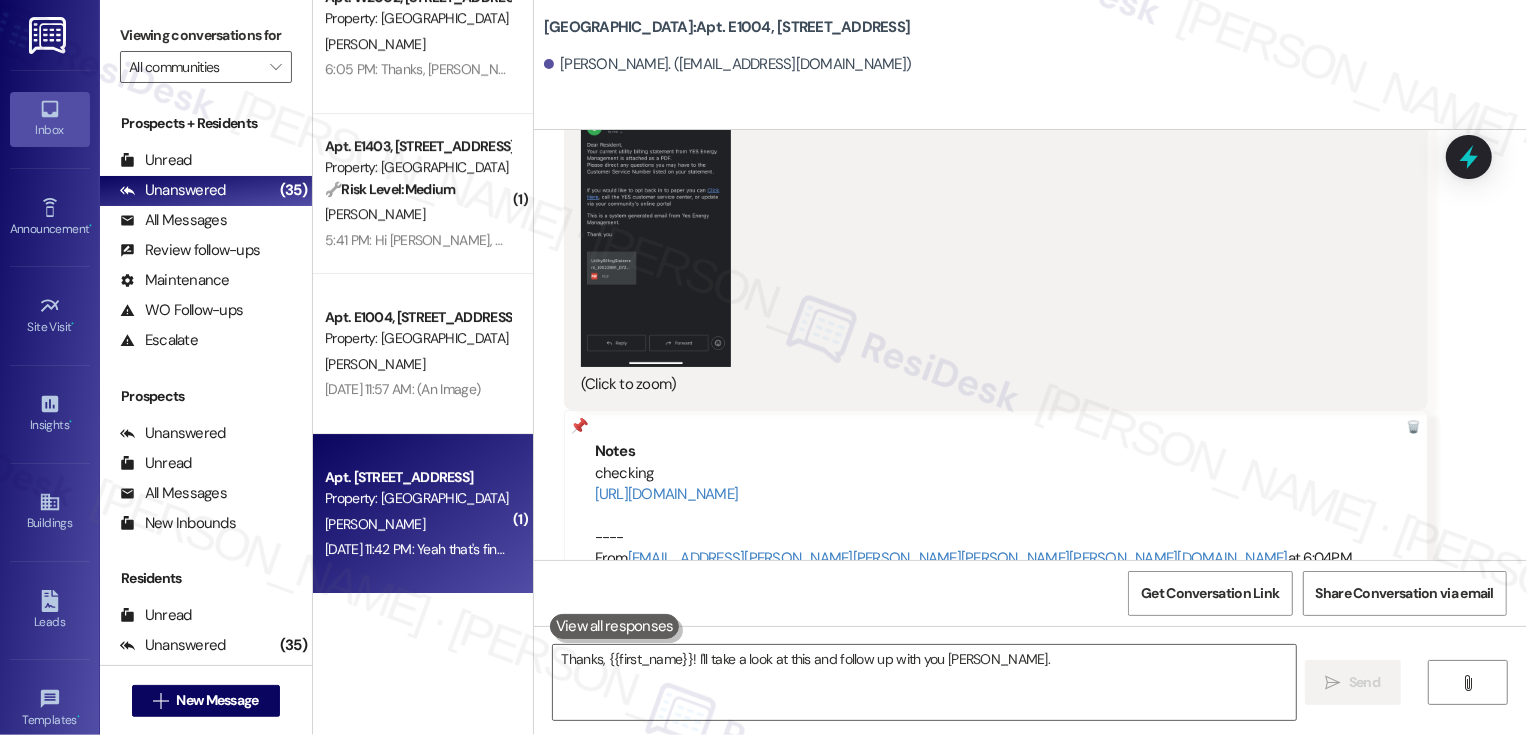 click on "Property: [GEOGRAPHIC_DATA]" at bounding box center (417, 498) 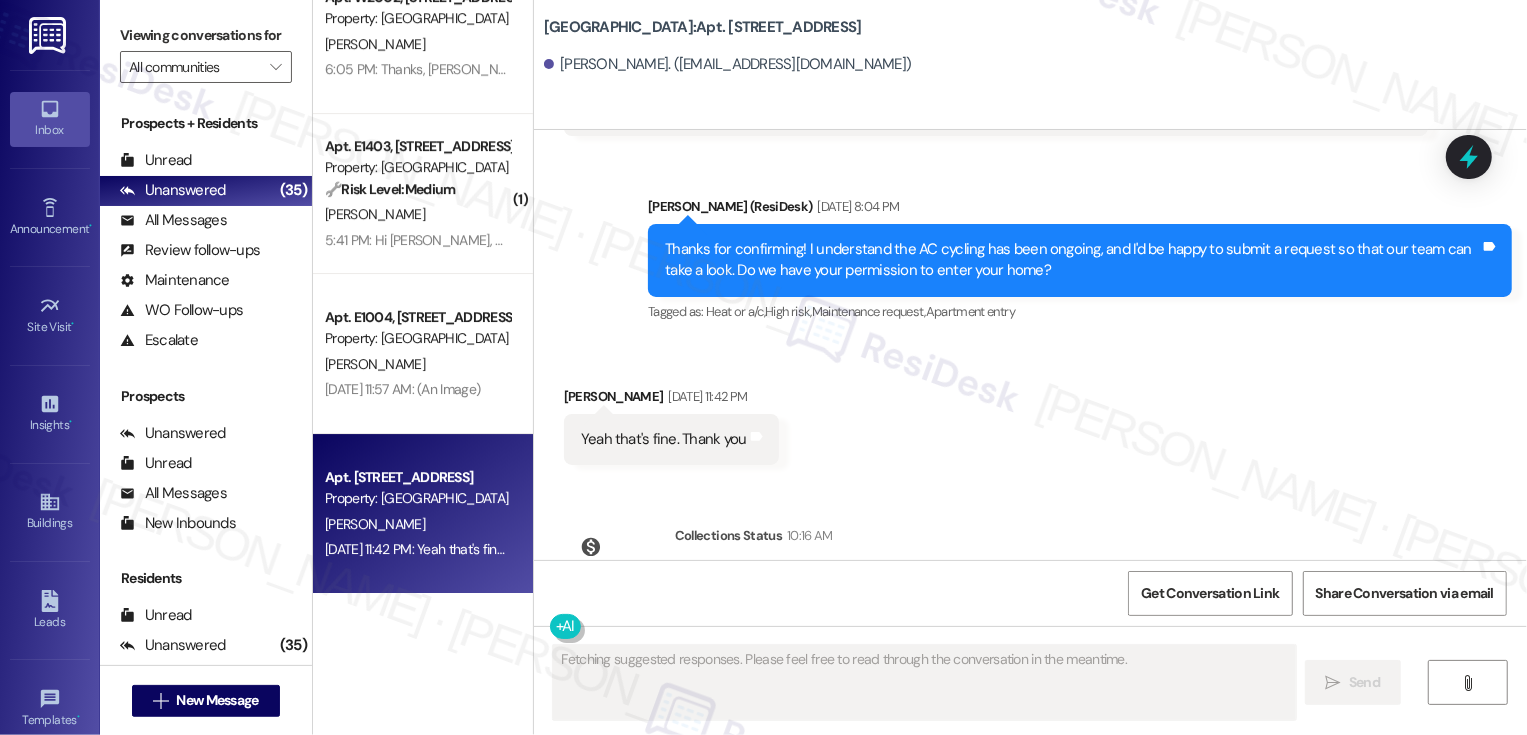 scroll, scrollTop: 944, scrollLeft: 0, axis: vertical 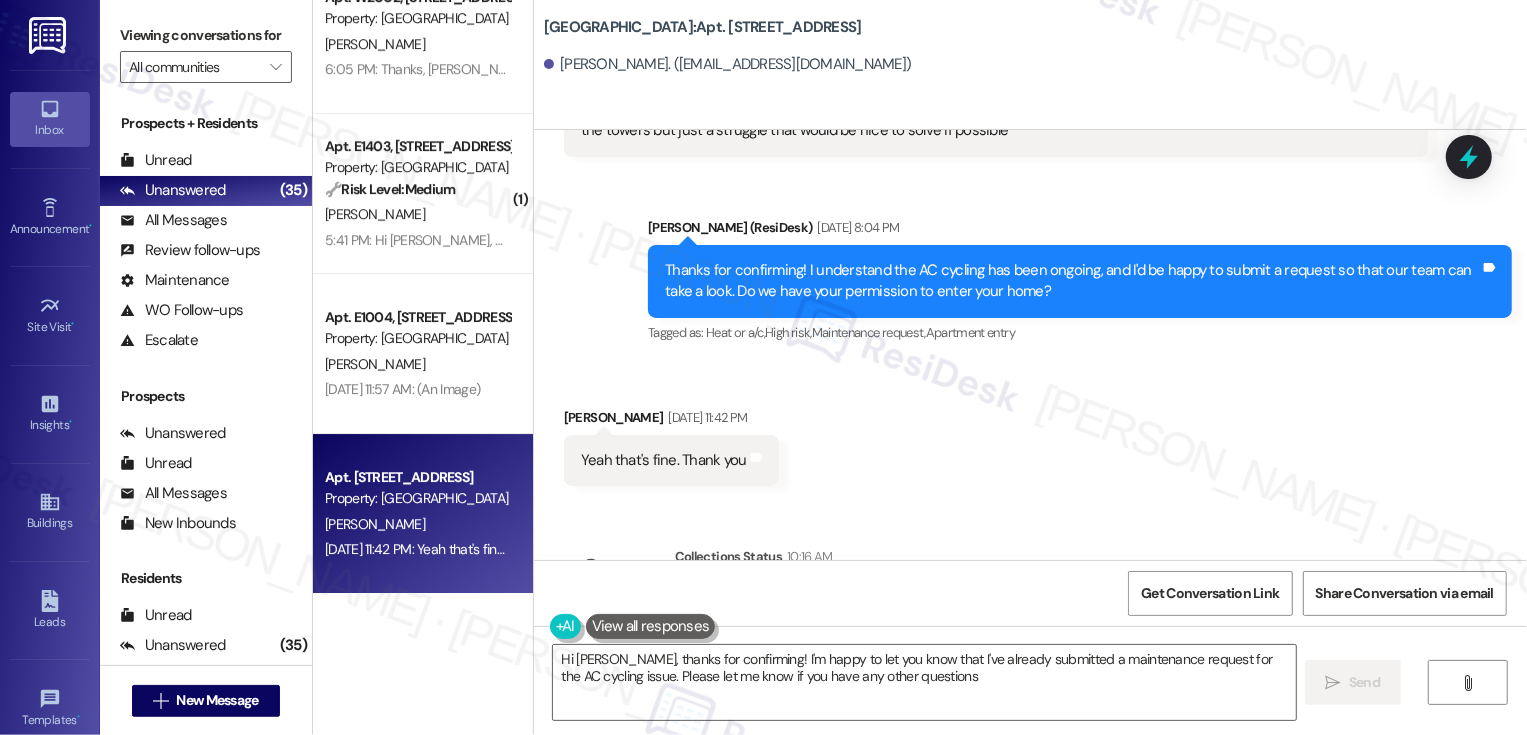 type on "Hi Mitchell, thanks for confirming! I'm happy to let you know that I've already submitted a maintenance request for the AC cycling issue. Please let me know if you have any other questions!" 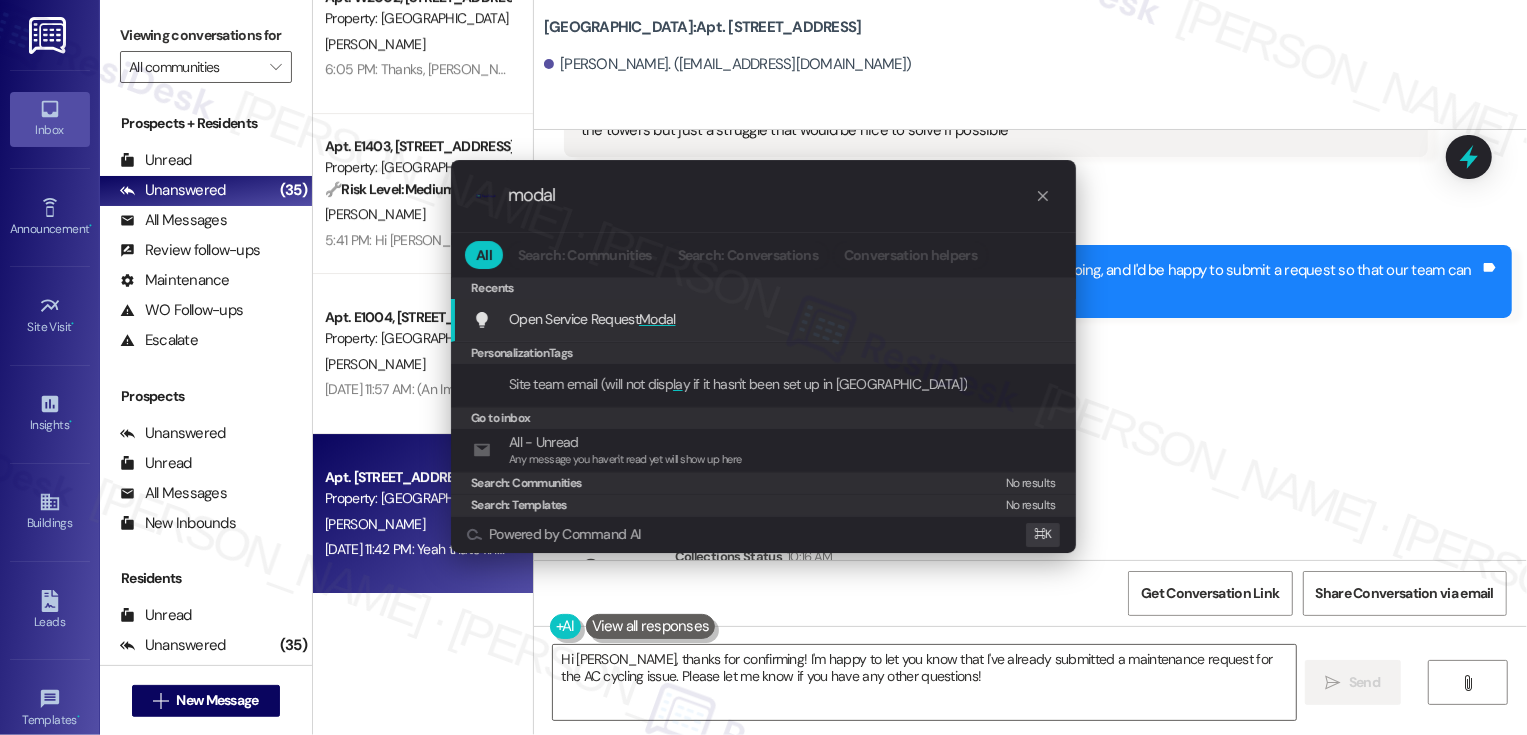 click on "Open Service Request  Modal" at bounding box center [592, 319] 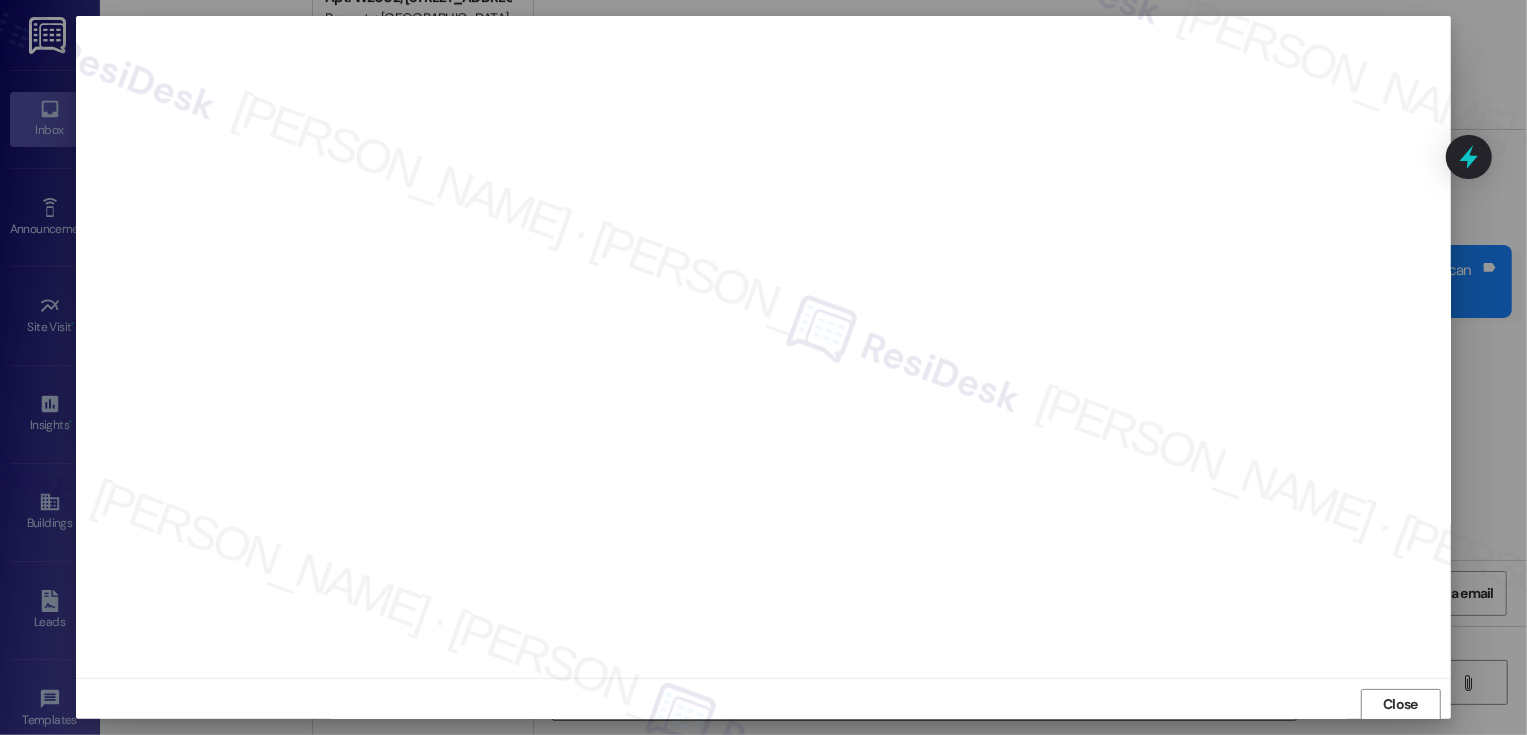 scroll, scrollTop: 1, scrollLeft: 0, axis: vertical 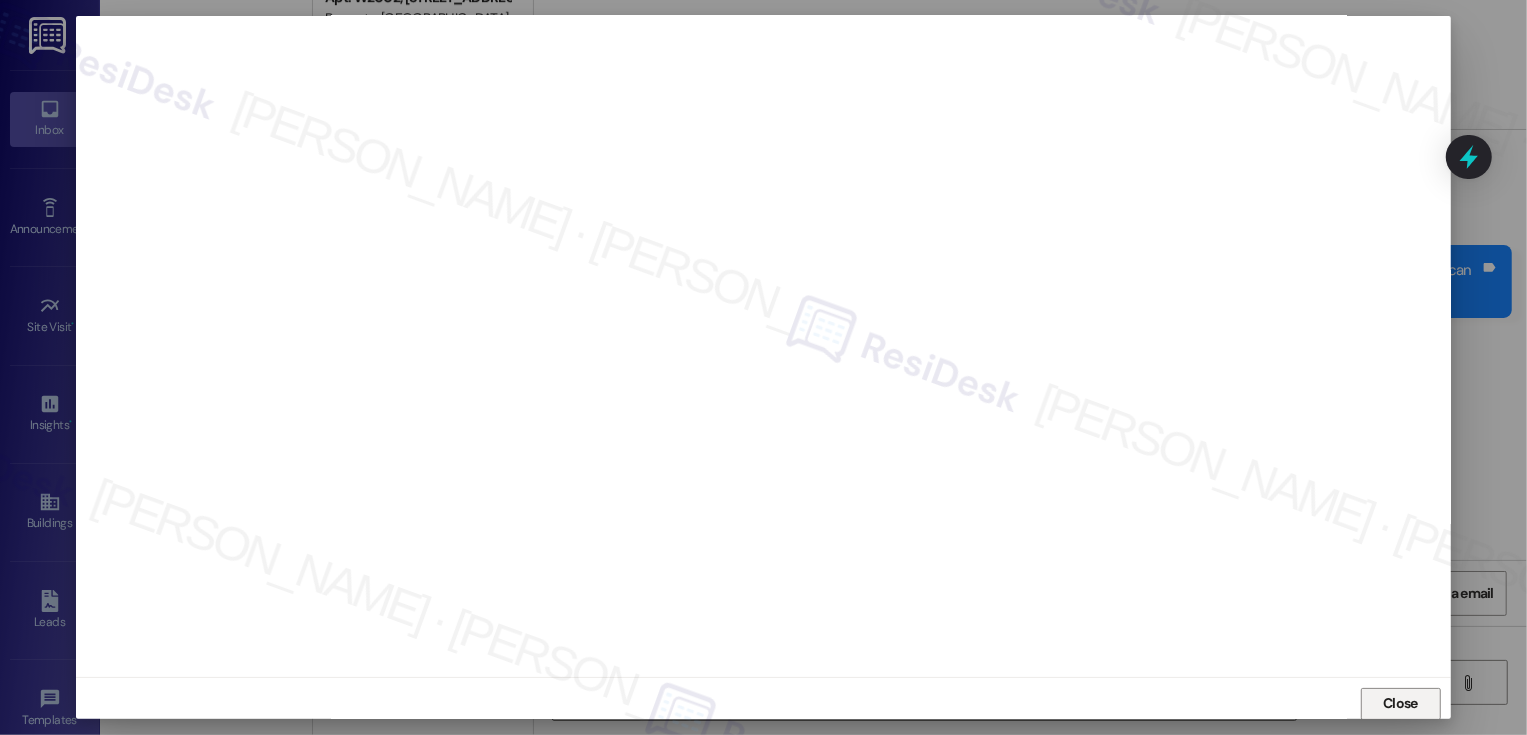 click on "Close" at bounding box center (1400, 703) 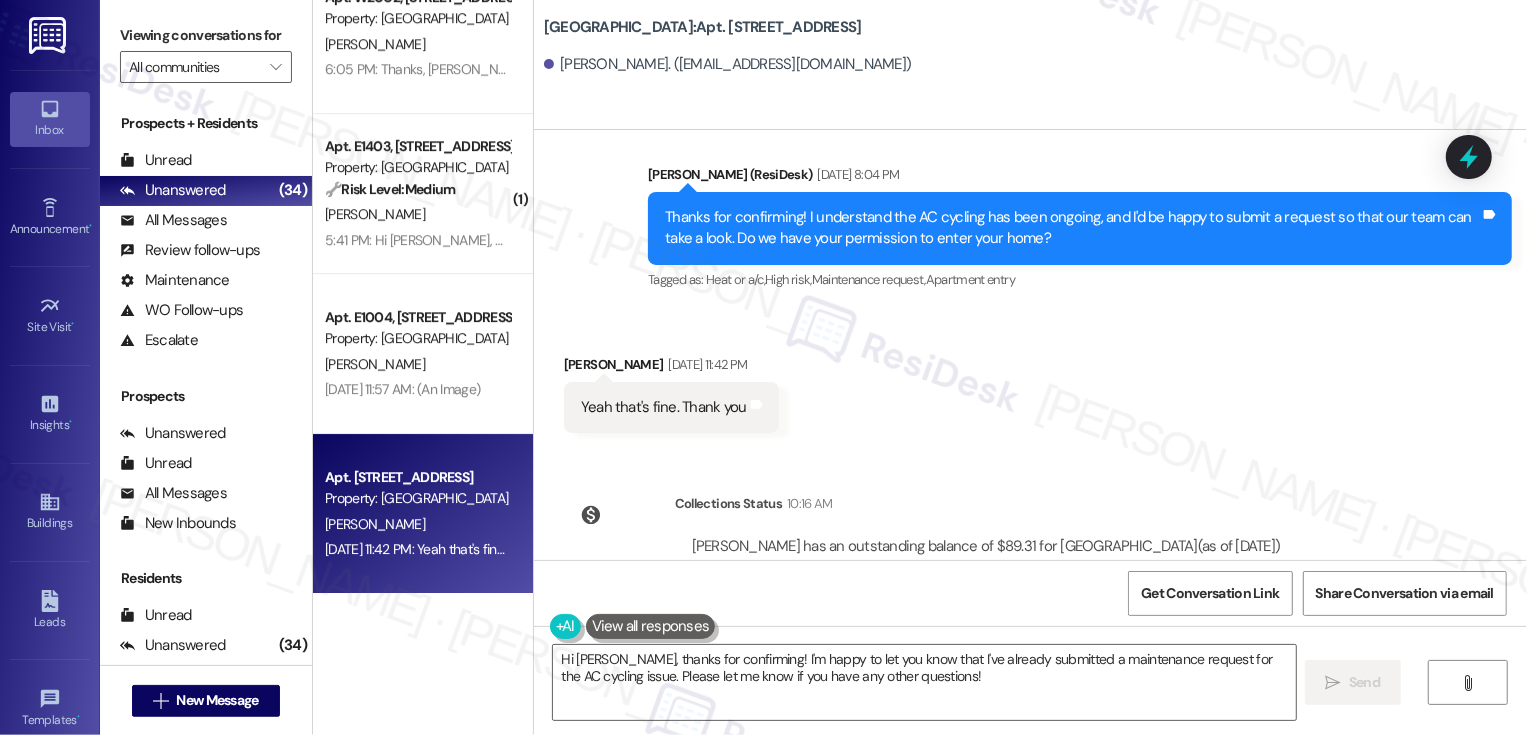 scroll, scrollTop: 1048, scrollLeft: 0, axis: vertical 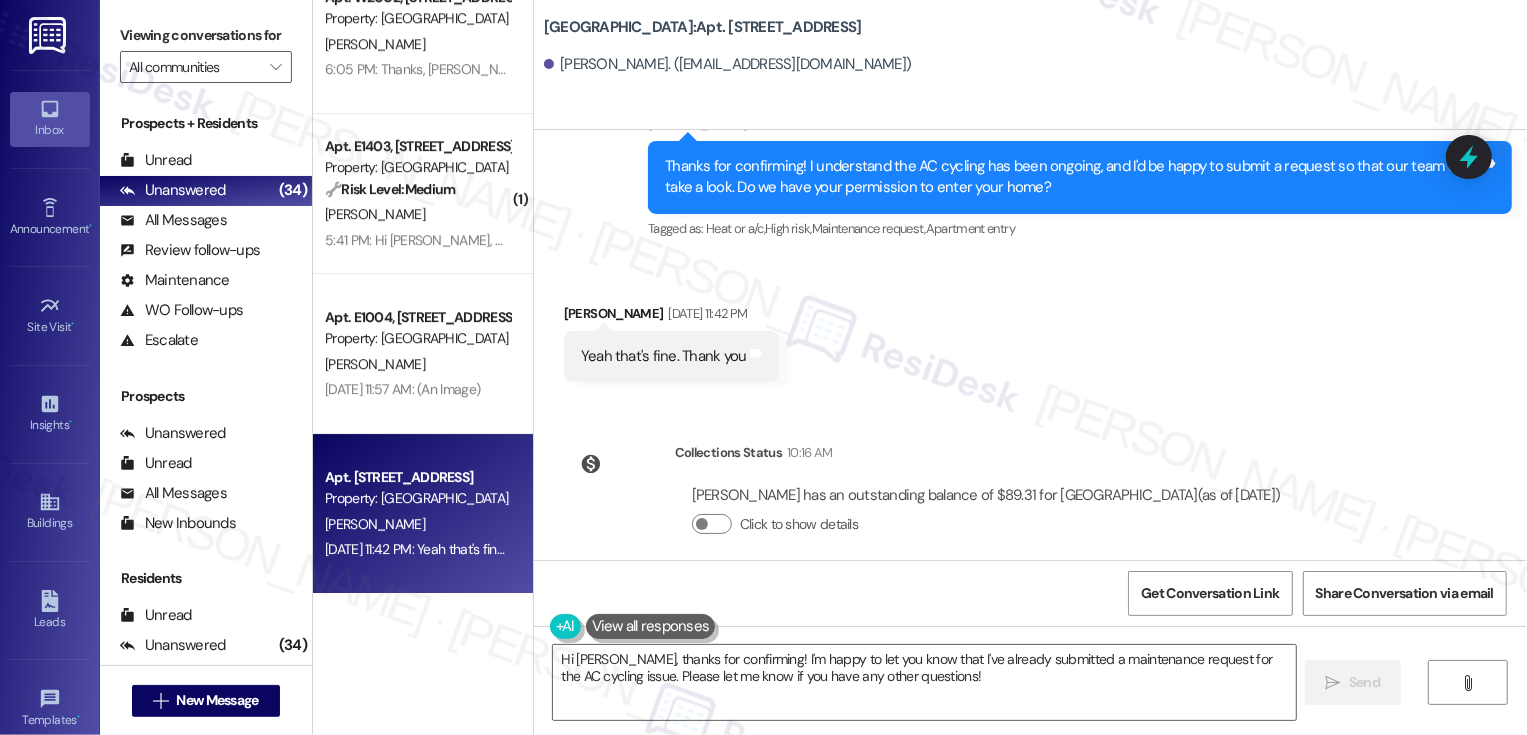 click on "Country Club Towers:  Apt. W2508, 1101 East Bayaud Avenue" at bounding box center (703, 27) 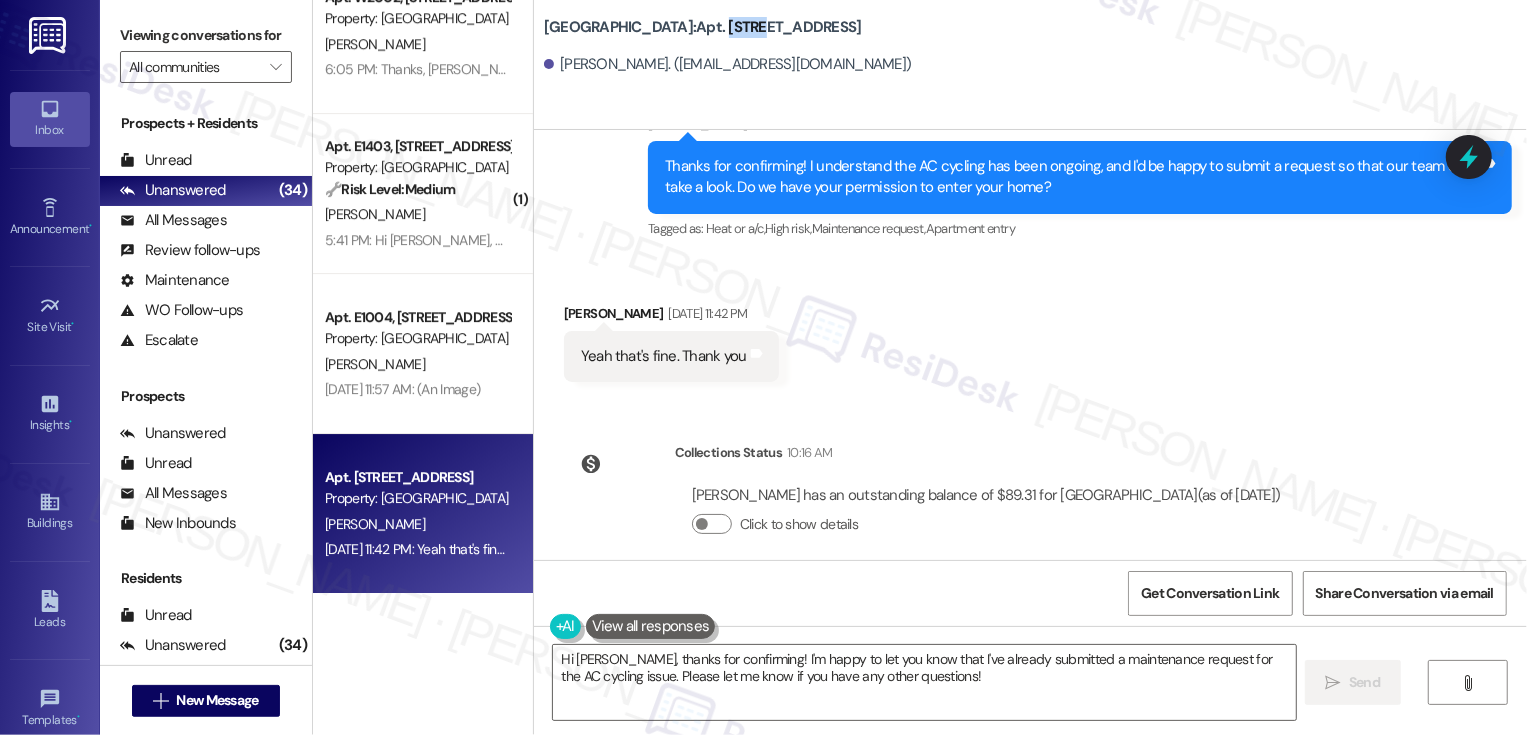 copy on "W2508" 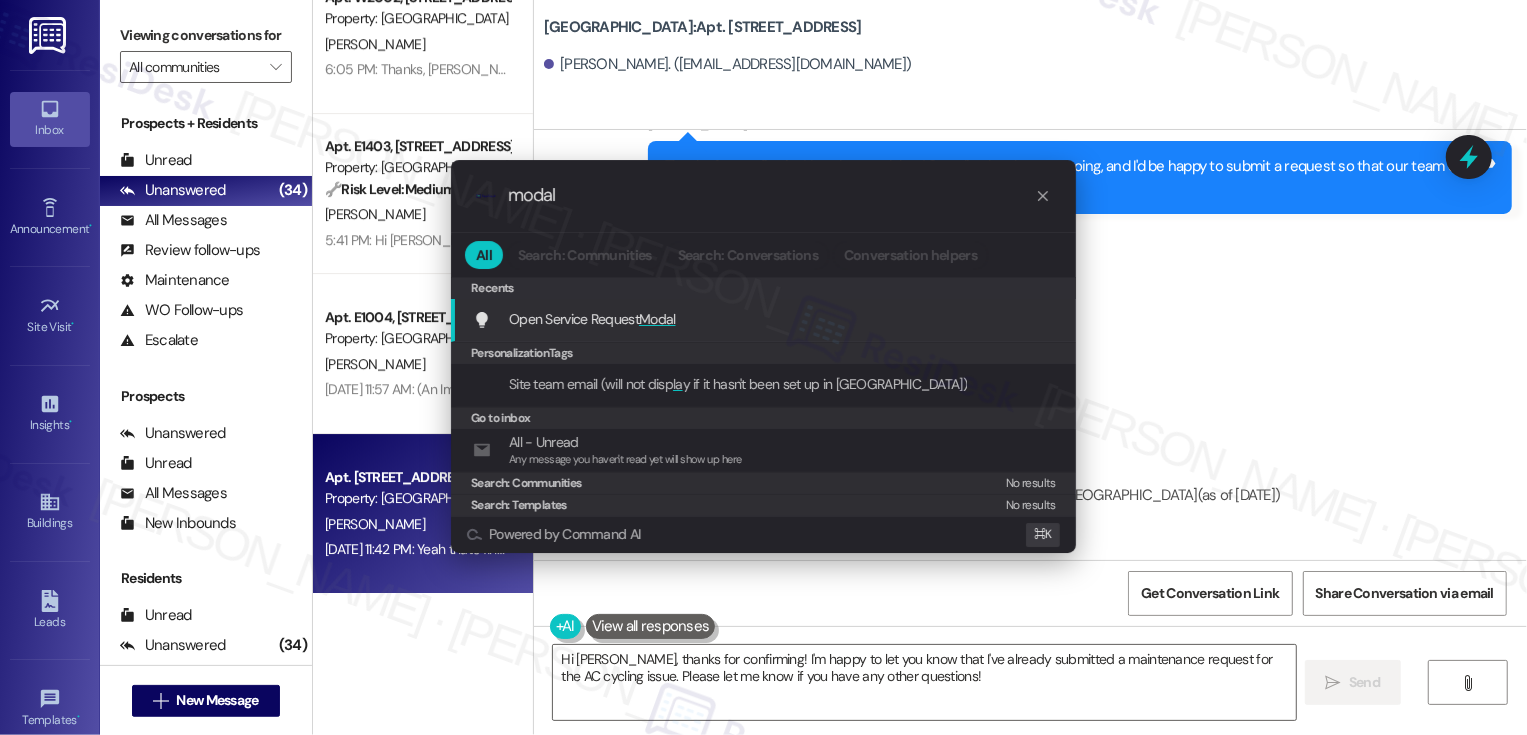 click on "Open Service Request  Modal" at bounding box center [592, 319] 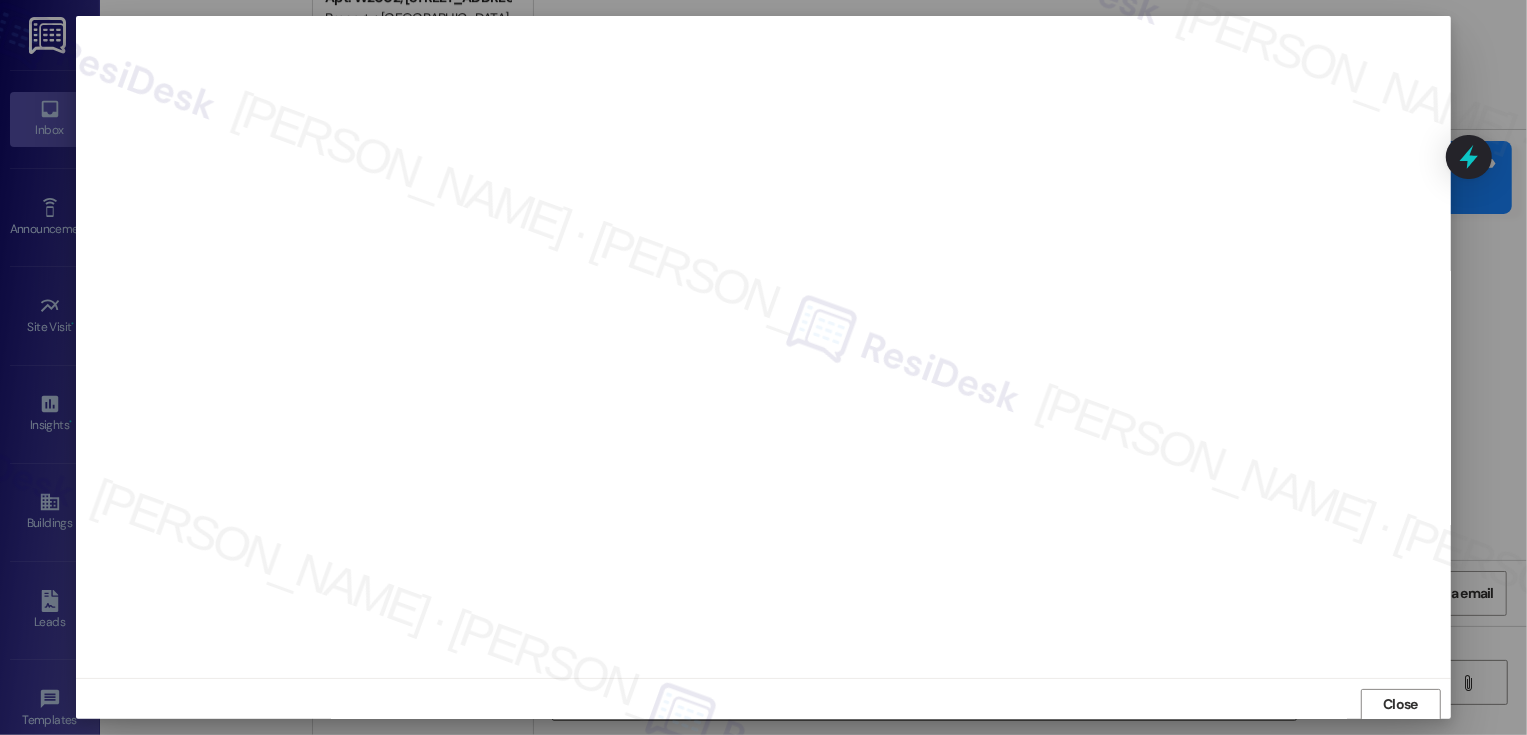 scroll, scrollTop: 1, scrollLeft: 0, axis: vertical 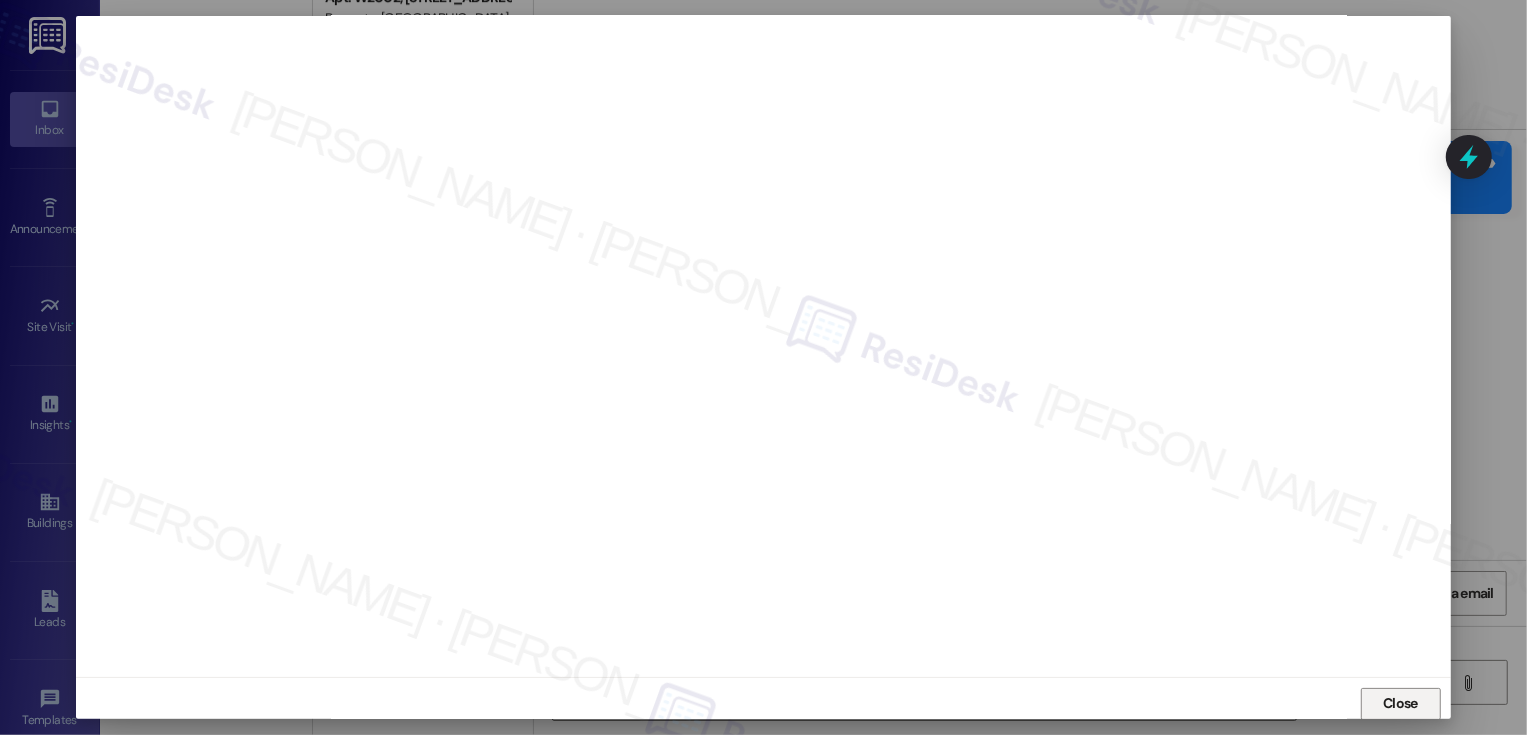 click on "Close" at bounding box center [1400, 703] 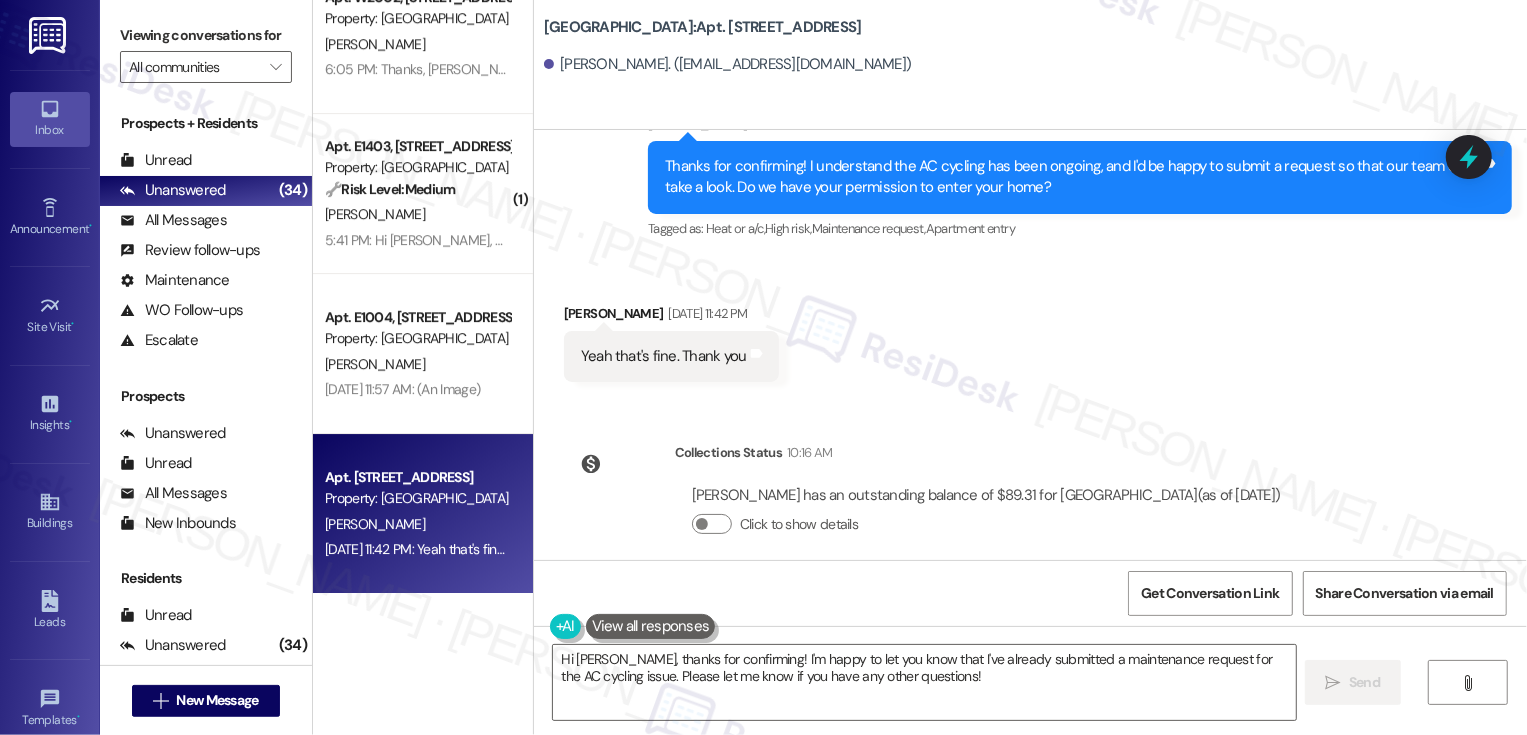 click on "Received via SMS Mitchell Silverman Jul 25, 2025 at 11:42 PM Yeah that's fine. Thank you Tags and notes" at bounding box center (1030, 327) 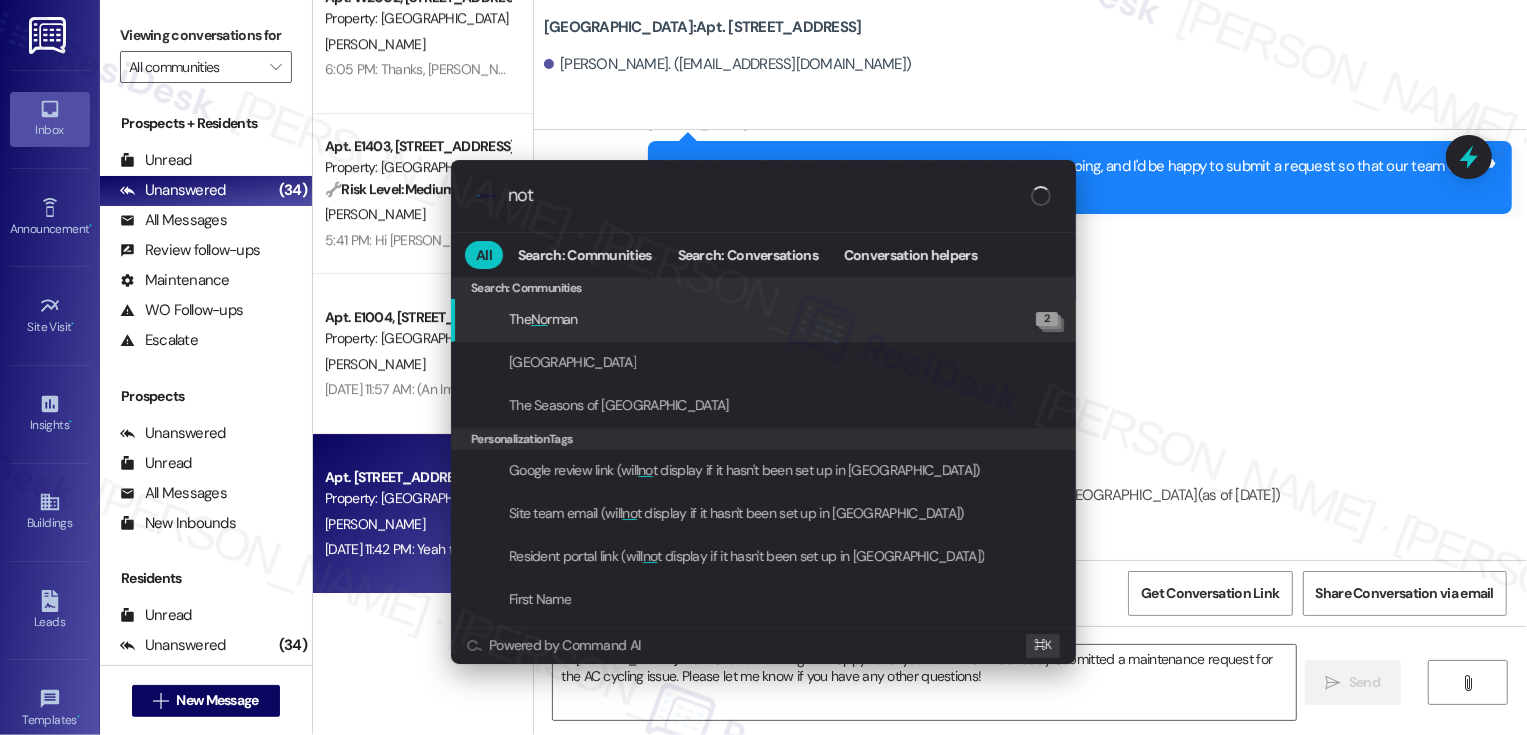 type on "note" 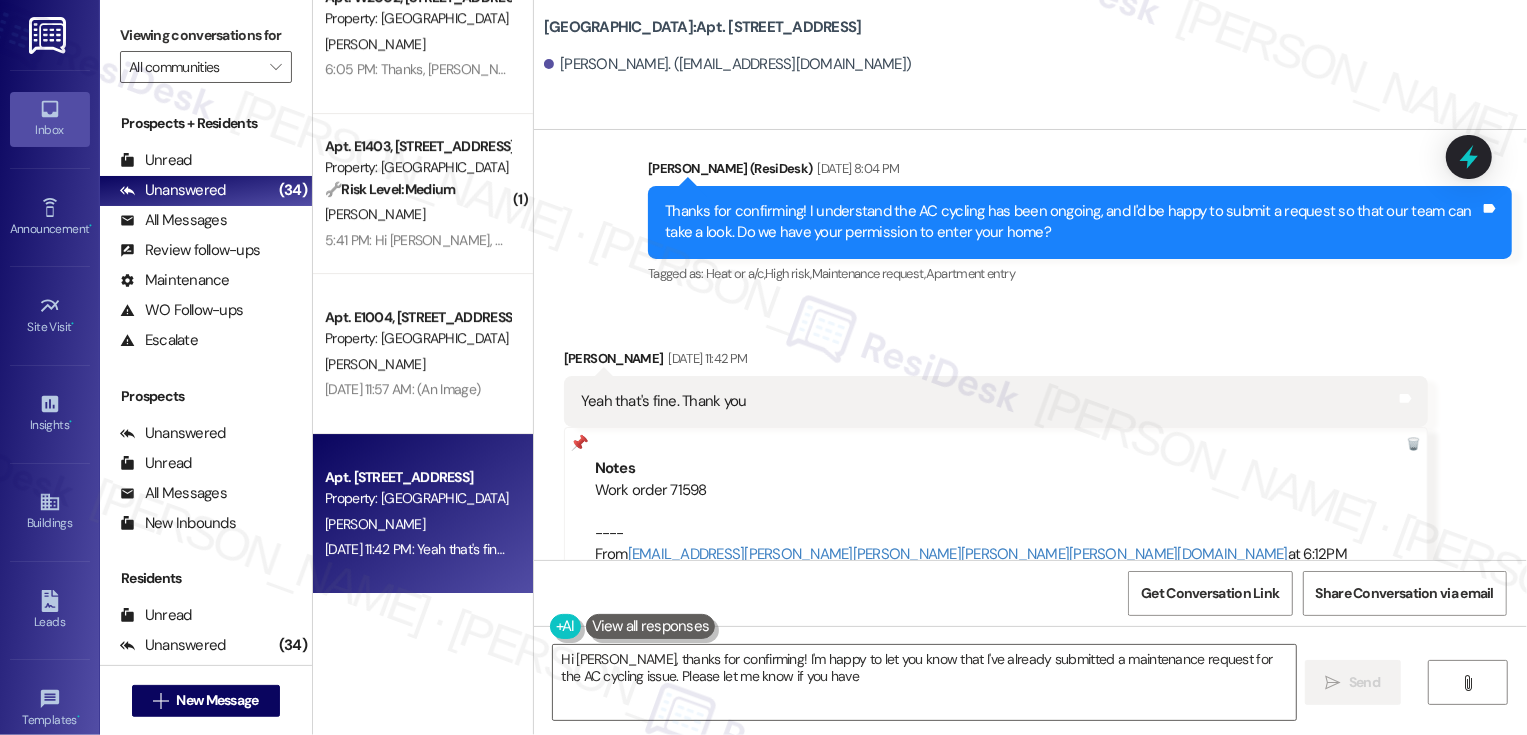 scroll, scrollTop: 1032, scrollLeft: 0, axis: vertical 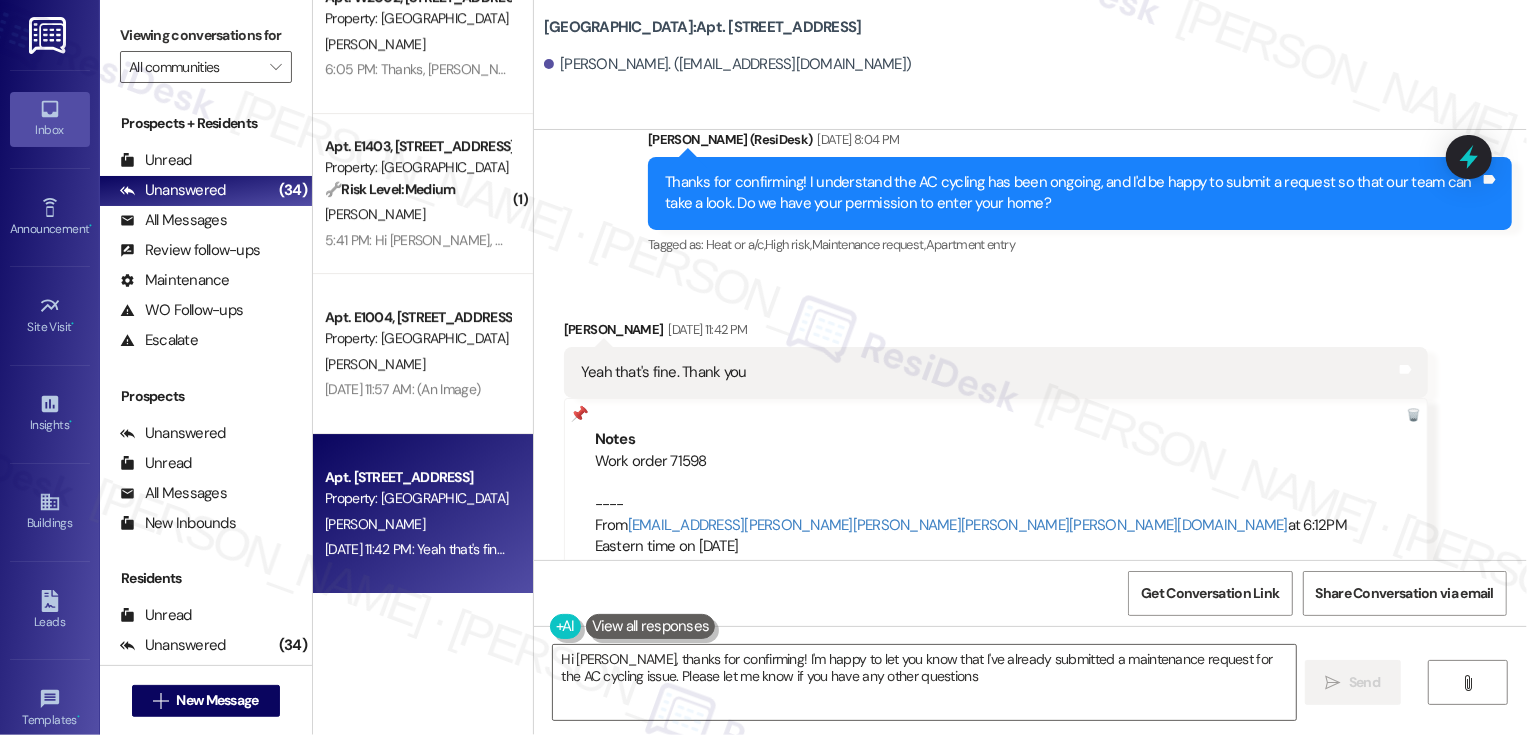 type on "Hi Mitchell, thanks for confirming! I'm happy to let you know that I've already submitted a maintenance request for the AC cycling issue. Please let me know if you have any other questions!" 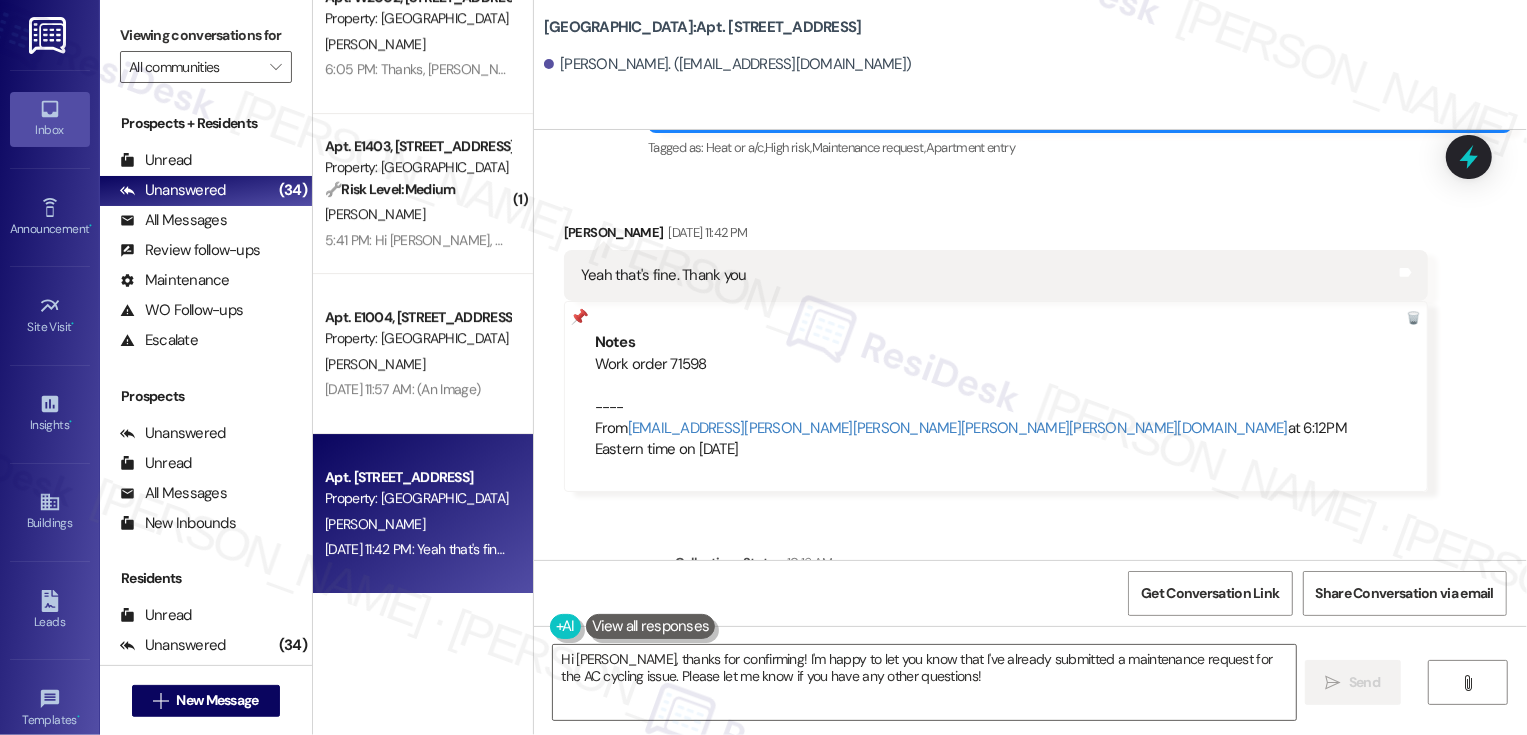scroll, scrollTop: 1217, scrollLeft: 0, axis: vertical 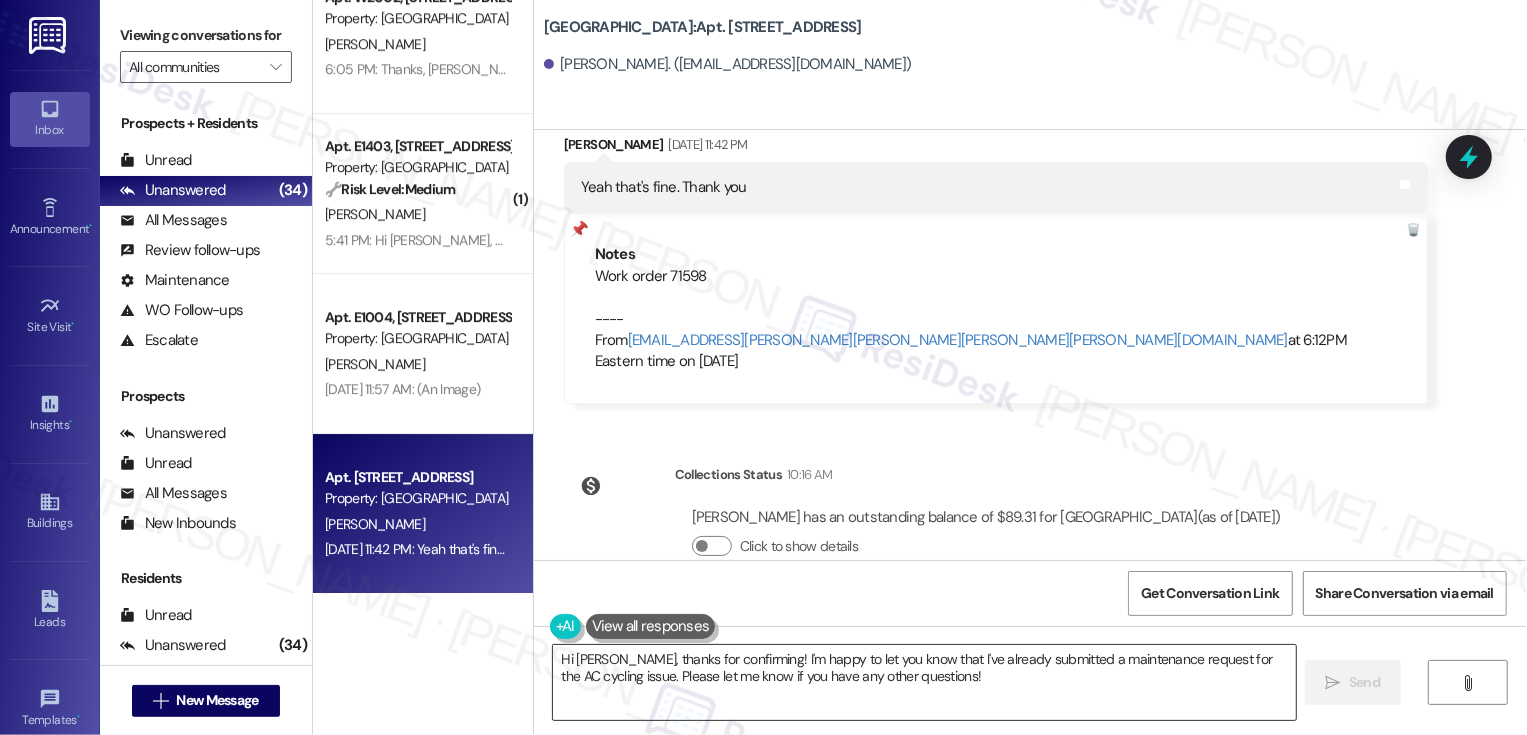 click on "Hi Mitchell, thanks for confirming! I'm happy to let you know that I've already submitted a maintenance request for the AC cycling issue. Please let me know if you have any other questions!" at bounding box center (924, 682) 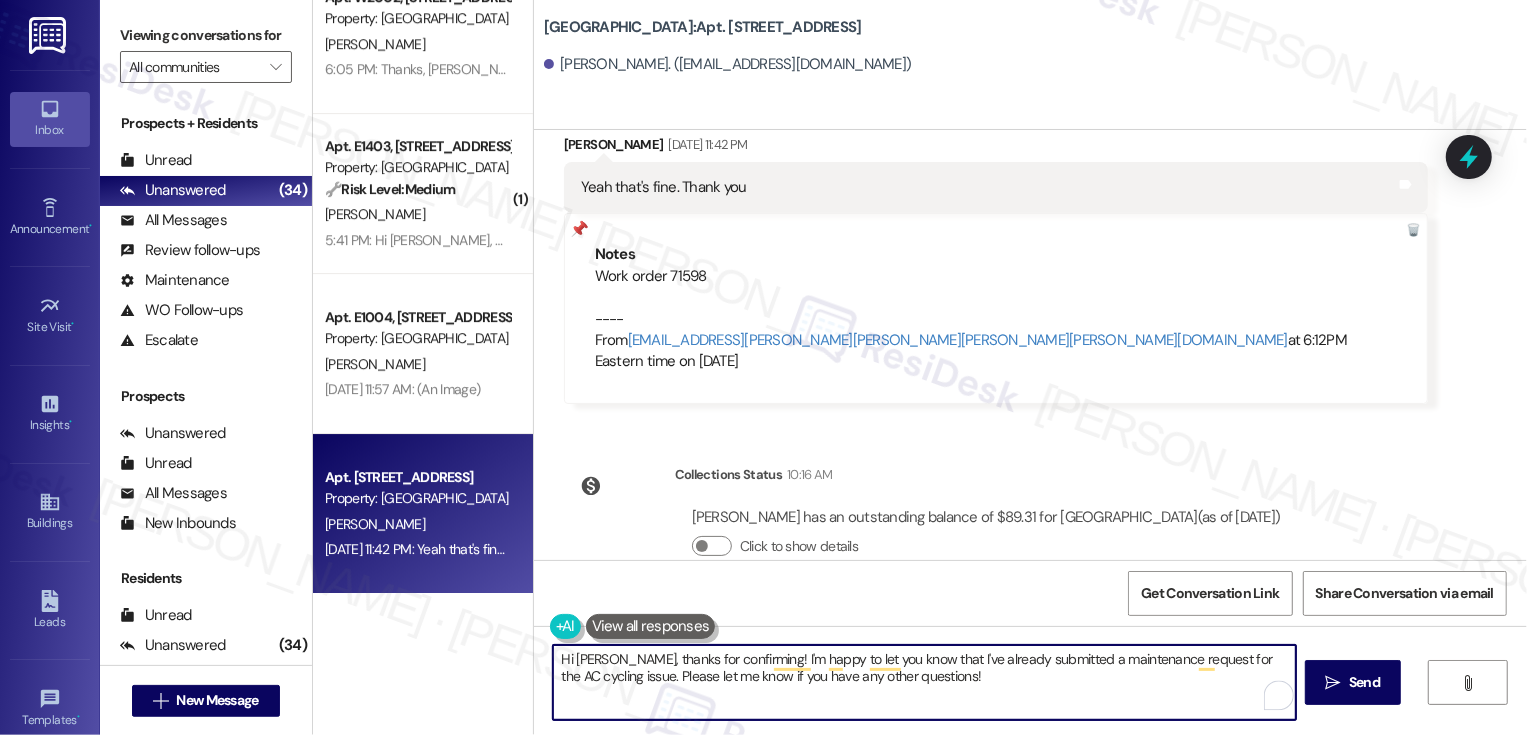 click on "Hi Mitchell, thanks for confirming! I'm happy to let you know that I've already submitted a maintenance request for the AC cycling issue. Please let me know if you have any other questions!" at bounding box center (924, 682) 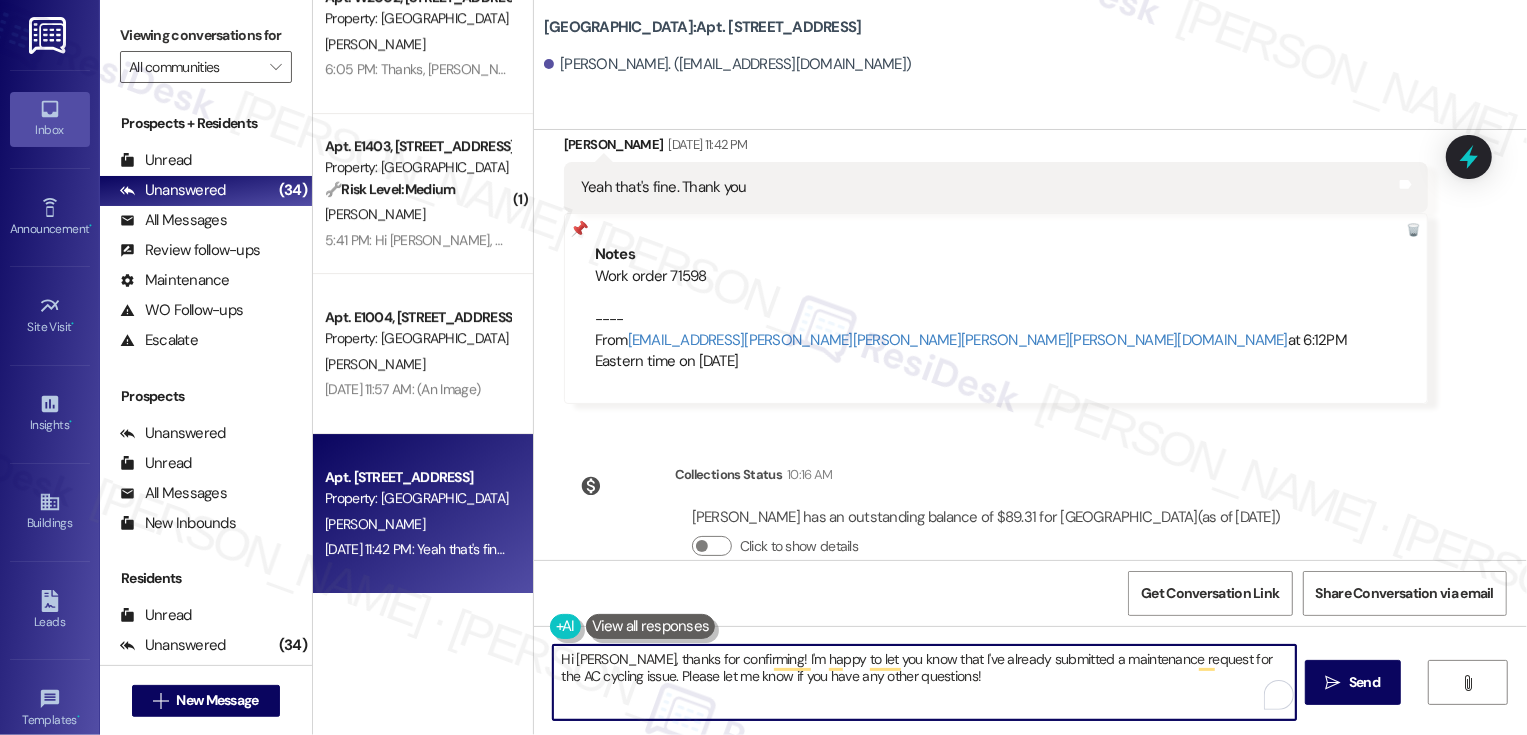 click on "Hi Mitchell, thanks for confirming! I'm happy to let you know that I've already submitted a maintenance request for the AC cycling issue. Please let me know if you have any other questions!" at bounding box center (924, 682) 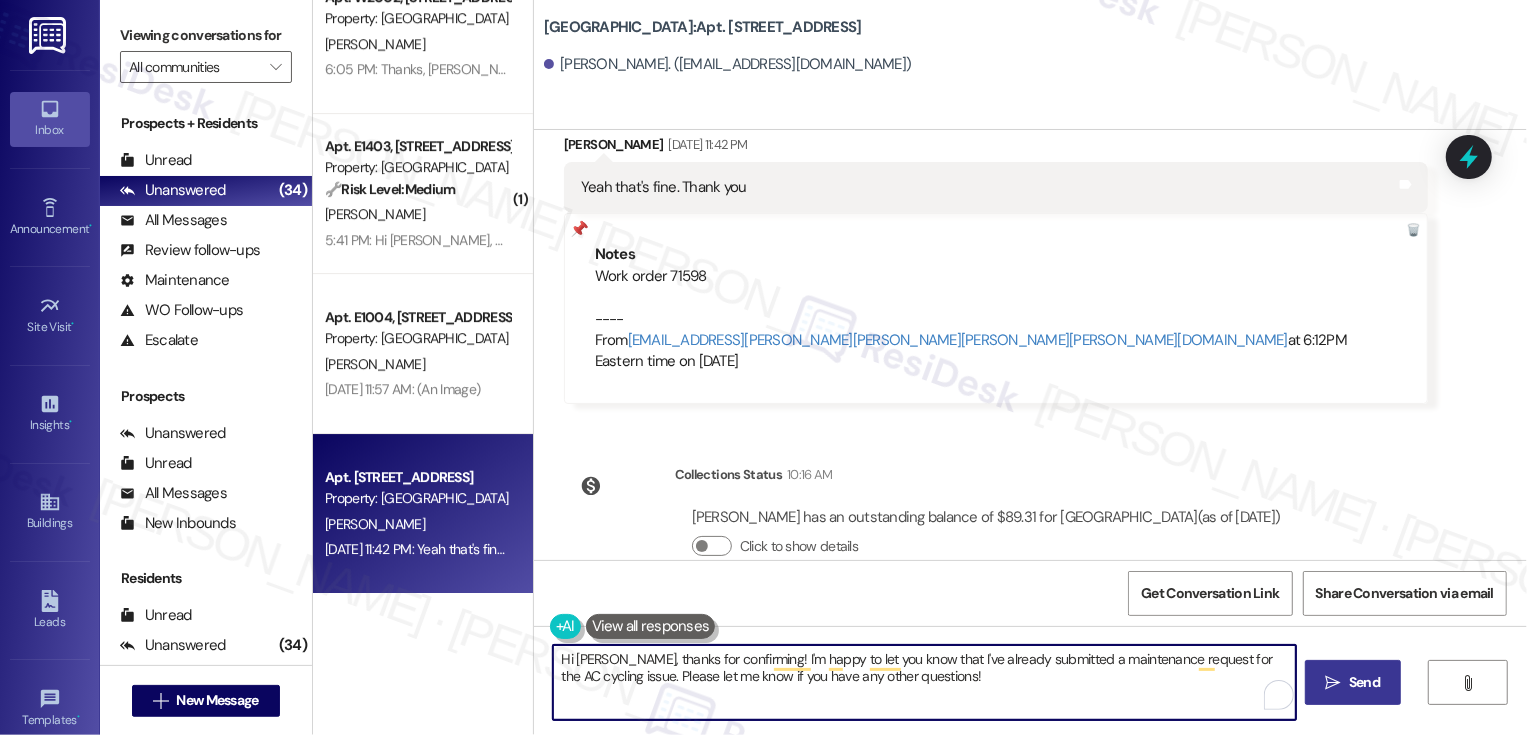 click on " Send" at bounding box center [1353, 682] 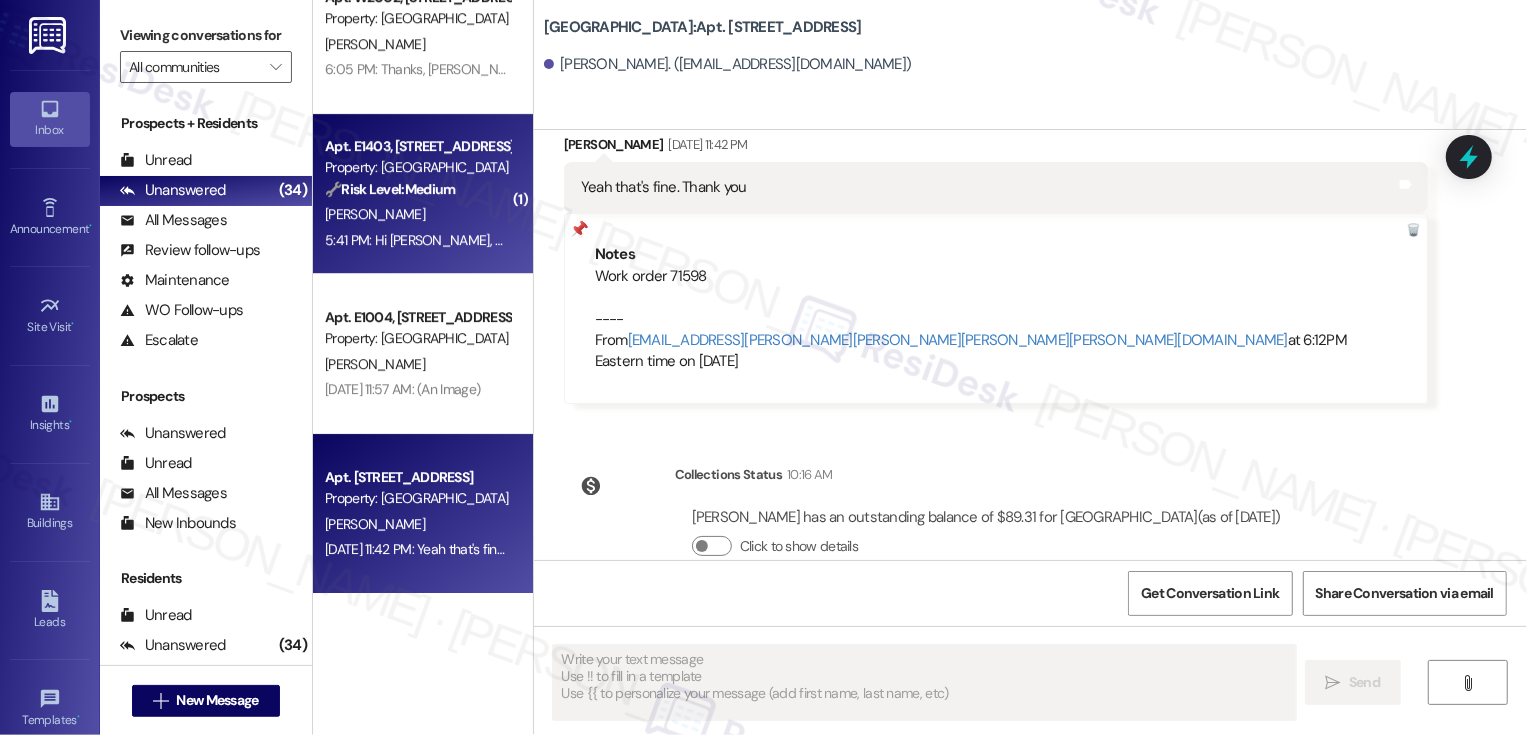 scroll, scrollTop: 1032, scrollLeft: 0, axis: vertical 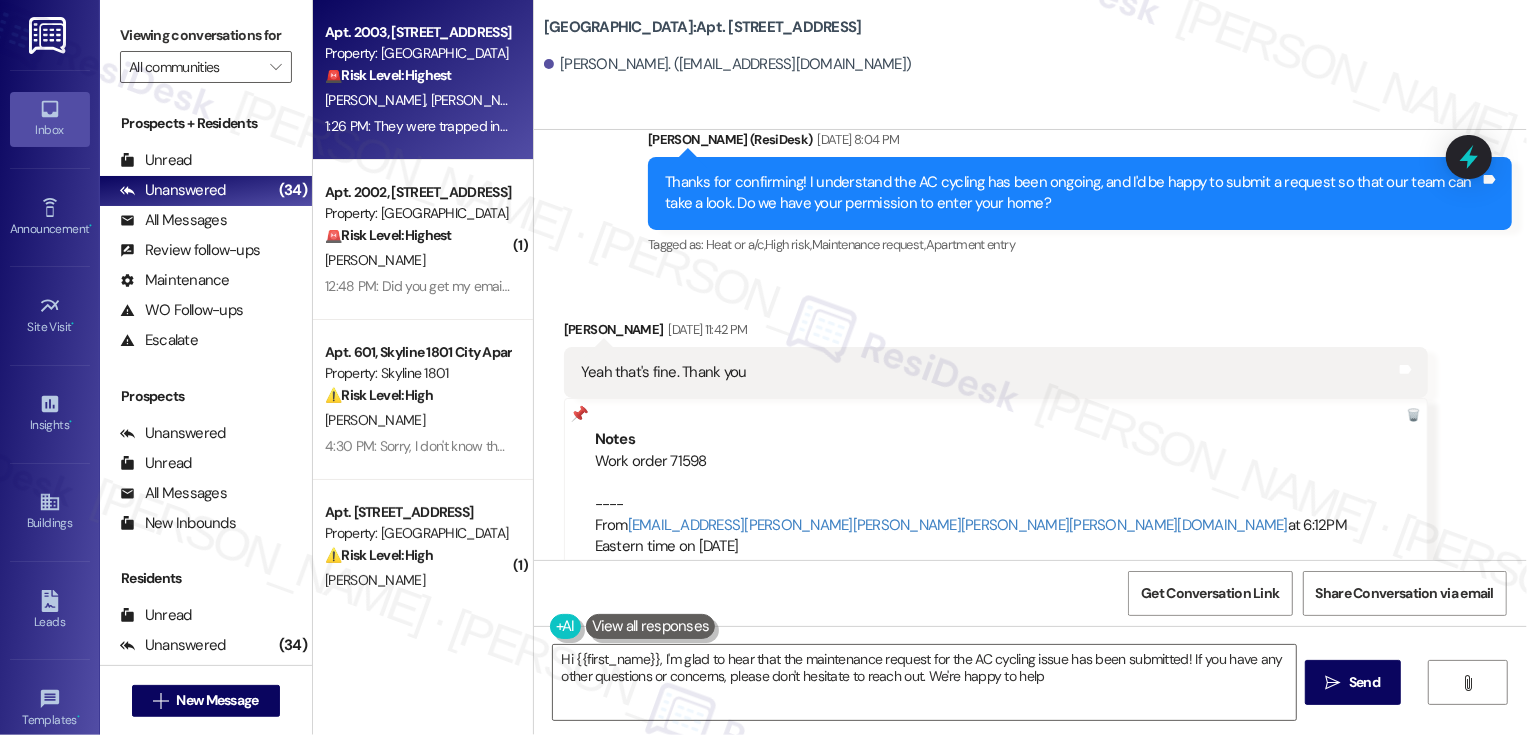 type on "Hi {{first_name}}, I'm glad to hear that the maintenance request for the AC cycling issue has been submitted! If you have any other questions or concerns, please don't hesitate to reach out. We're happy to help!" 